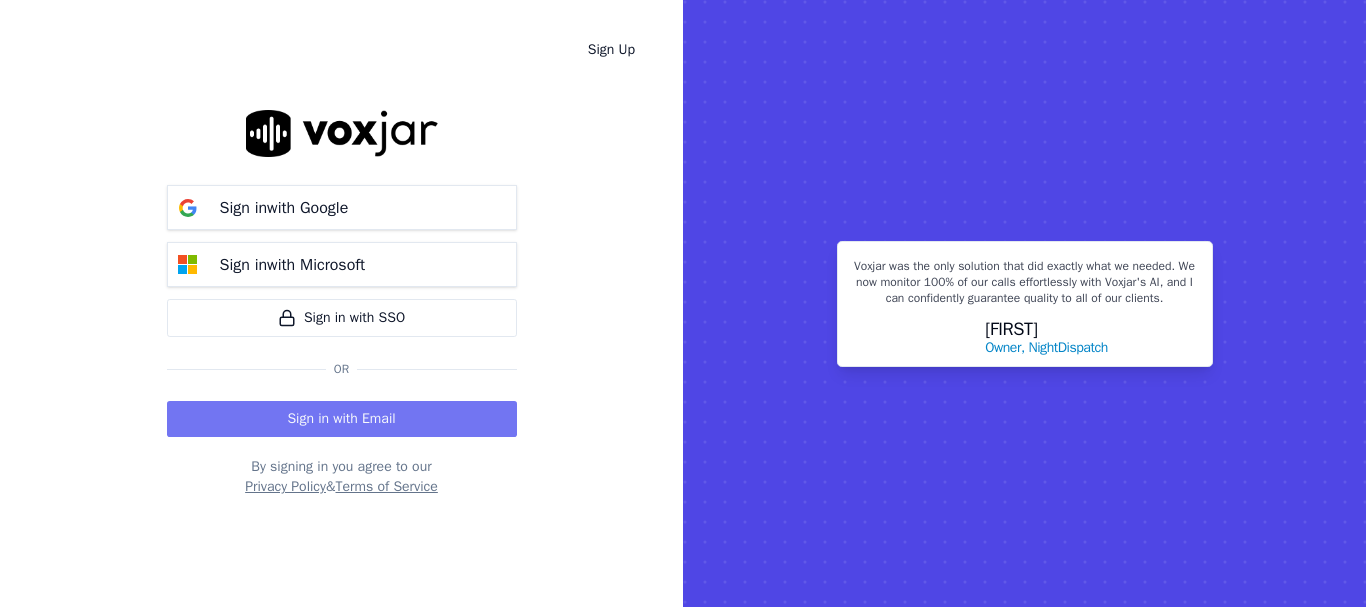 scroll, scrollTop: 0, scrollLeft: 0, axis: both 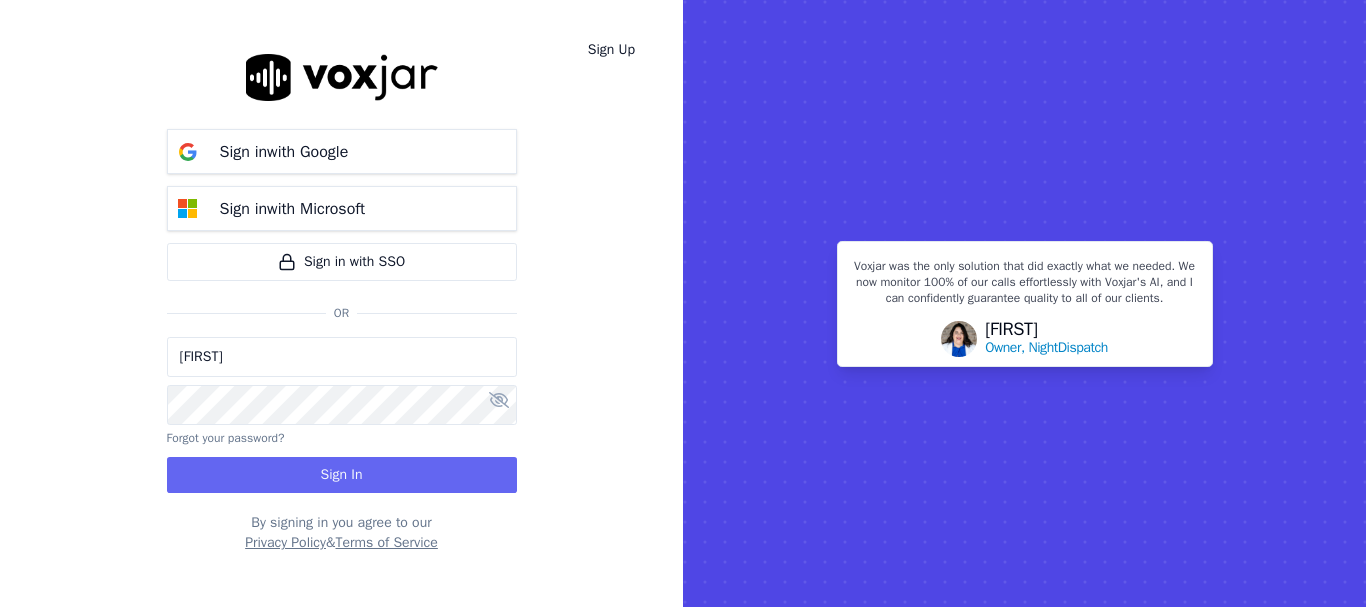 click on "[FIRST]" at bounding box center (342, 357) 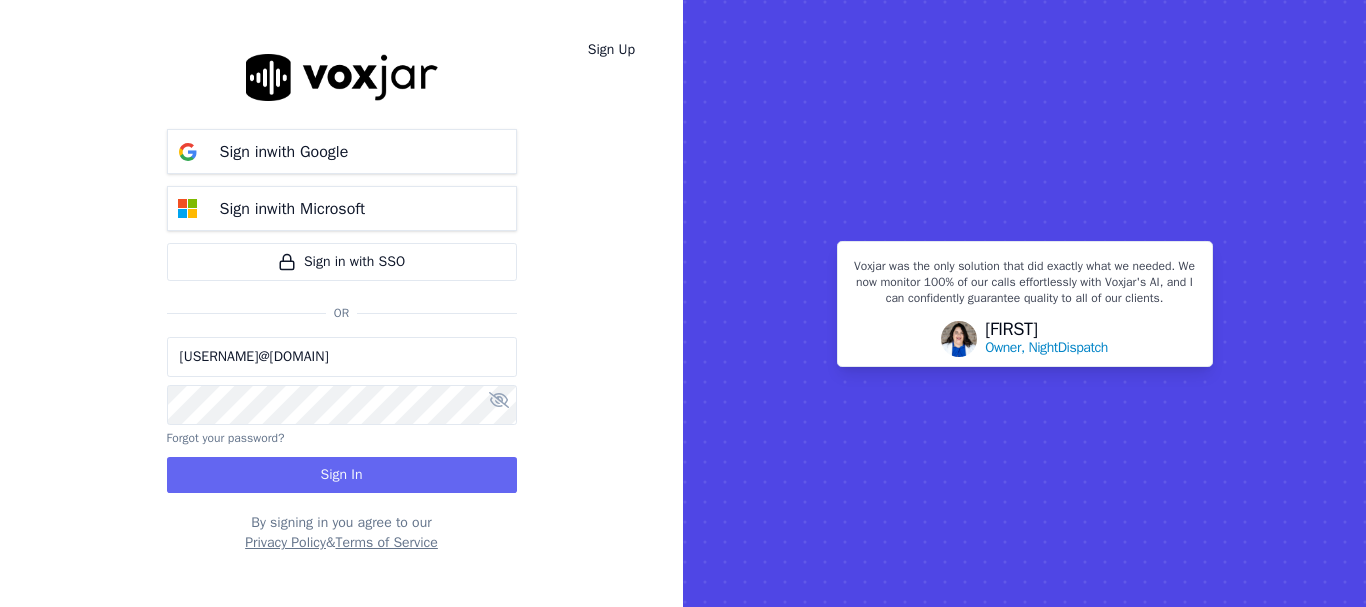 click on "sukhwinder.paygeek@gmail.com" at bounding box center [342, 357] 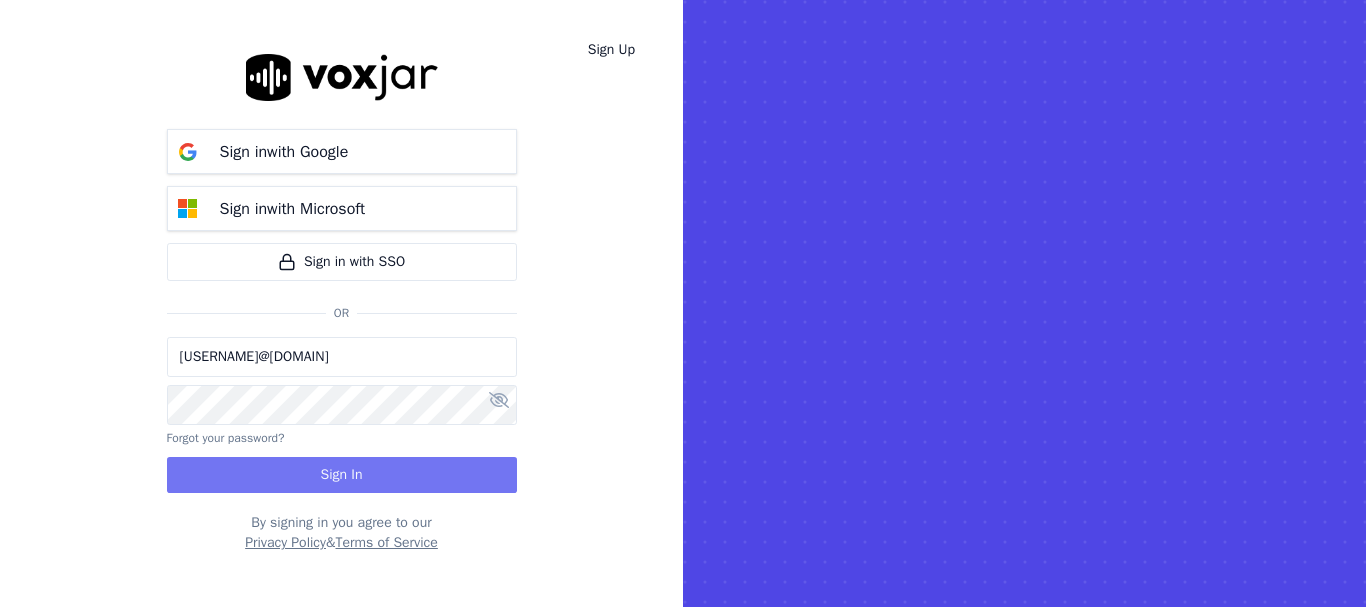 type on "sukhwinderpaygeek@gmail.com" 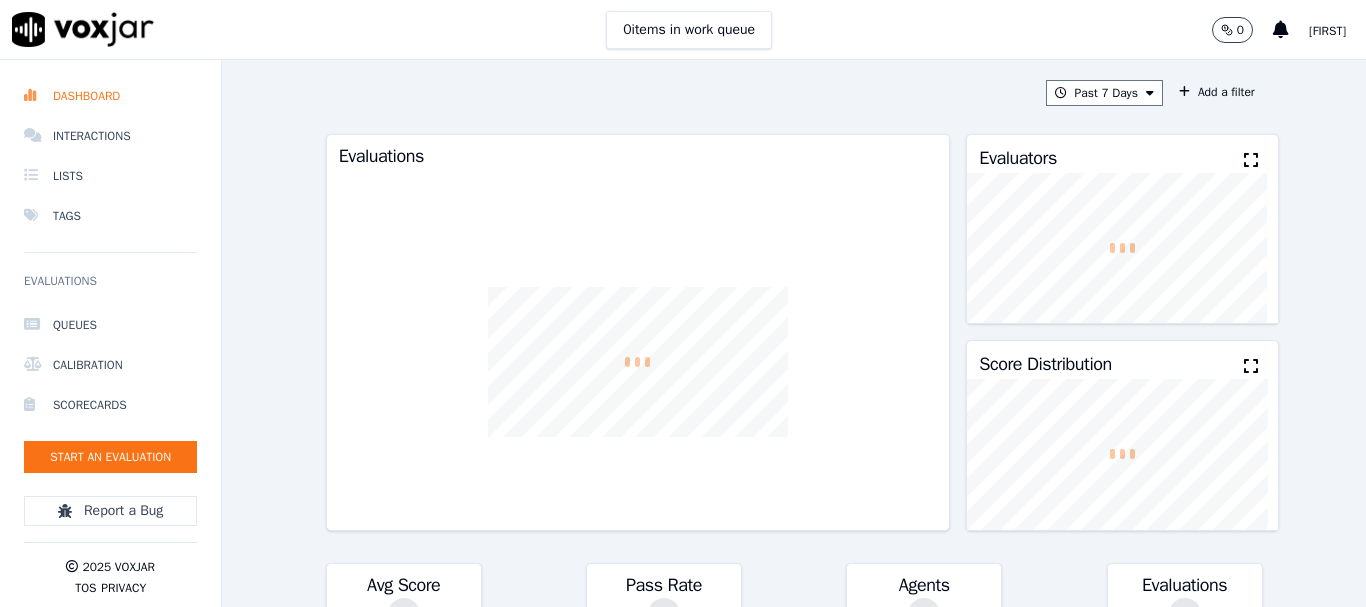 scroll, scrollTop: 0, scrollLeft: 0, axis: both 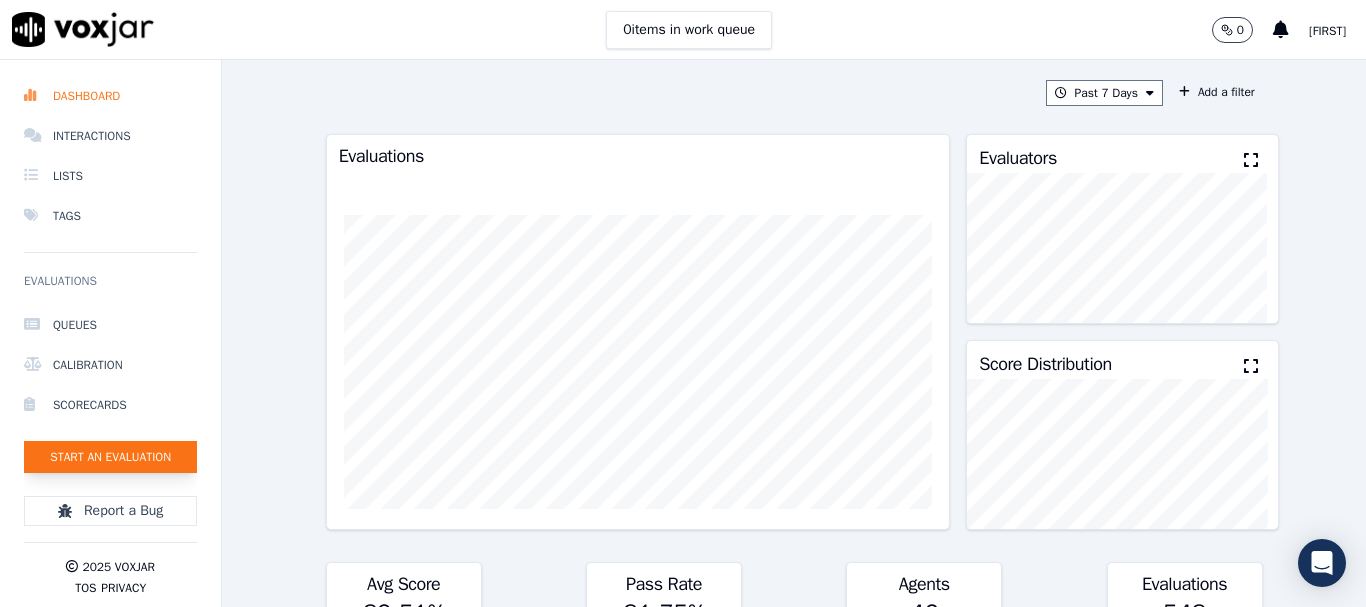 click on "Start an Evaluation" 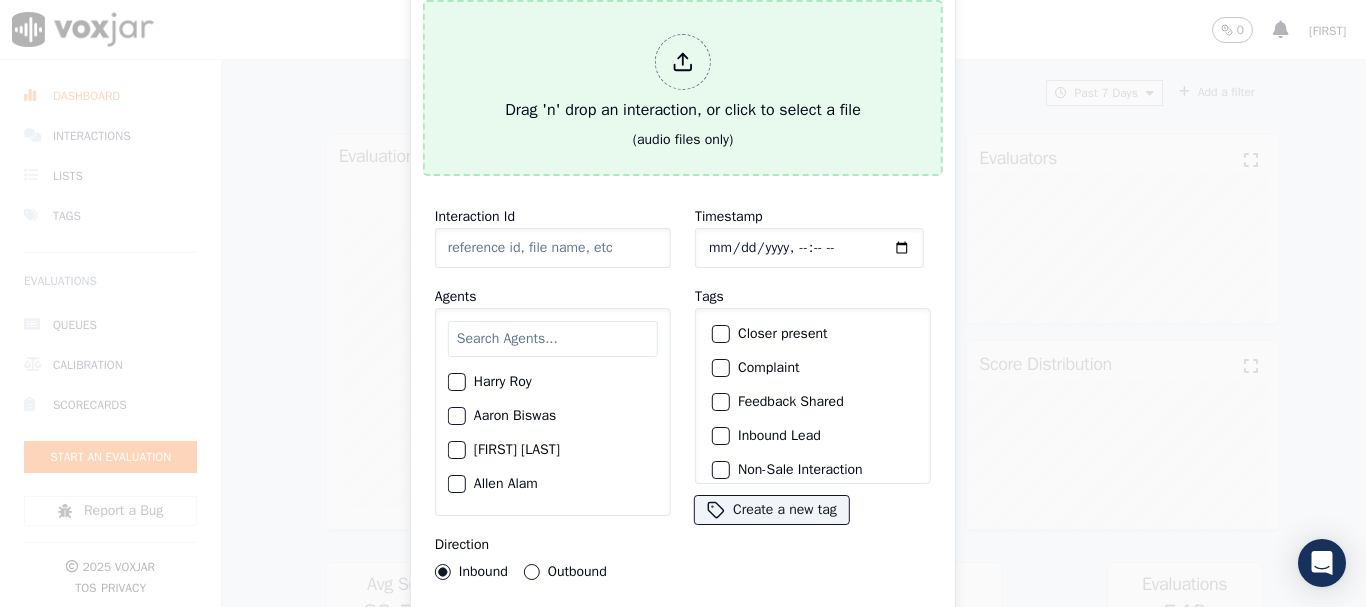 click on "Drag 'n' drop an interaction, or click to select a file" at bounding box center (683, 78) 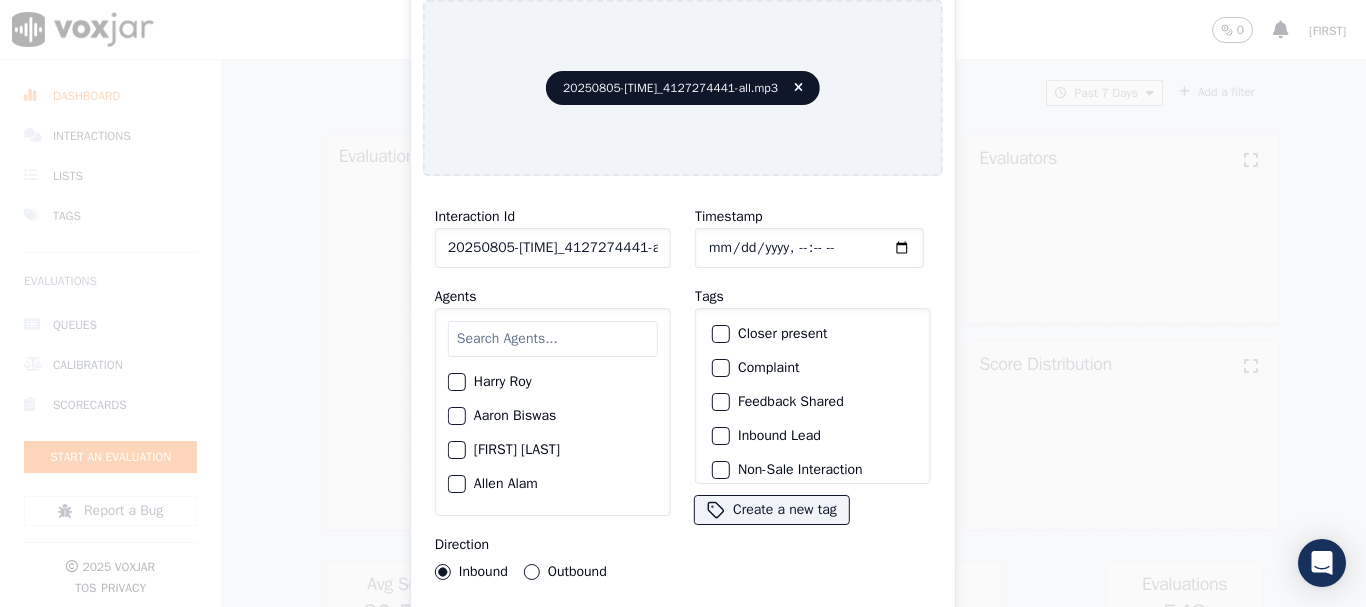 click at bounding box center [553, 339] 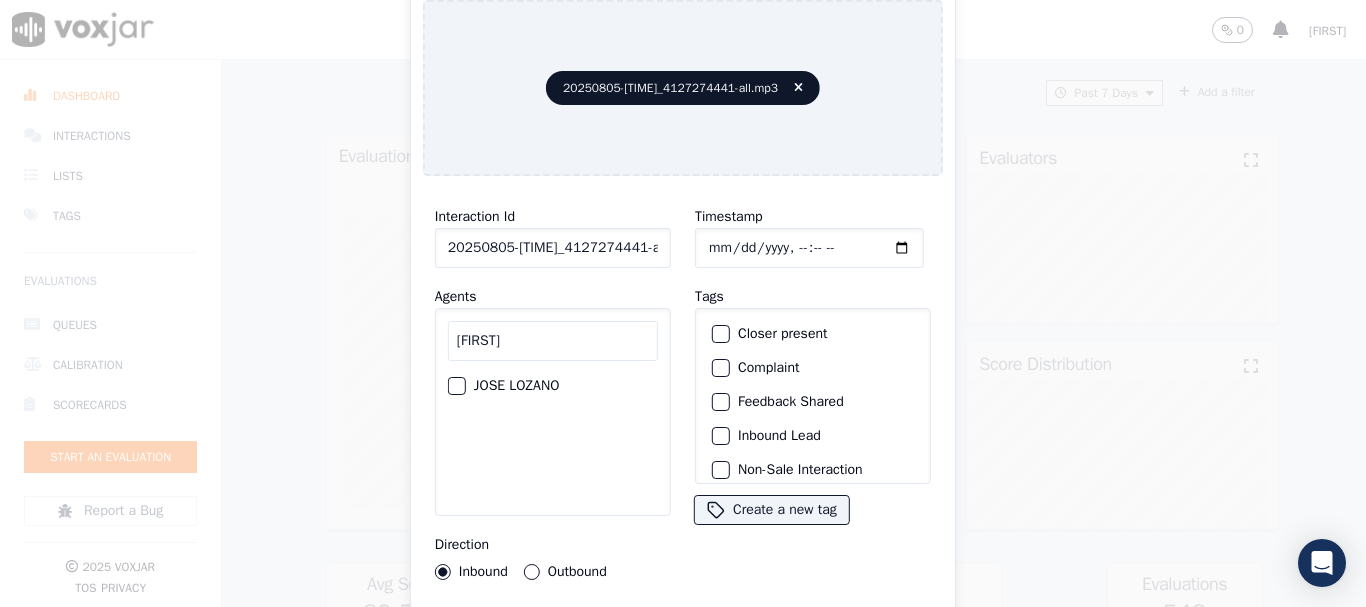 type on "[FIRST]" 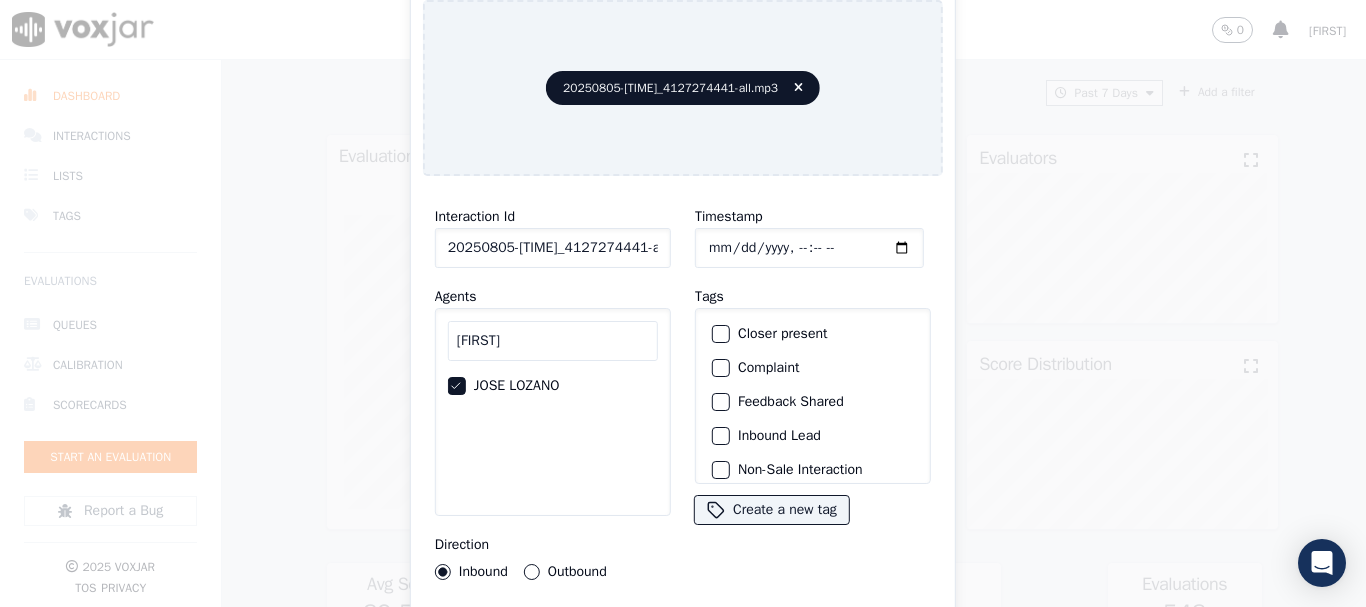 click on "Timestamp" 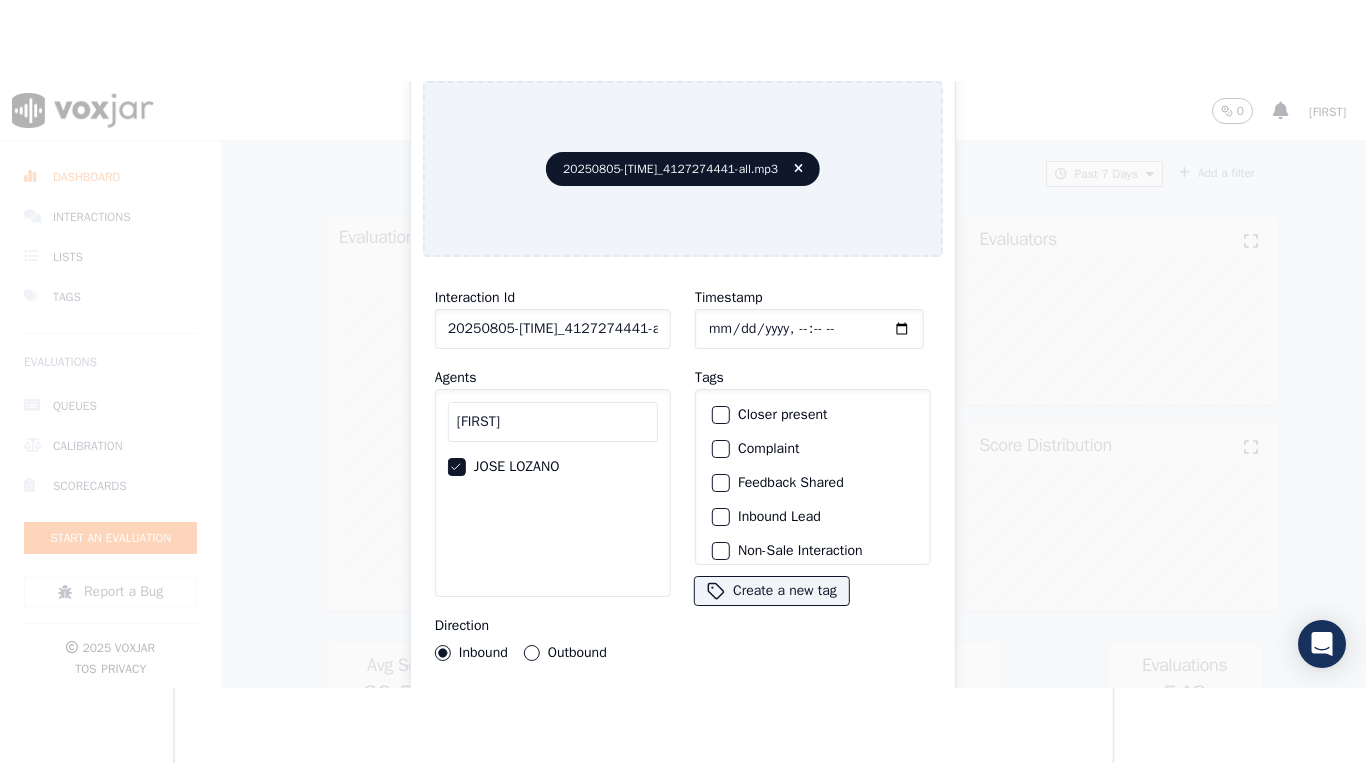 scroll, scrollTop: 175, scrollLeft: 0, axis: vertical 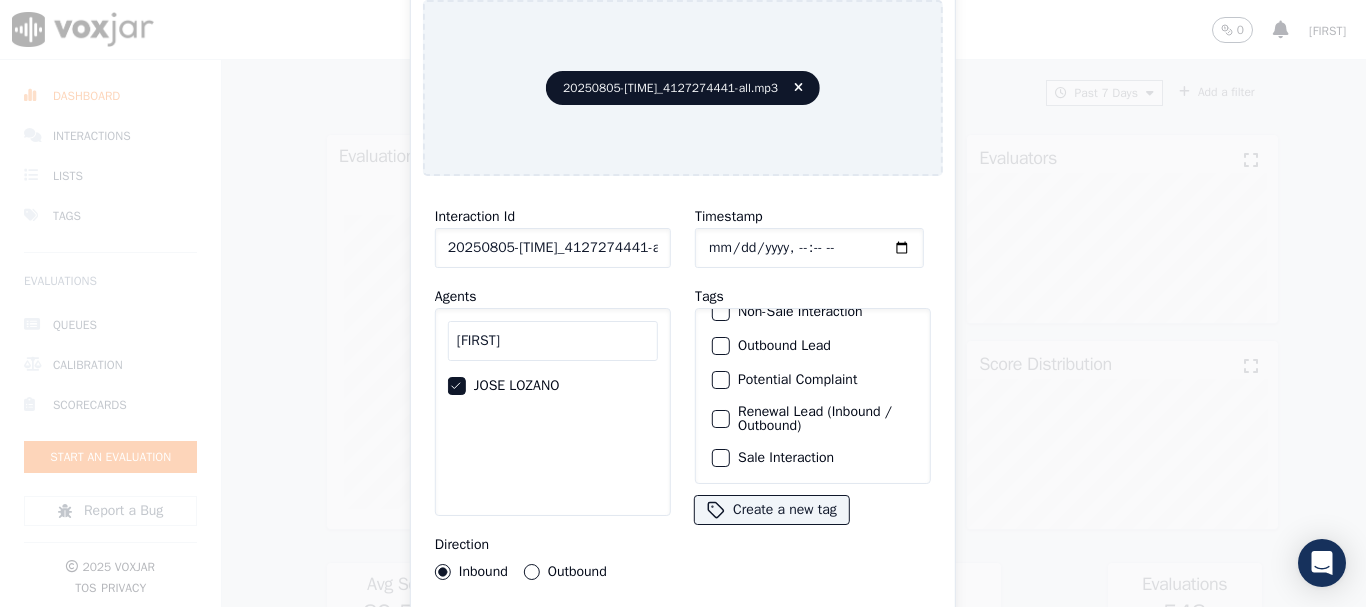 click on "Sale Interaction" 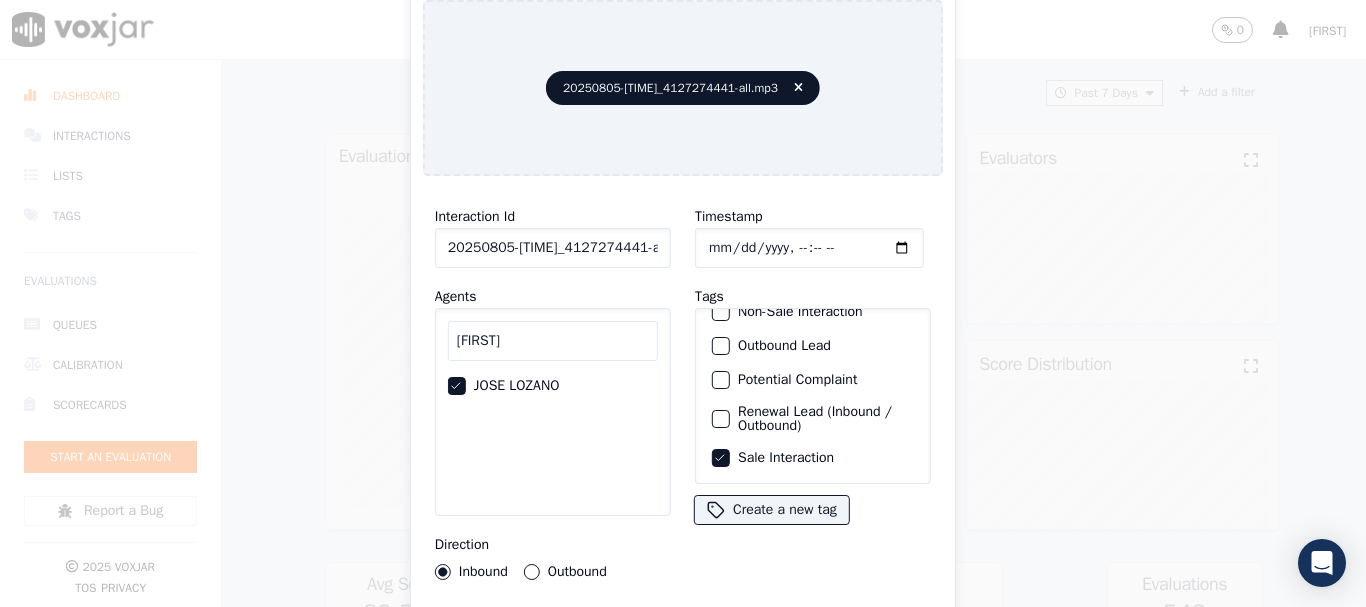 type 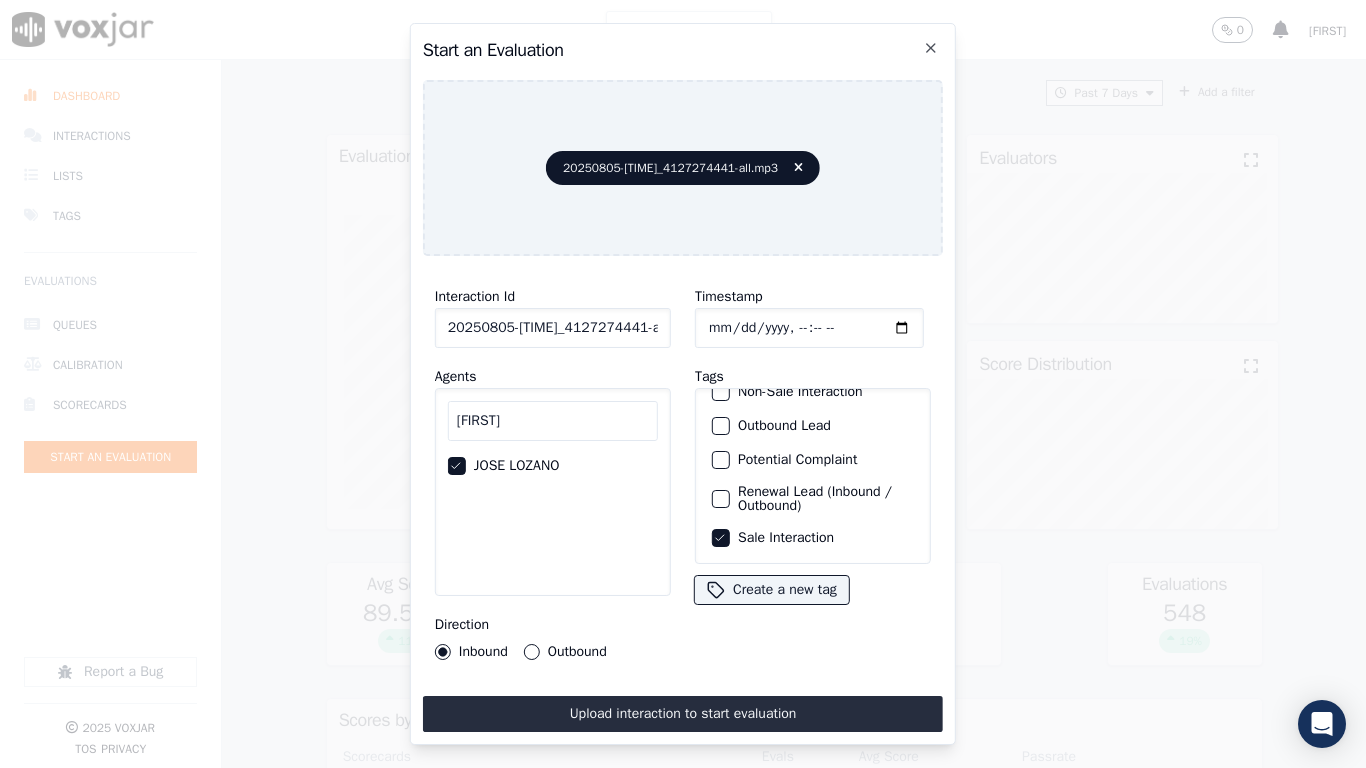 click on "Upload interaction to start evaluation" at bounding box center [683, 714] 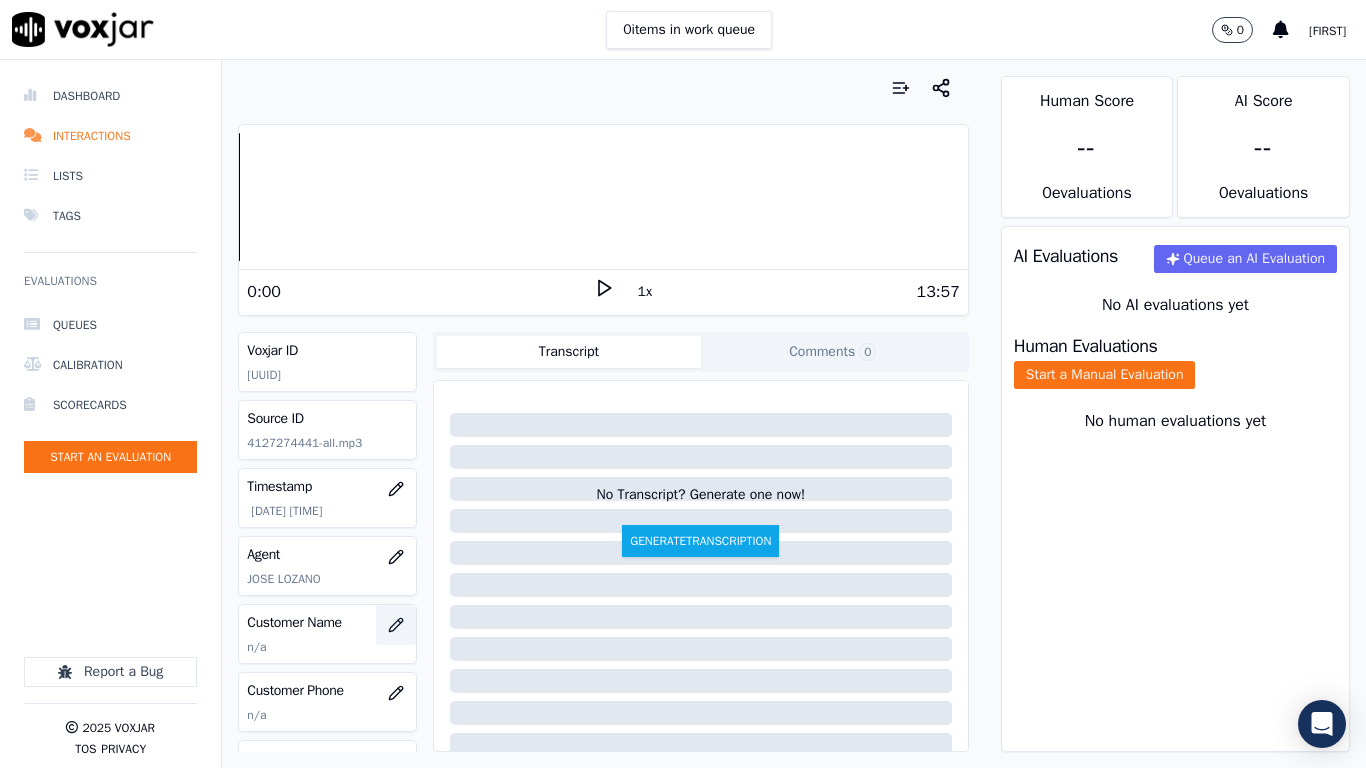 click 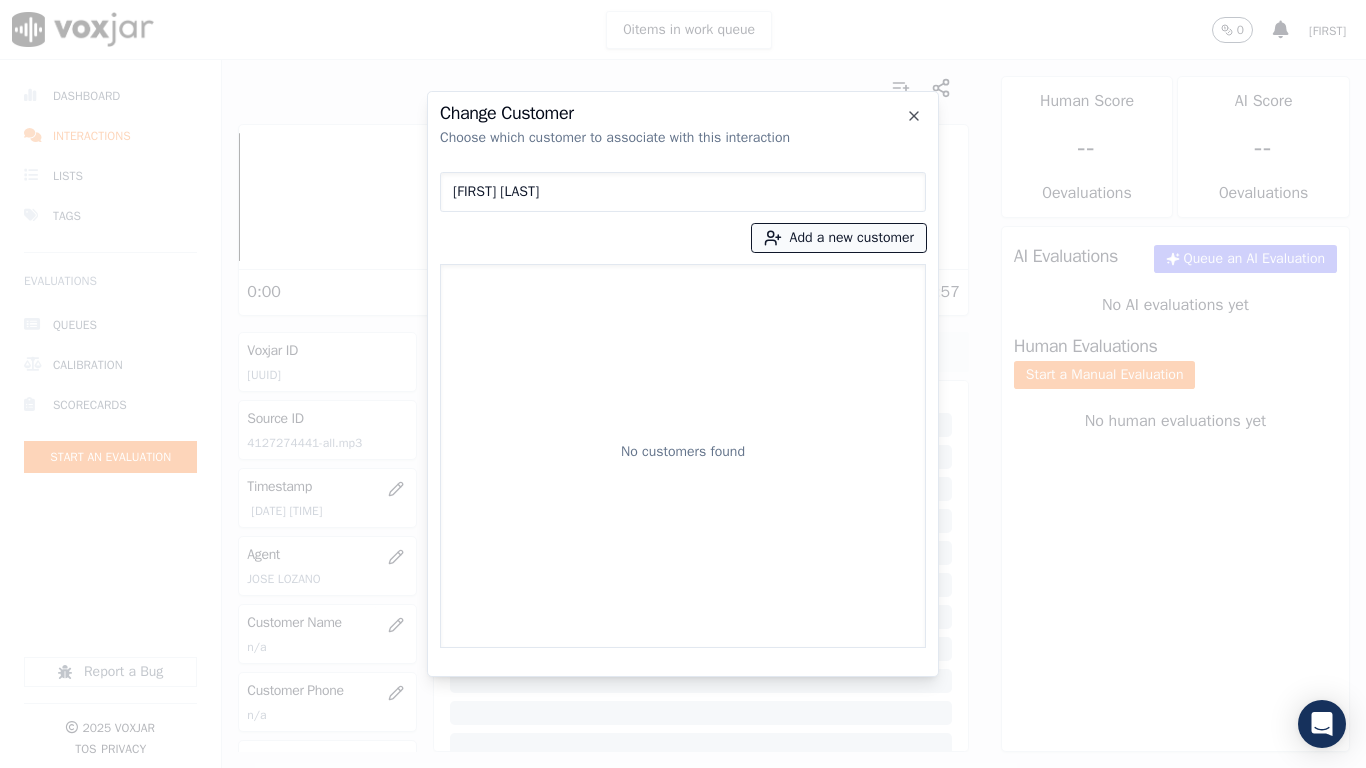 type on "[FIRST] [LAST]" 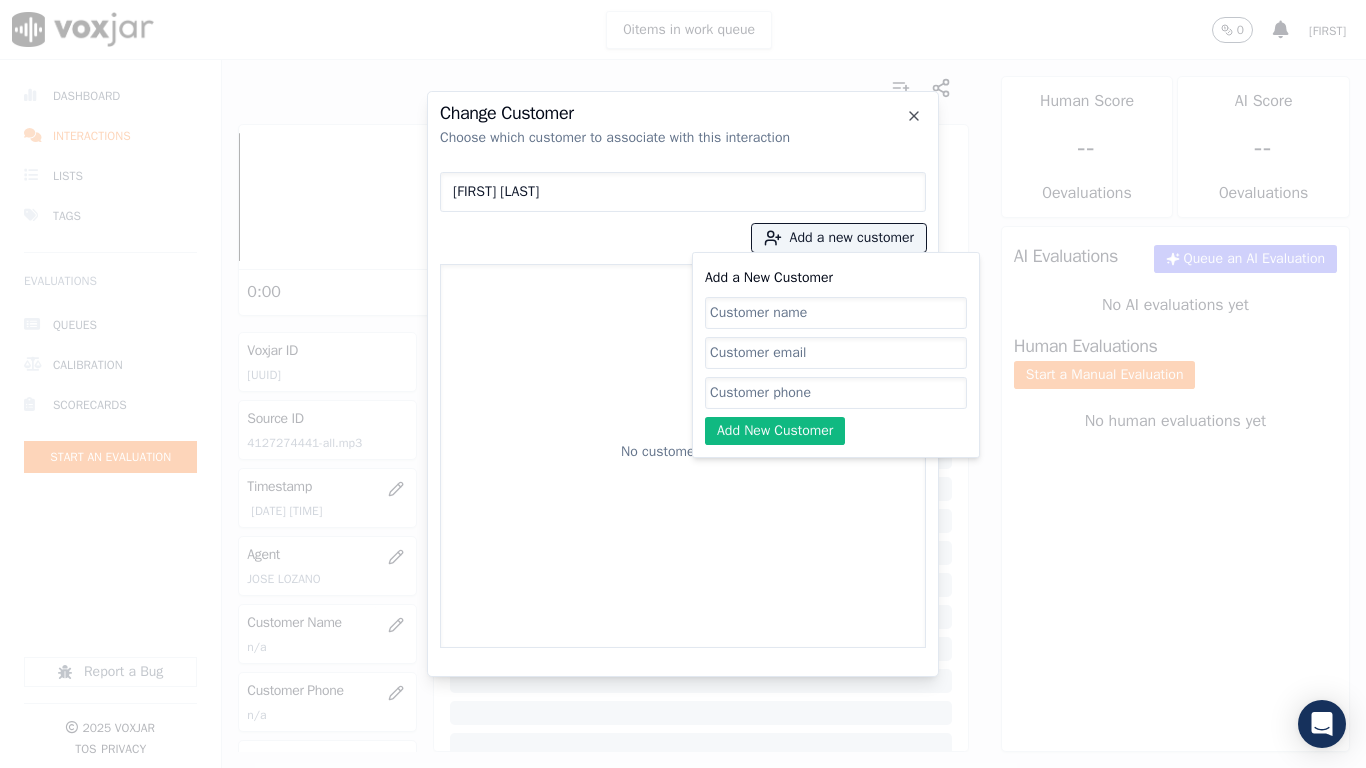 paste on "[FIRST] [LAST]" 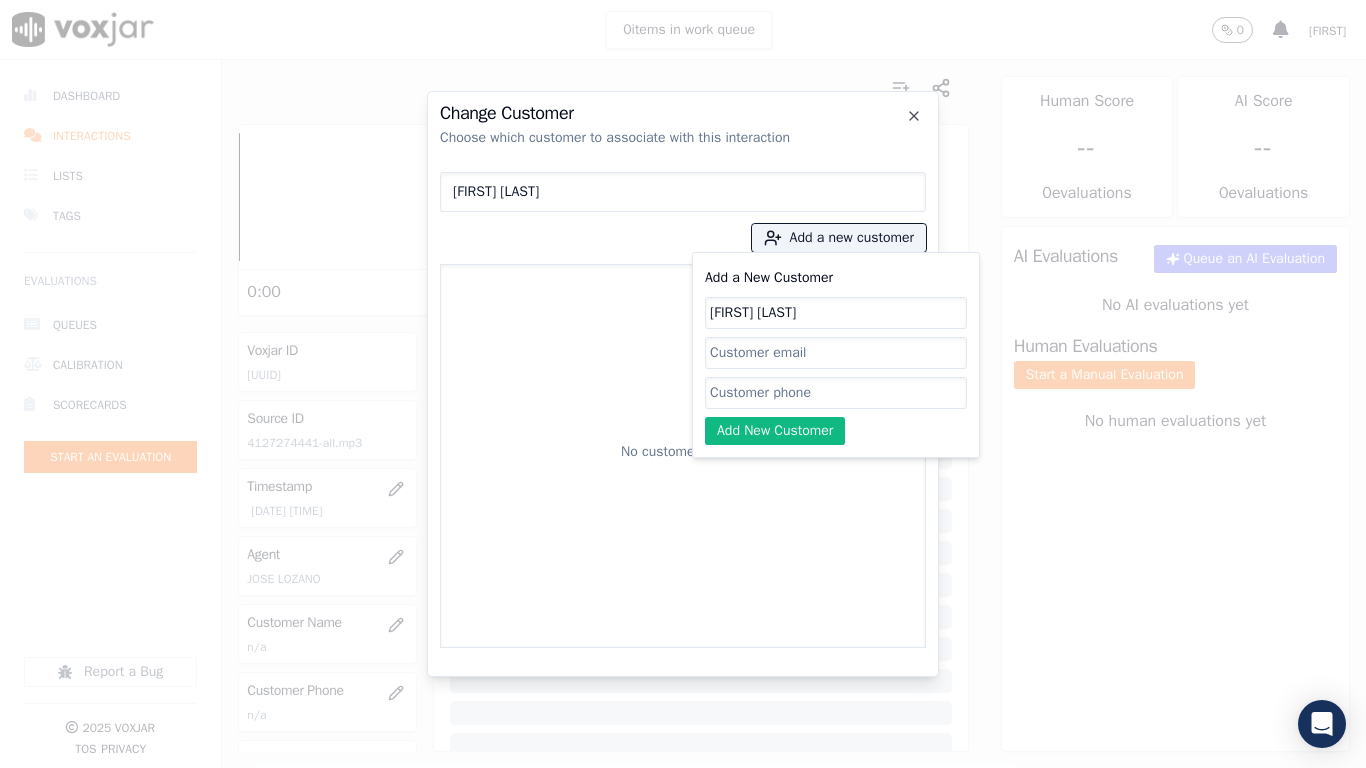 type on "[FIRST] [LAST]" 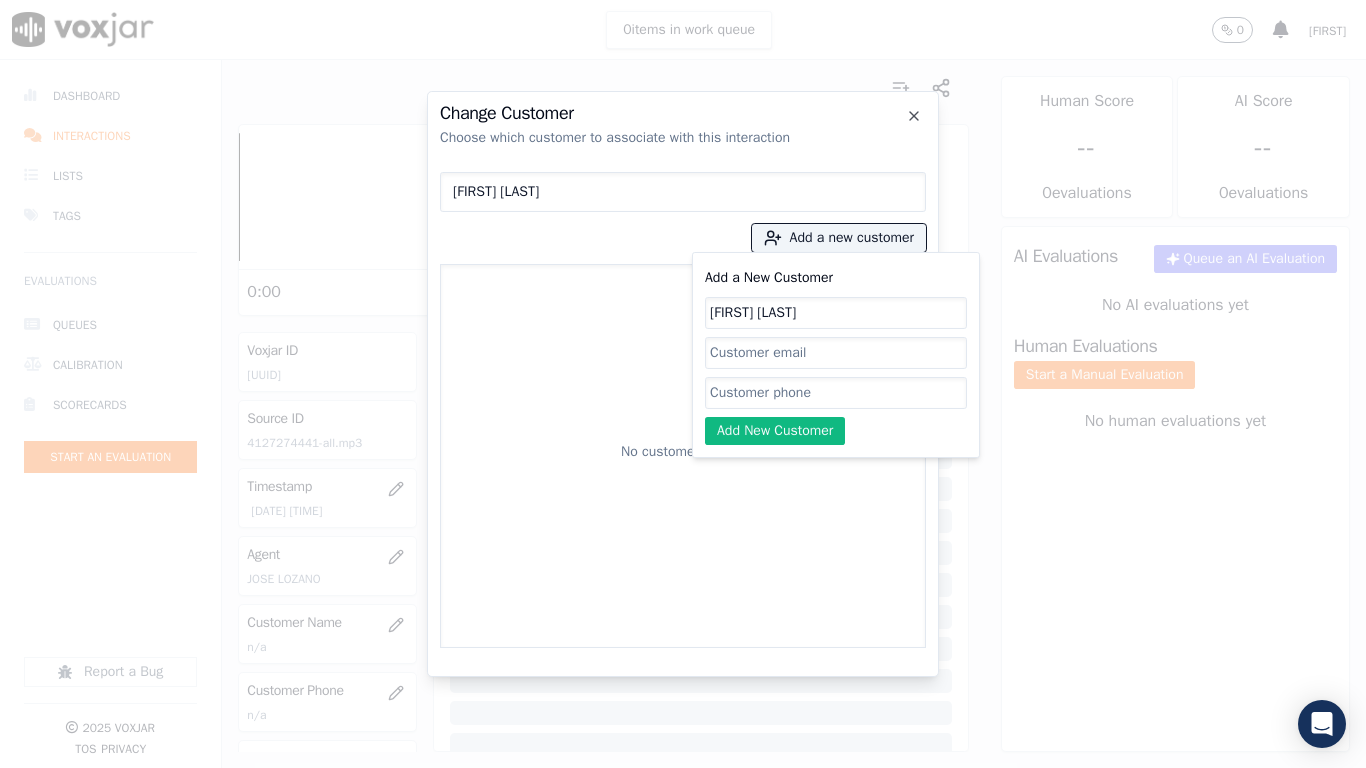 click on "Add a New Customer" 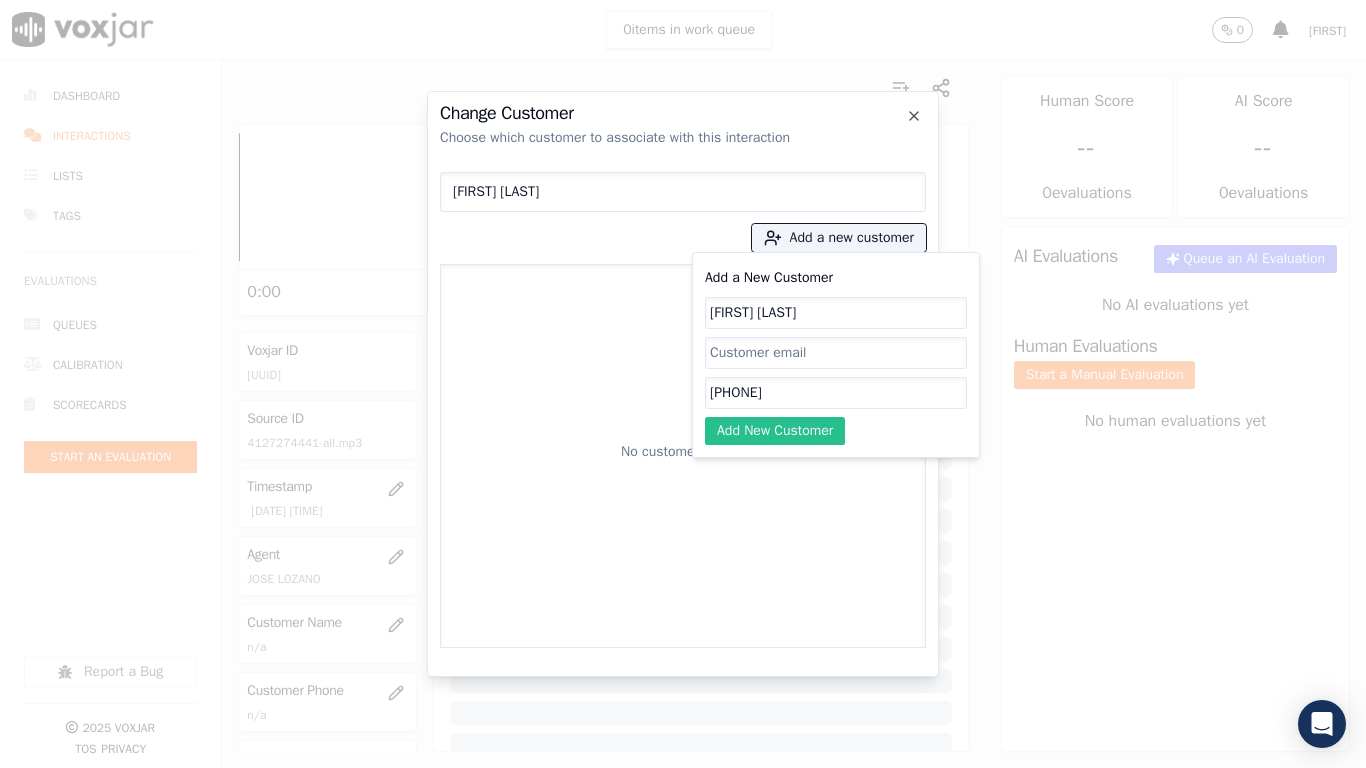type on "[PHONE]" 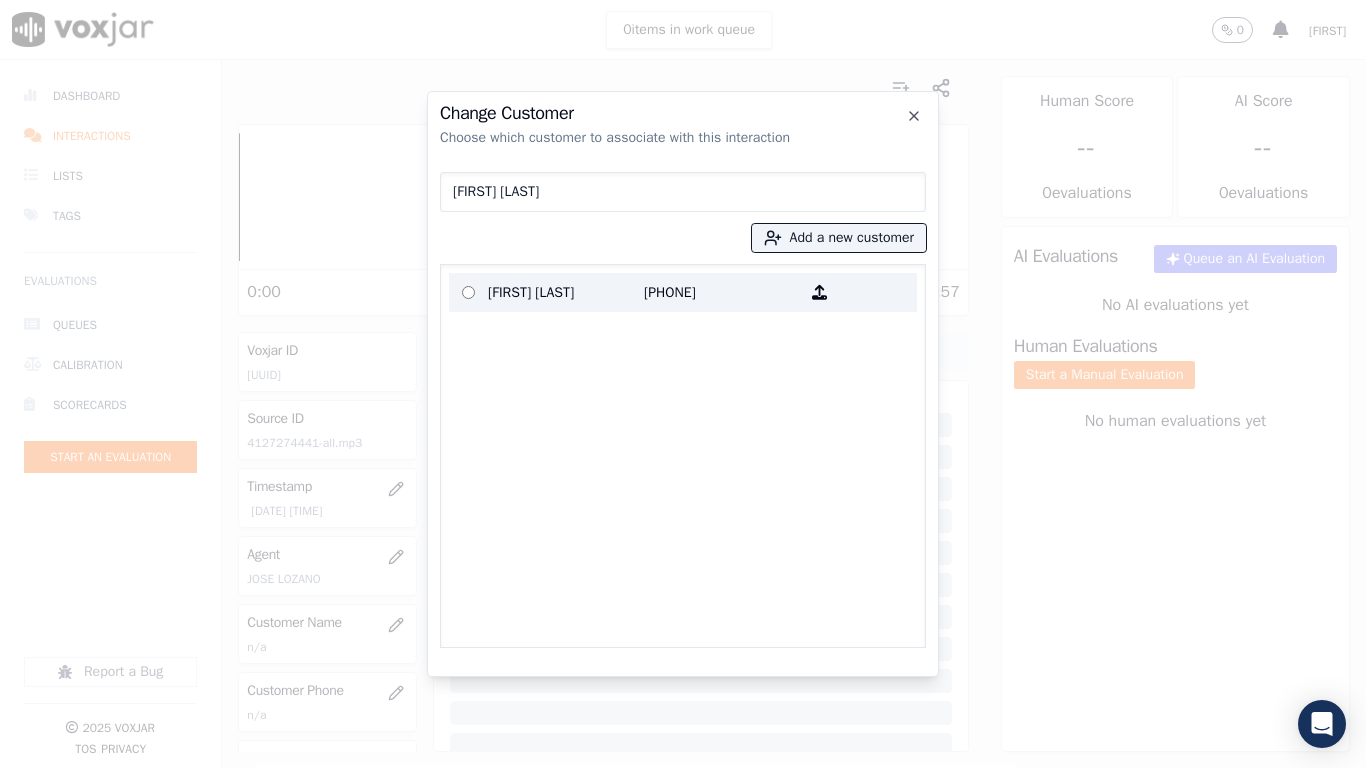 click on "[FIRST] [LAST]" at bounding box center (566, 292) 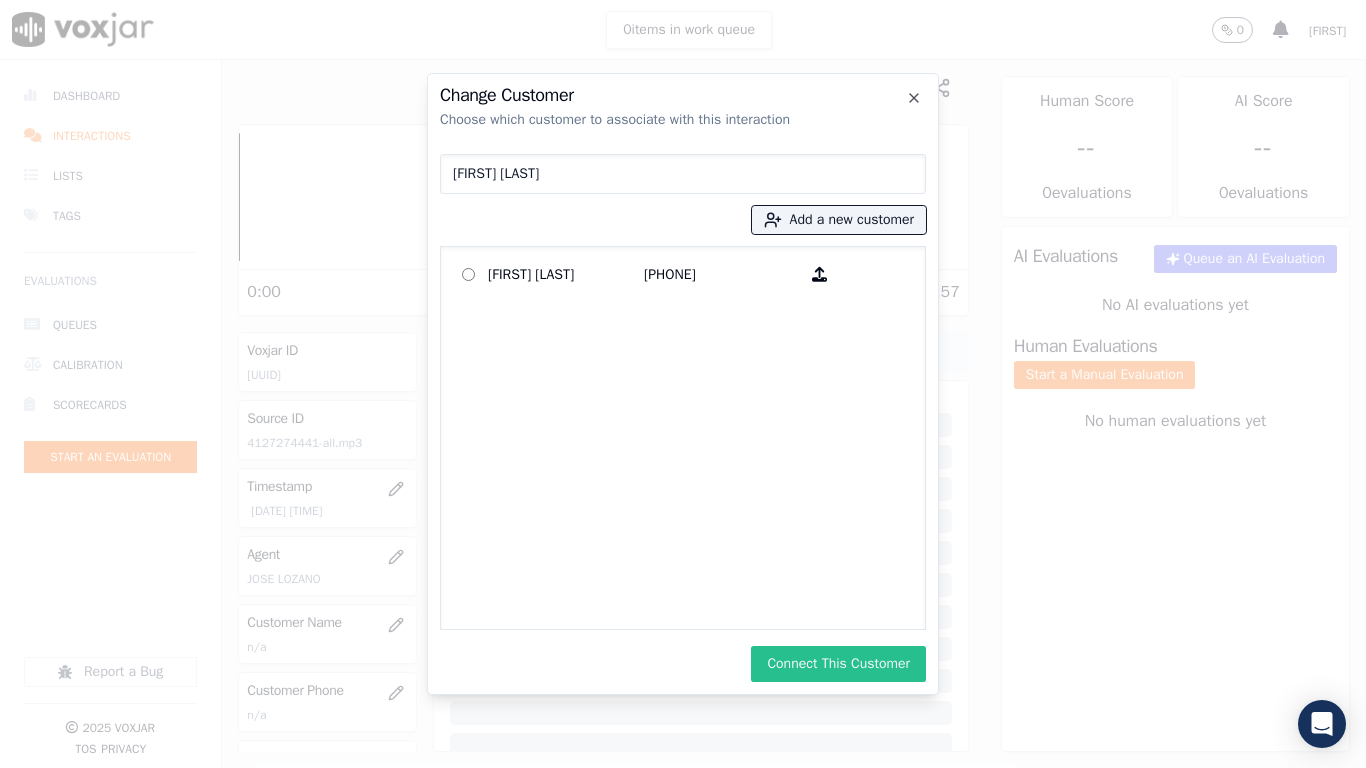 click on "Connect This Customer" at bounding box center (838, 664) 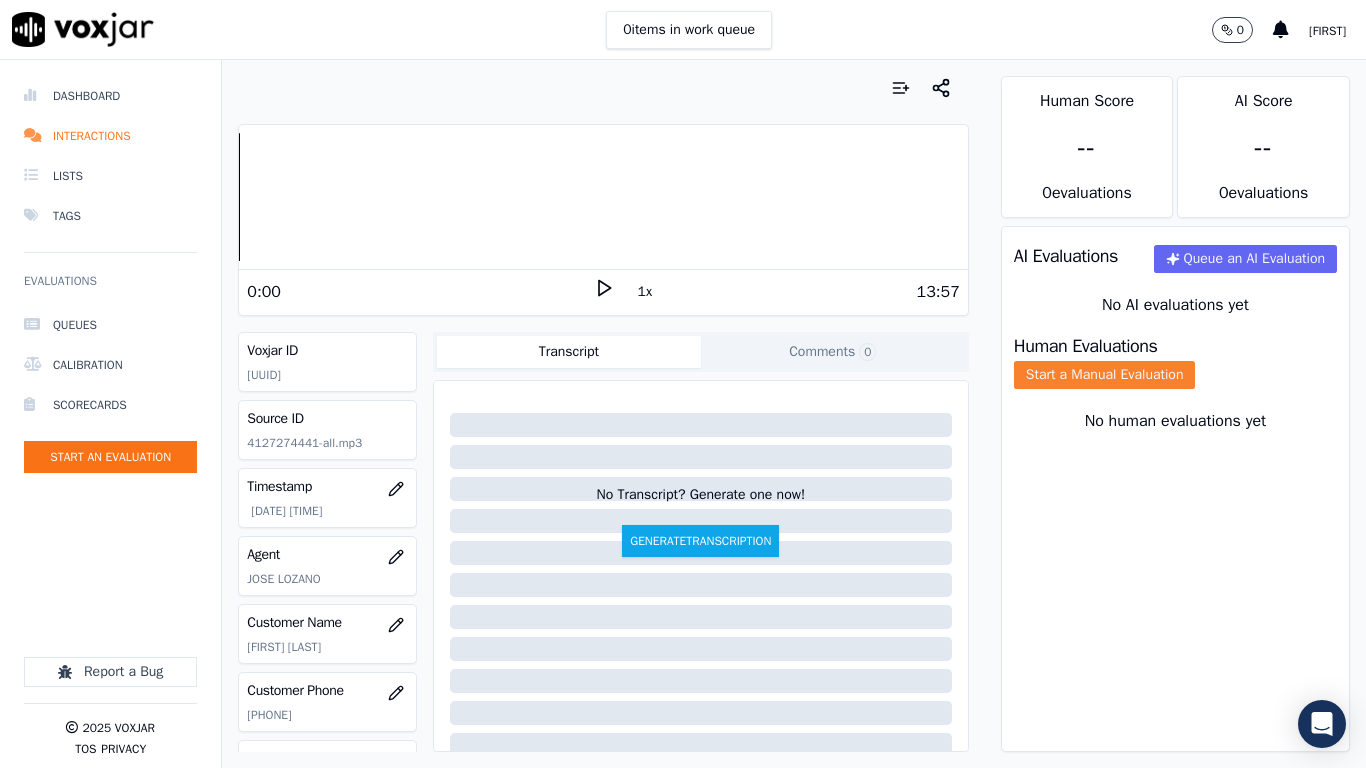 click on "Start a Manual Evaluation" 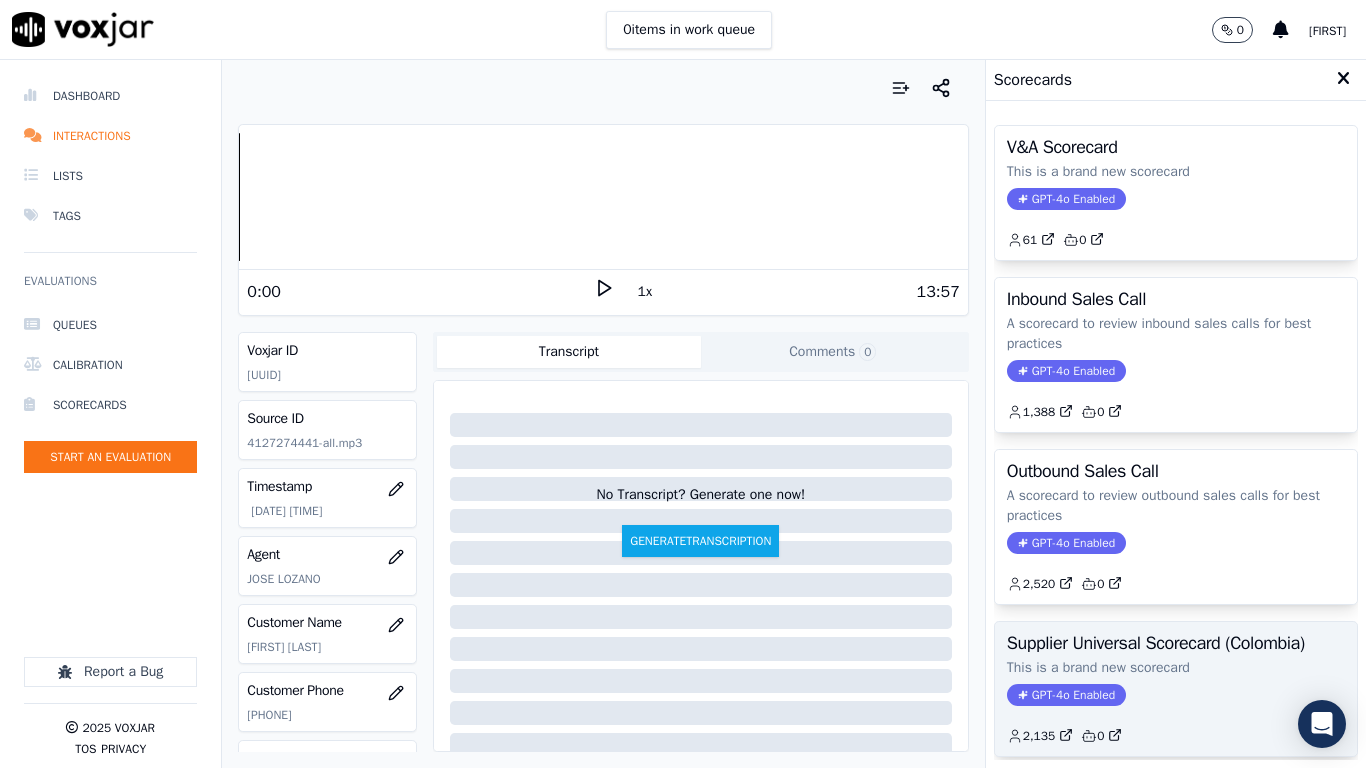 click on "Supplier Universal Scorecard (Colombia)" at bounding box center (1176, 643) 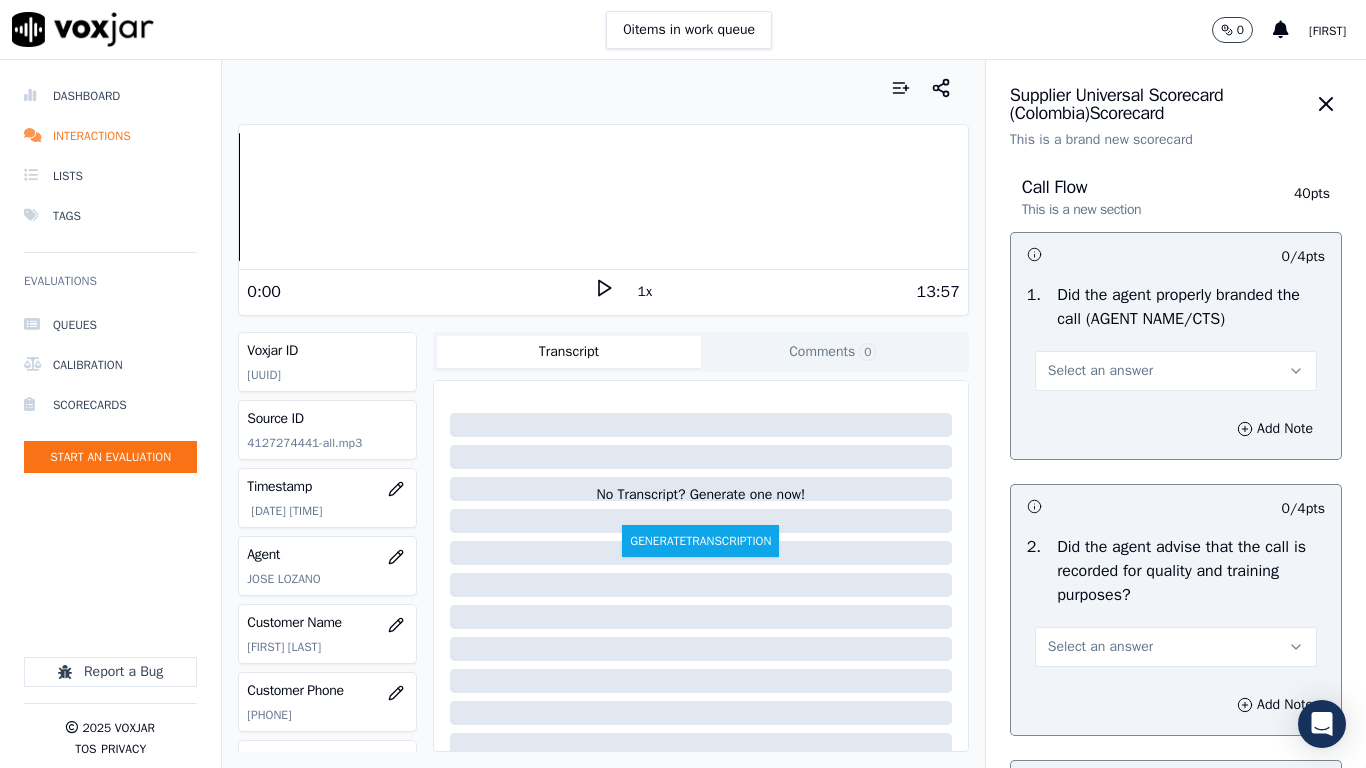 click on "Select an answer" at bounding box center [1176, 371] 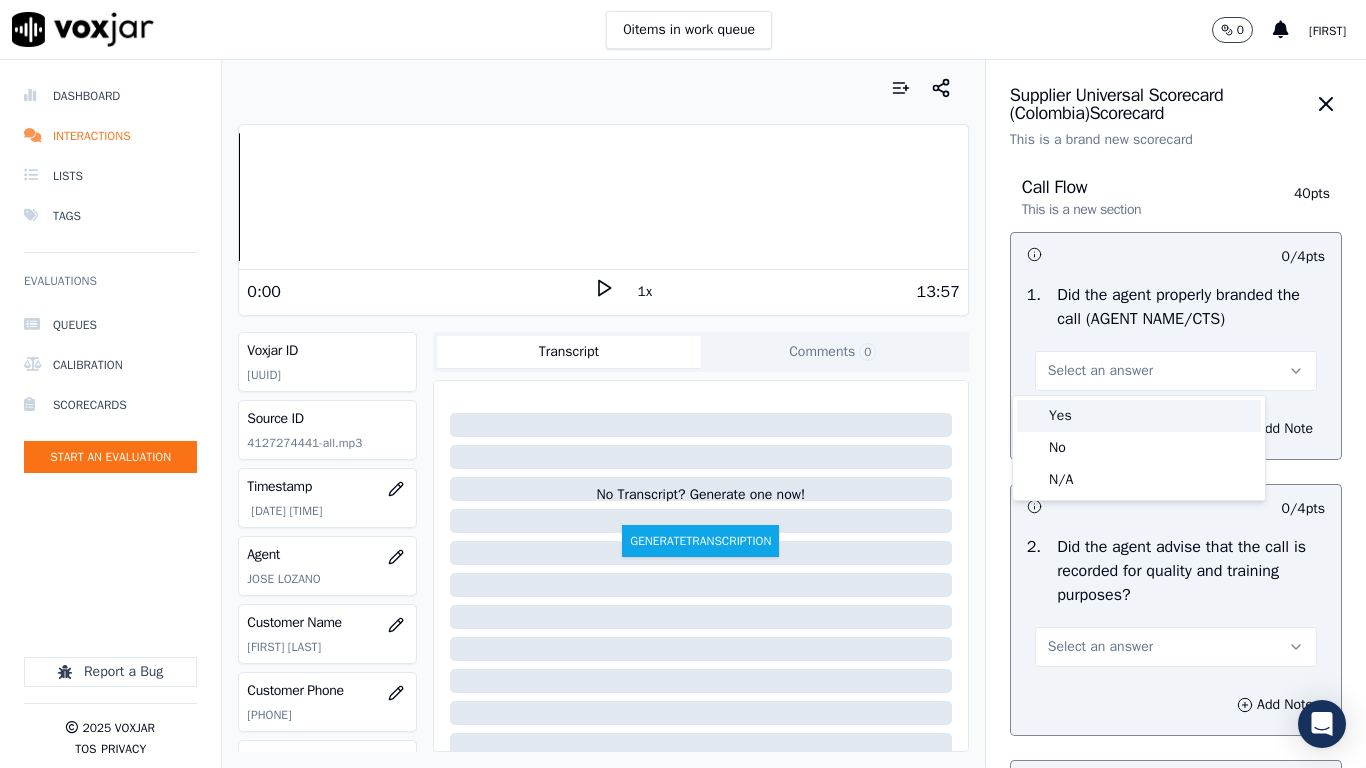click on "Yes" at bounding box center (1139, 416) 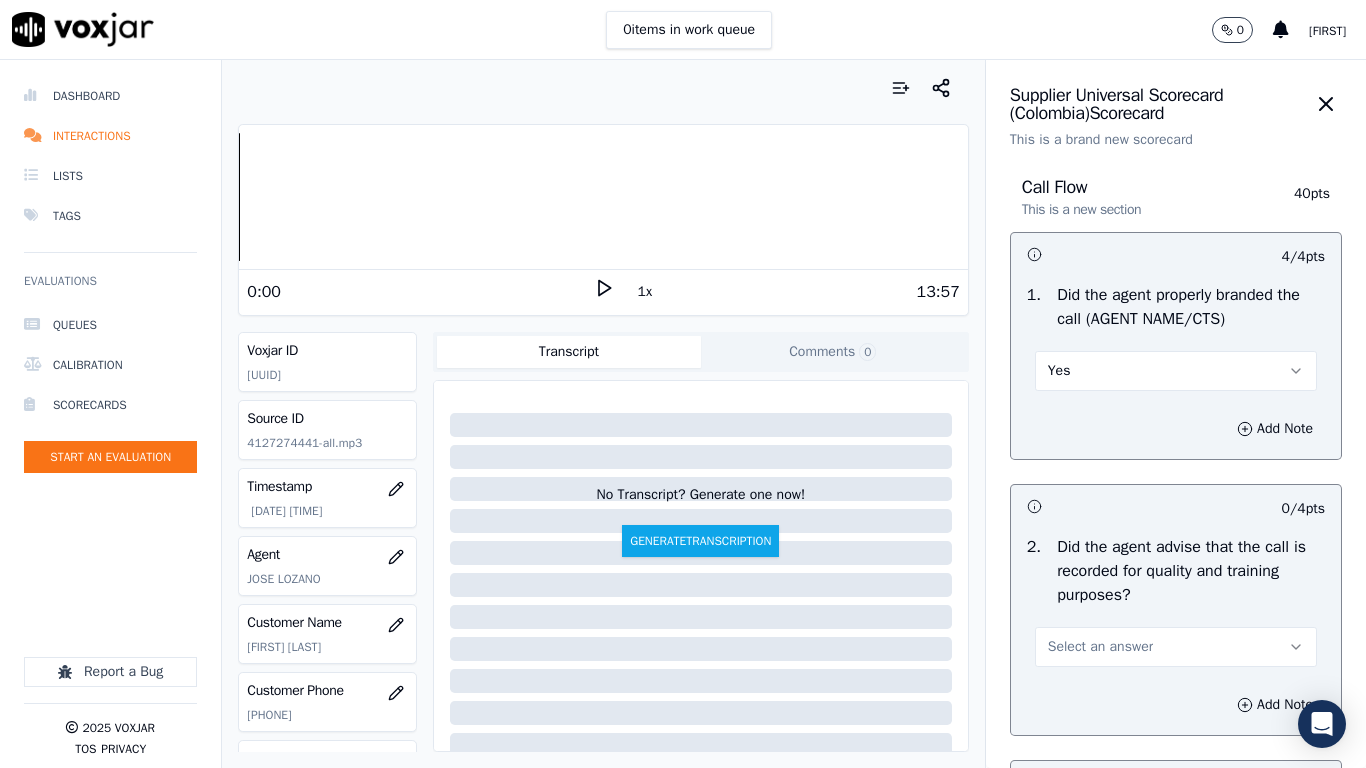 click on "Select an answer" at bounding box center (1176, 647) 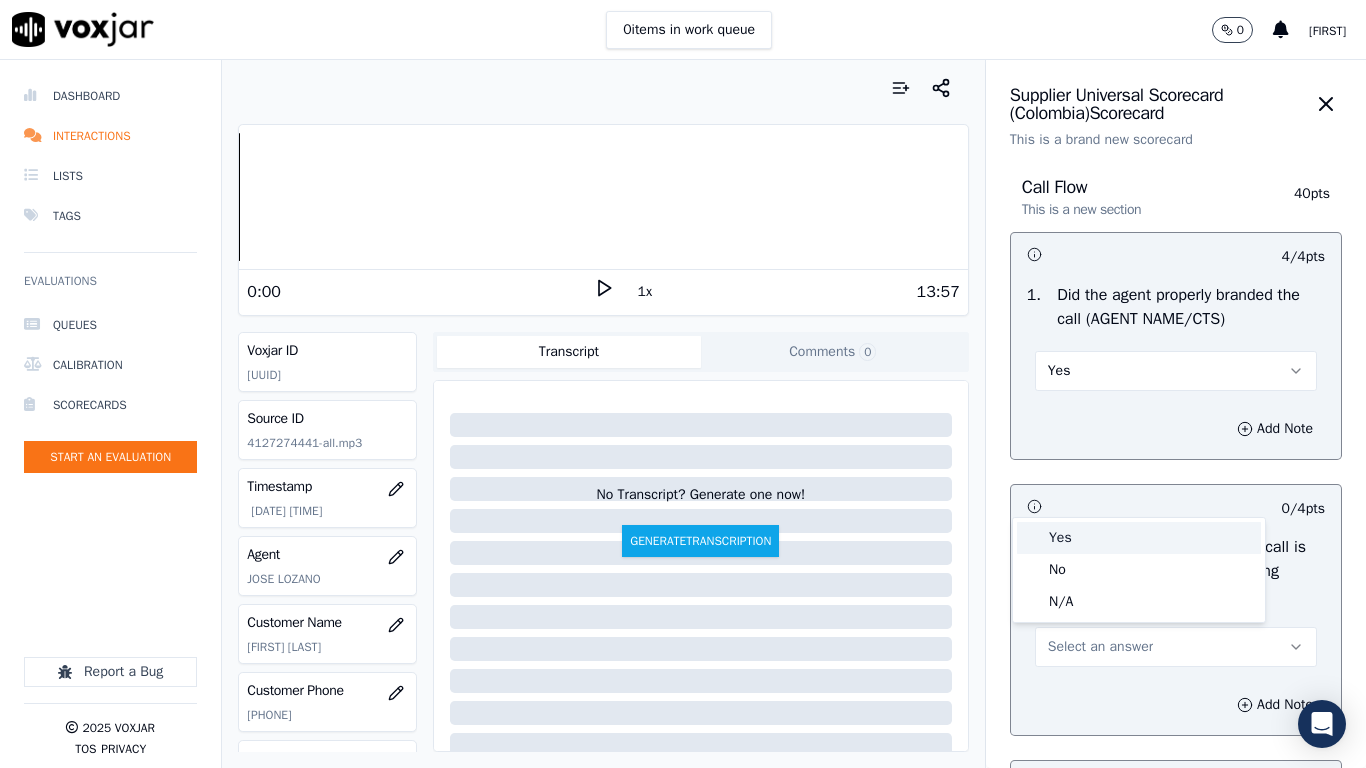 click on "Yes" at bounding box center [1139, 538] 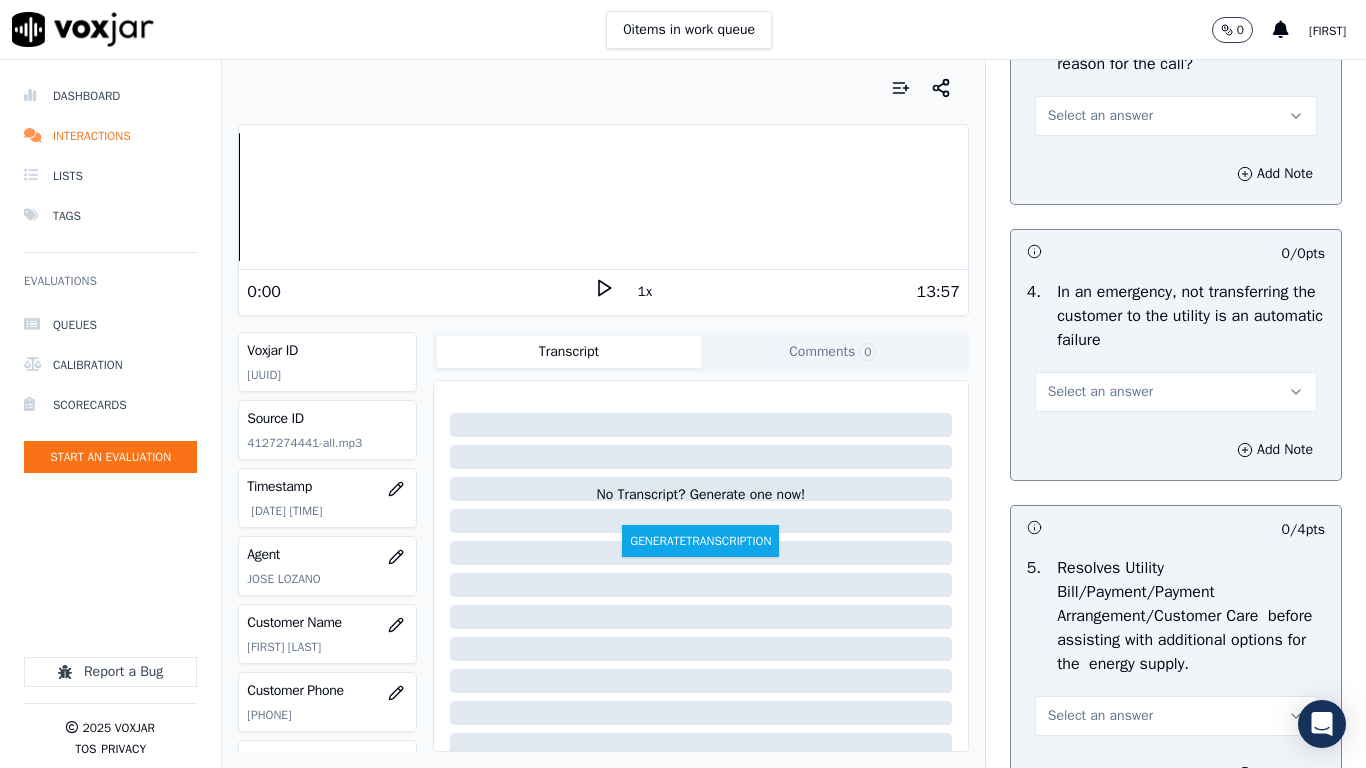 scroll, scrollTop: 800, scrollLeft: 0, axis: vertical 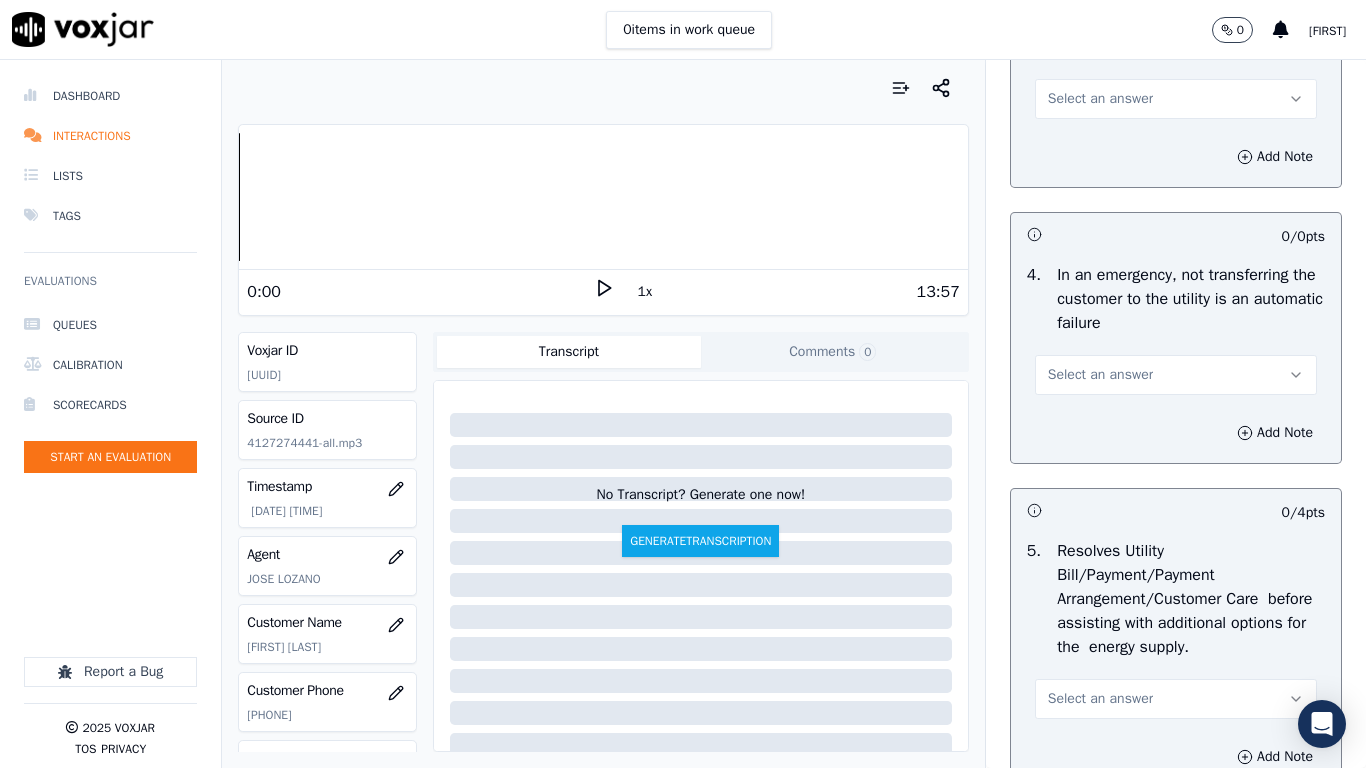 click on "Select an answer" at bounding box center (1100, 99) 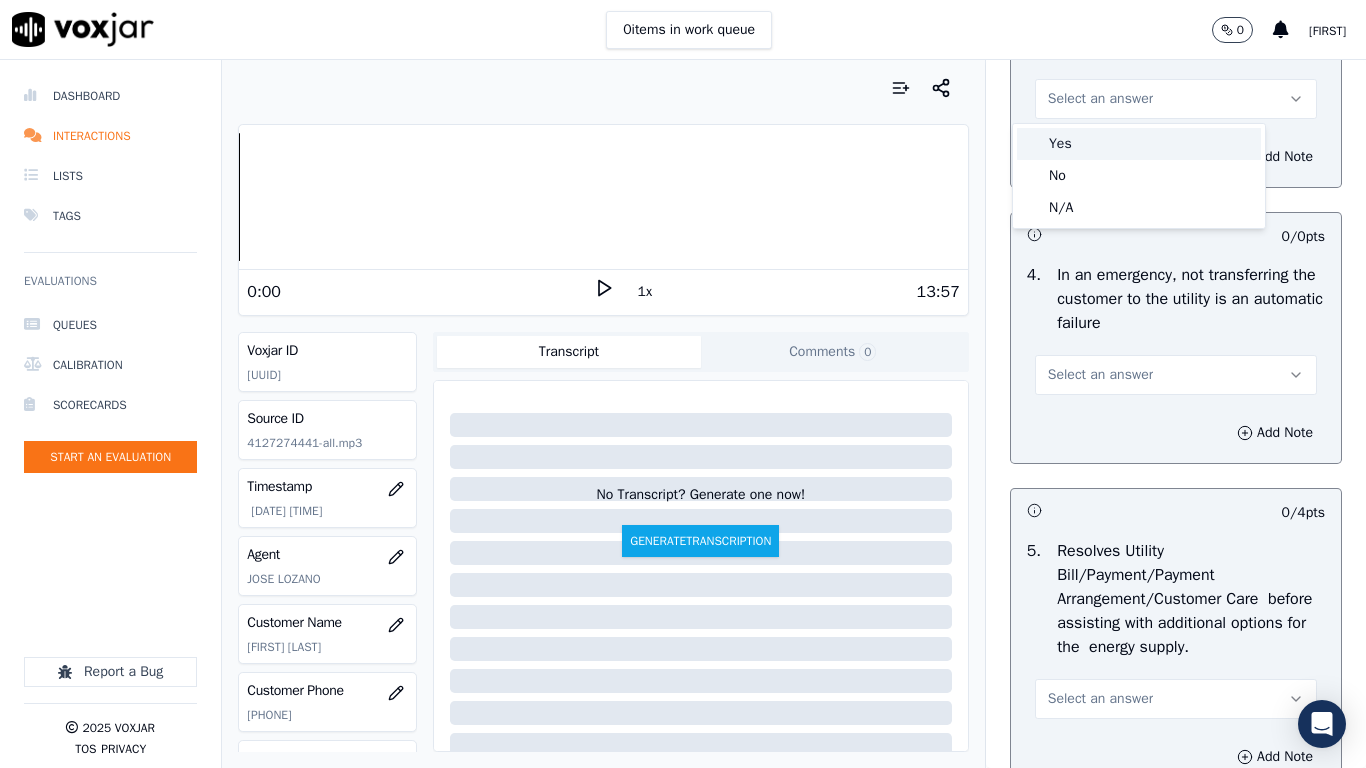 click on "Yes" at bounding box center [1139, 144] 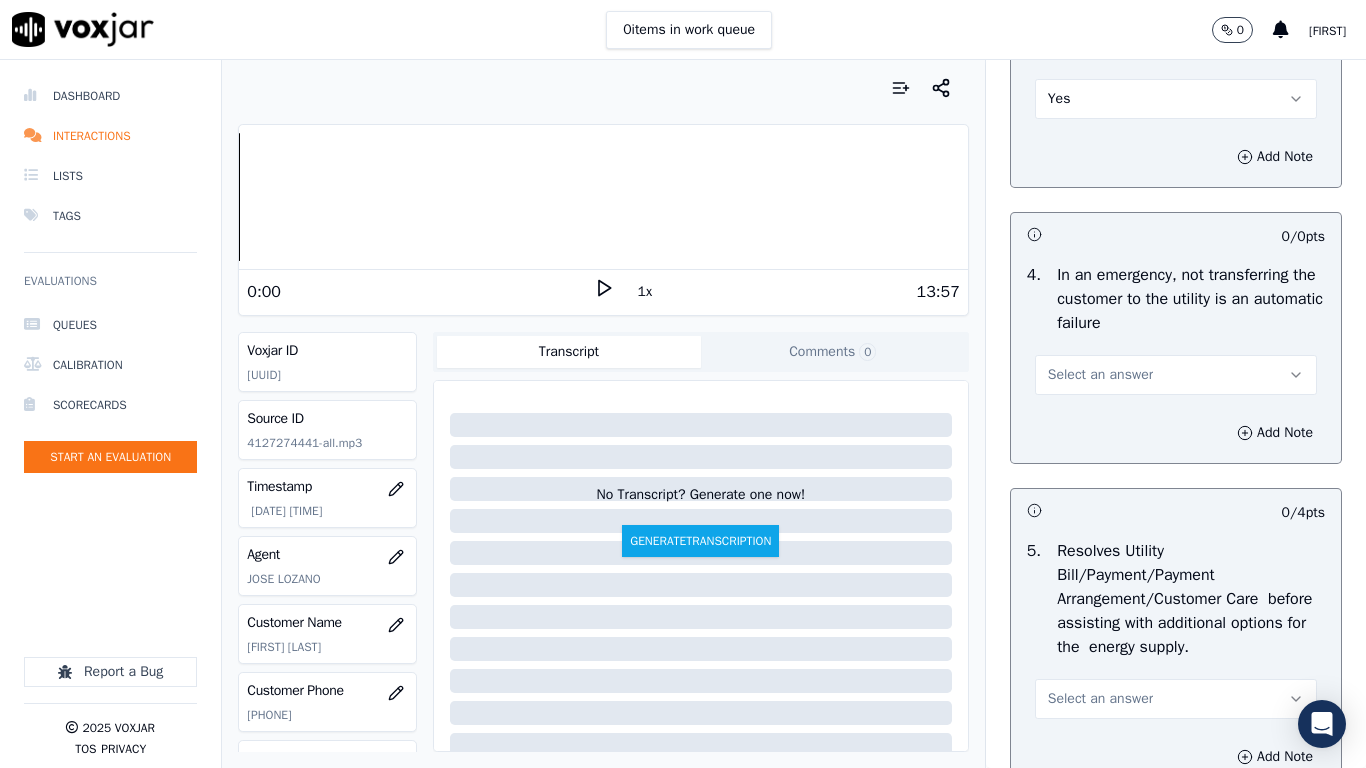 click on "Select an answer" at bounding box center [1100, 375] 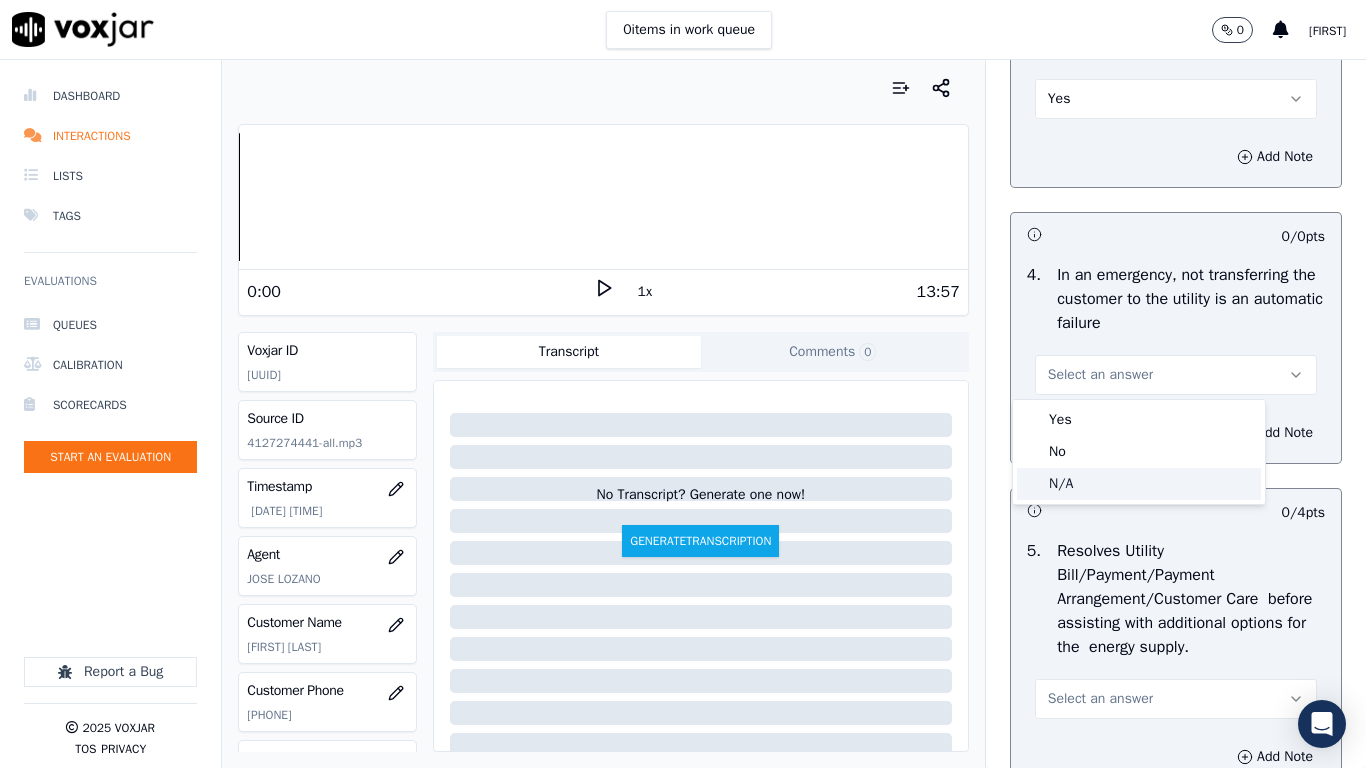 click on "N/A" 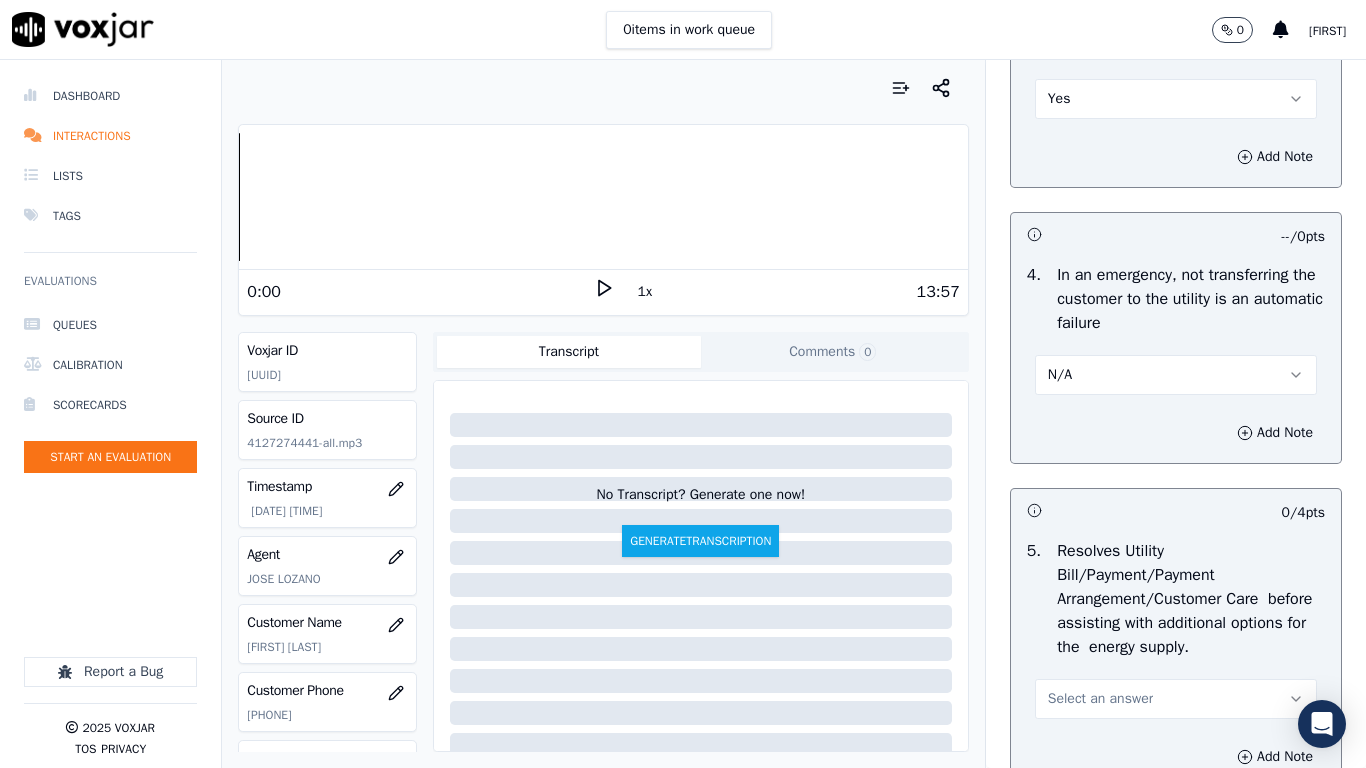 click on "Select an answer" at bounding box center [1100, 699] 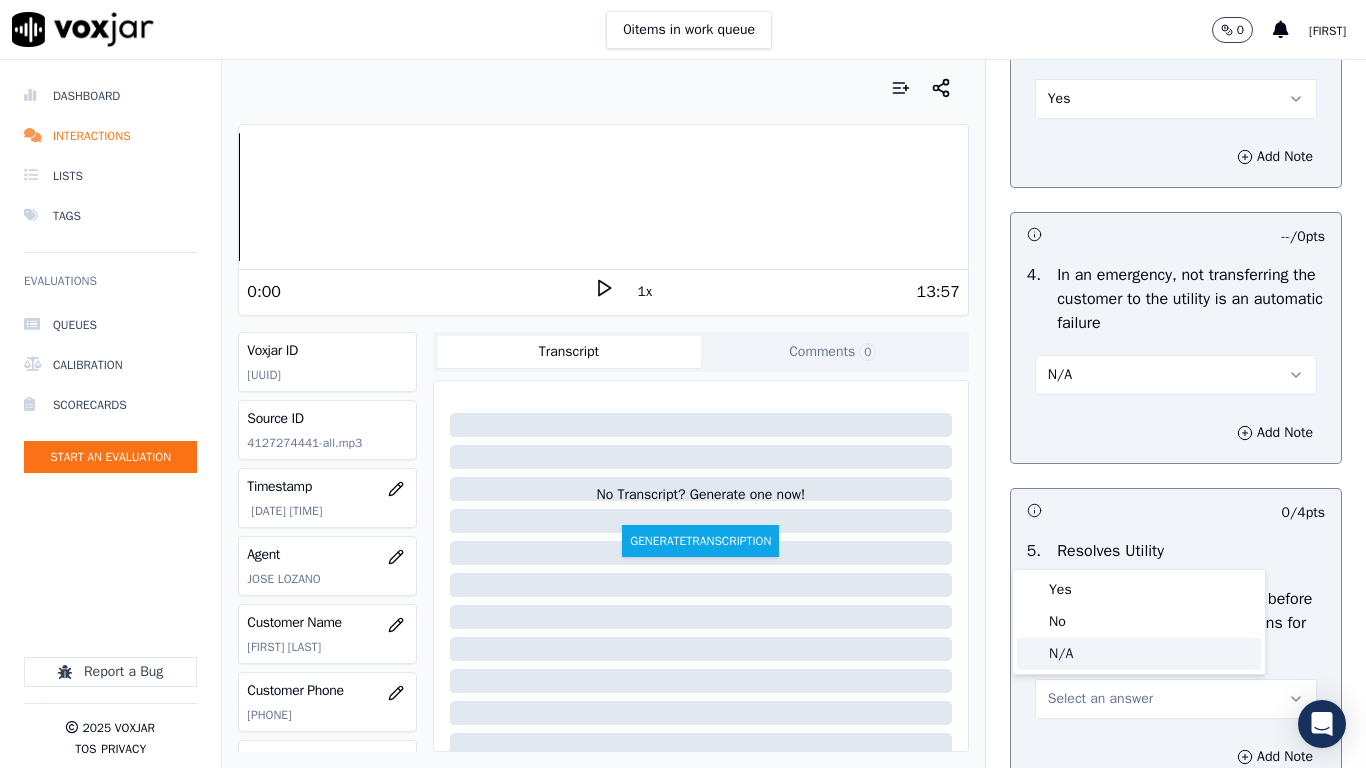 click on "N/A" 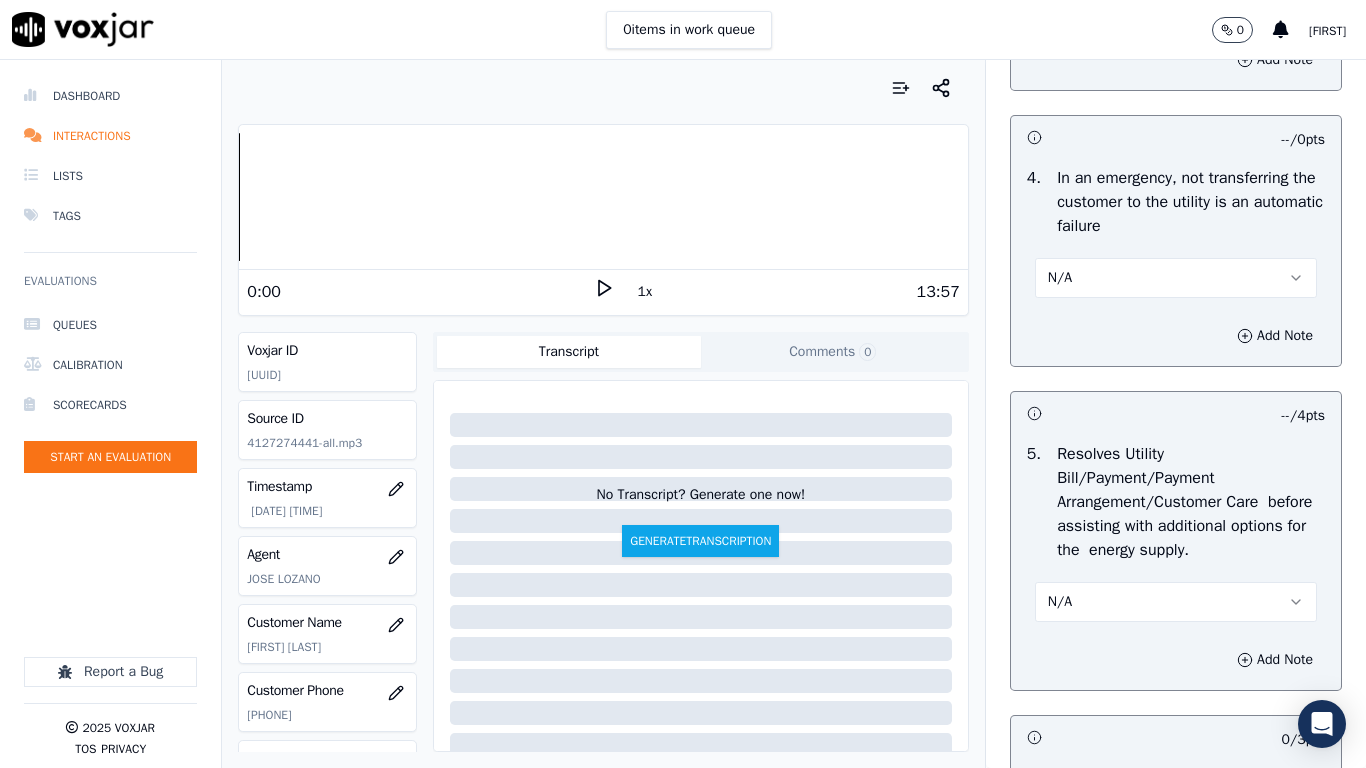 scroll, scrollTop: 1500, scrollLeft: 0, axis: vertical 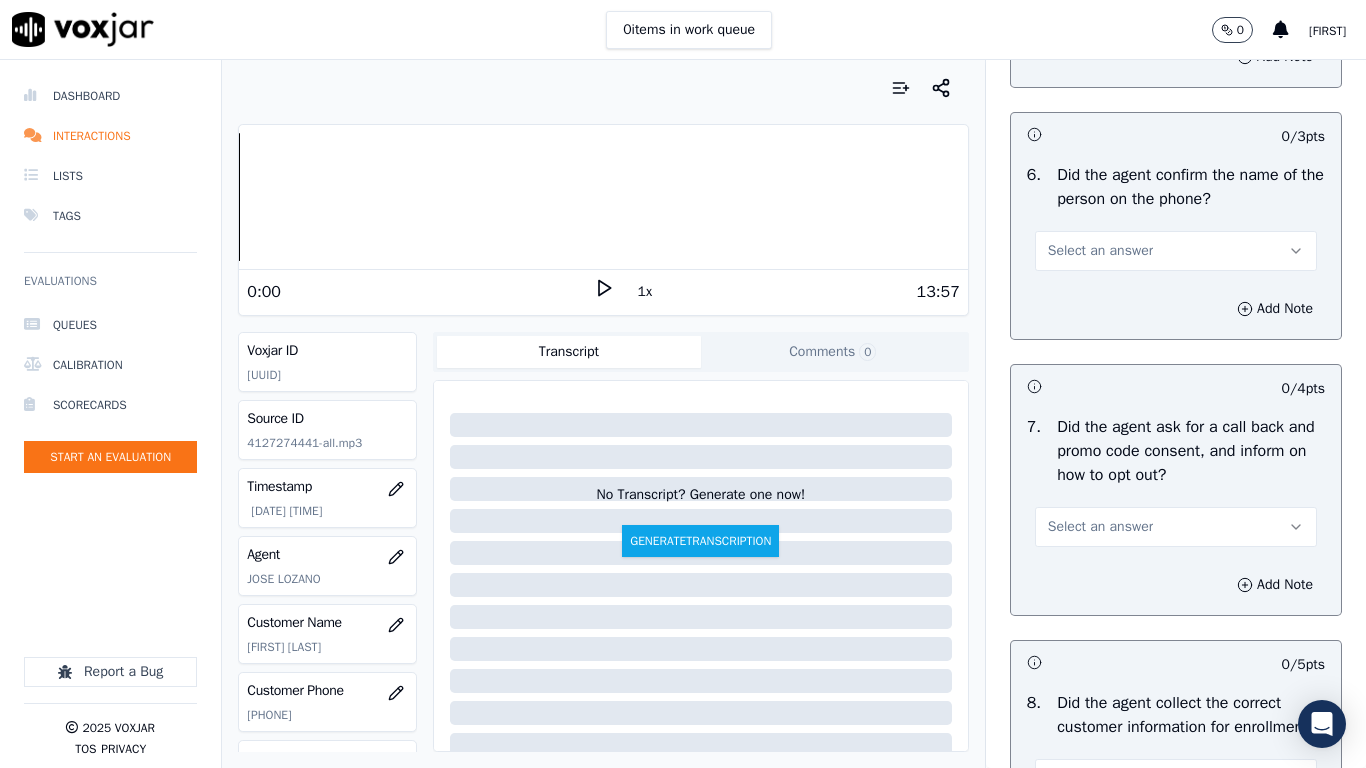 click on "Select an answer" at bounding box center (1100, 251) 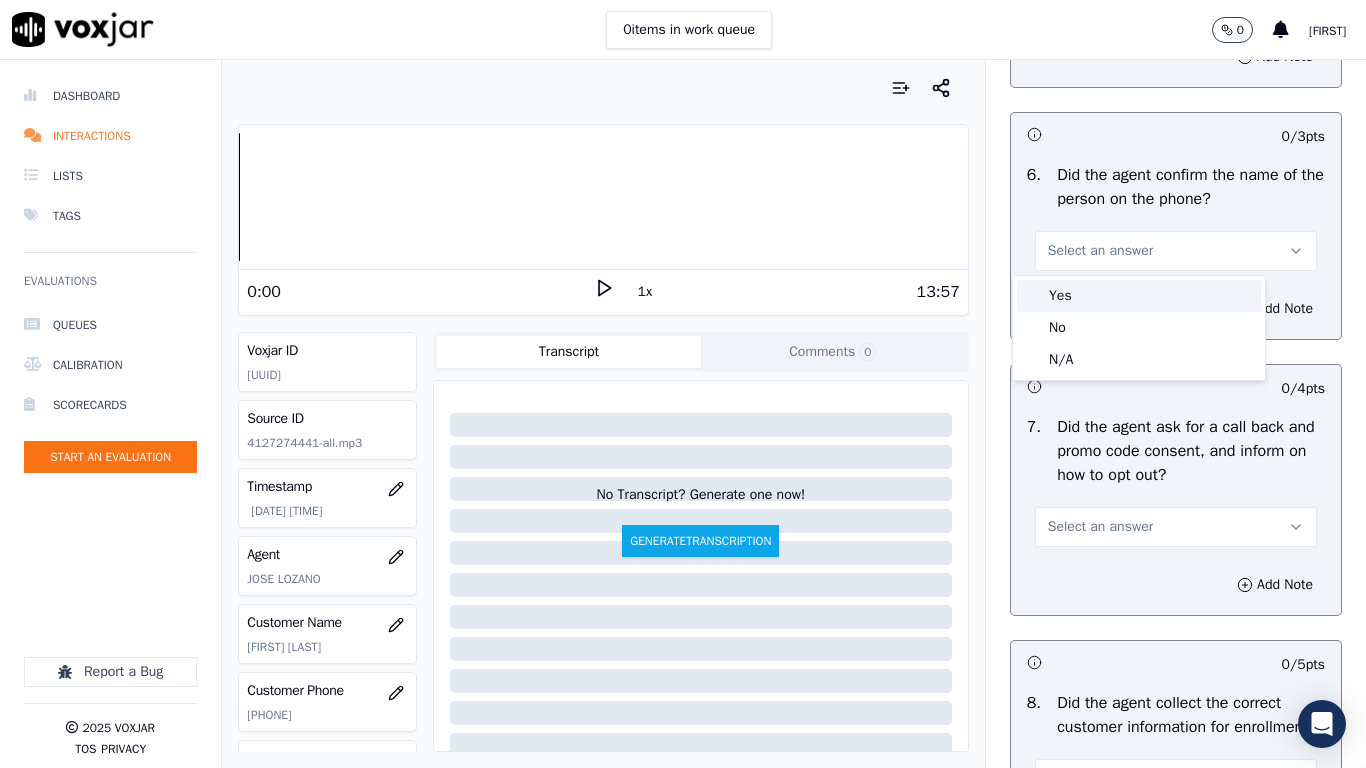click on "Yes" at bounding box center (1139, 296) 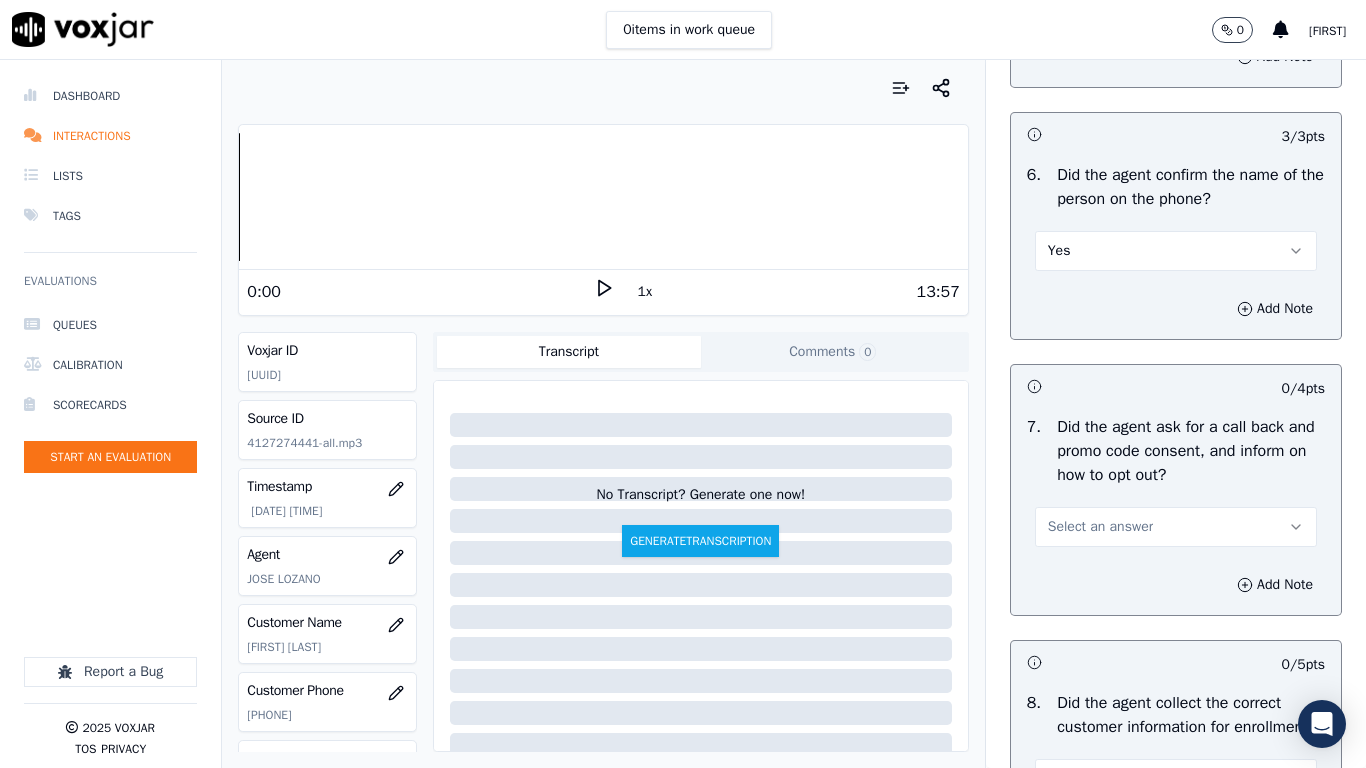 click on "Select an answer" at bounding box center (1176, 527) 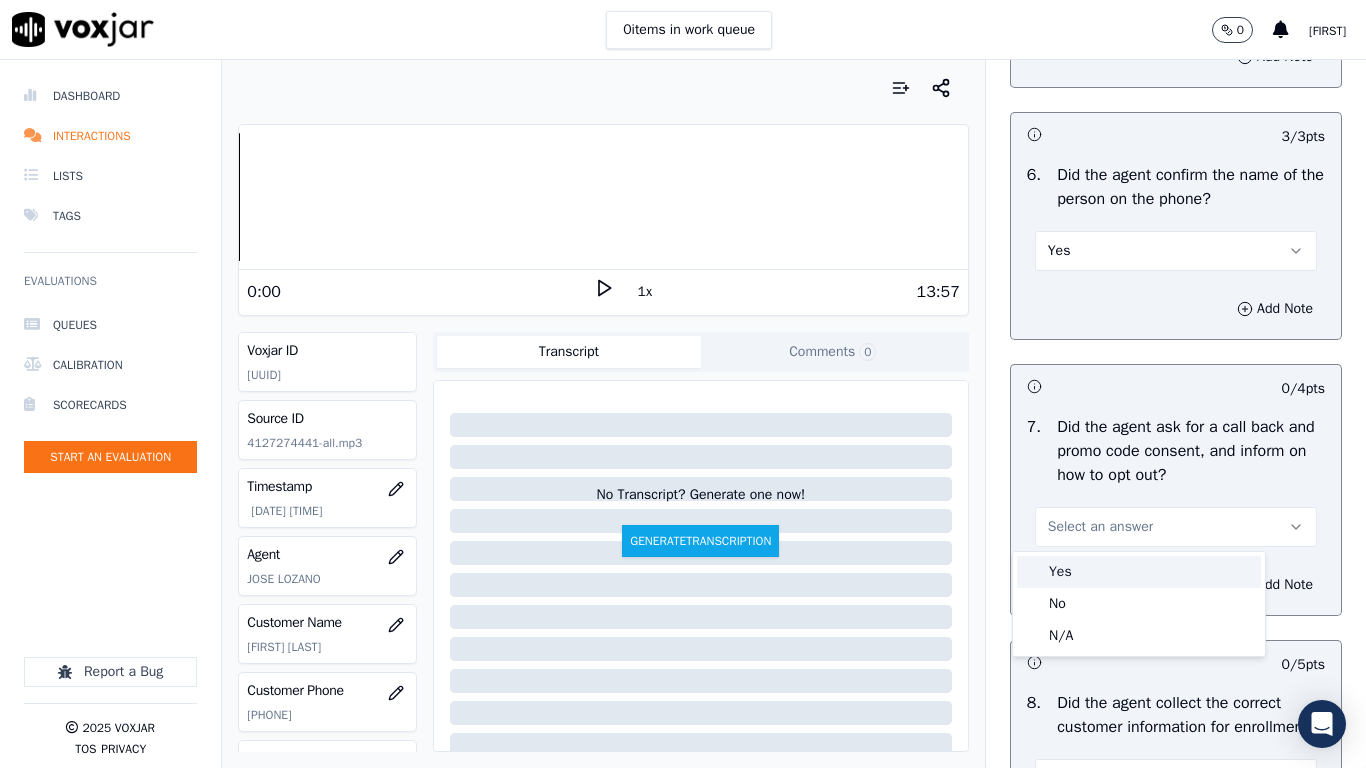 click on "Yes" at bounding box center (1139, 572) 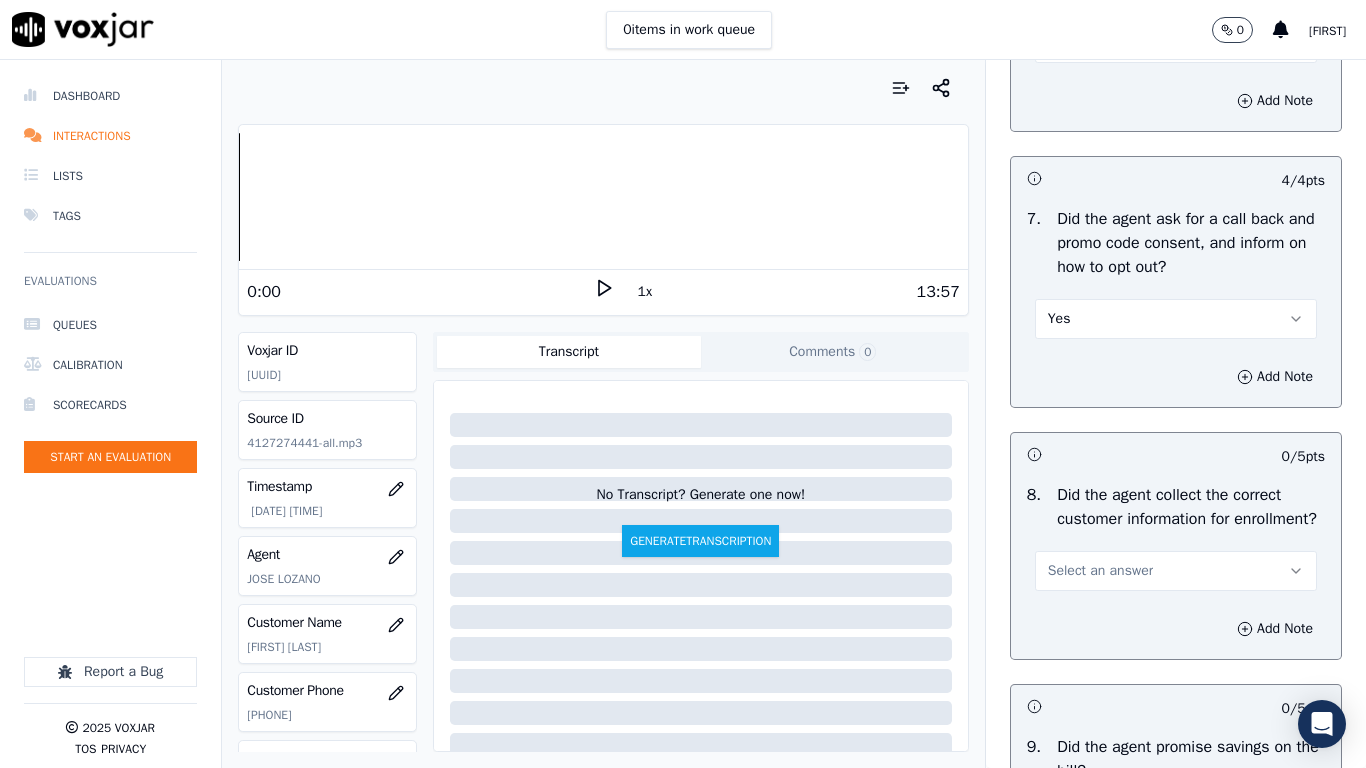 scroll, scrollTop: 2100, scrollLeft: 0, axis: vertical 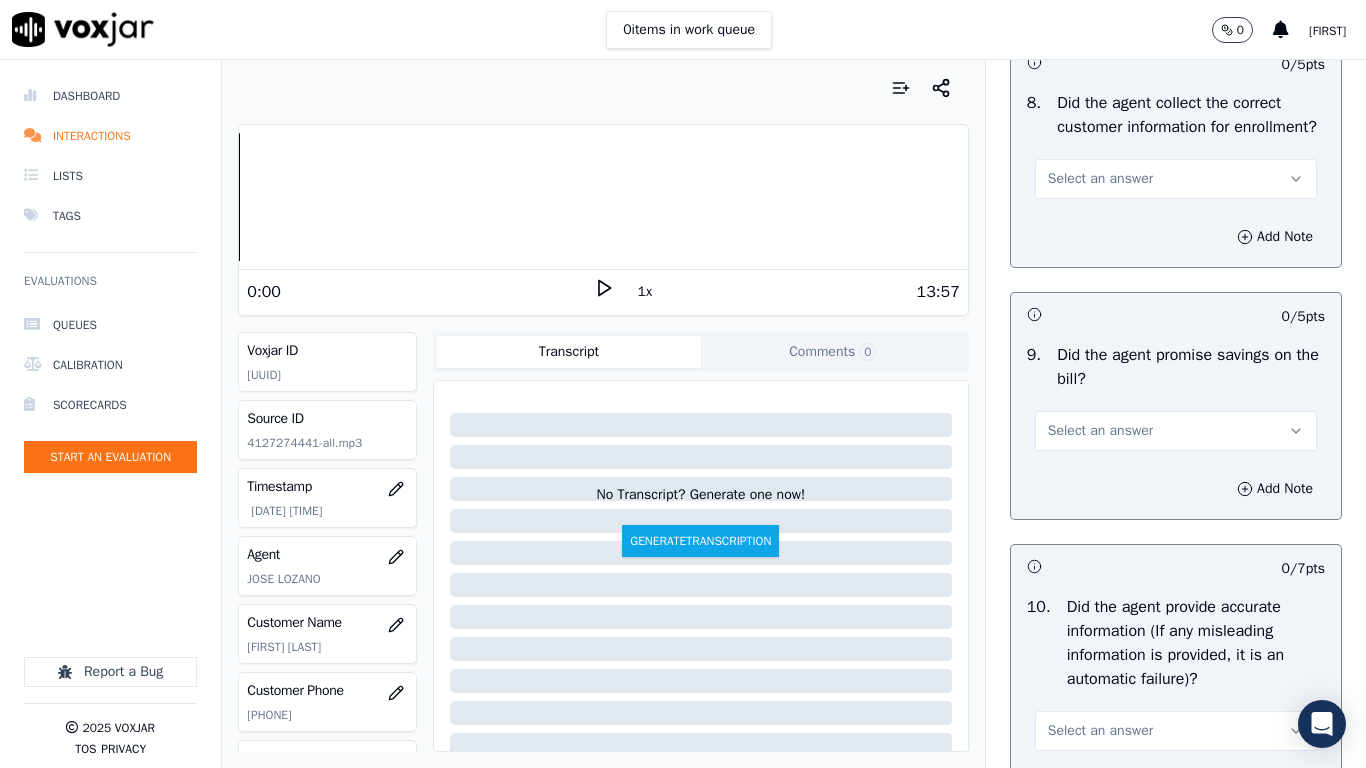 click on "Select an answer" at bounding box center [1100, 179] 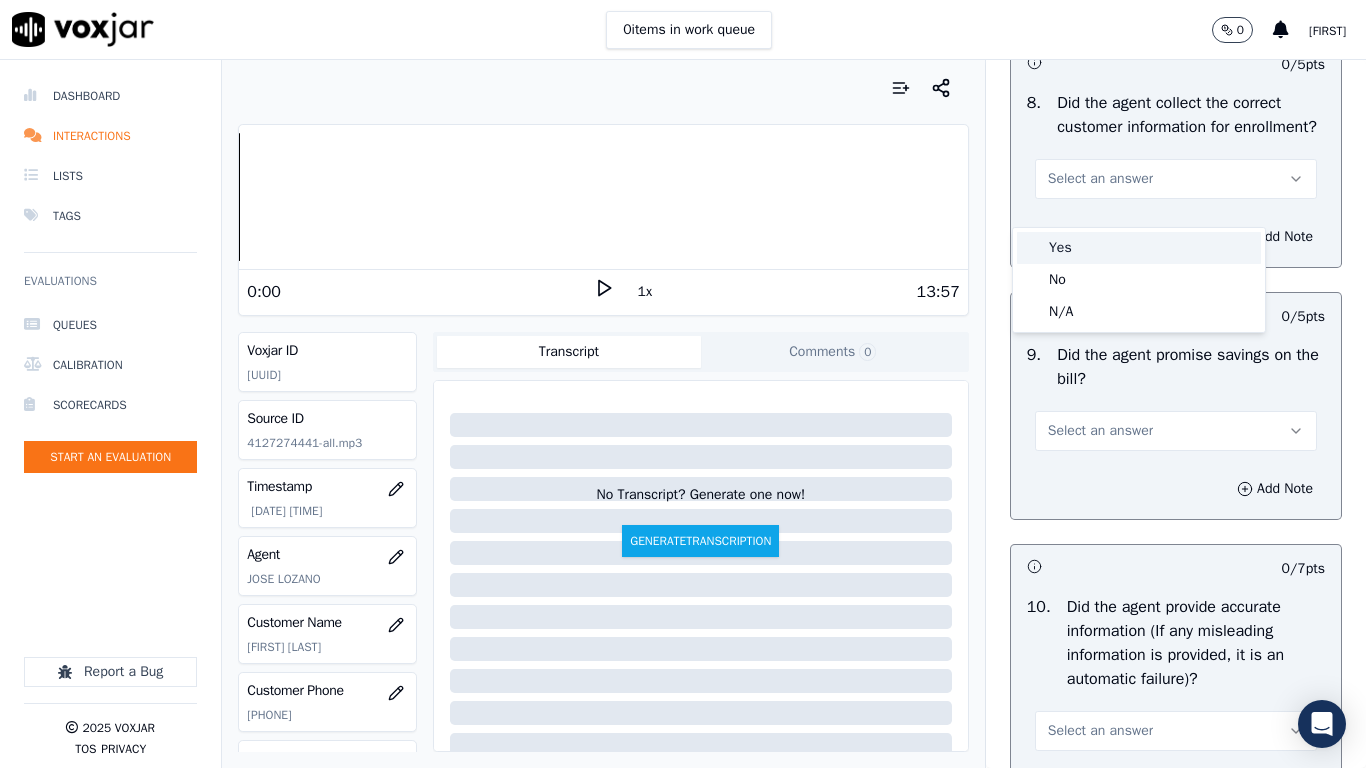 click on "Yes" at bounding box center [1139, 248] 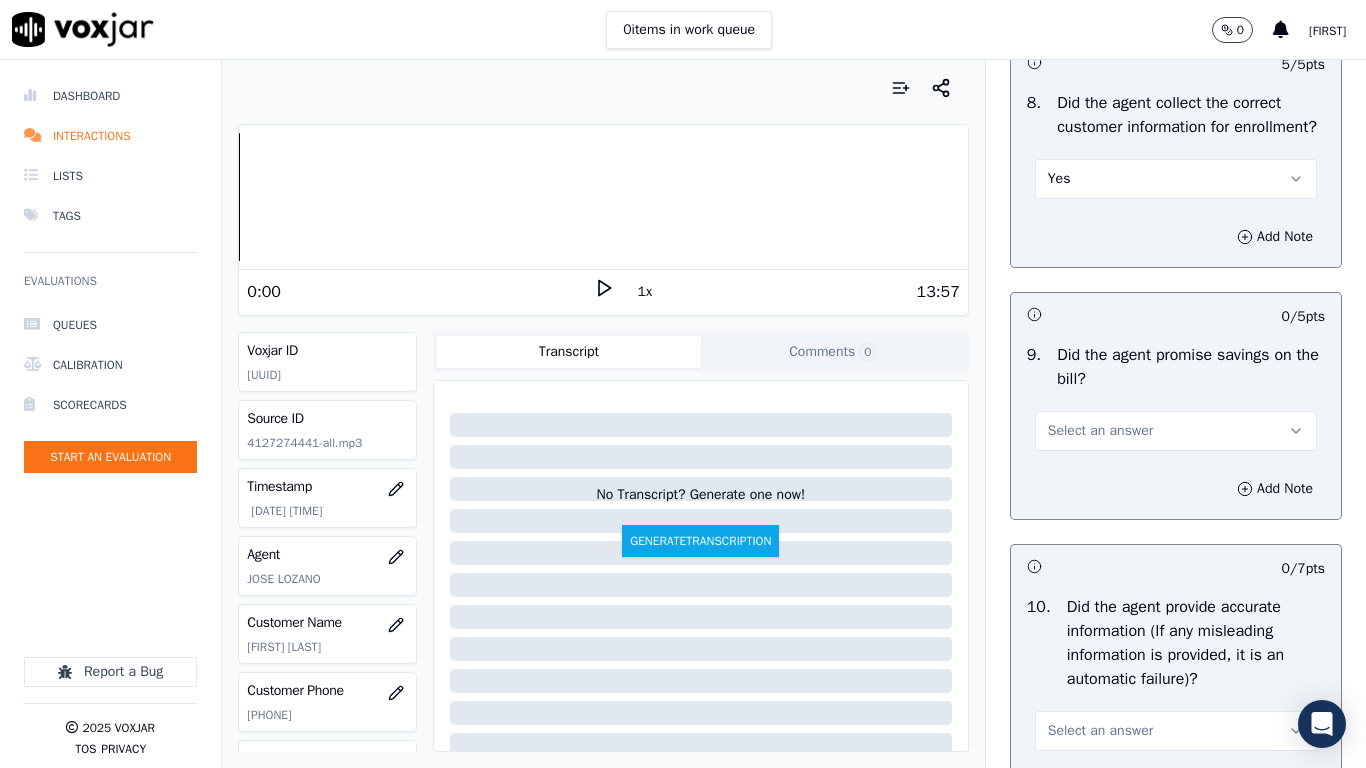 click on "Select an answer" at bounding box center [1176, 431] 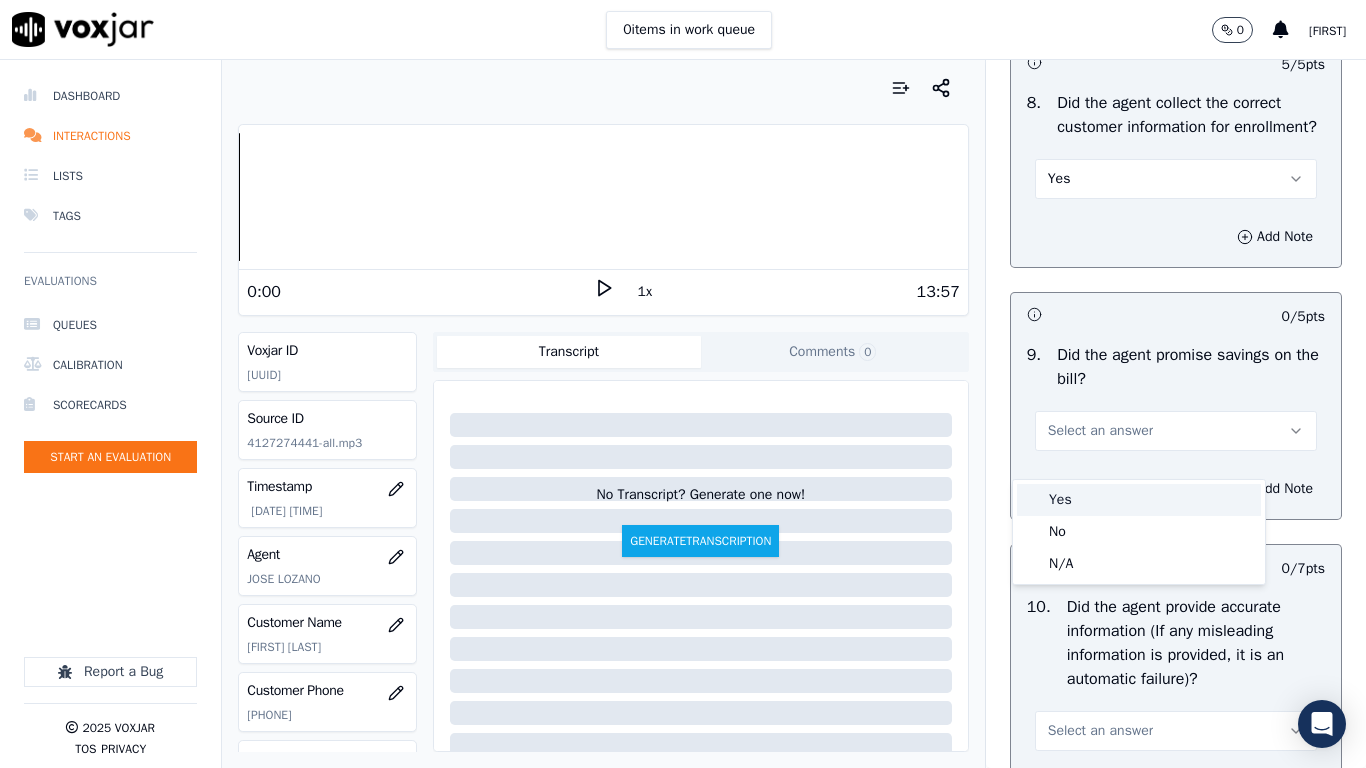 click on "Yes" at bounding box center (1139, 500) 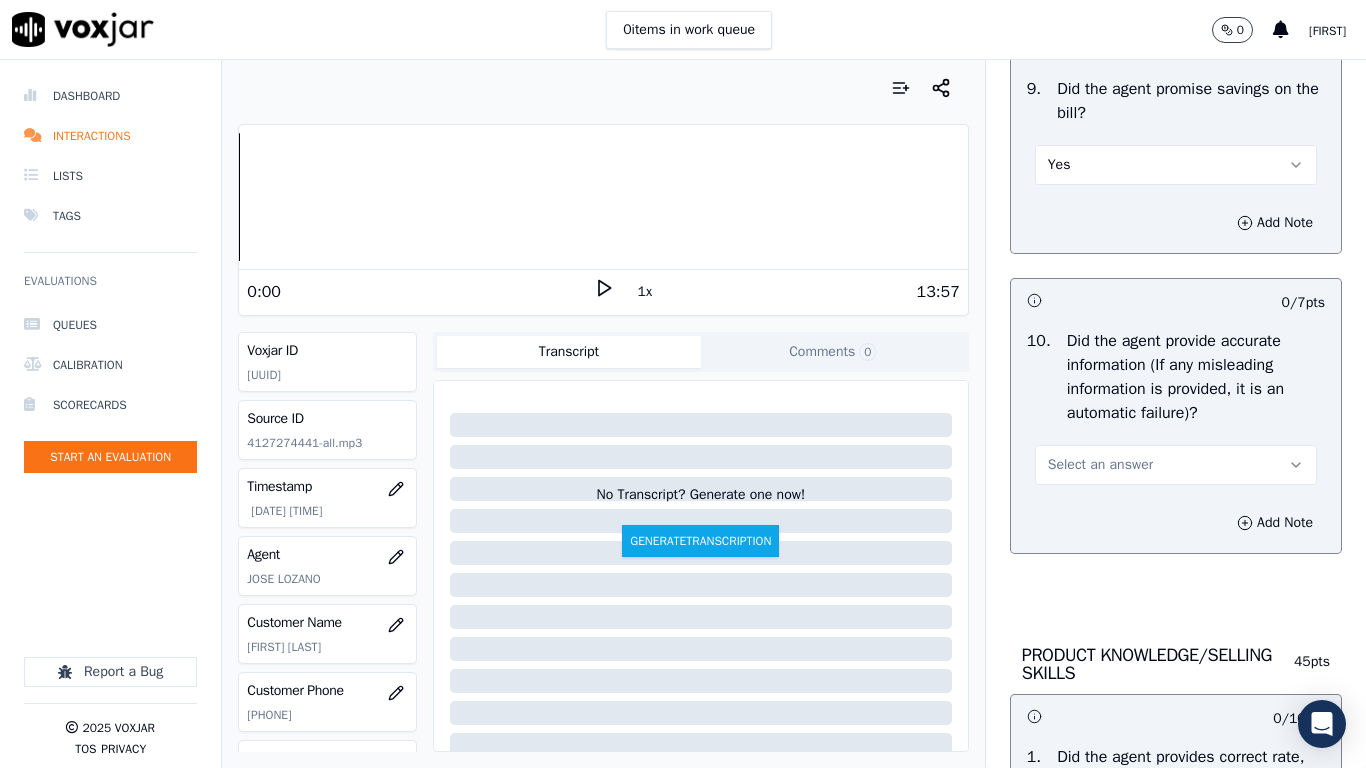scroll, scrollTop: 2700, scrollLeft: 0, axis: vertical 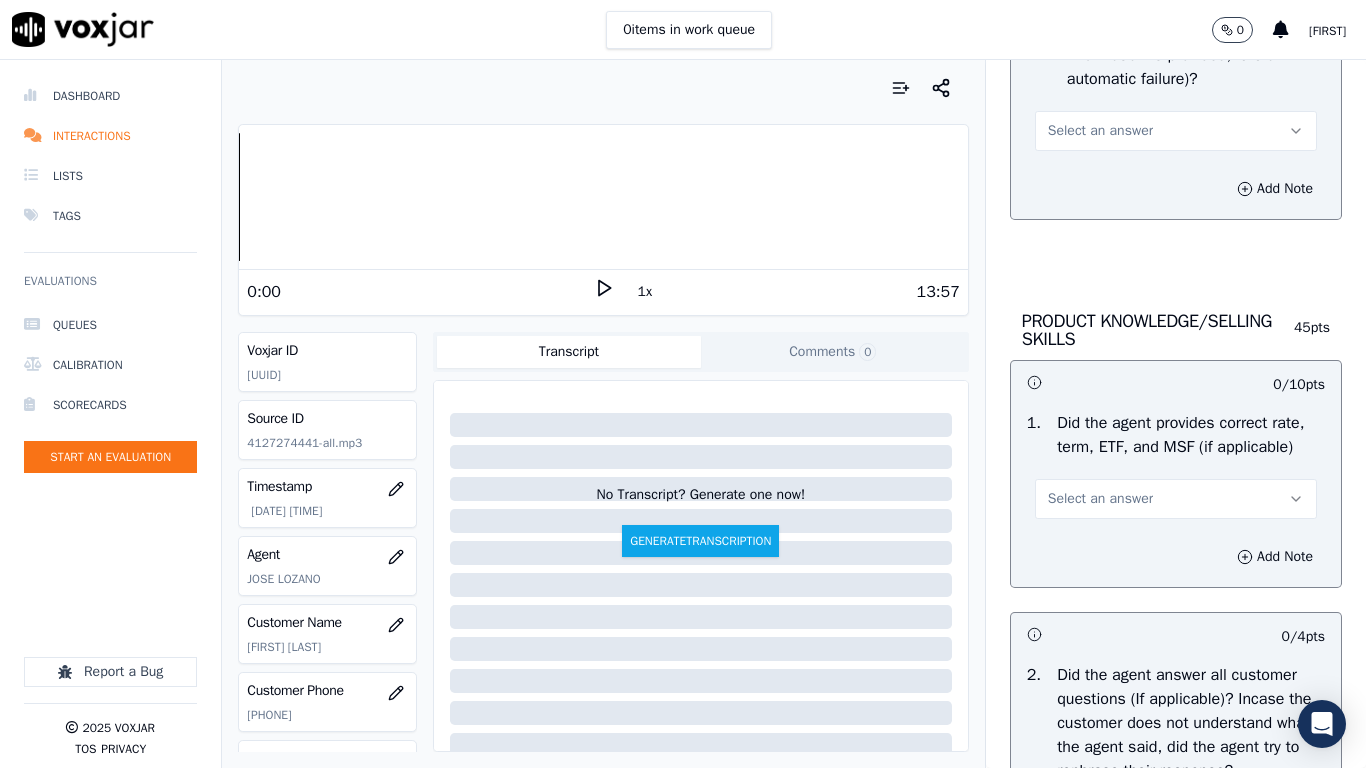 click on "Select an answer" at bounding box center (1100, 131) 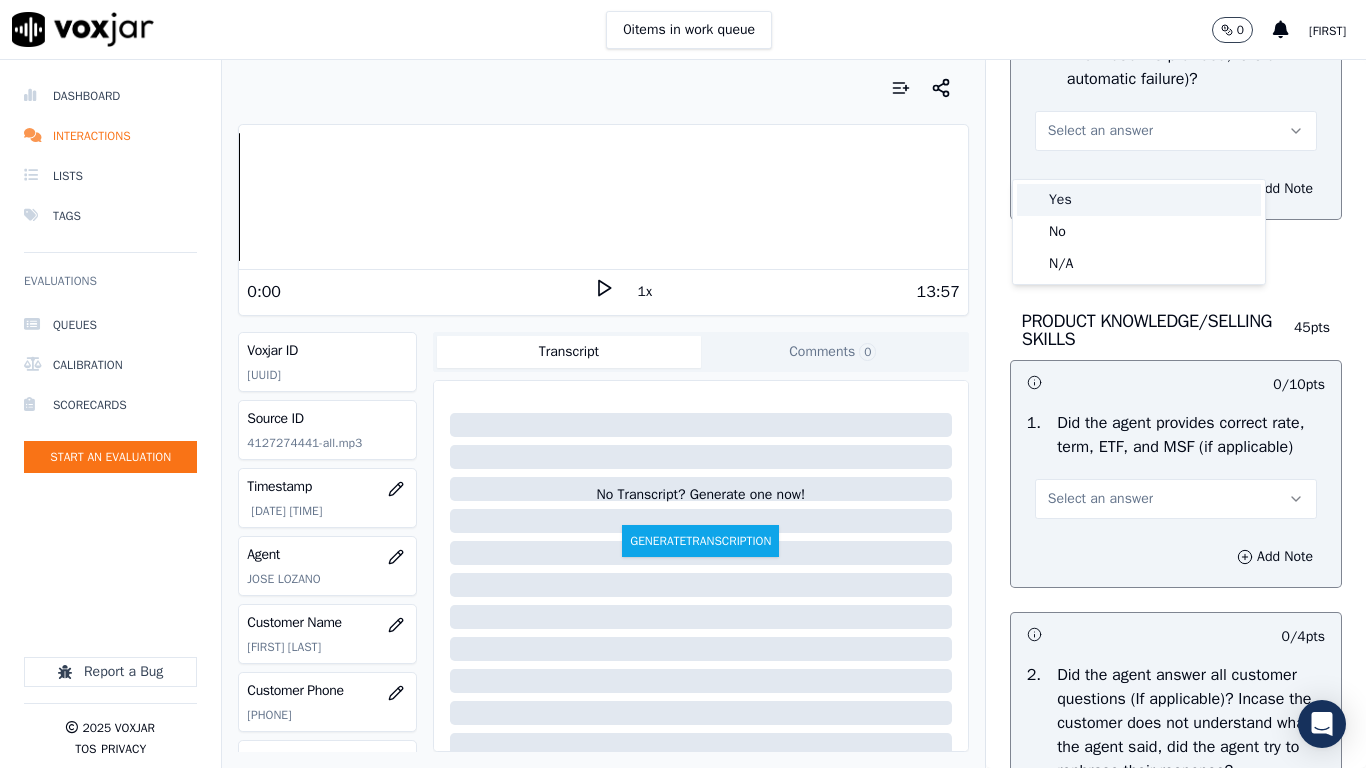 click on "Yes" at bounding box center [1139, 200] 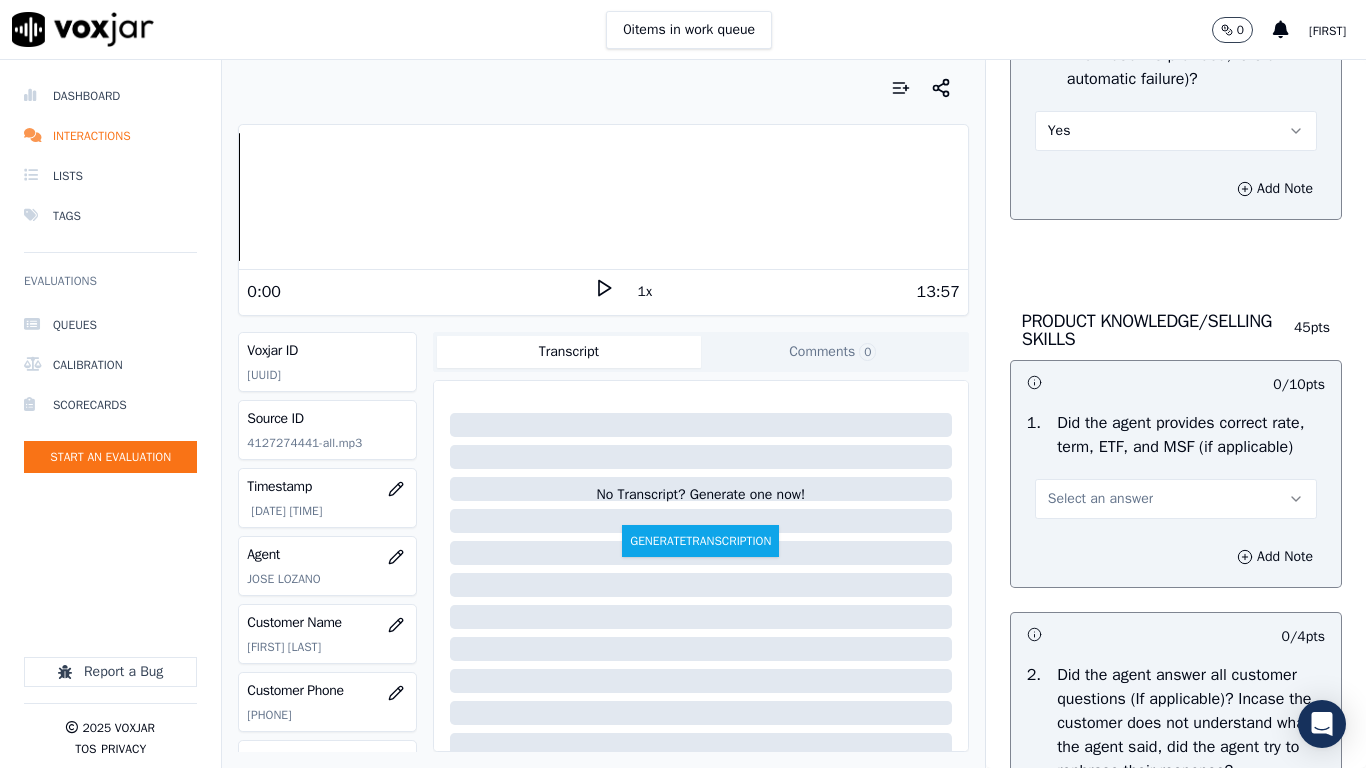 click on "Select an answer" at bounding box center (1100, 499) 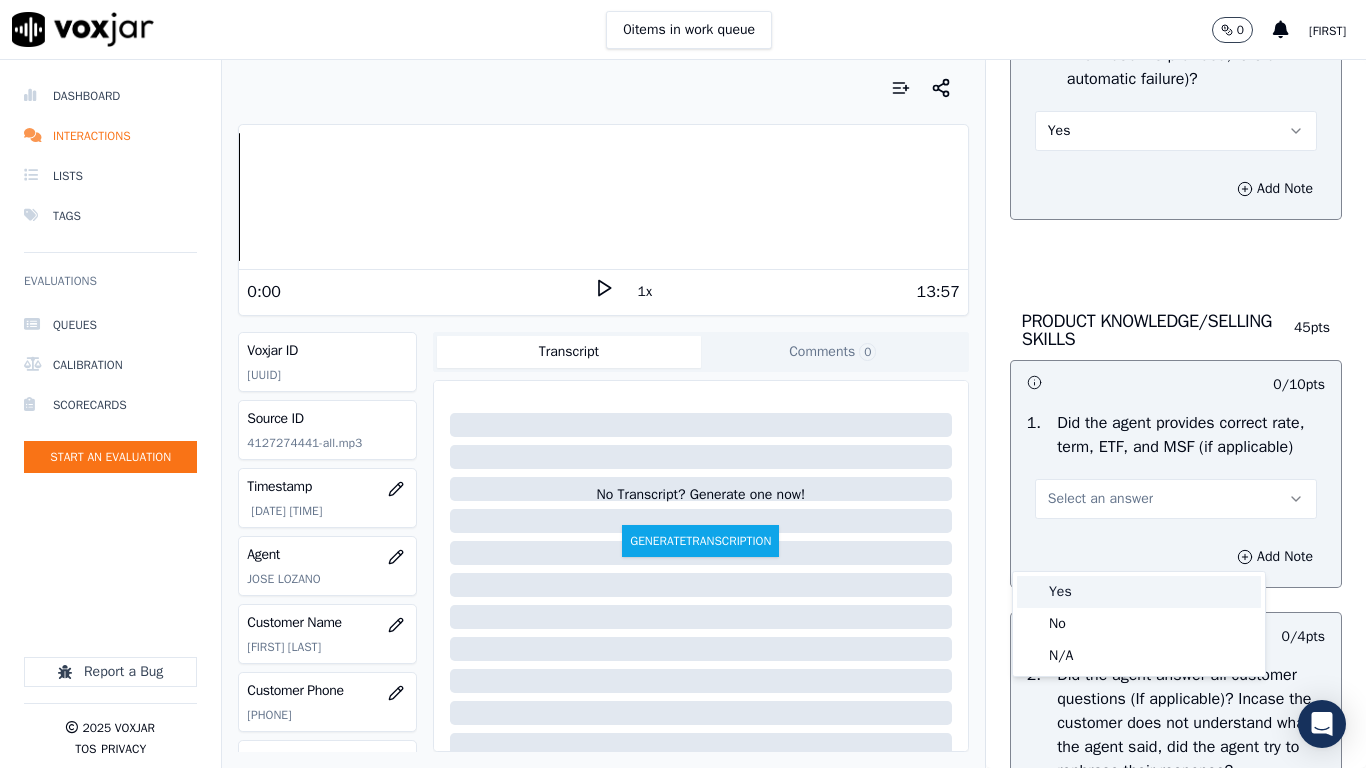 click on "Yes" at bounding box center (1139, 592) 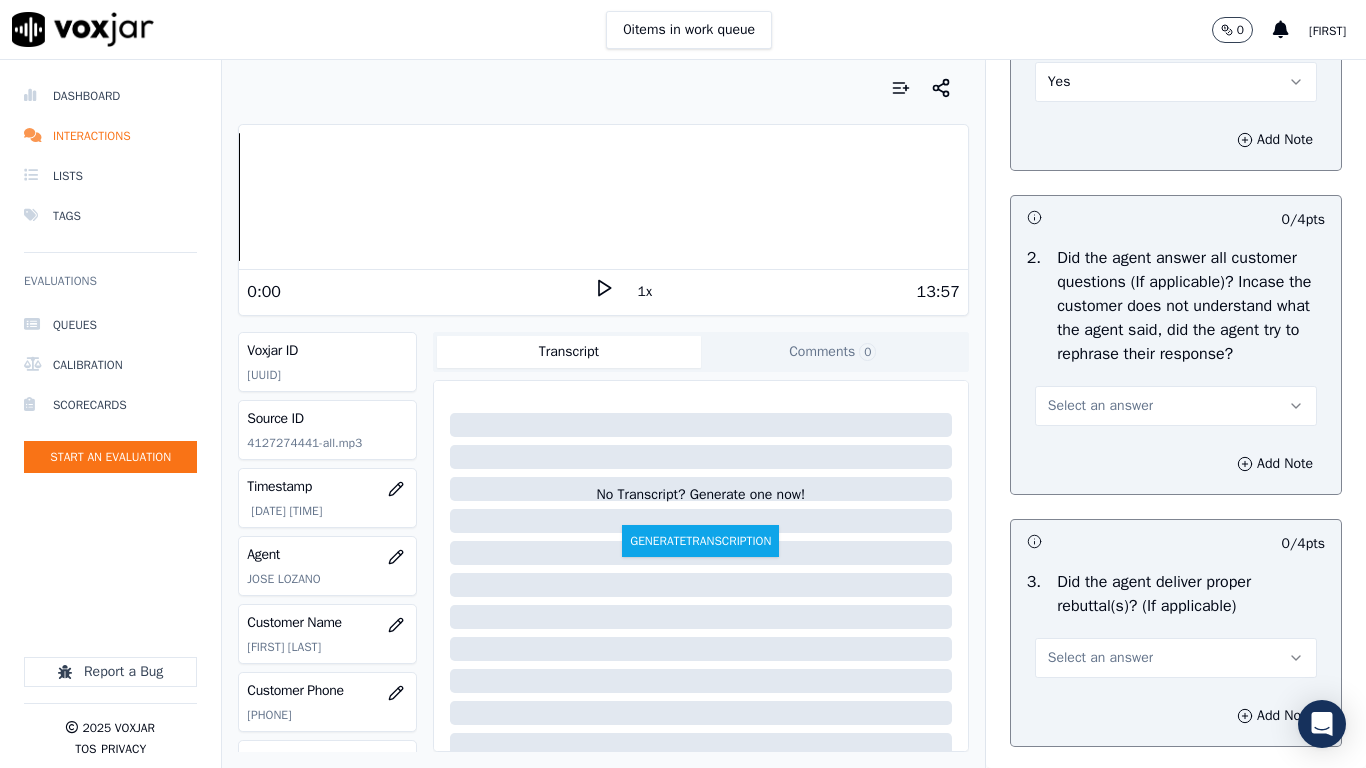 scroll, scrollTop: 3500, scrollLeft: 0, axis: vertical 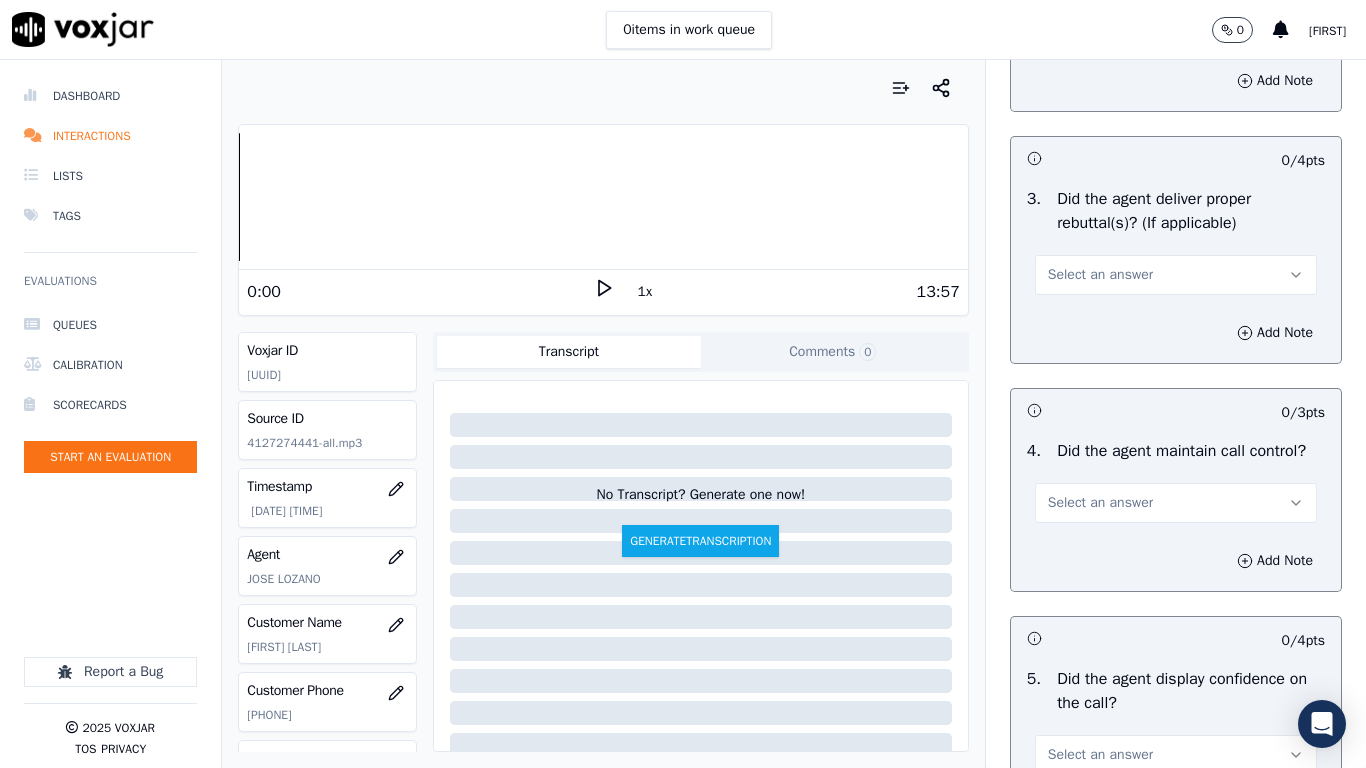 click on "Select an answer" at bounding box center (1100, 23) 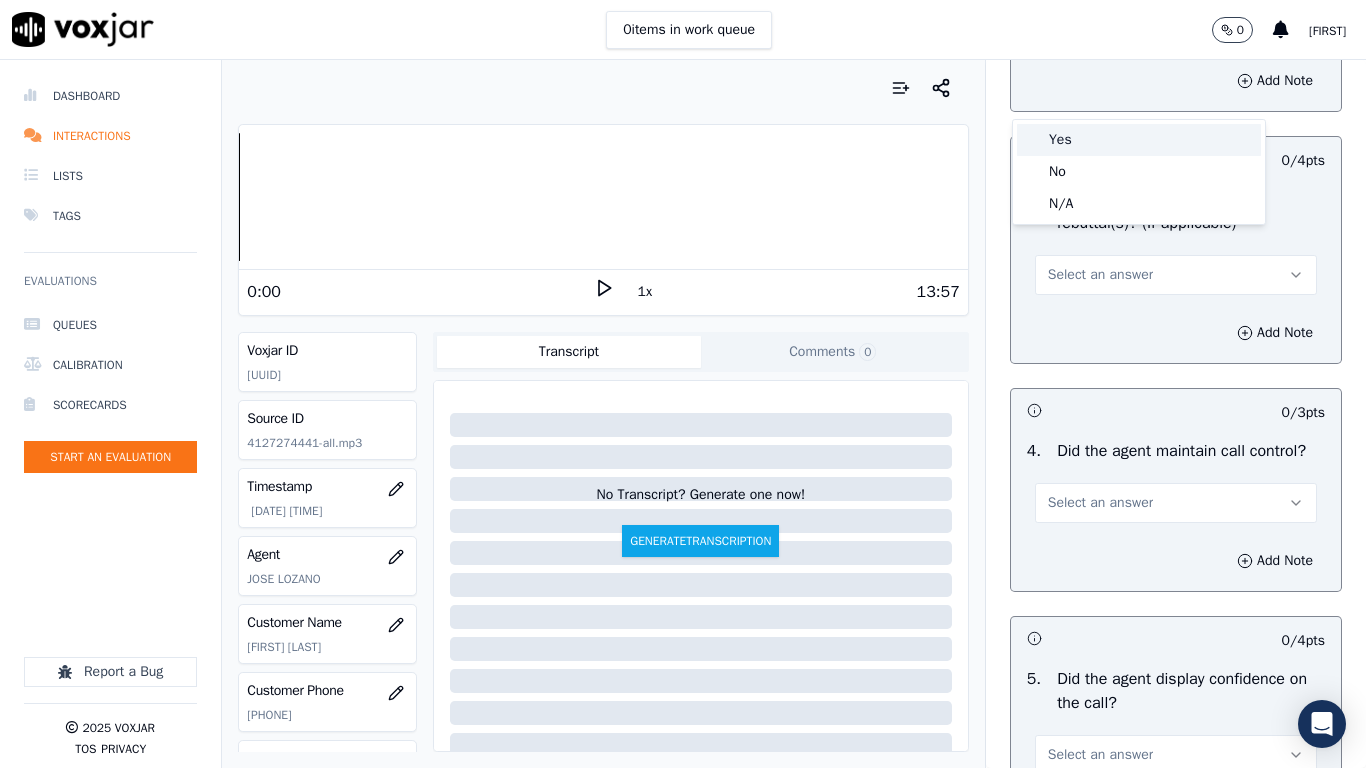 click on "Yes" at bounding box center [1139, 140] 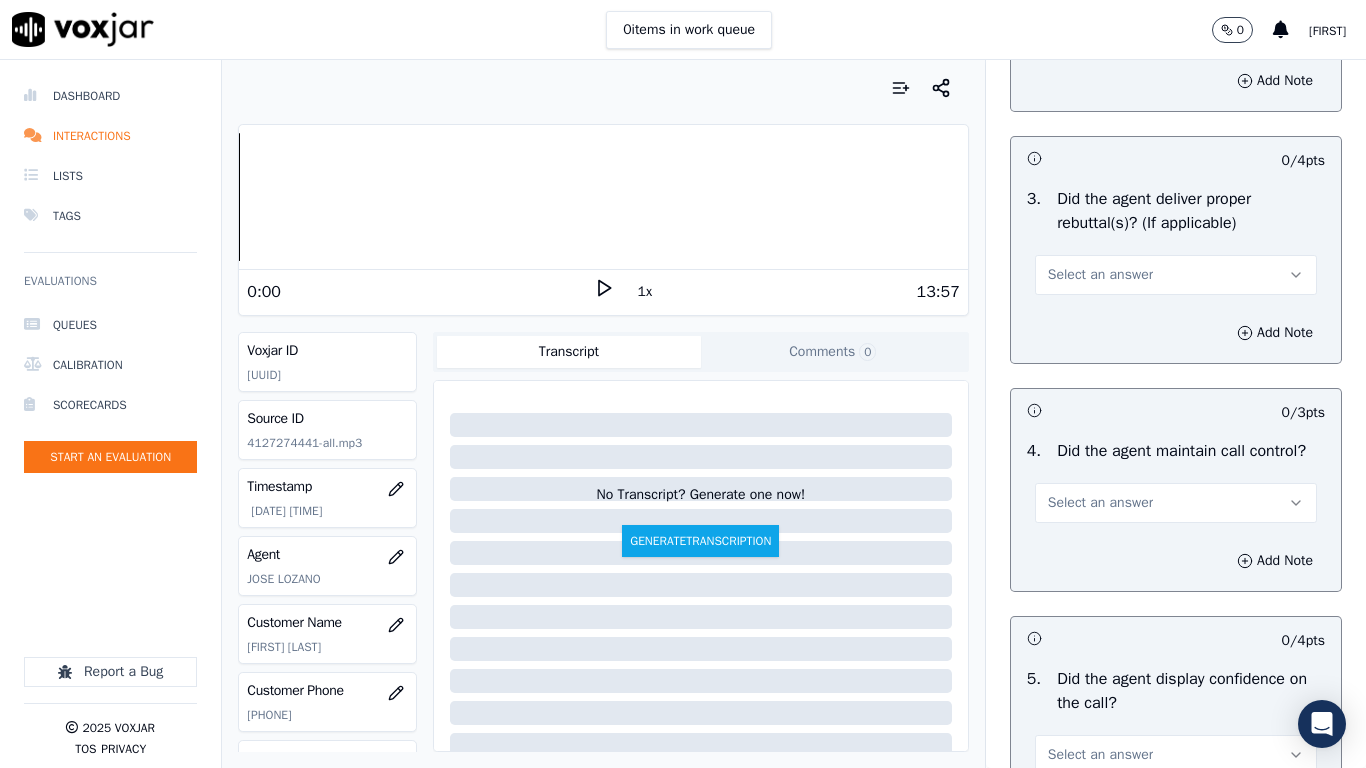 click on "Select an answer" at bounding box center (1100, 275) 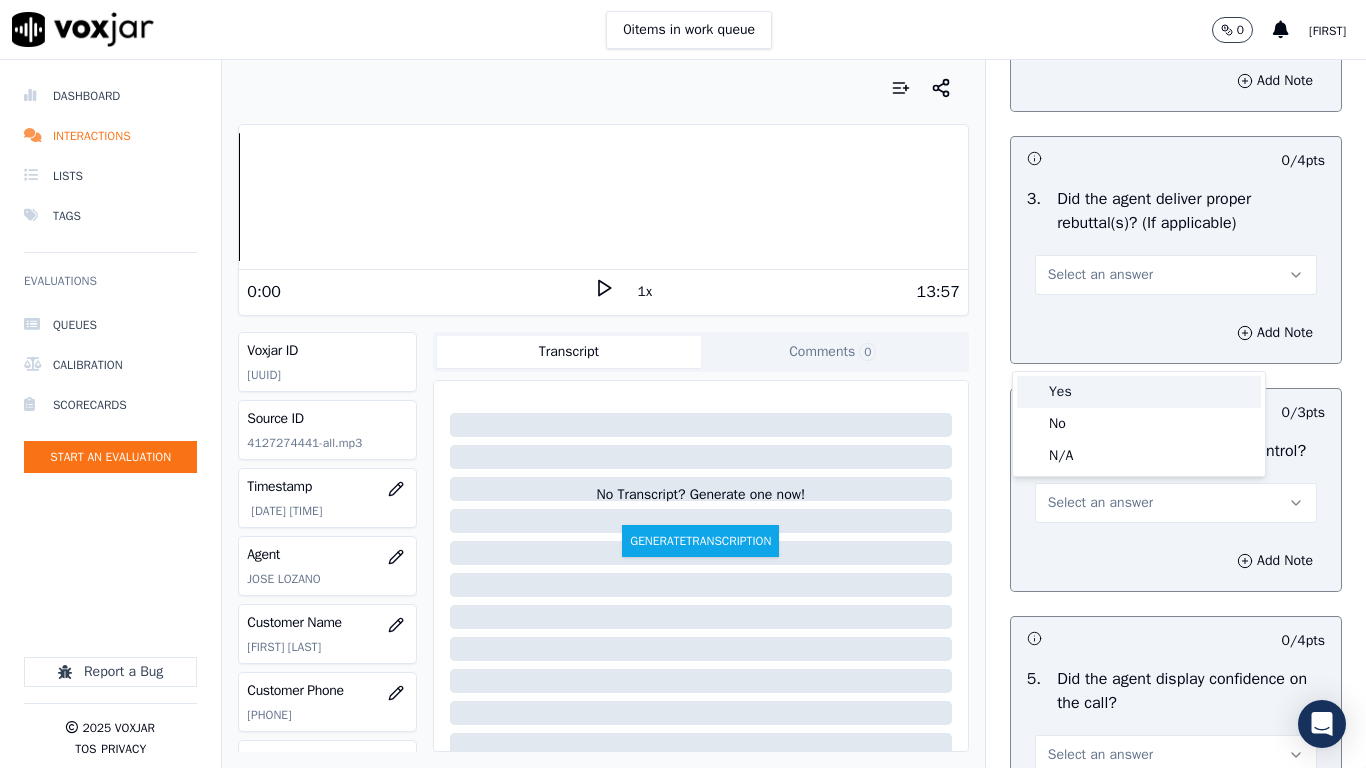 click on "Yes" at bounding box center (1139, 392) 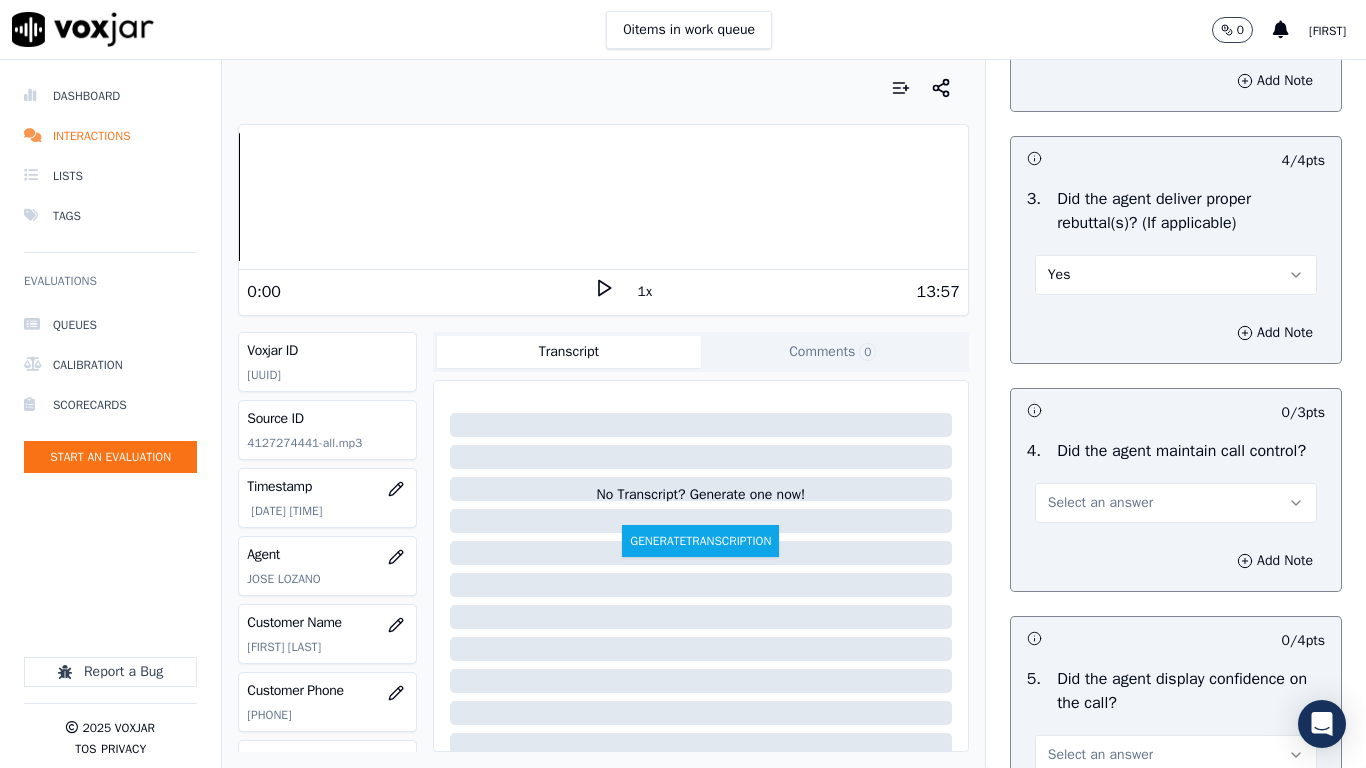 click on "Select an answer" at bounding box center [1176, 503] 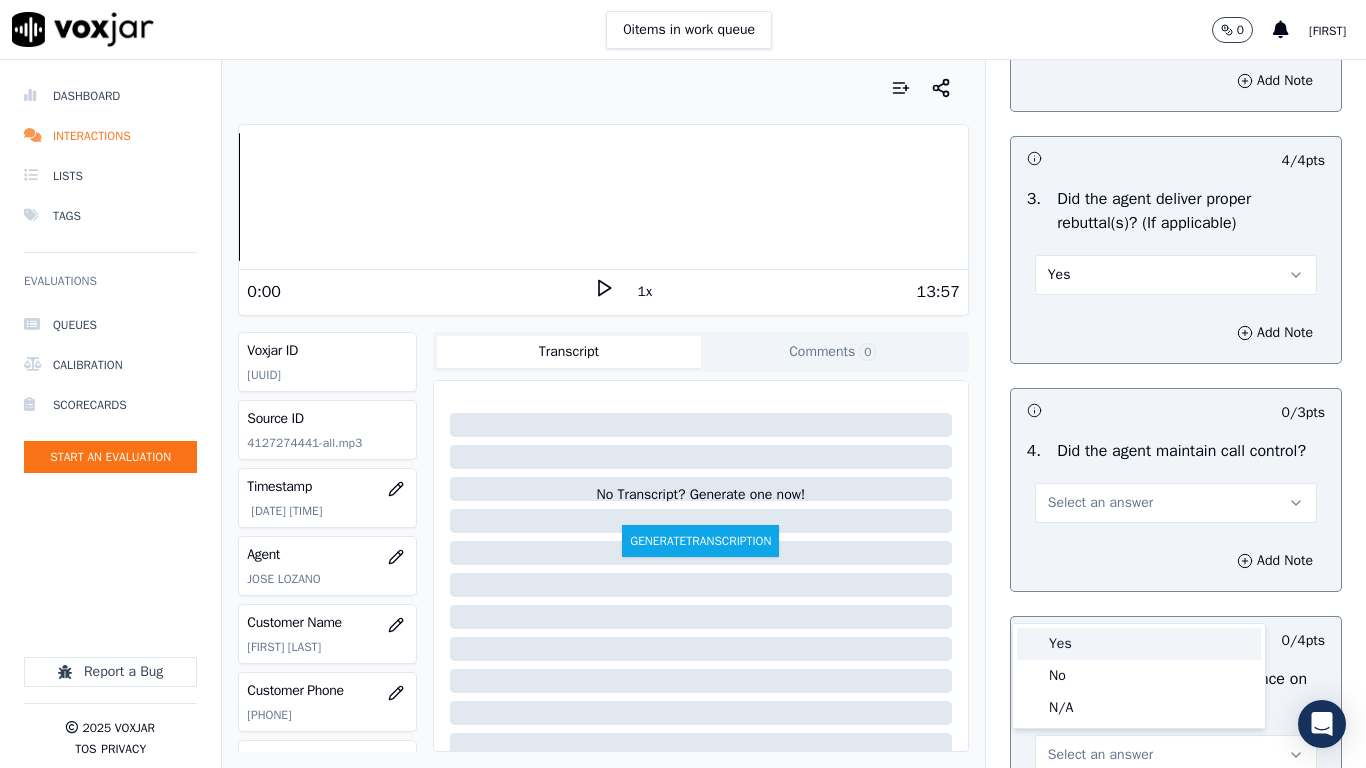 click on "Yes" at bounding box center (1139, 644) 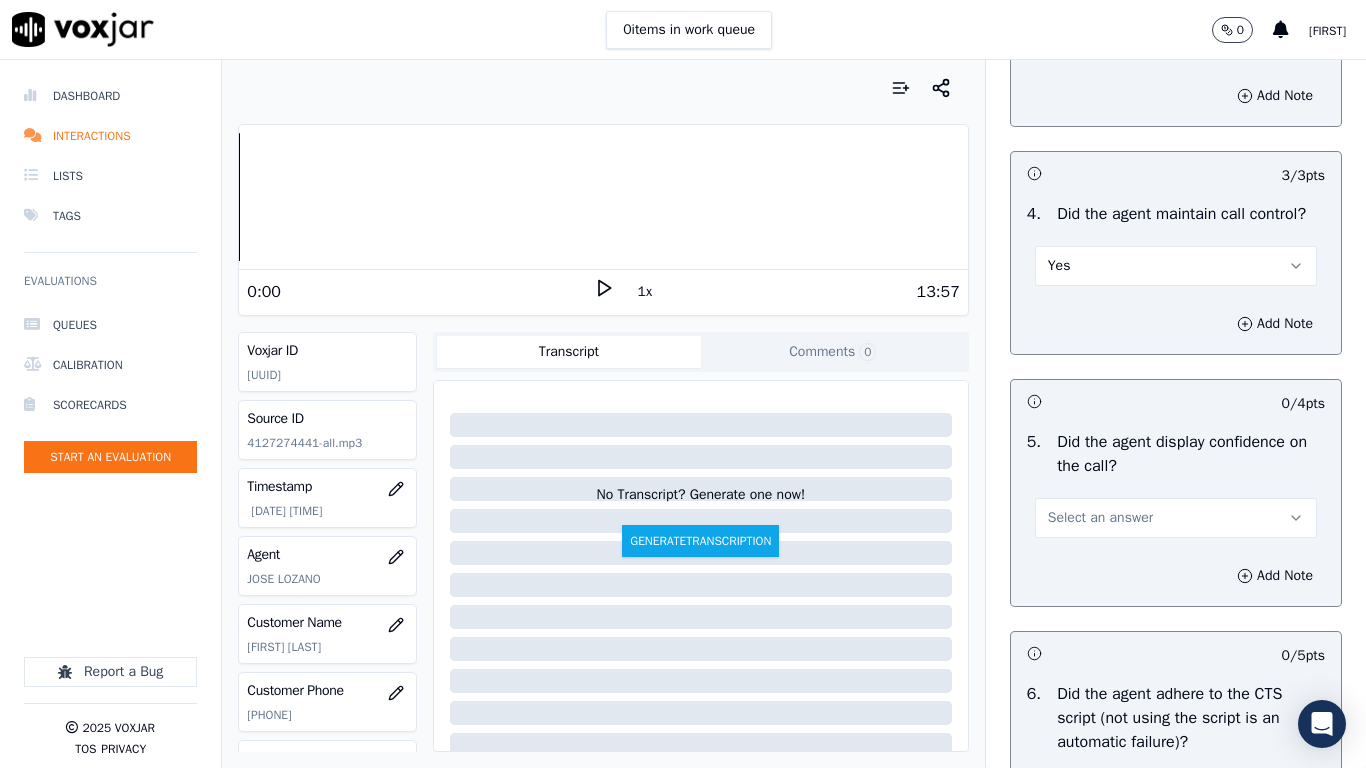 scroll, scrollTop: 4100, scrollLeft: 0, axis: vertical 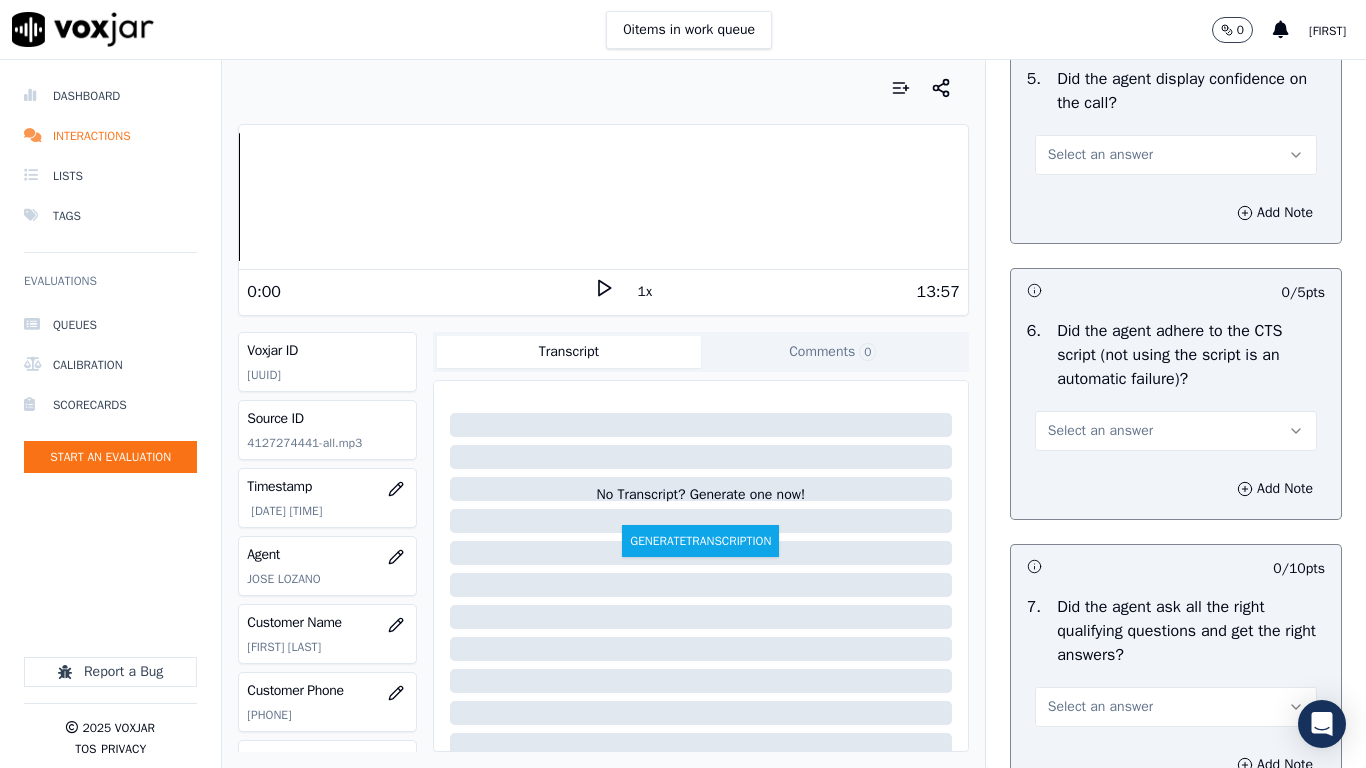 click on "Select an answer" at bounding box center (1100, 155) 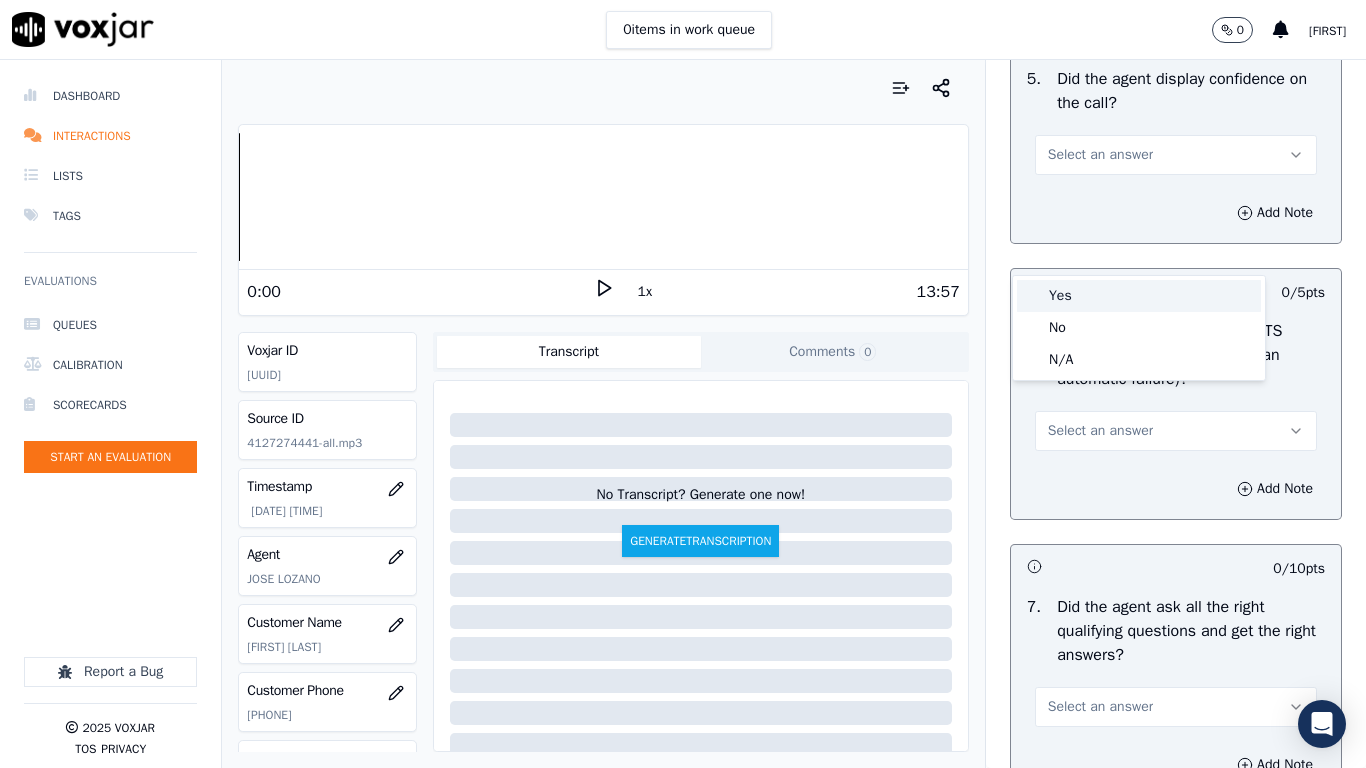 click on "Yes" at bounding box center (1139, 296) 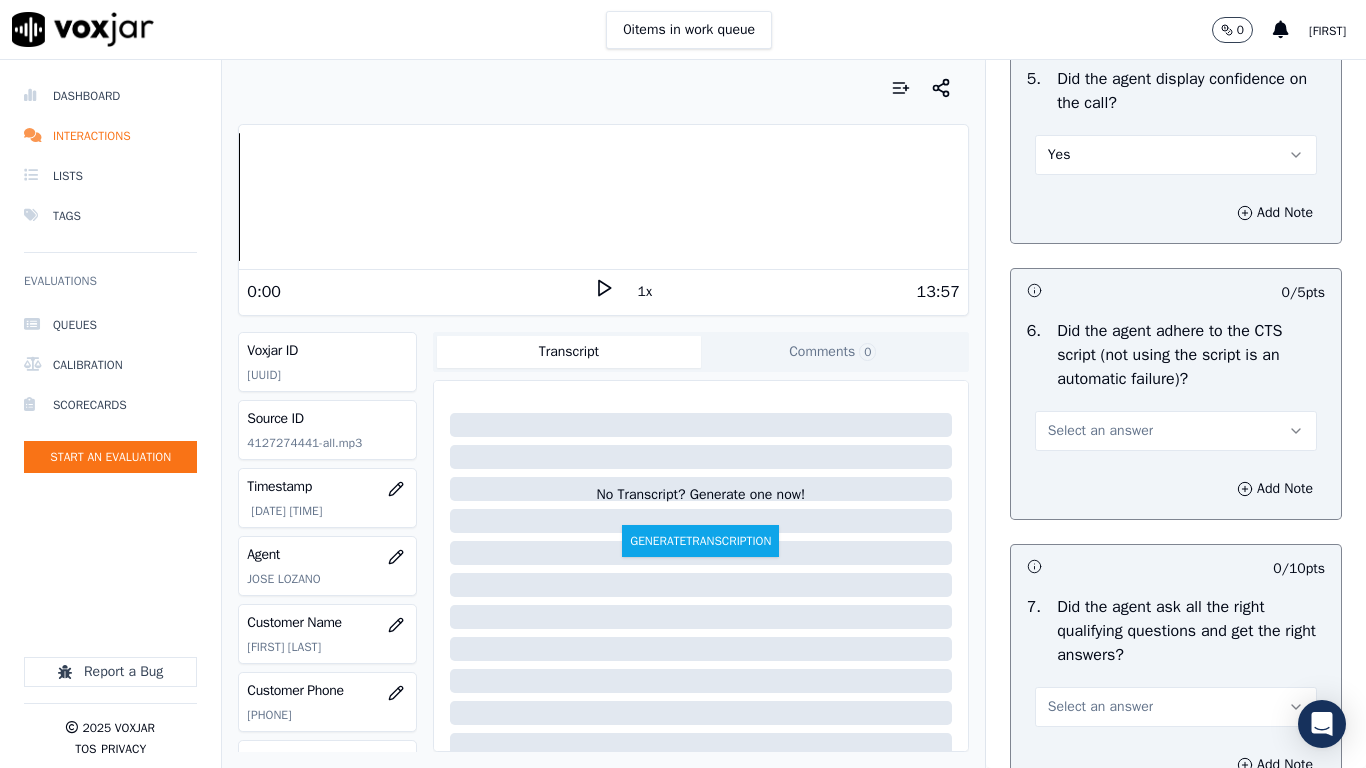 drag, startPoint x: 1049, startPoint y: 508, endPoint x: 1047, endPoint y: 534, distance: 26.076809 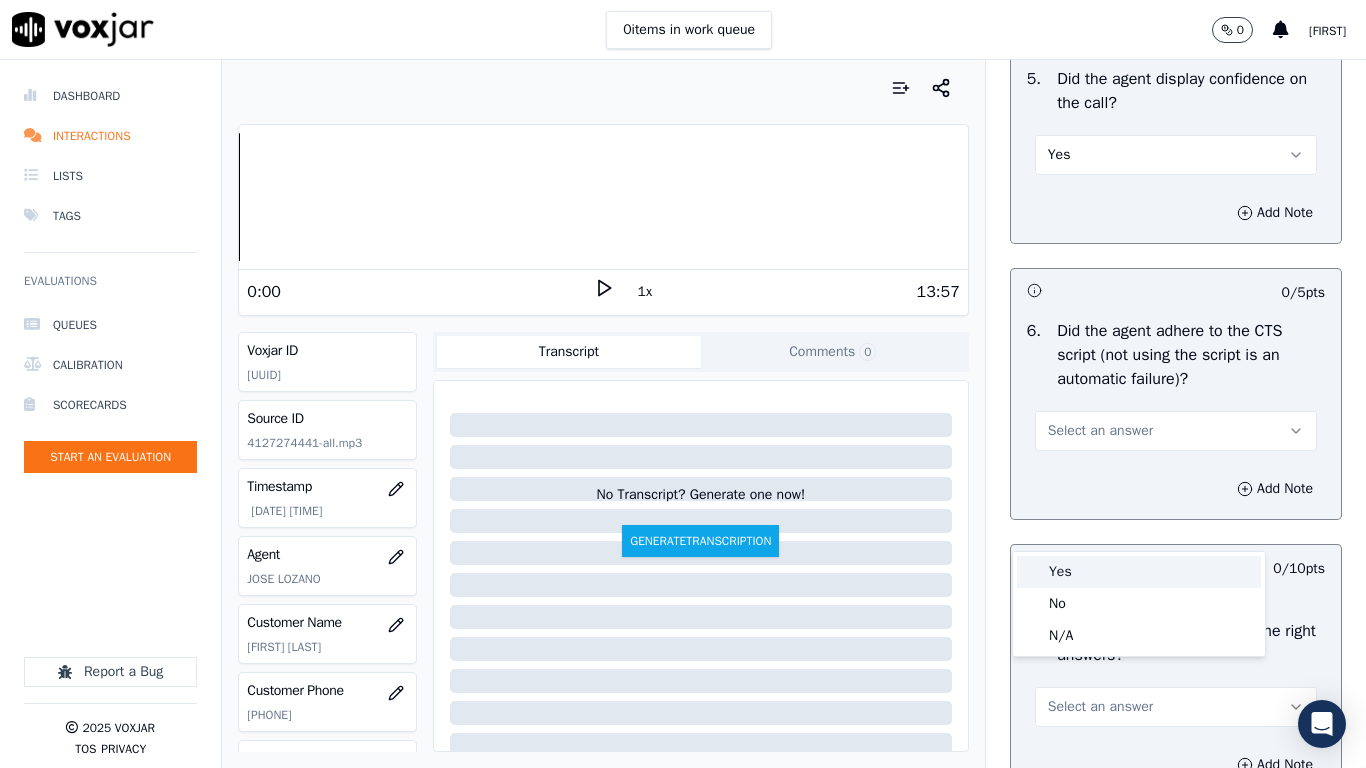 click on "Yes" at bounding box center [1139, 572] 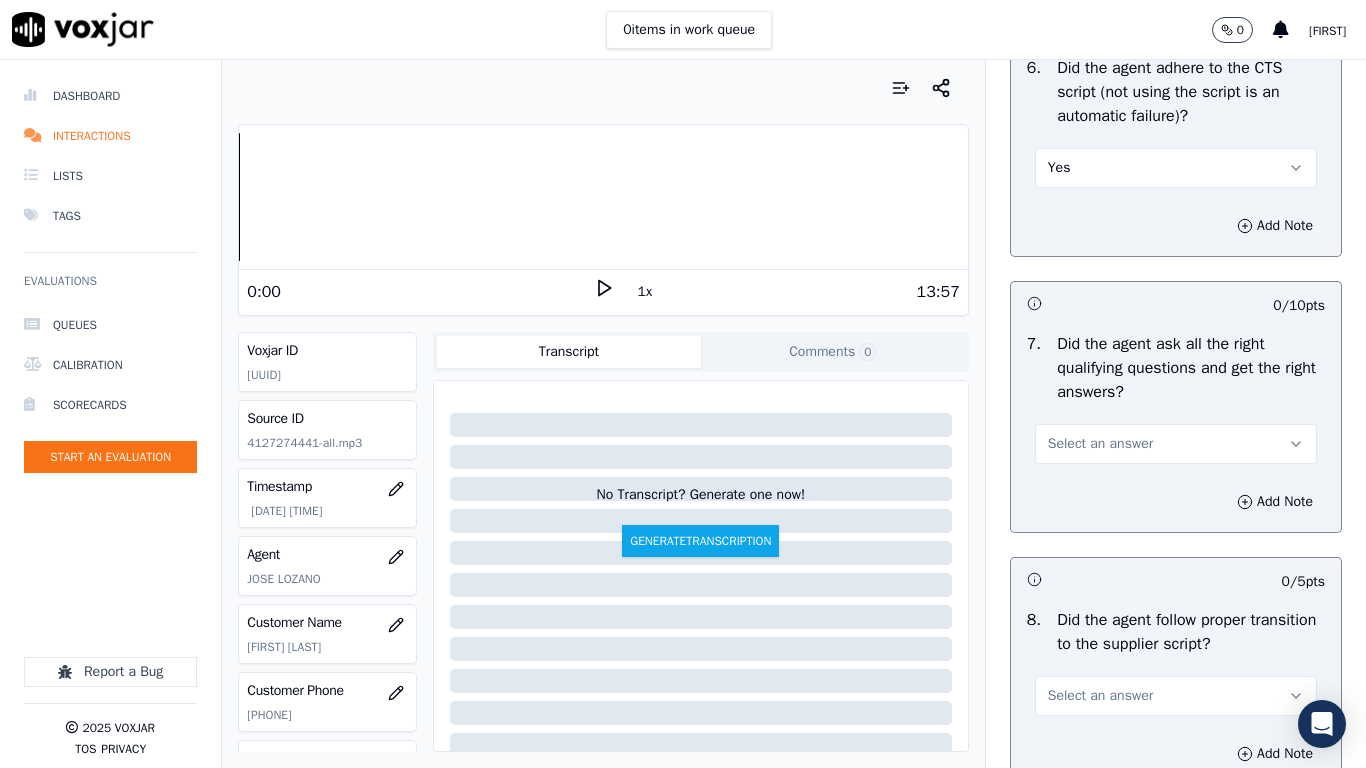 scroll, scrollTop: 4700, scrollLeft: 0, axis: vertical 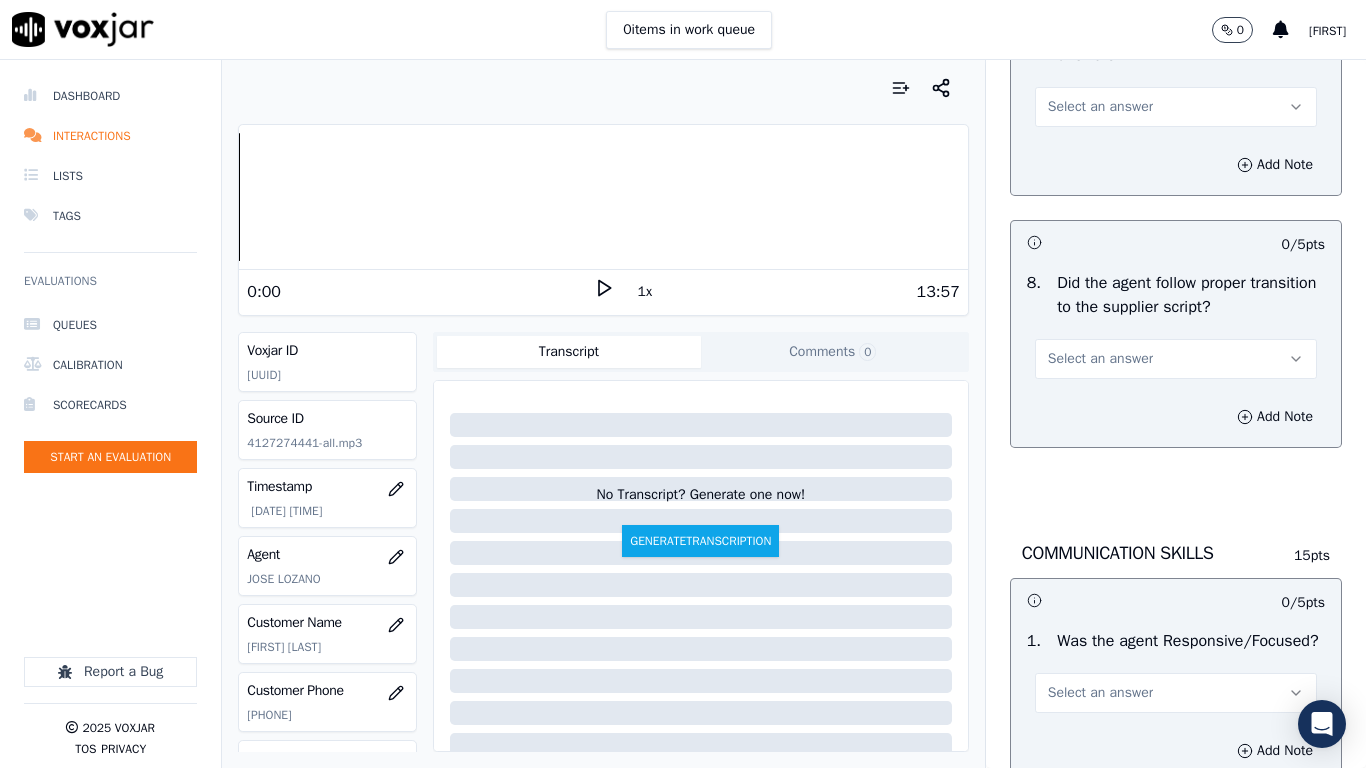 click on "Select an answer" at bounding box center (1100, 107) 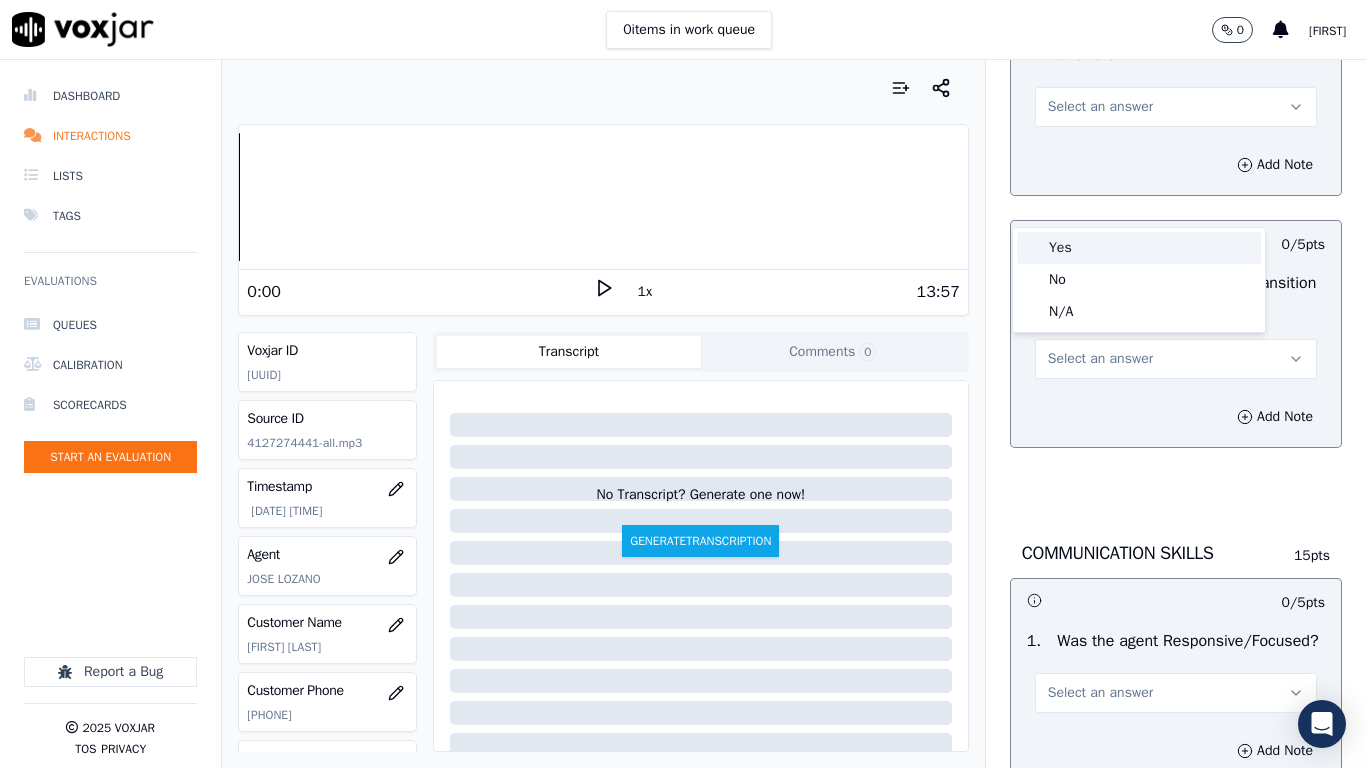 click on "Yes" at bounding box center [1139, 248] 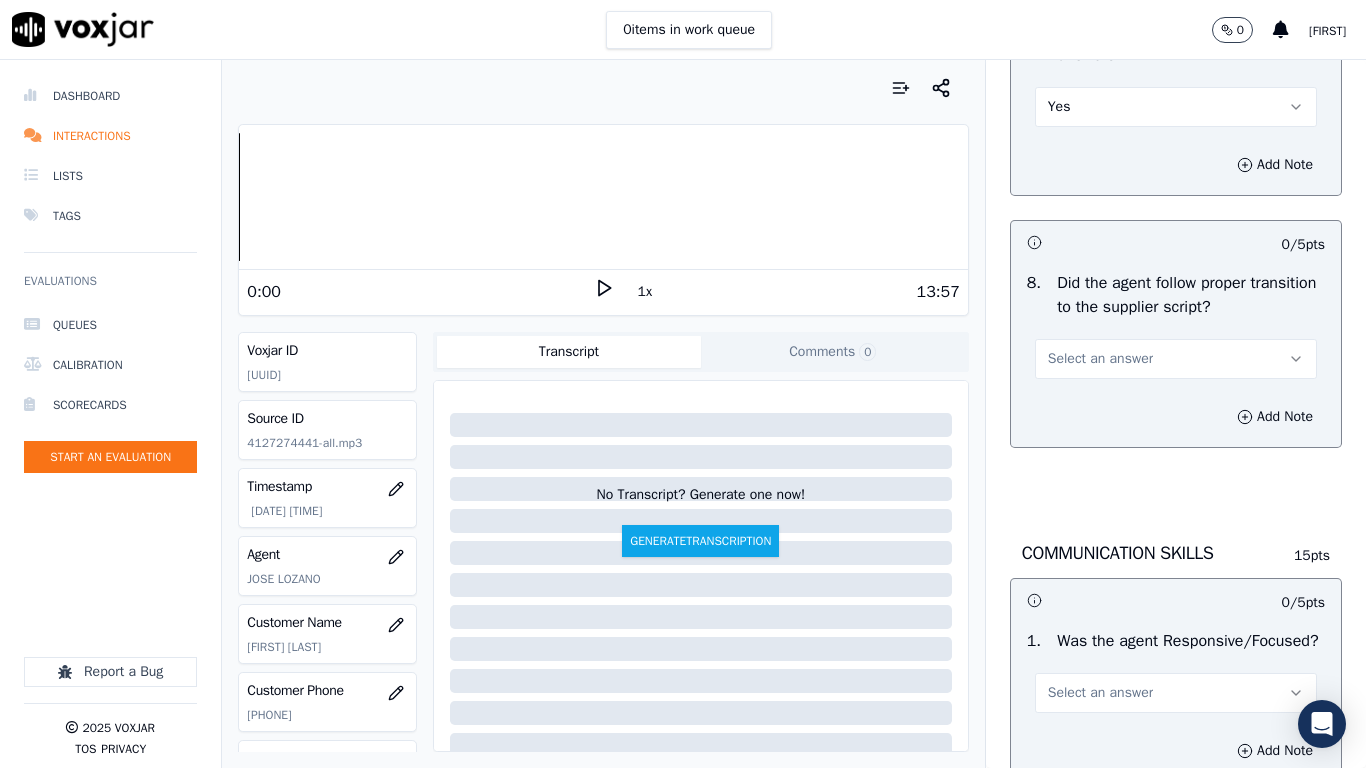 click on "Select an answer" at bounding box center (1100, 359) 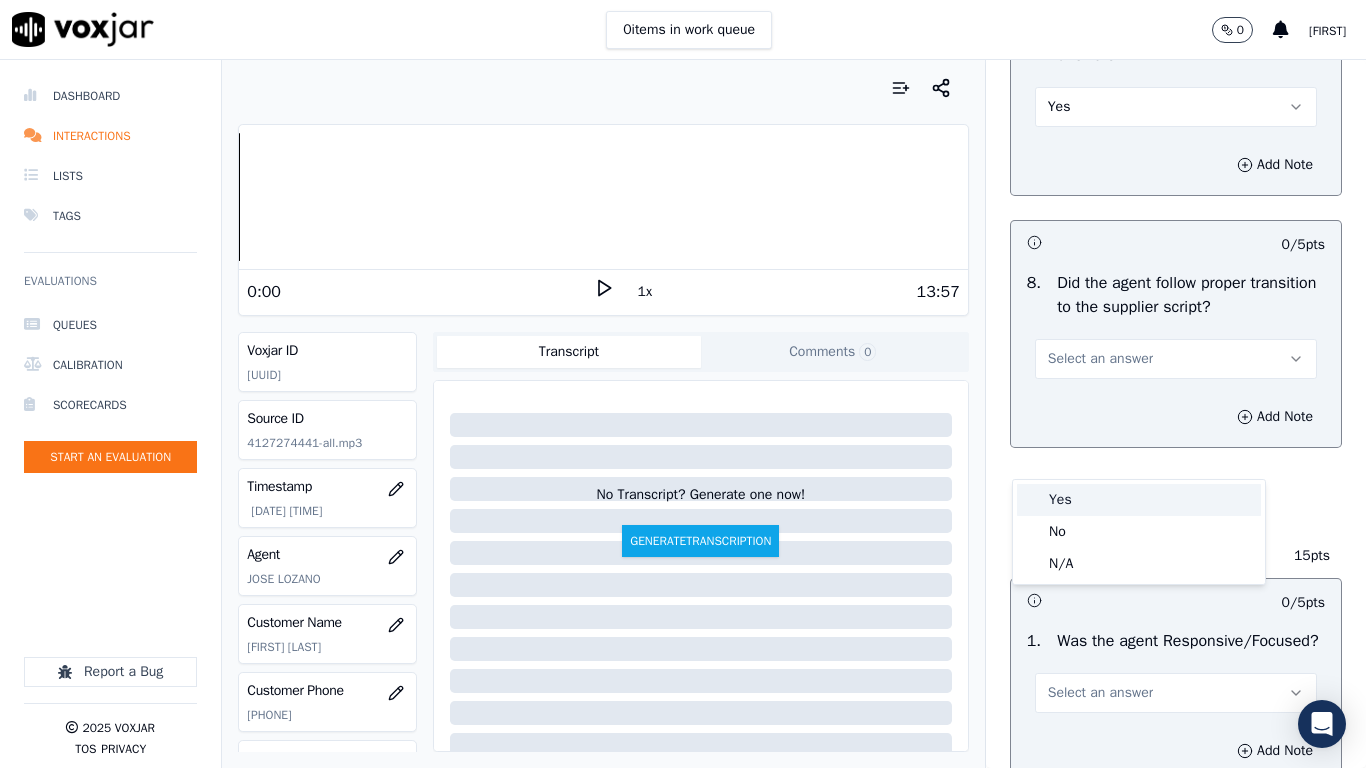 click on "Yes" at bounding box center (1139, 500) 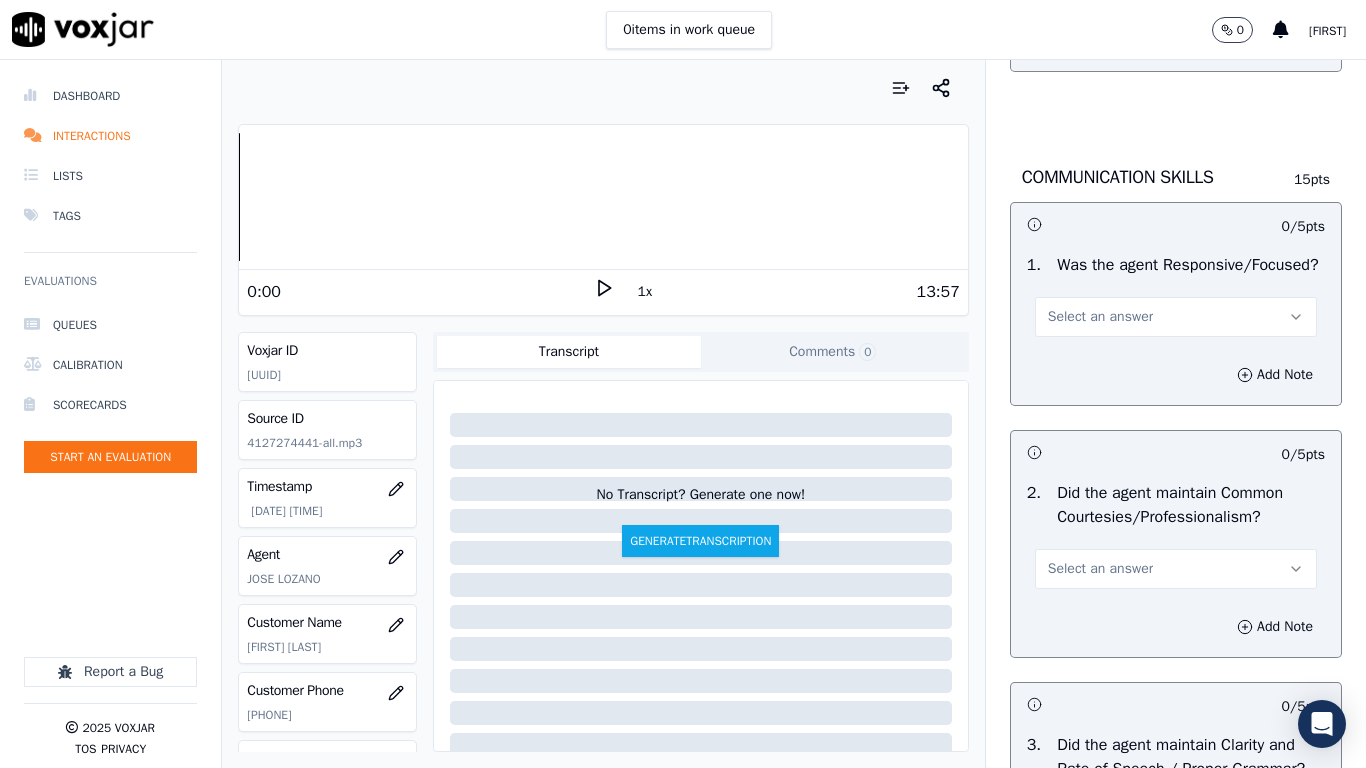 scroll, scrollTop: 5300, scrollLeft: 0, axis: vertical 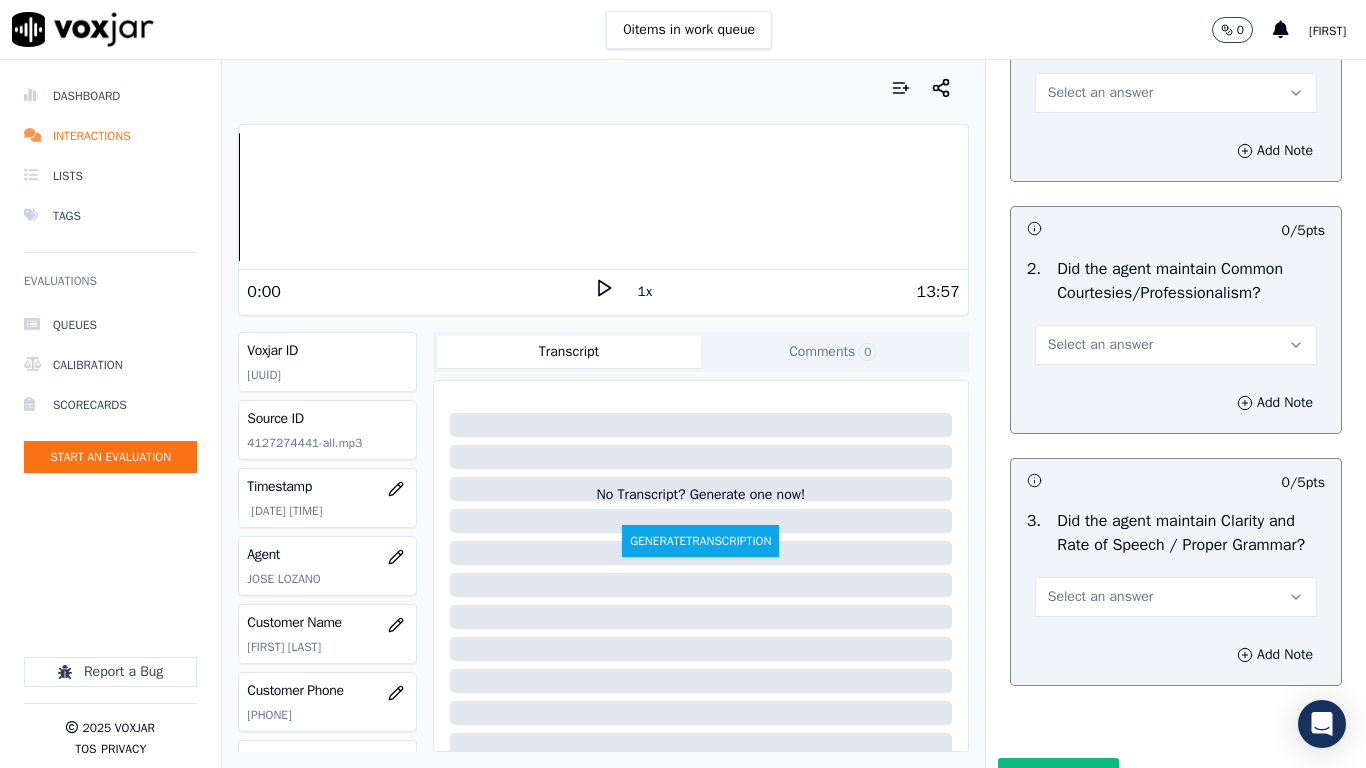 click on "Select an answer" at bounding box center (1100, 93) 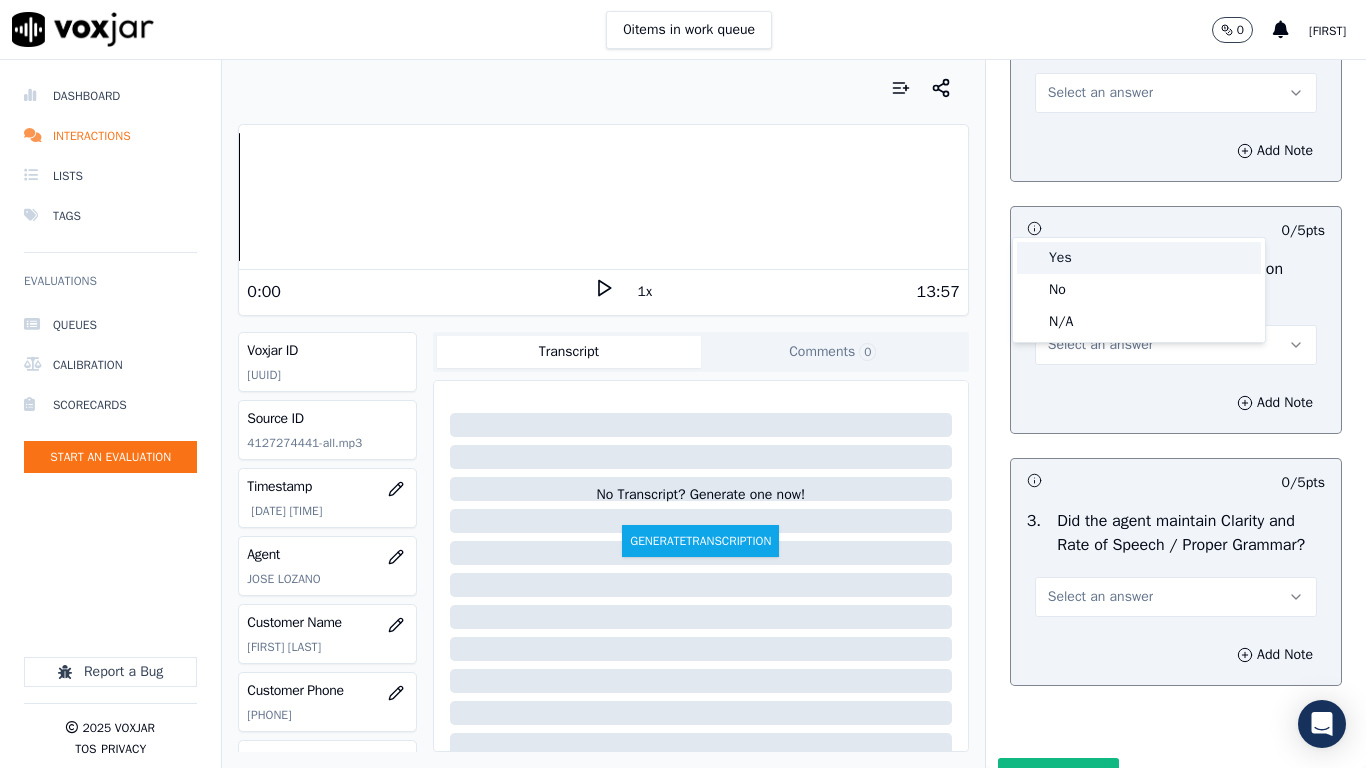 click on "Yes" at bounding box center (1139, 258) 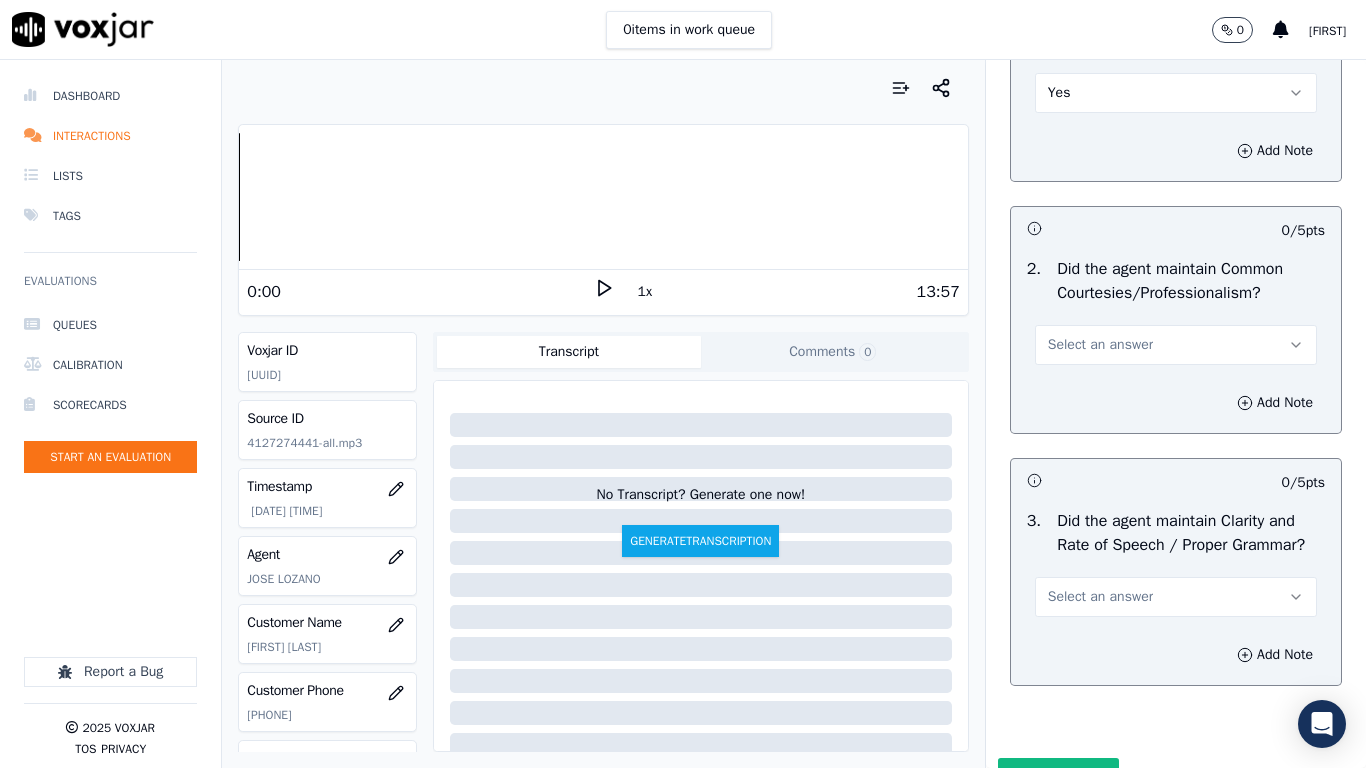 click on "Select an answer" at bounding box center [1100, 345] 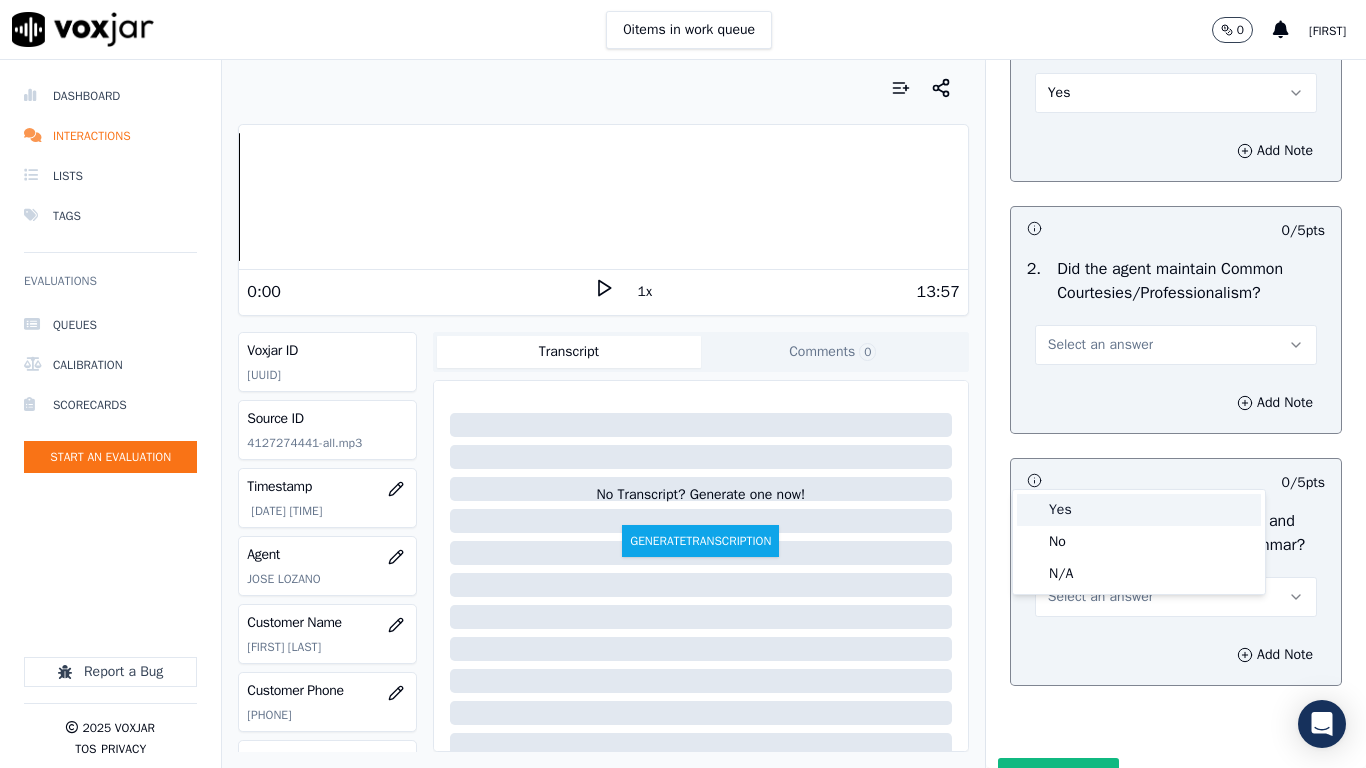 drag, startPoint x: 1085, startPoint y: 508, endPoint x: 1104, endPoint y: 535, distance: 33.01515 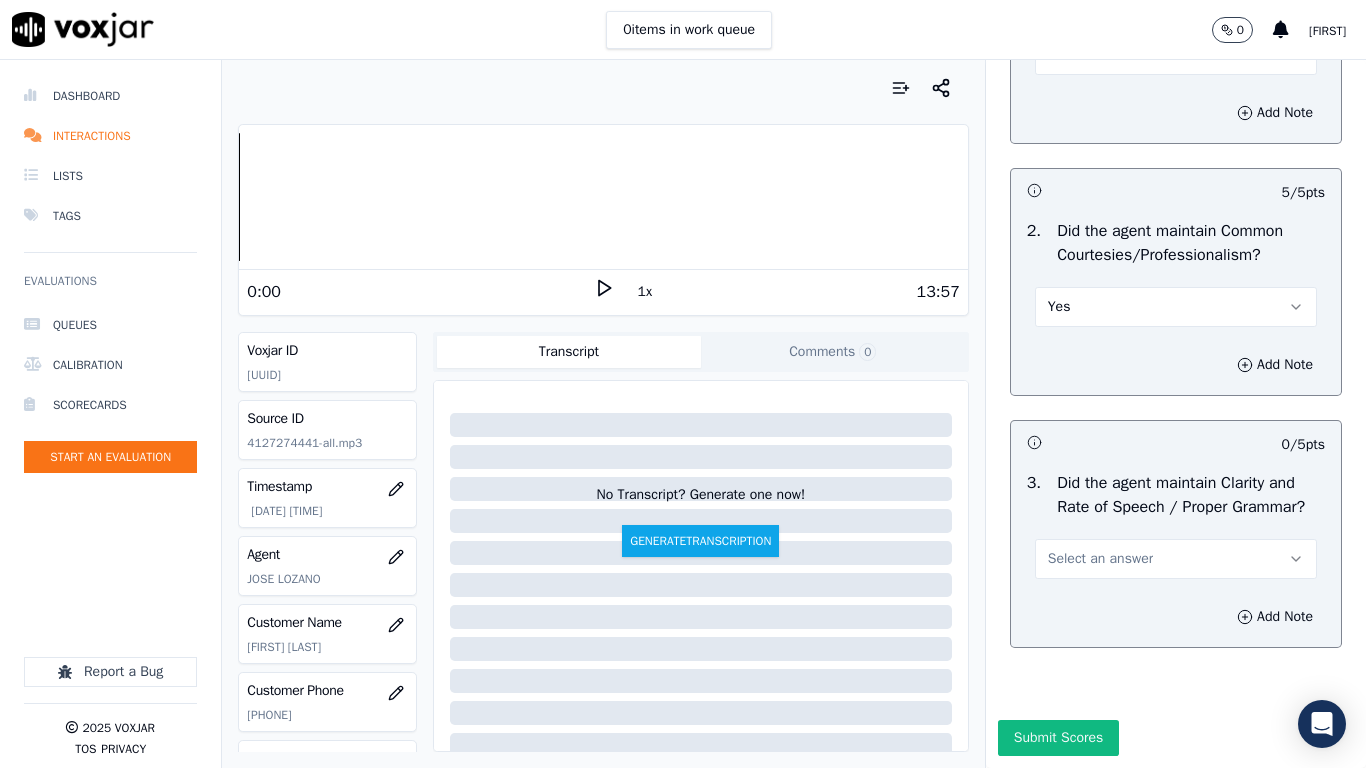 scroll, scrollTop: 5533, scrollLeft: 0, axis: vertical 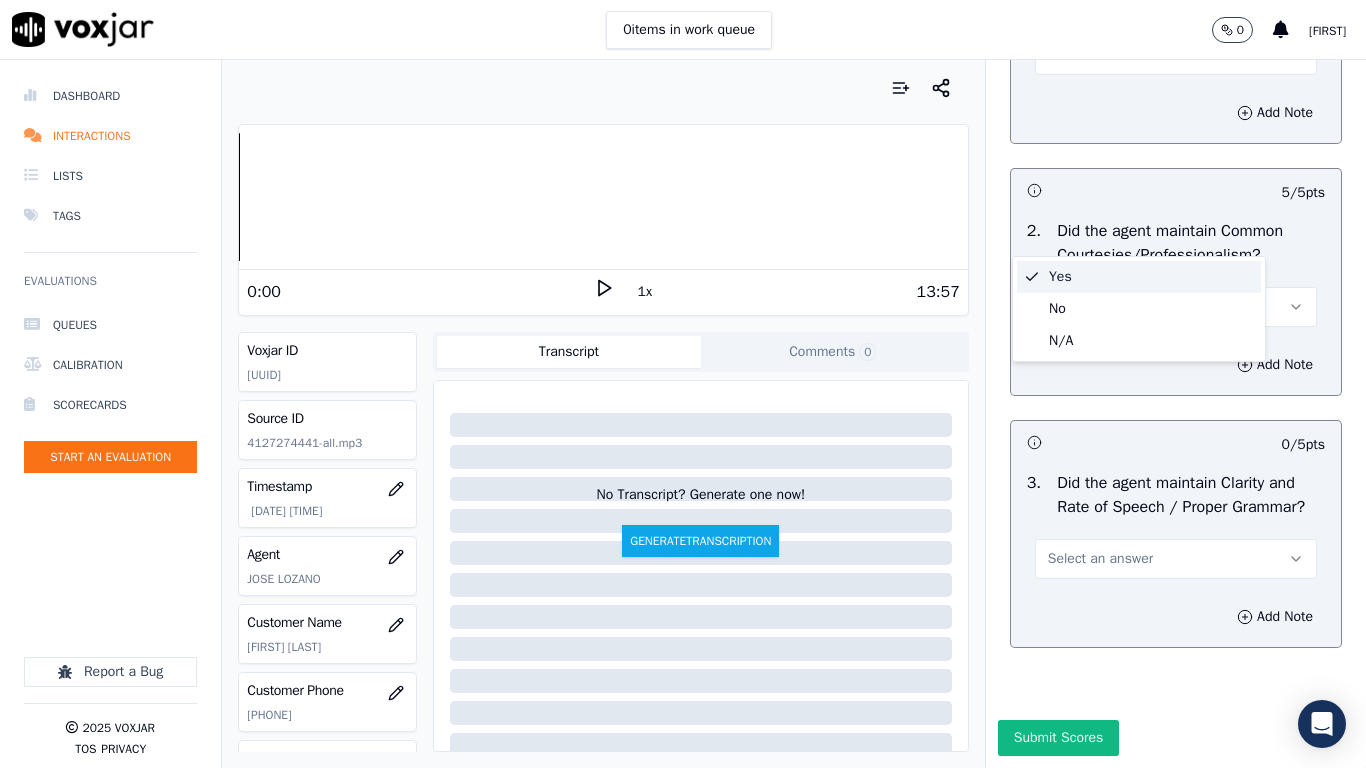 click on "Yes" at bounding box center [1139, 277] 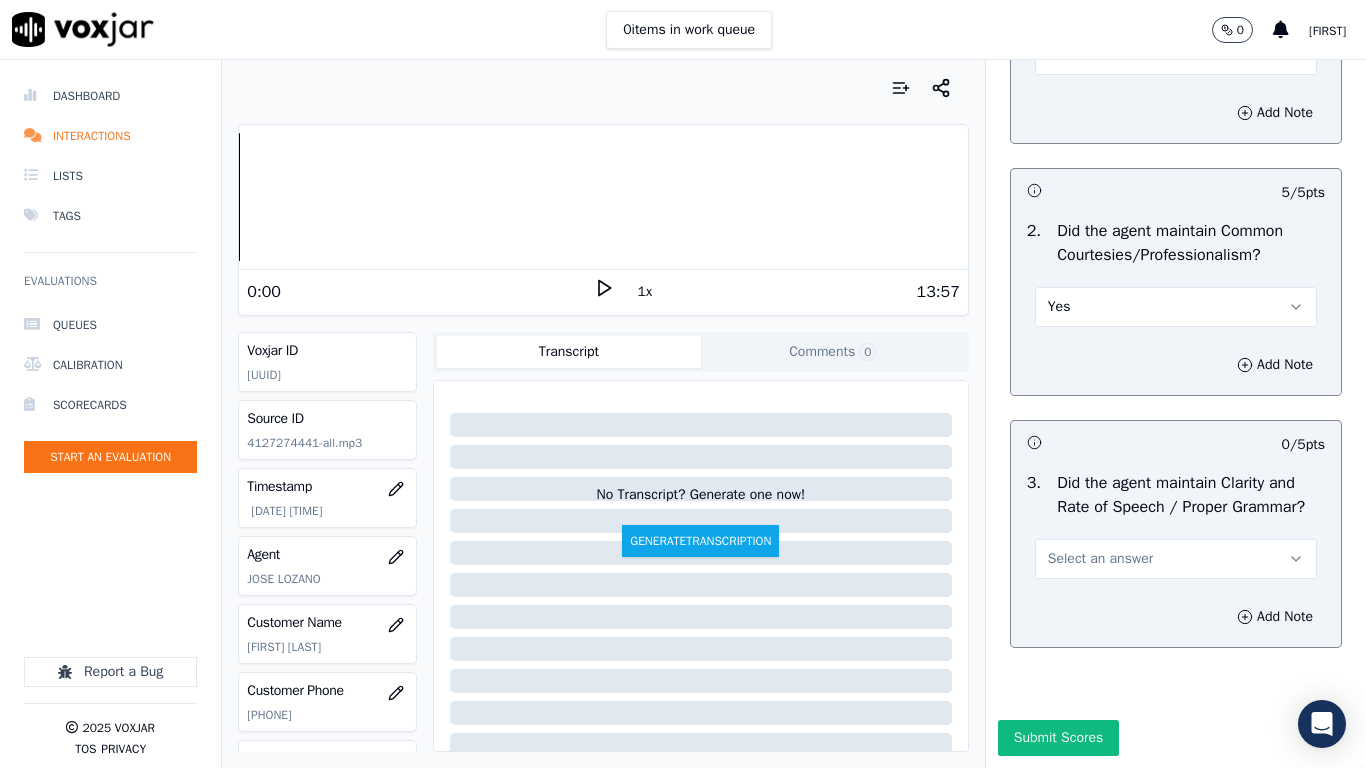 click on "Select an answer" at bounding box center [1176, 559] 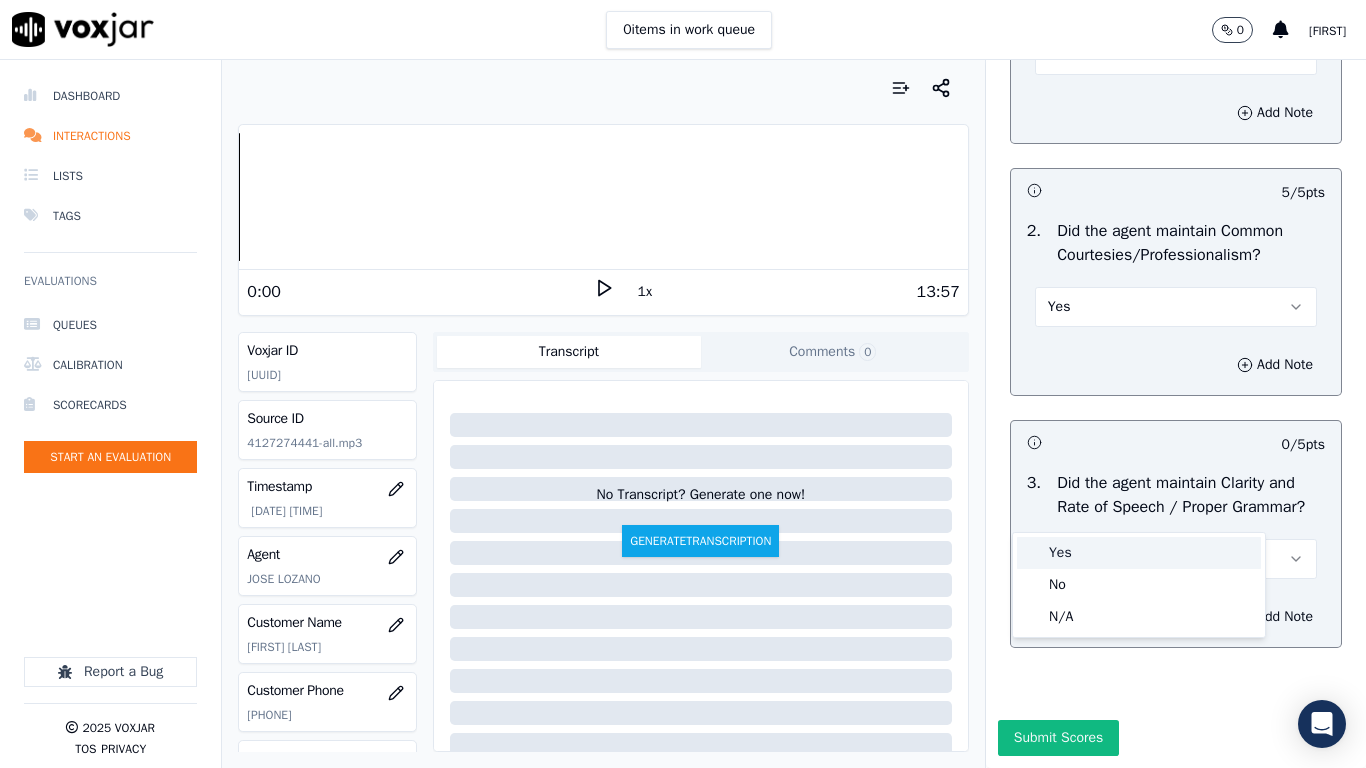 click on "Yes" at bounding box center (1139, 553) 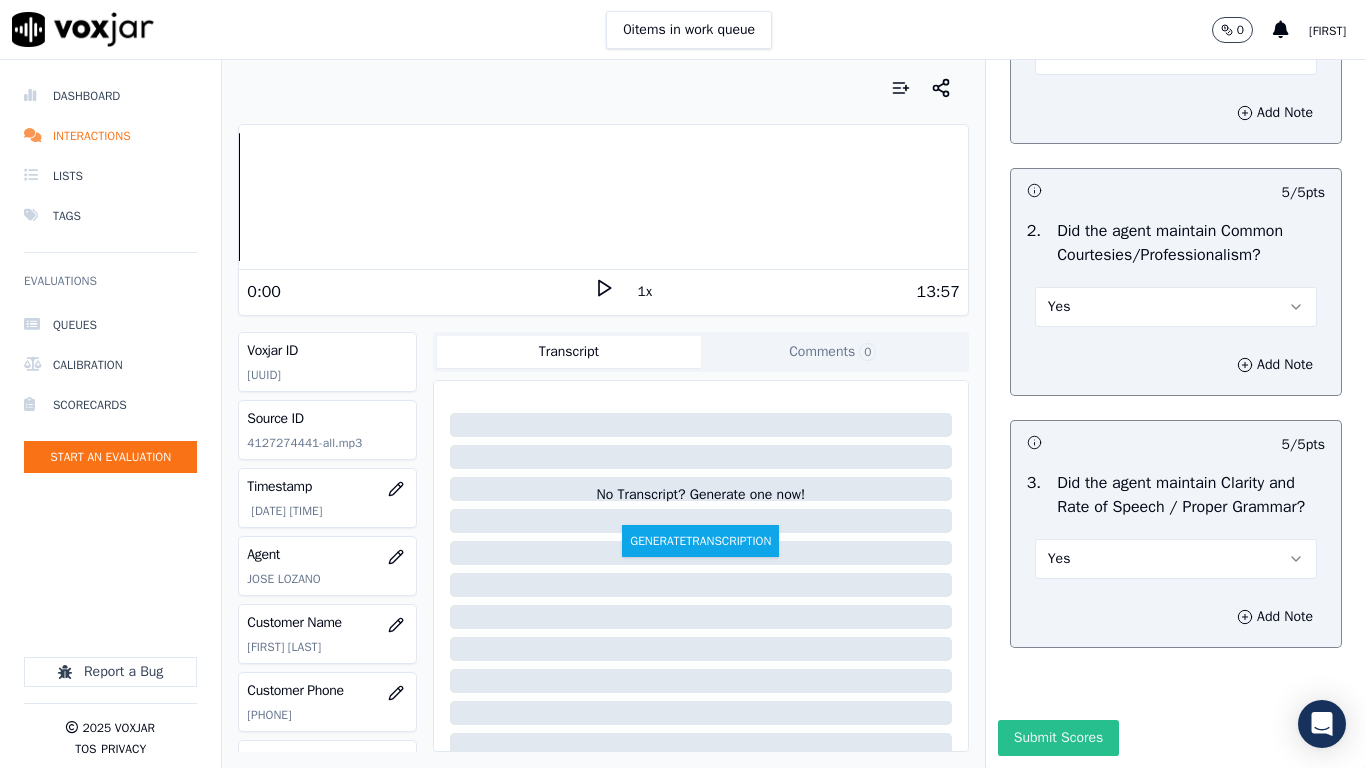 click on "Submit Scores" at bounding box center (1058, 738) 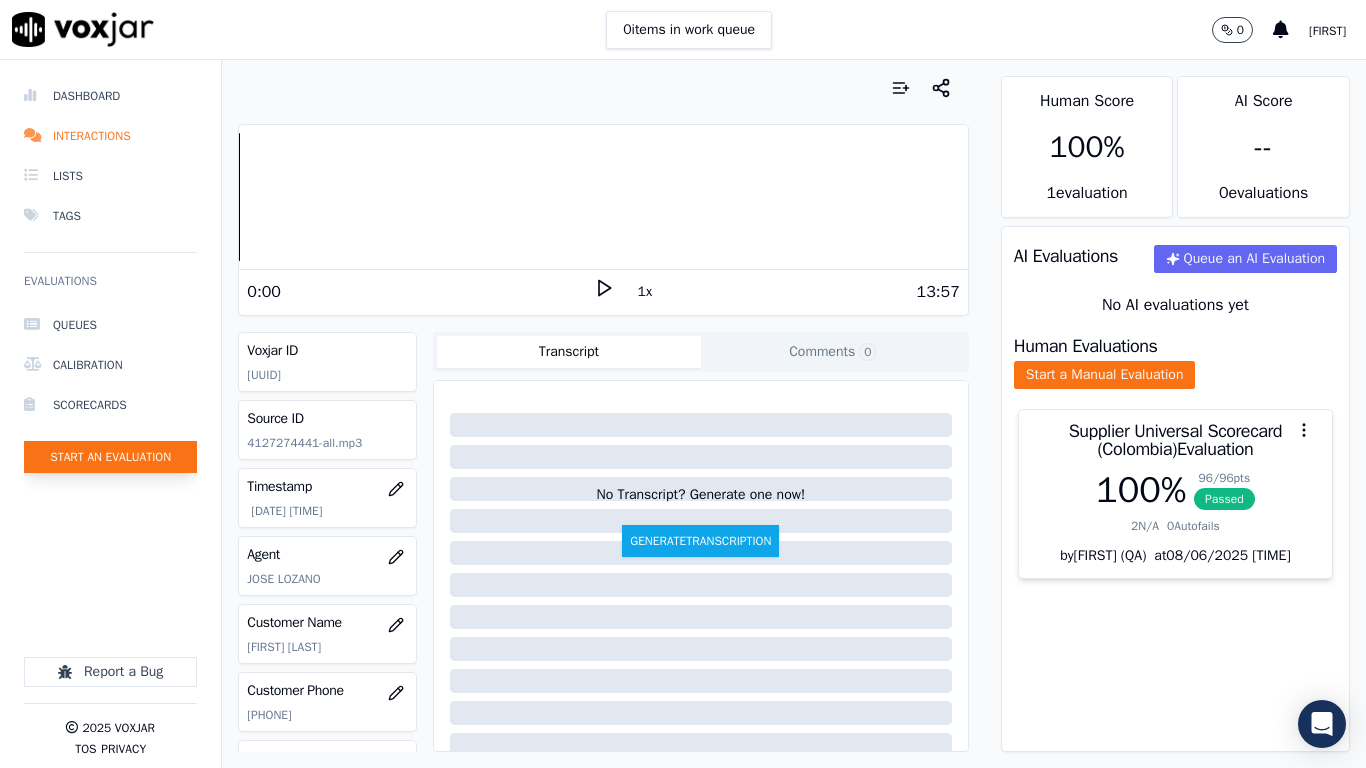 click on "Start an Evaluation" 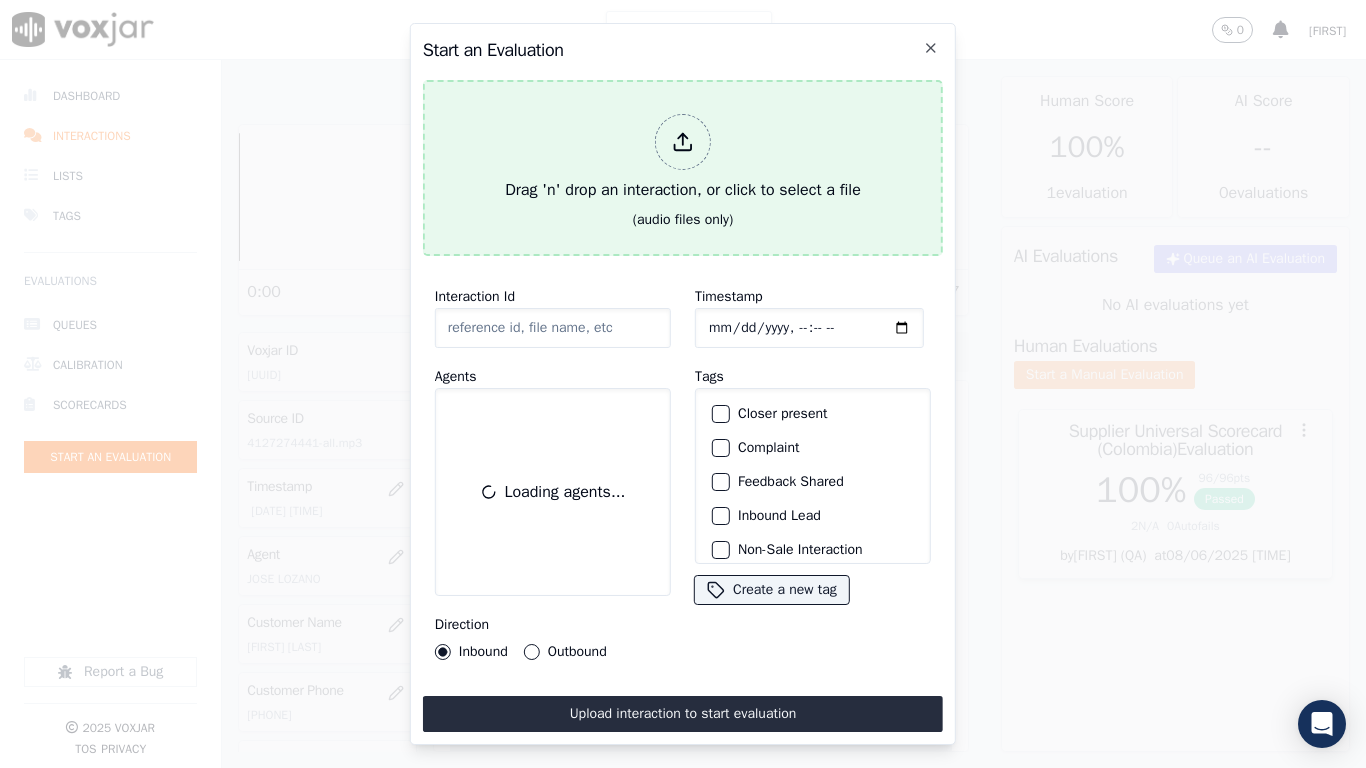 click on "Drag 'n' drop an interaction, or click to select a file" at bounding box center [683, 158] 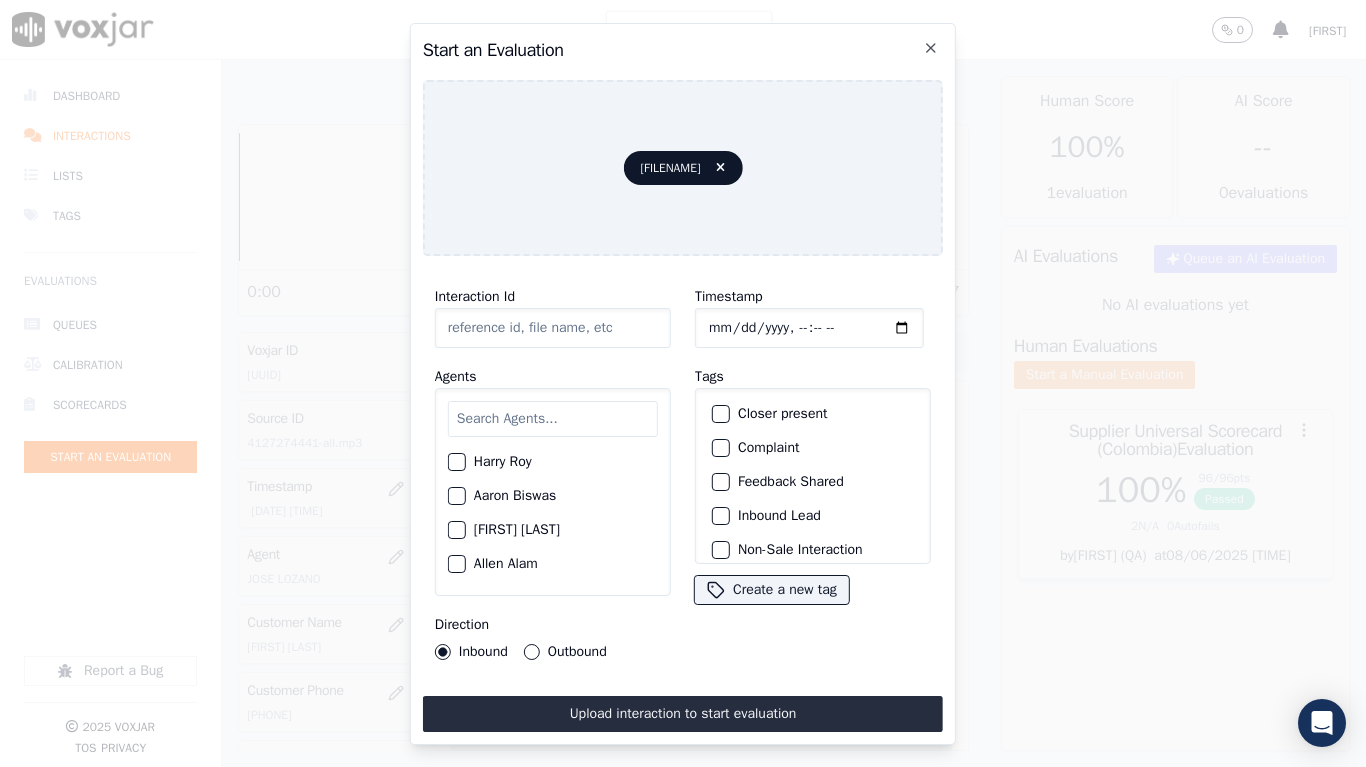type on "[FILENAME]" 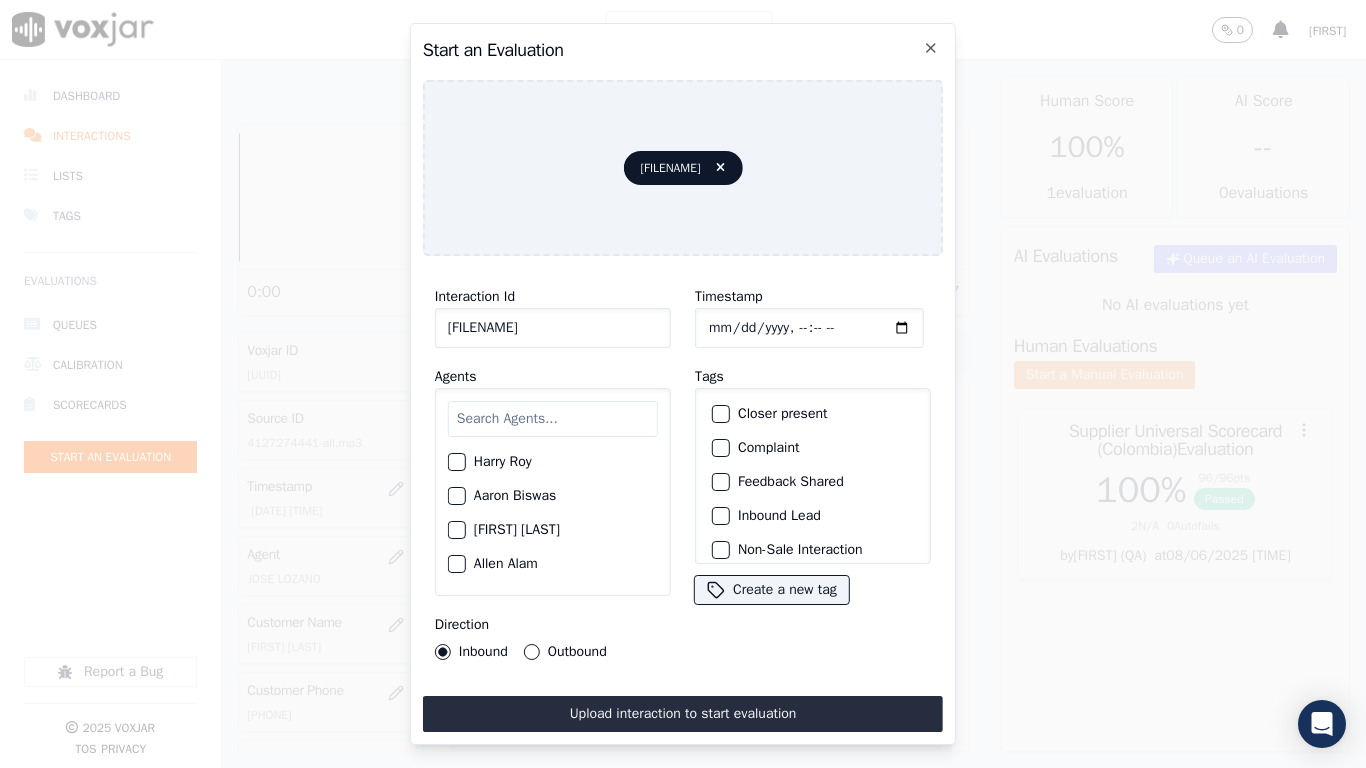 click at bounding box center [553, 419] 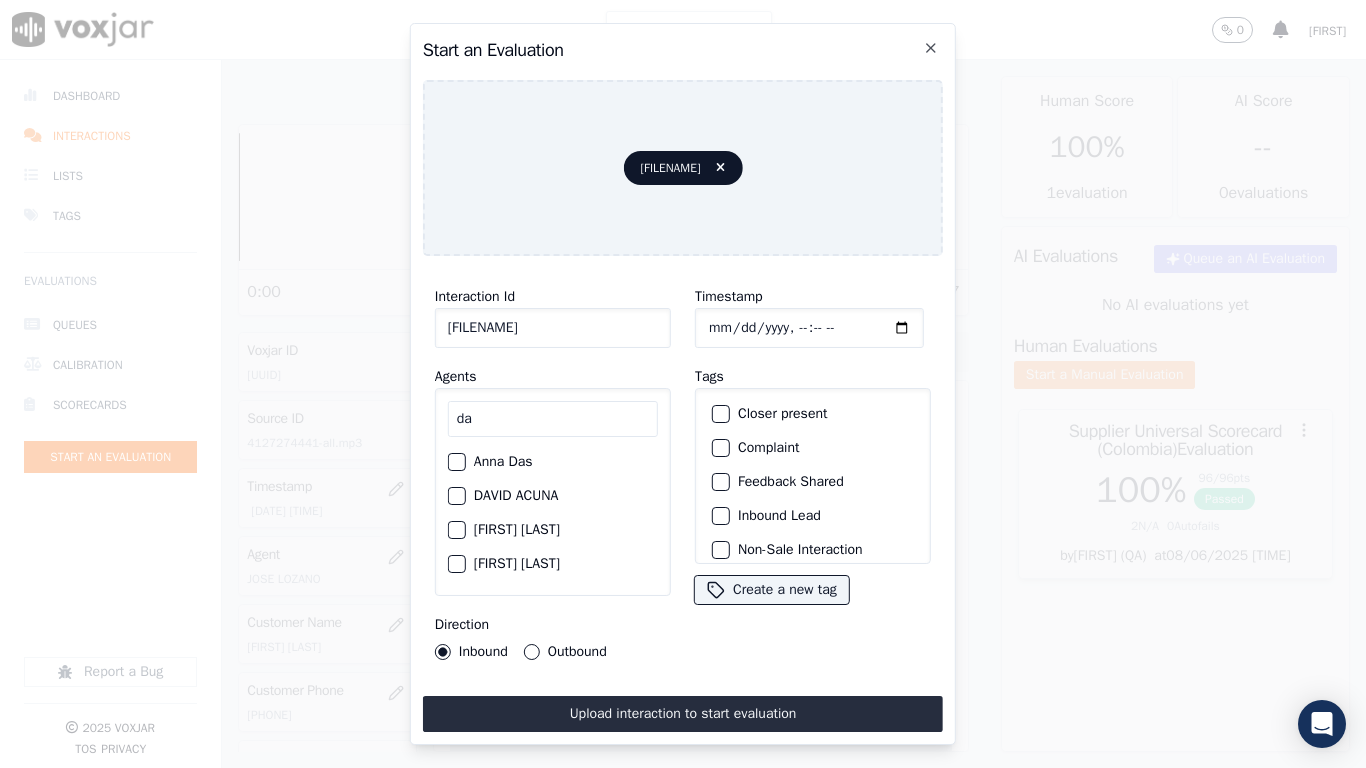 type on "da" 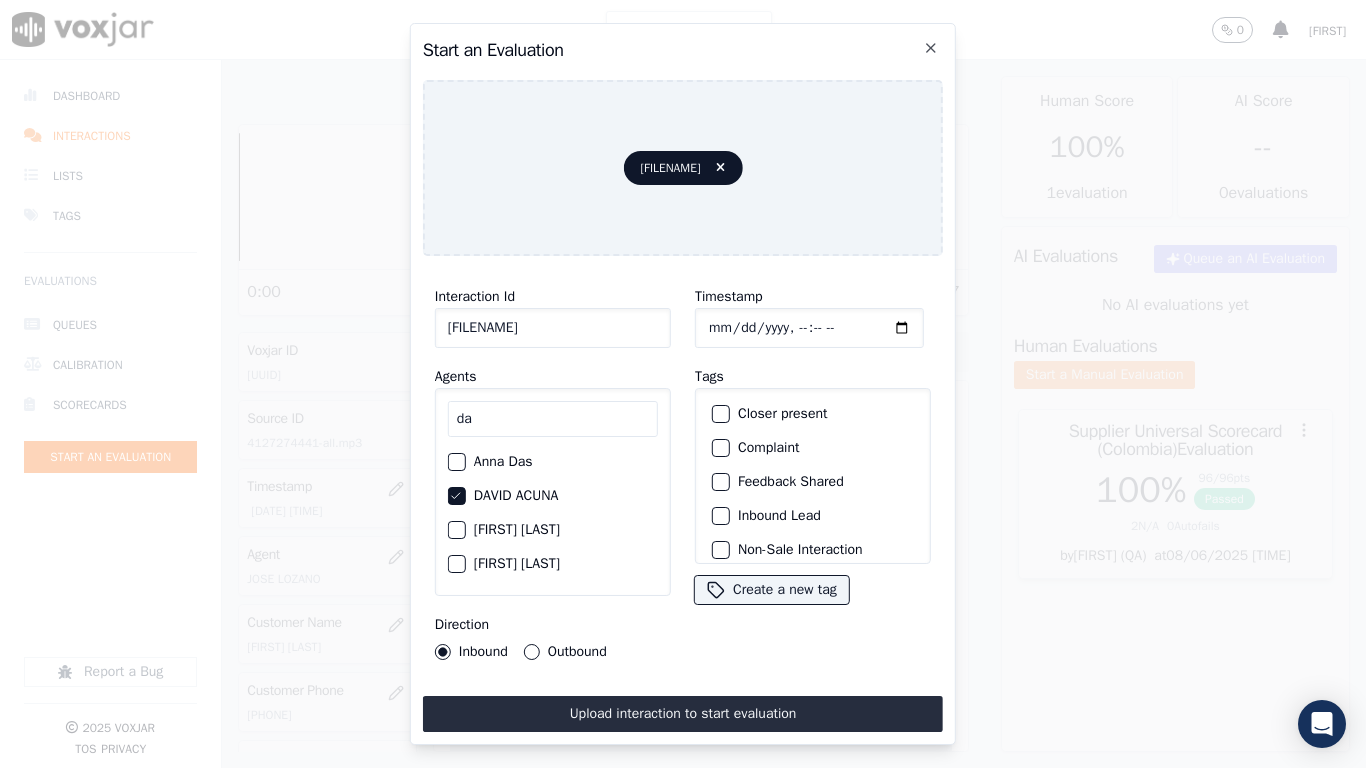 type 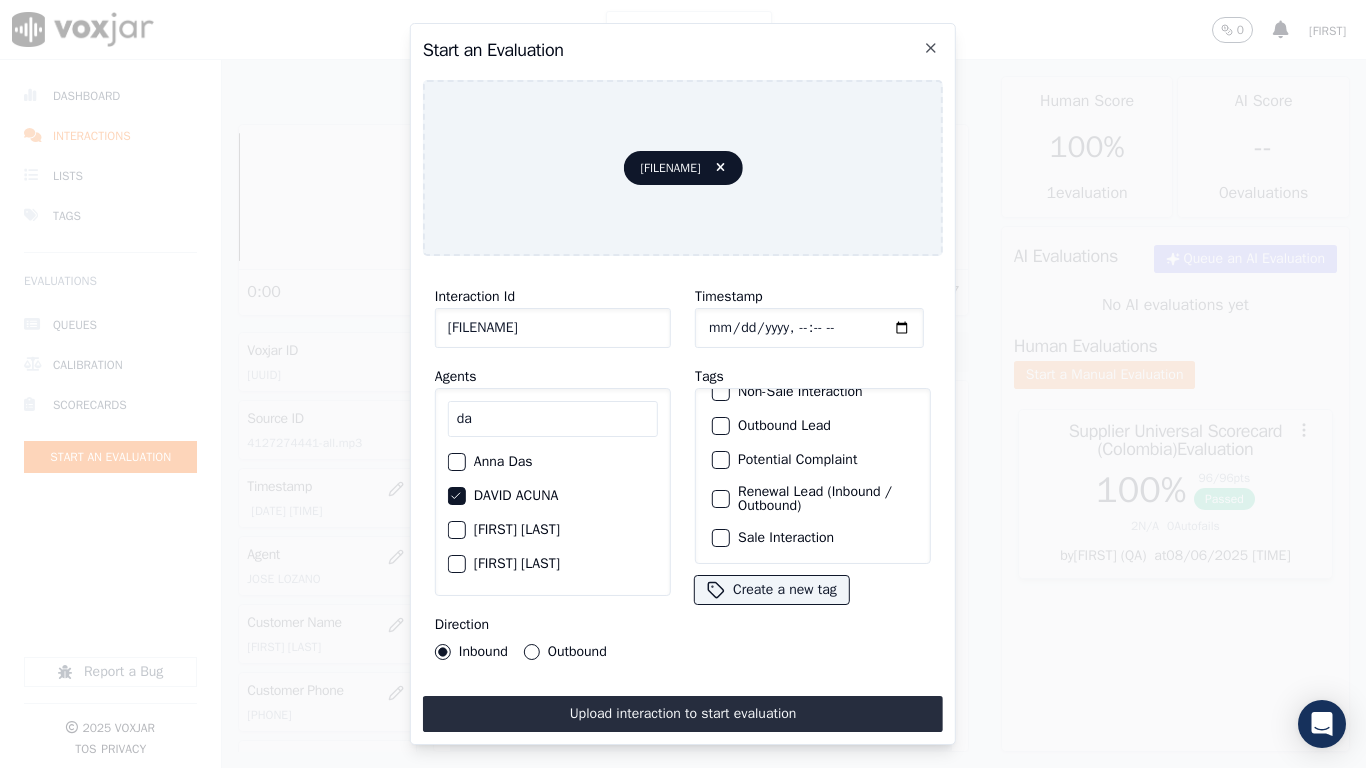 drag, startPoint x: 762, startPoint y: 514, endPoint x: 705, endPoint y: 655, distance: 152.0855 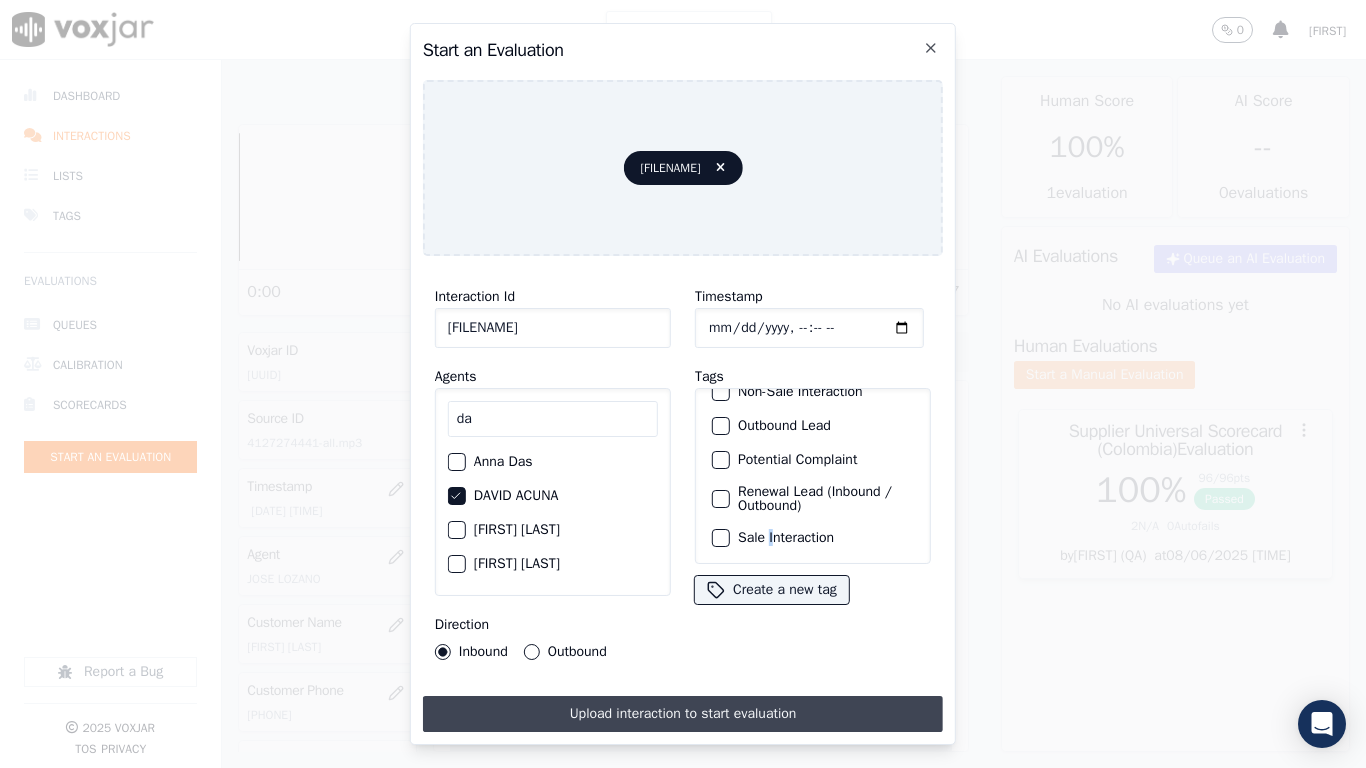 click on "Upload interaction to start evaluation" at bounding box center [683, 714] 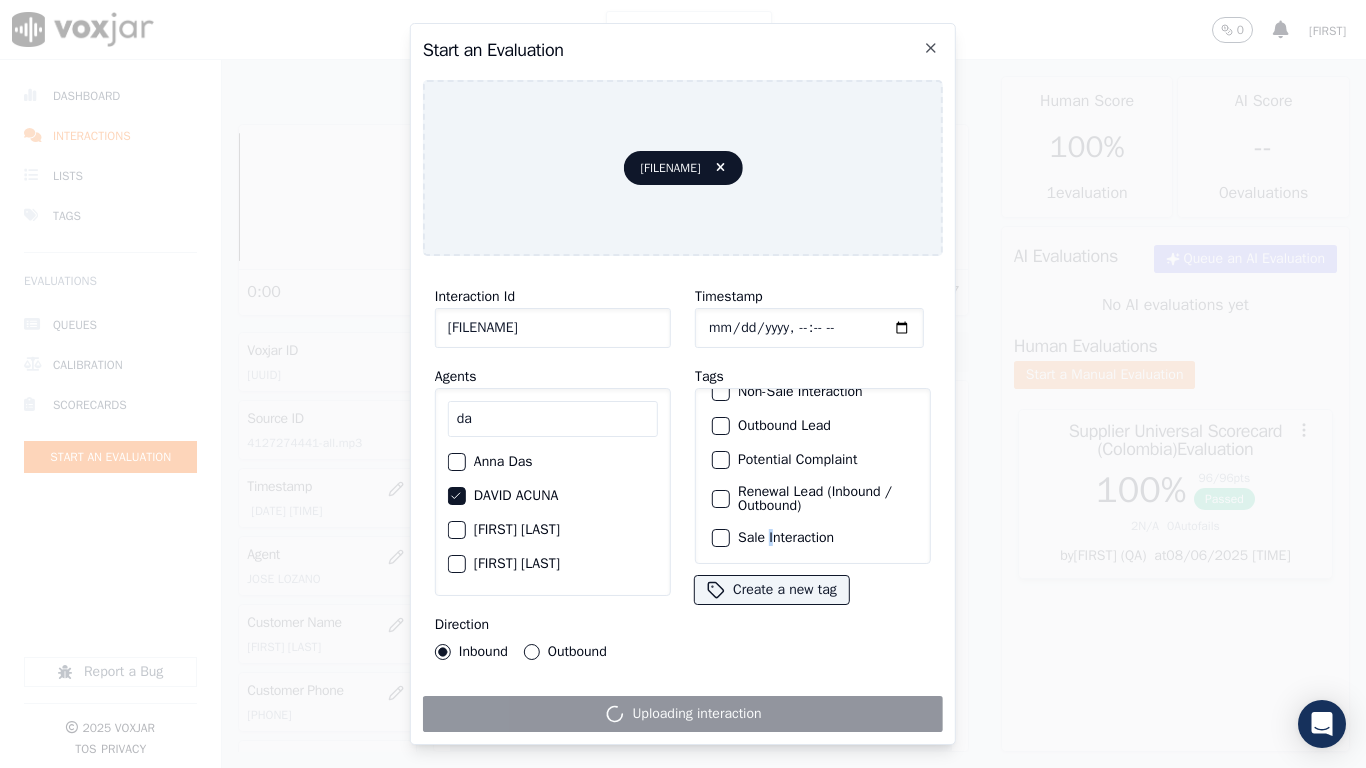 click on "Your browser does not support the audio element.   0:00     1x   13:57   Voxjar ID   [UUID]   Source ID   4127274441-all.mp3   Timestamp
08/05/2025 [TIME]     Agent
JOSE LOZANO     Customer Name     Linda Harp     Customer Phone     [PHONE]     Tags
Sale Interaction     Source     manualUpload   Type     AUDIO       Transcript   Comments  0   No Transcript? Generate one now!   Generate  Transcription         Add Comment   Scores   Transcript   Metadata   Comments         Human Score   100 %   1  evaluation   AI Score   --   0  evaluation s     AI Evaluations
Queue an AI Evaluation   No AI evaluations yet   Human Evaluations   Start a Manual Evaluation         Supplier Universal Scorecard (Colombia)  Evaluation   100 %   96 / 96  pts   Passed   2  N/A   0  Autofails     by
Sukhwinder (QA)   at  08/06/2025 [TIME]" 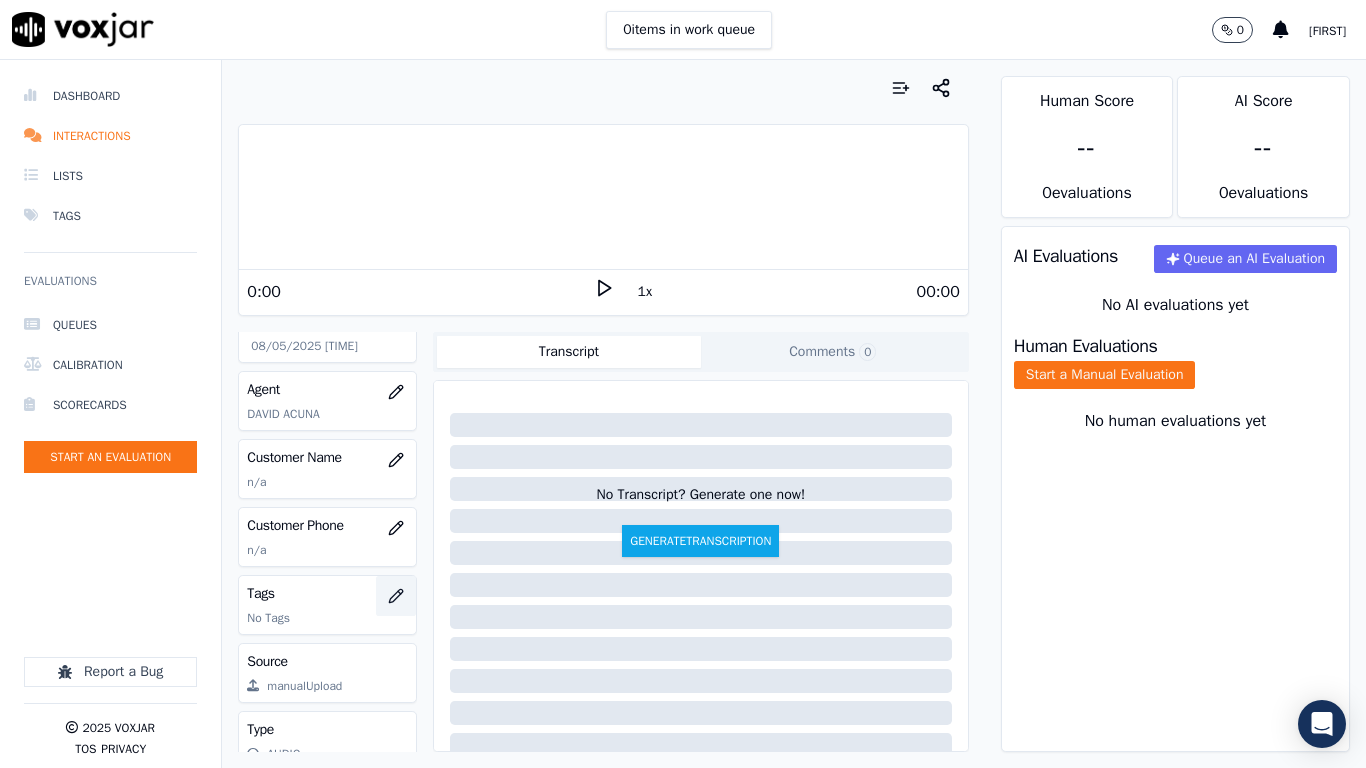scroll, scrollTop: 200, scrollLeft: 0, axis: vertical 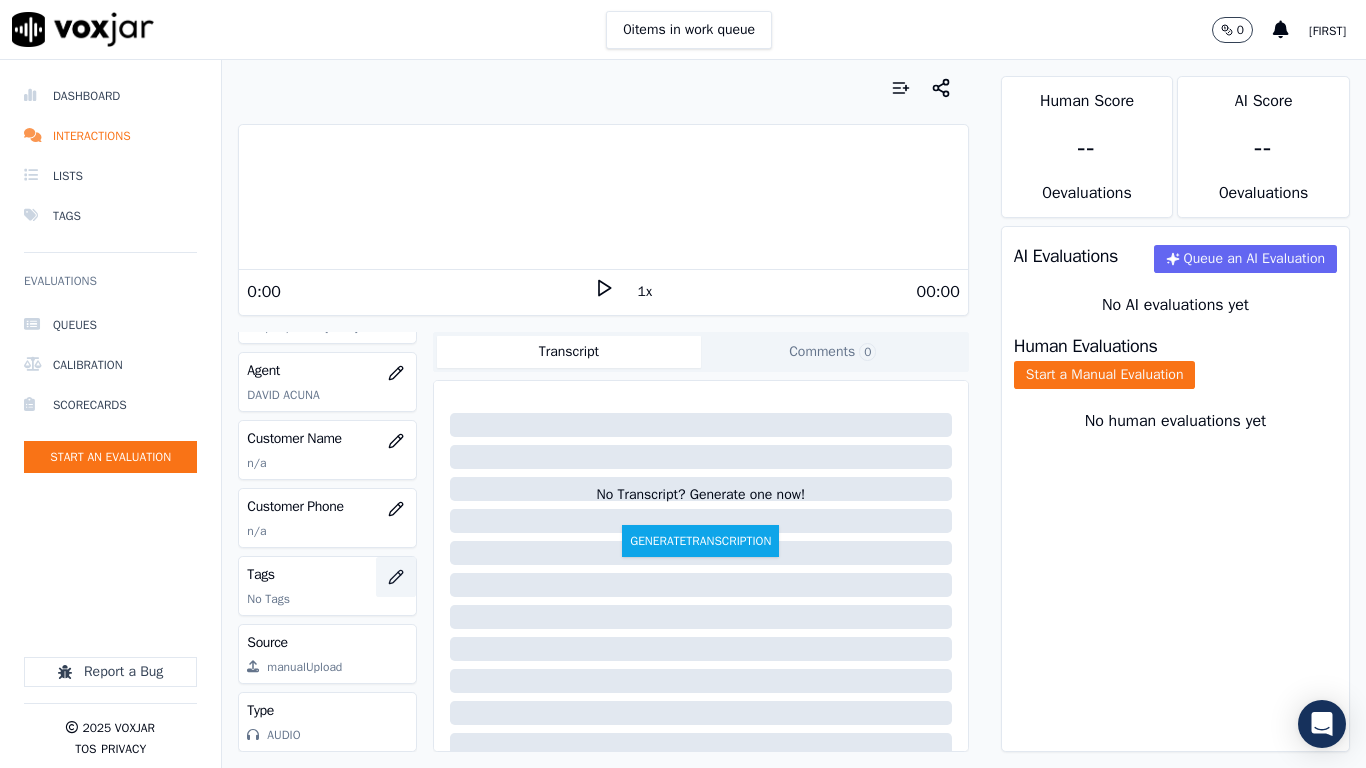 click 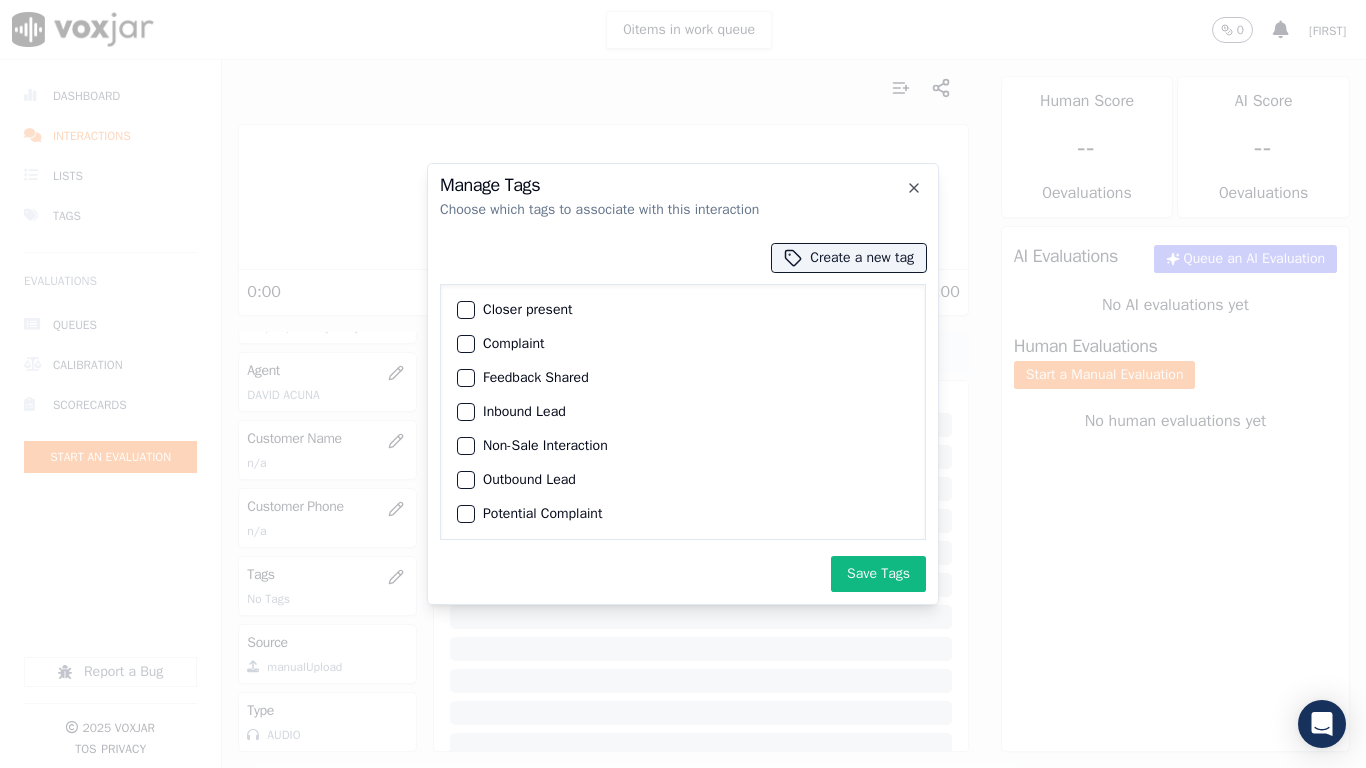 scroll, scrollTop: 85, scrollLeft: 0, axis: vertical 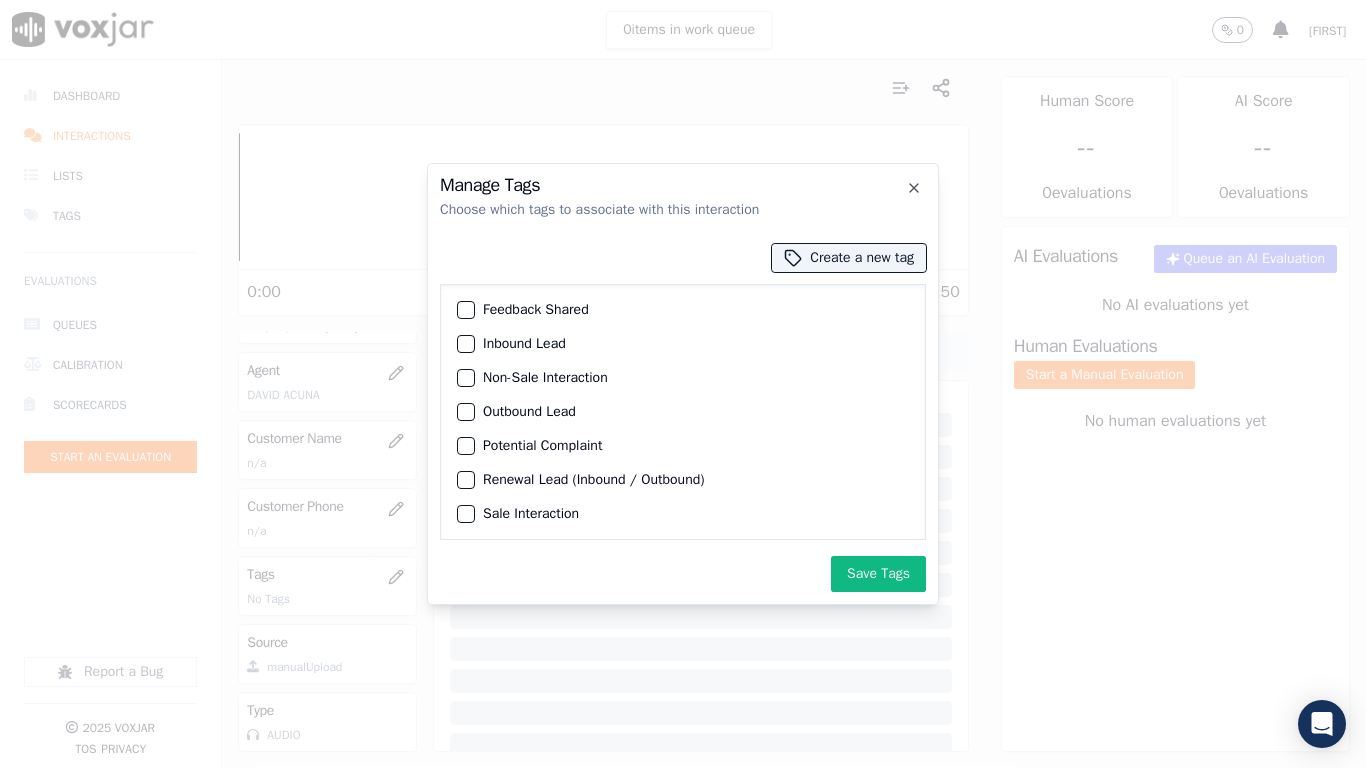 click on "Sale Interaction" 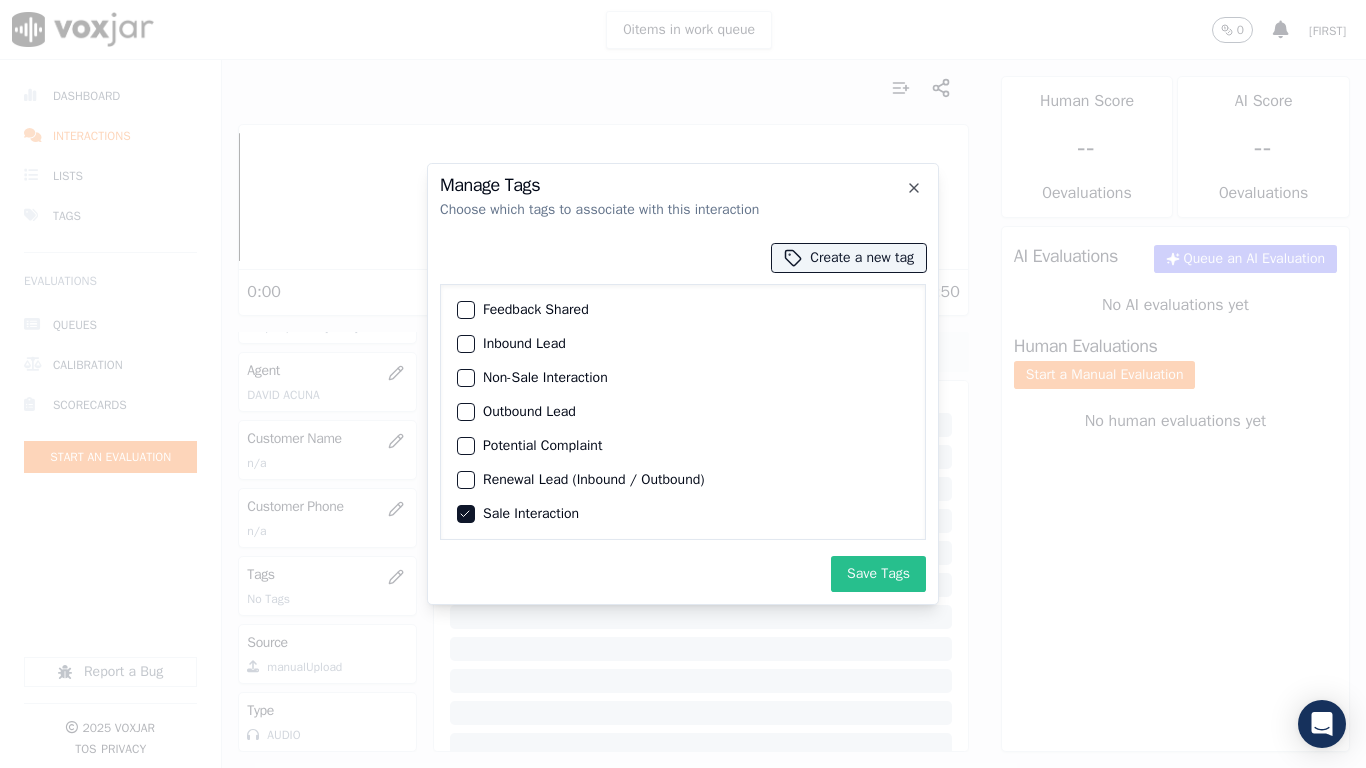 click on "Save Tags" at bounding box center (878, 574) 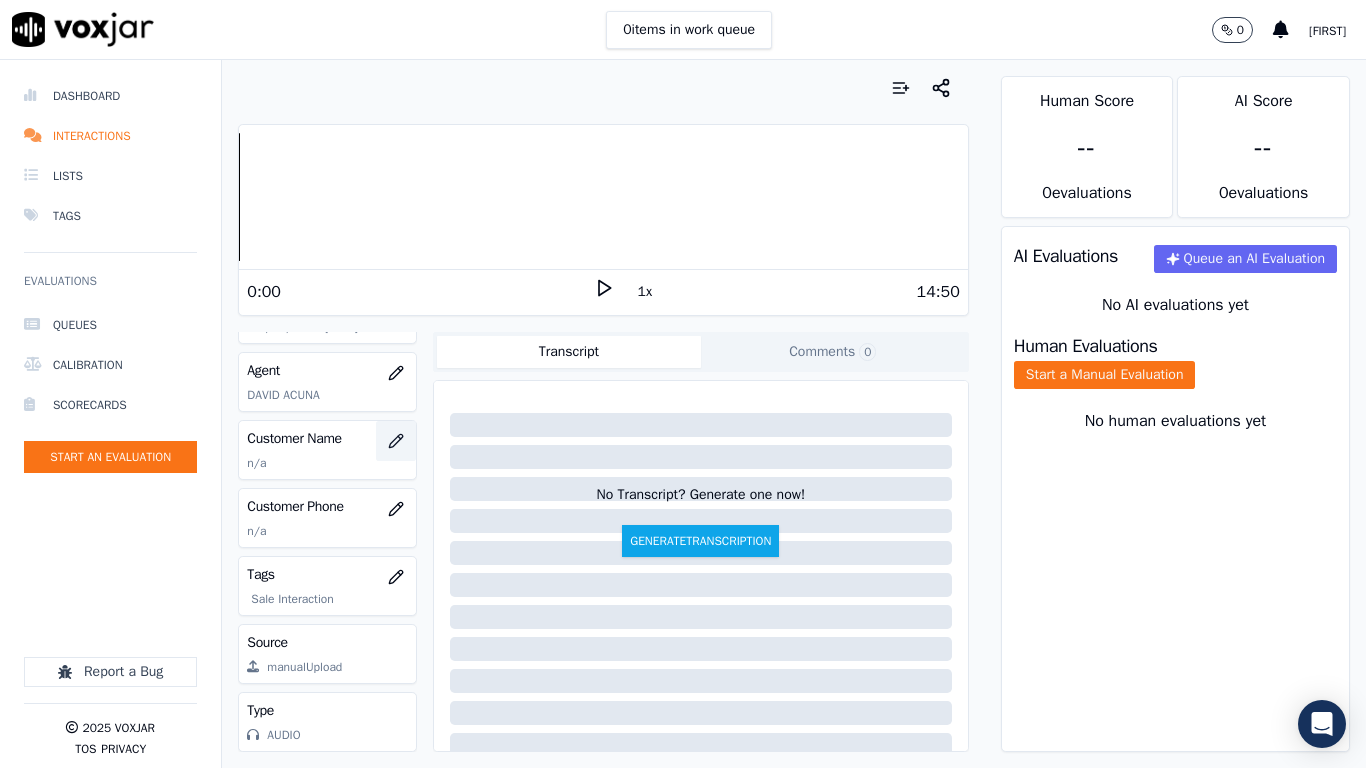 click 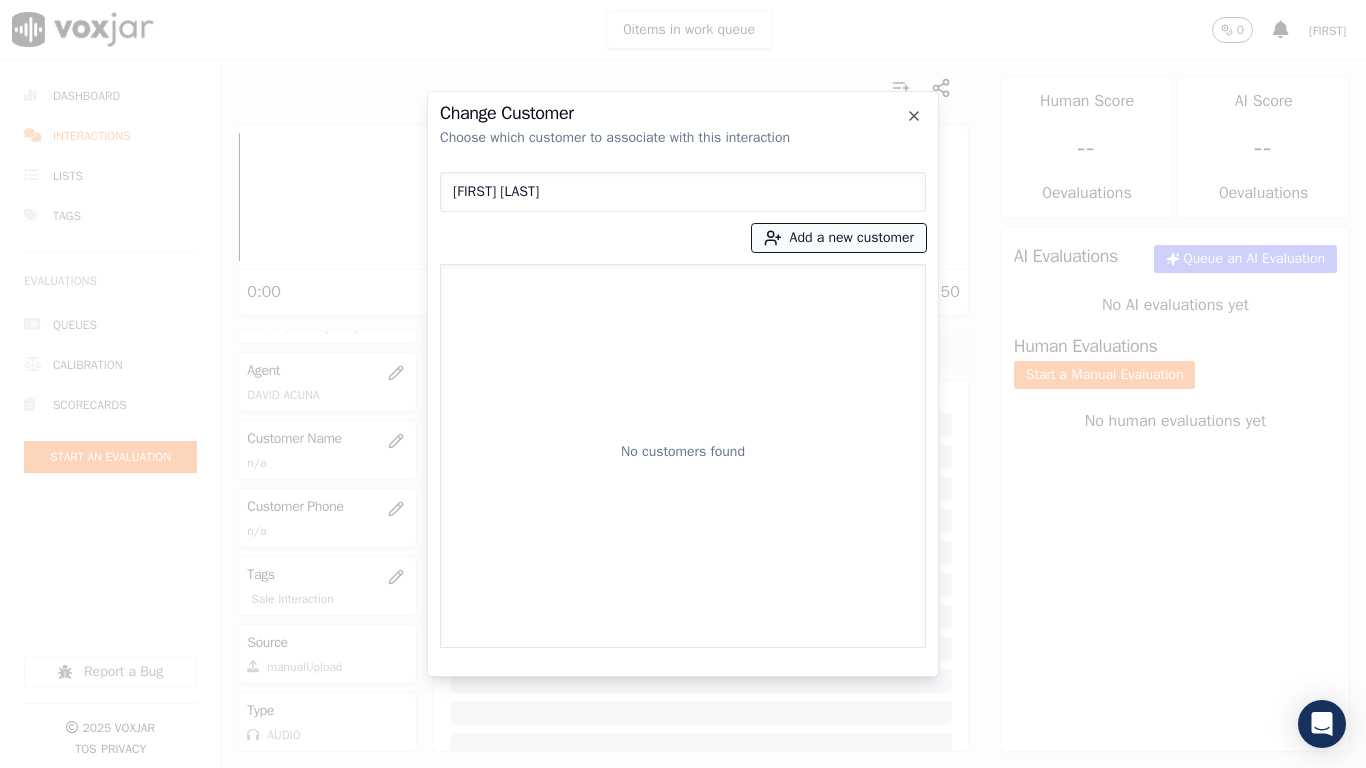type on "[FIRST] [LAST]" 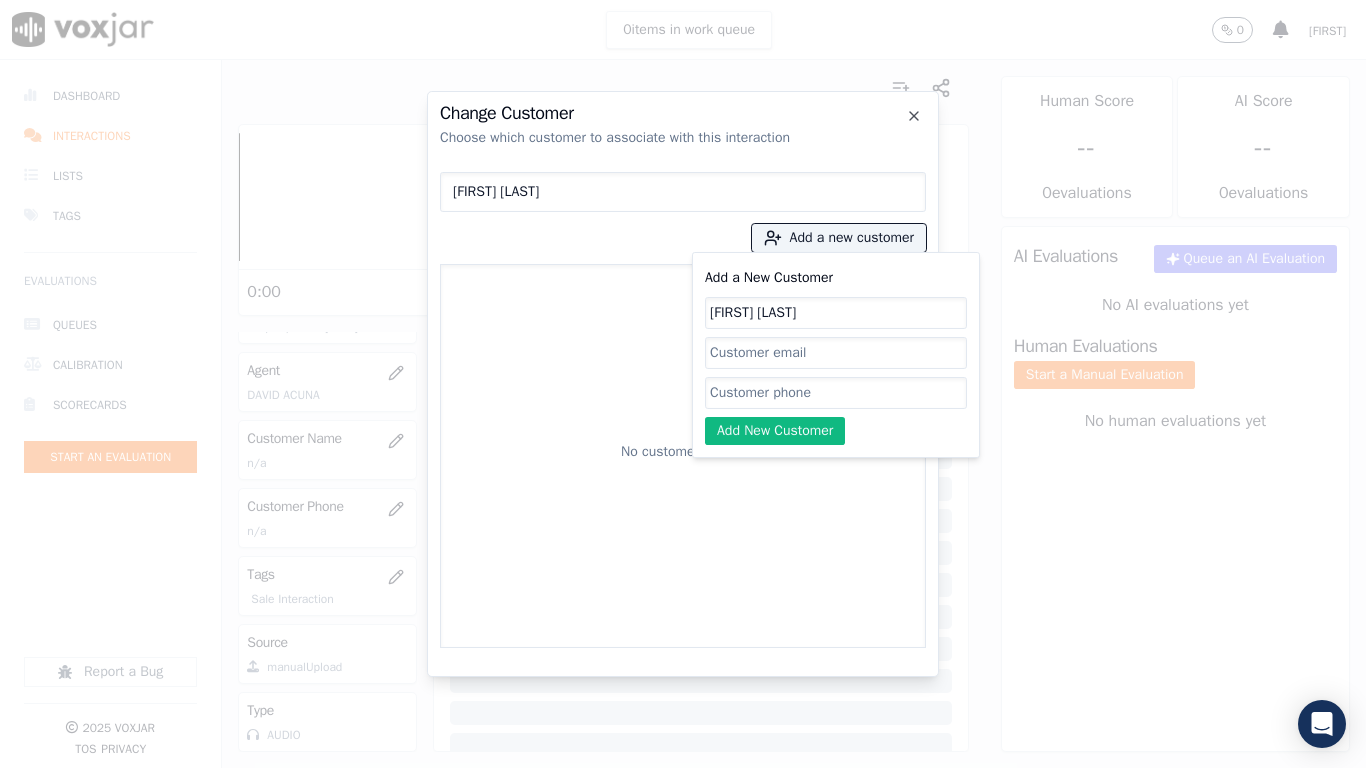 type on "[FIRST] [LAST]" 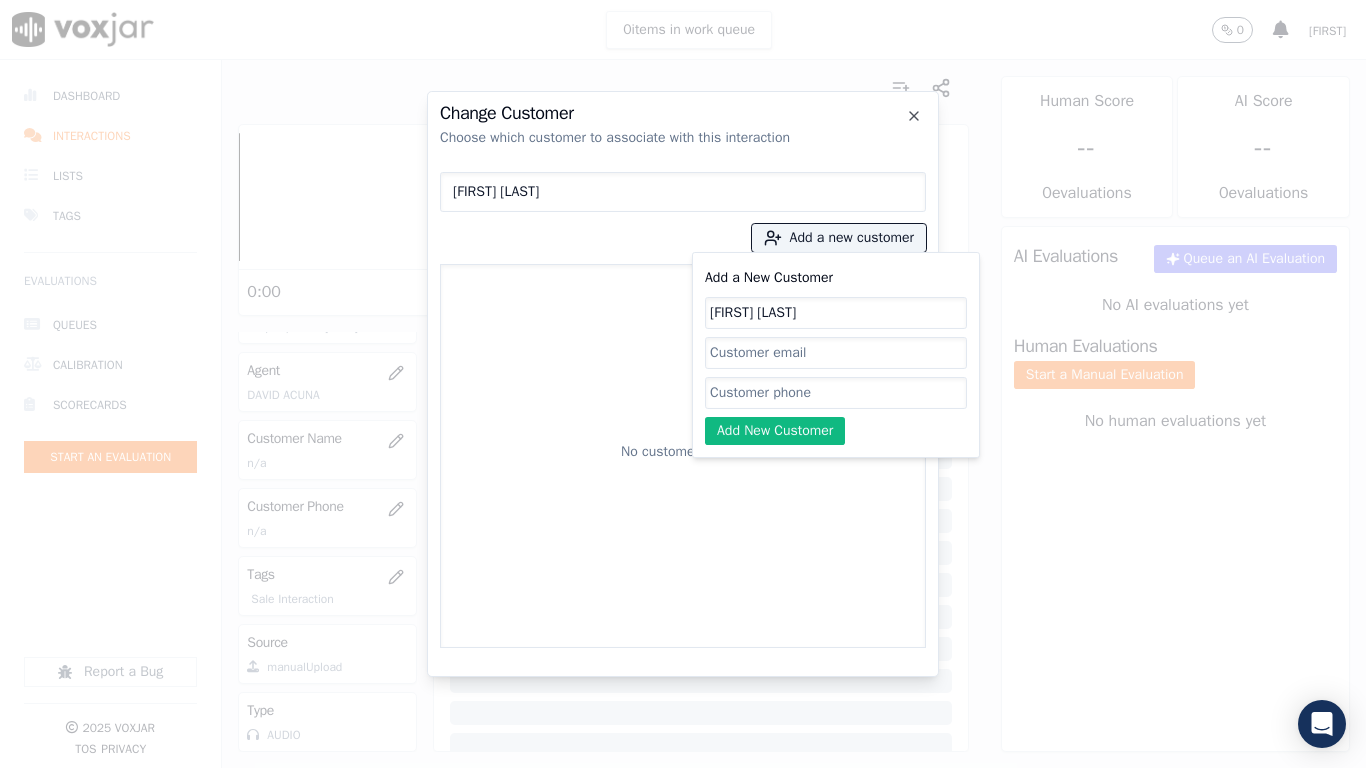 click on "Add a New Customer" 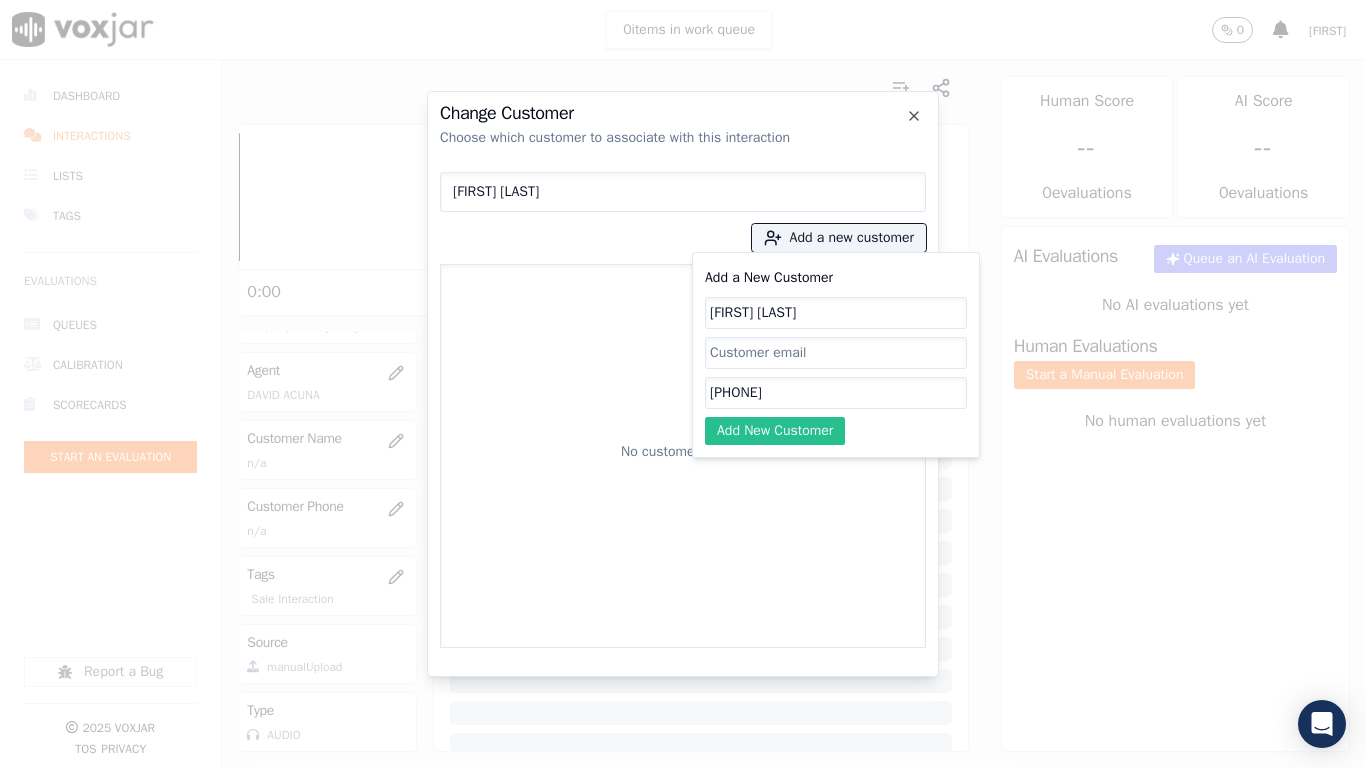 type on "[PHONE]" 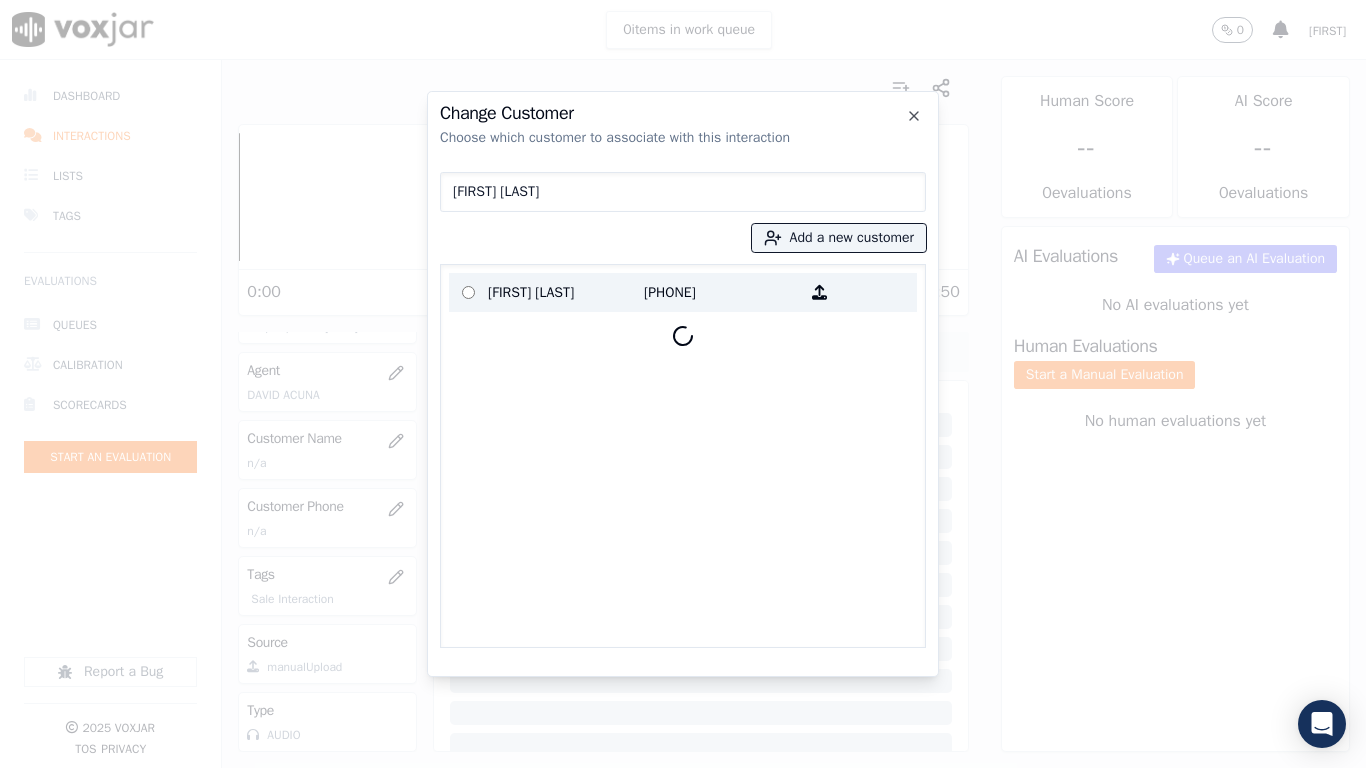 click on "[FIRST] [LAST]" at bounding box center (566, 292) 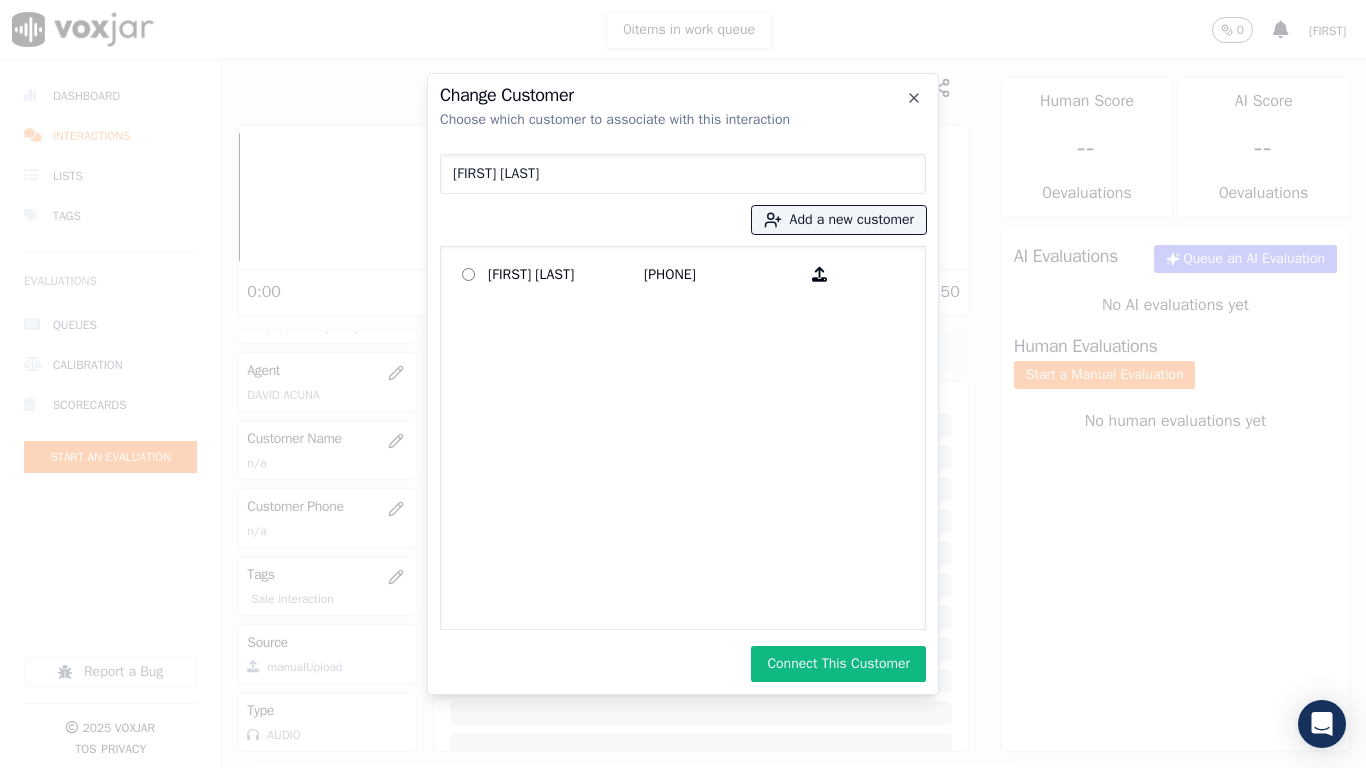 click on "Connect This Customer" at bounding box center (838, 664) 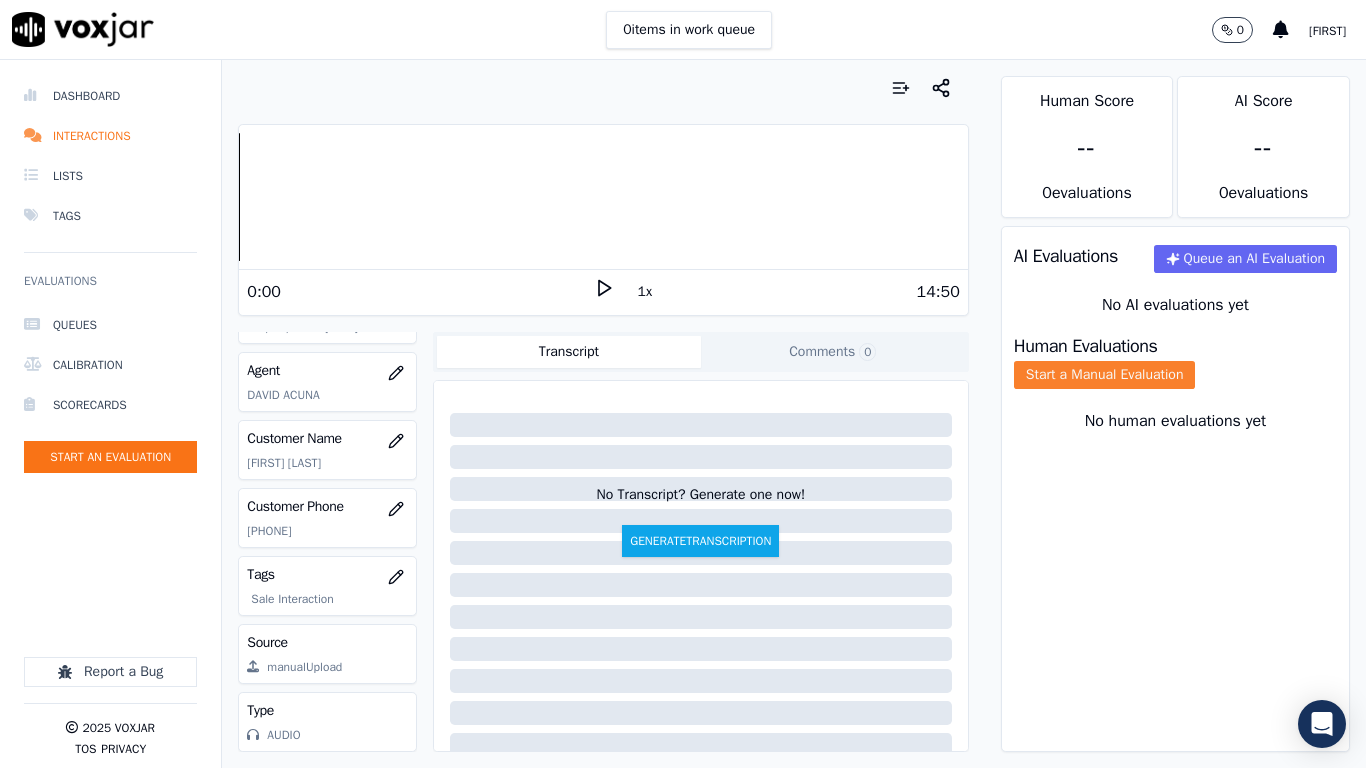 click on "Start a Manual Evaluation" 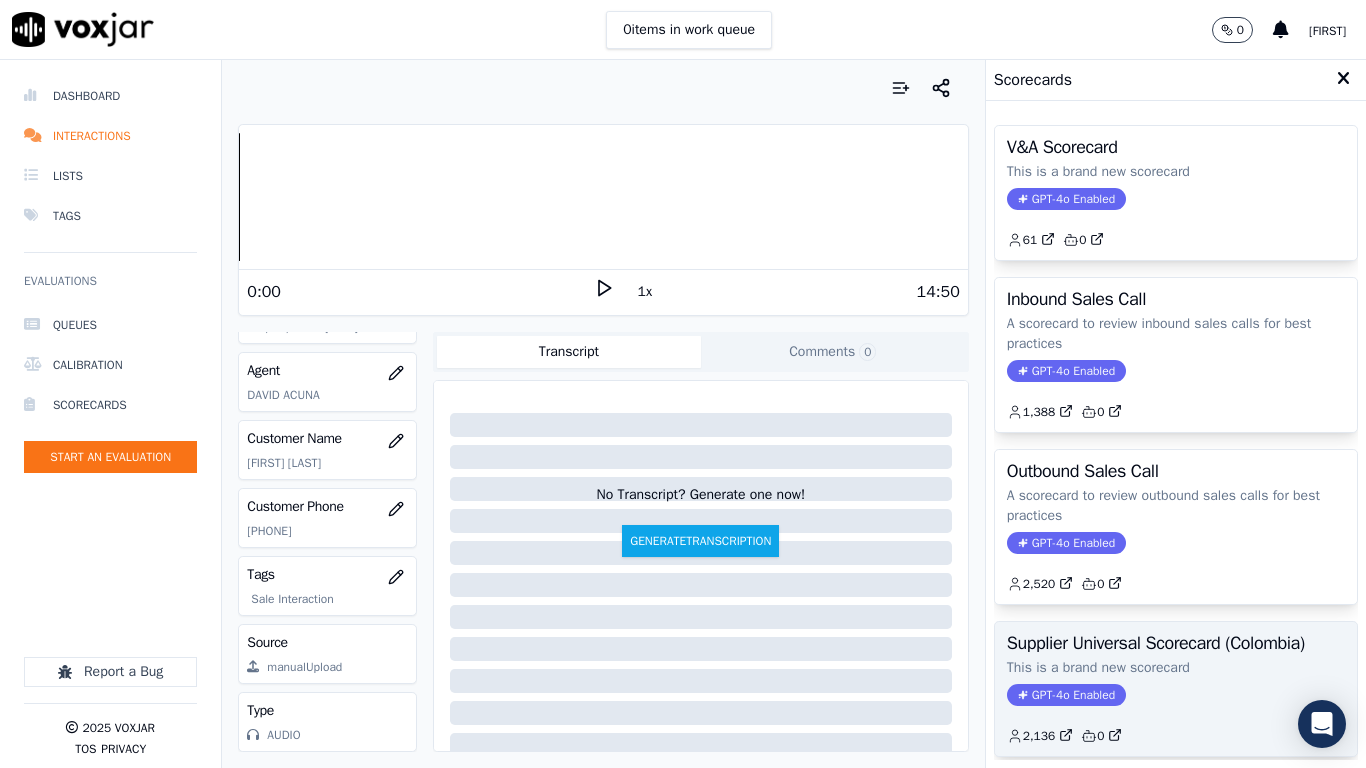 click on "Supplier Universal Scorecard (Colombia)" at bounding box center (1176, 643) 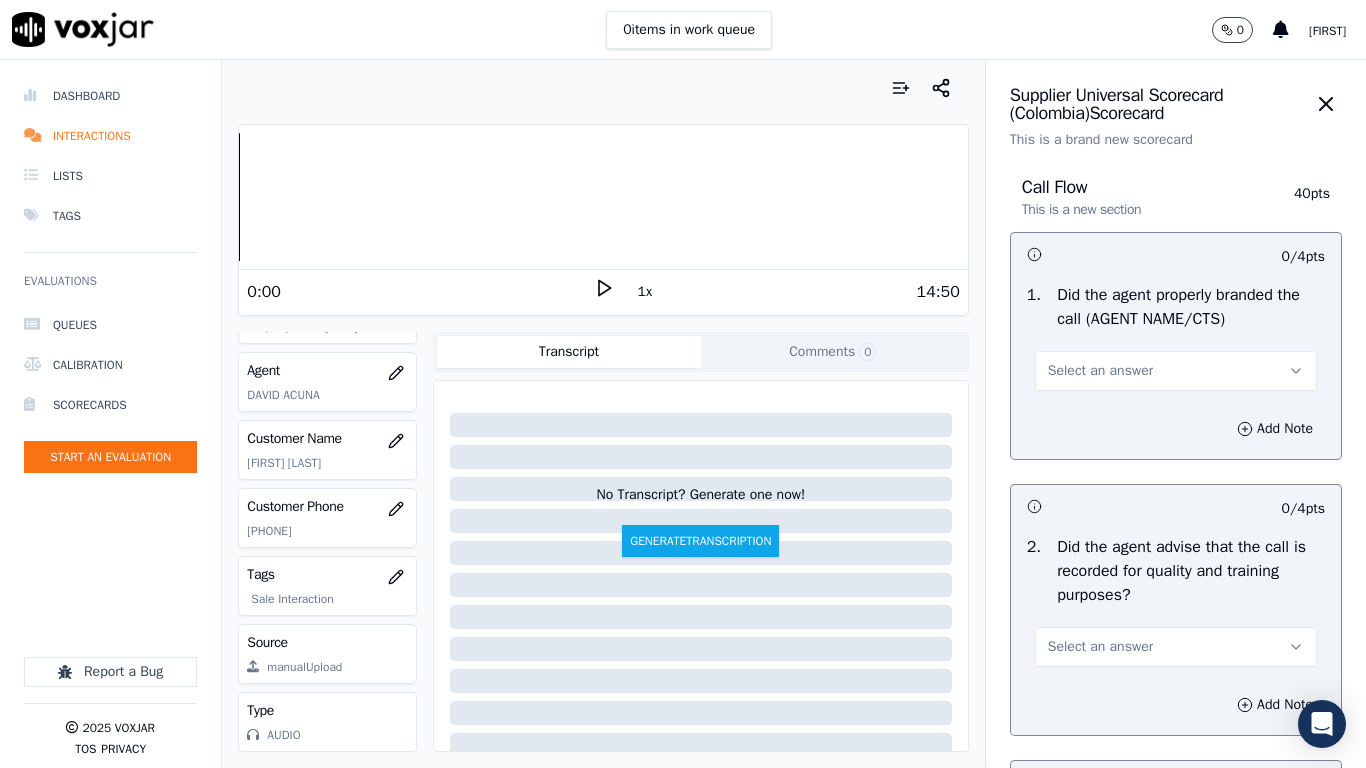 drag, startPoint x: 1208, startPoint y: 368, endPoint x: 1216, endPoint y: 388, distance: 21.540659 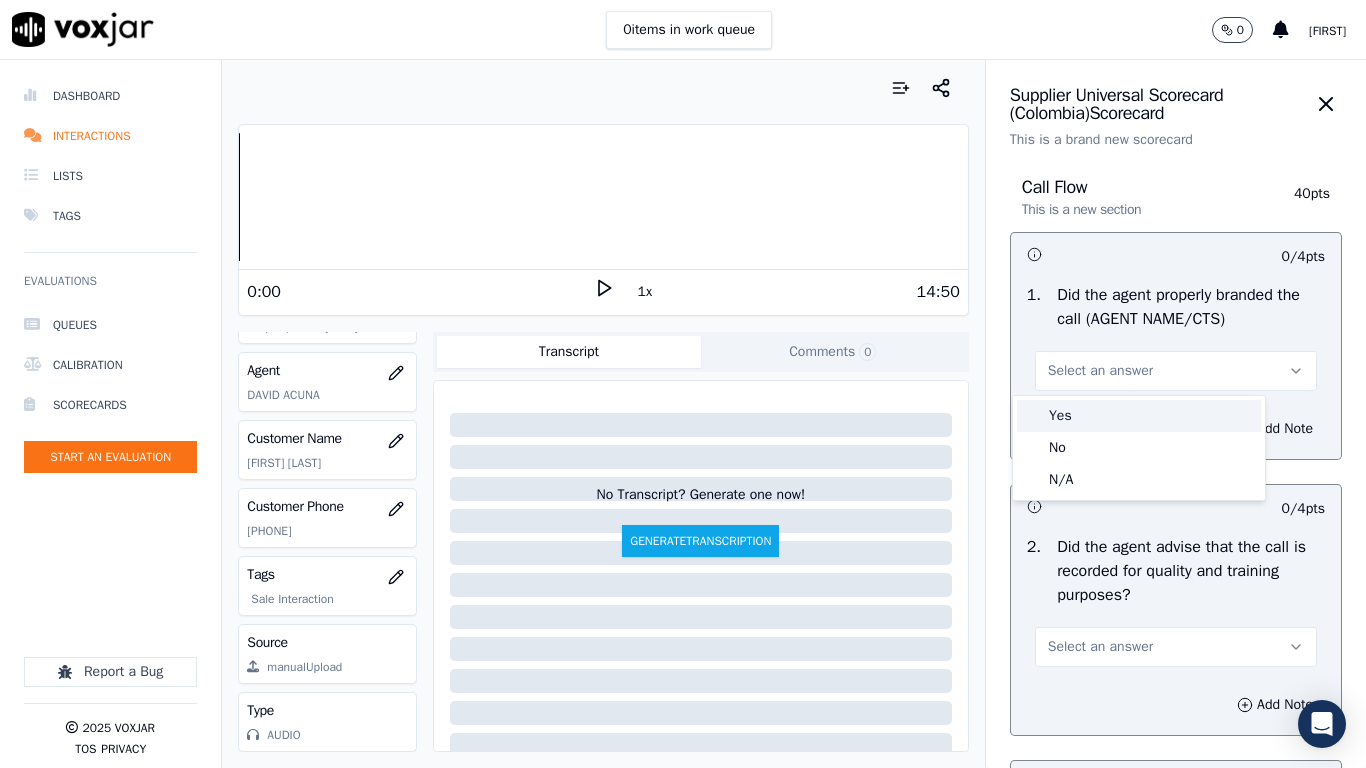 drag, startPoint x: 1216, startPoint y: 388, endPoint x: 1173, endPoint y: 565, distance: 182.14828 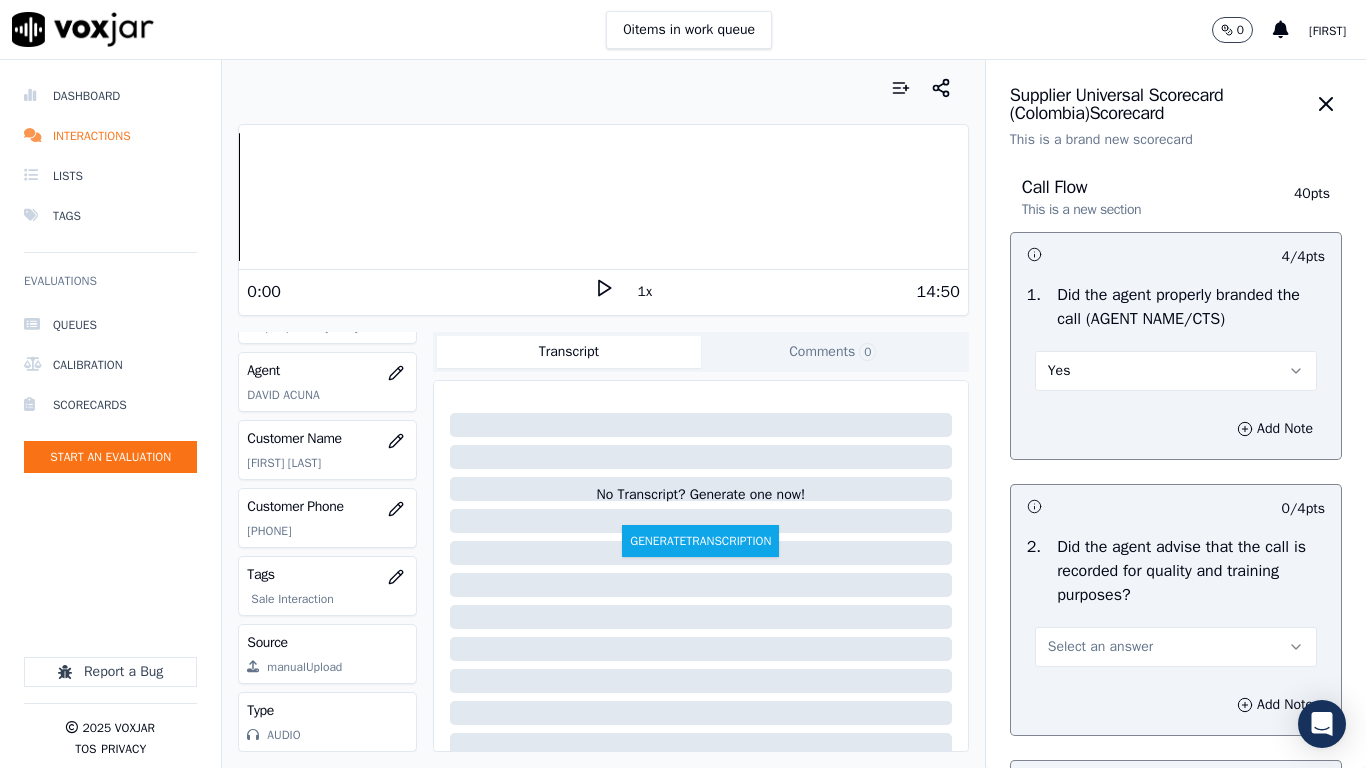 drag, startPoint x: 1134, startPoint y: 633, endPoint x: 1072, endPoint y: 694, distance: 86.977005 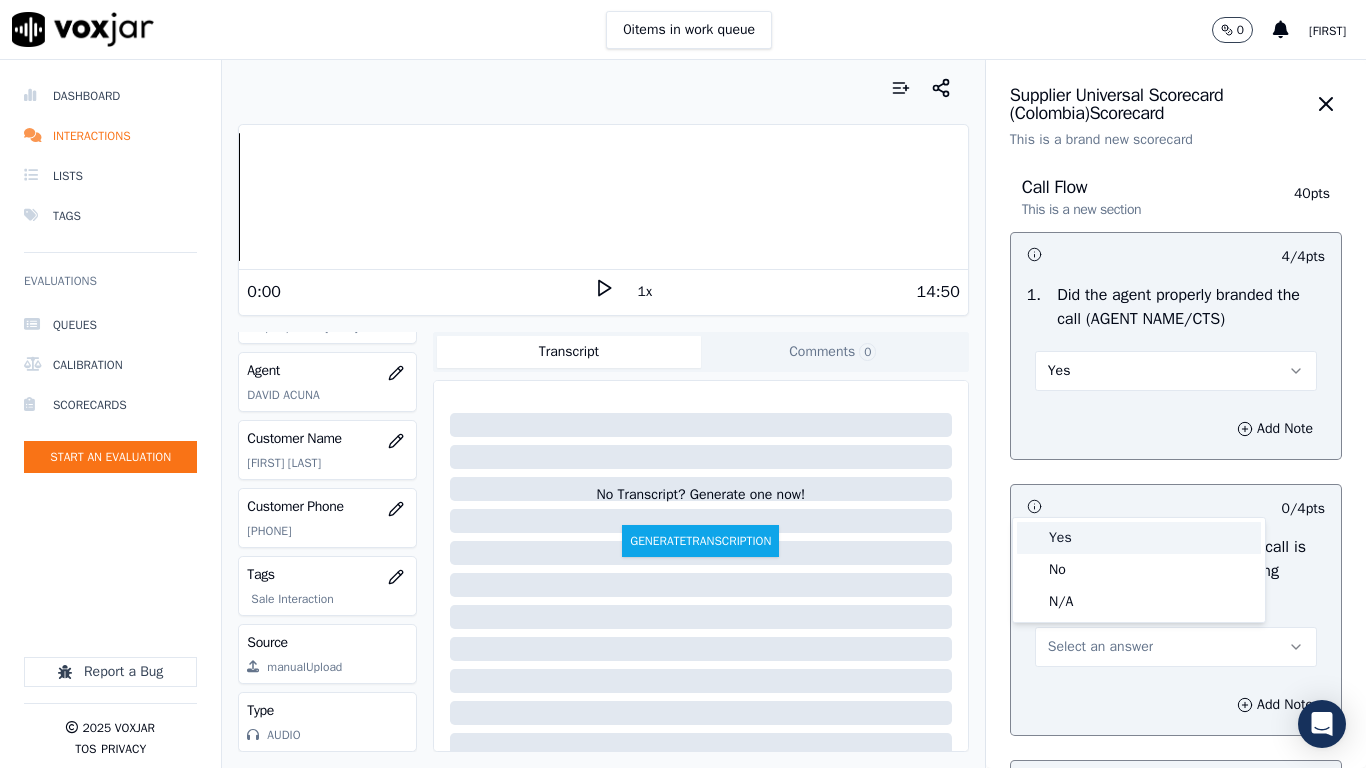 click on "Yes" at bounding box center [1139, 538] 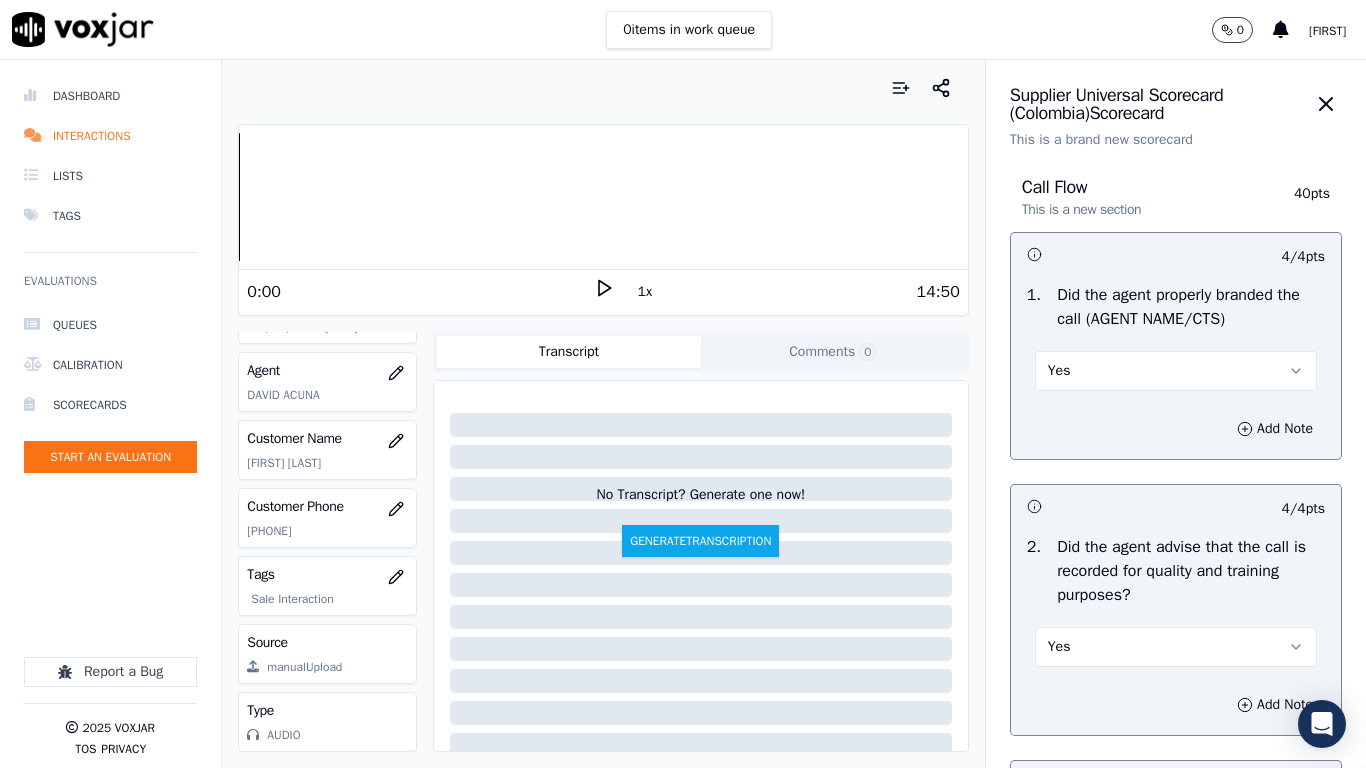 scroll, scrollTop: 600, scrollLeft: 0, axis: vertical 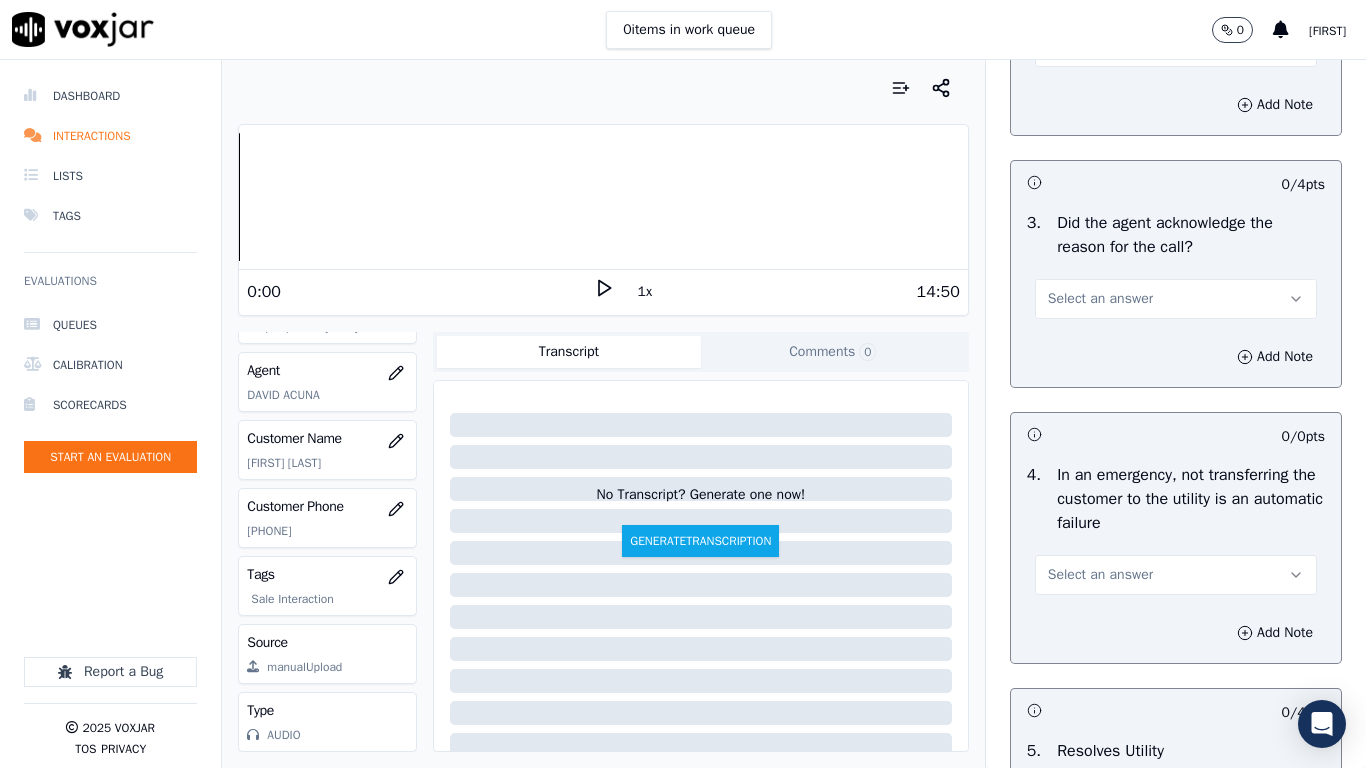click on "Select an answer" at bounding box center [1176, 299] 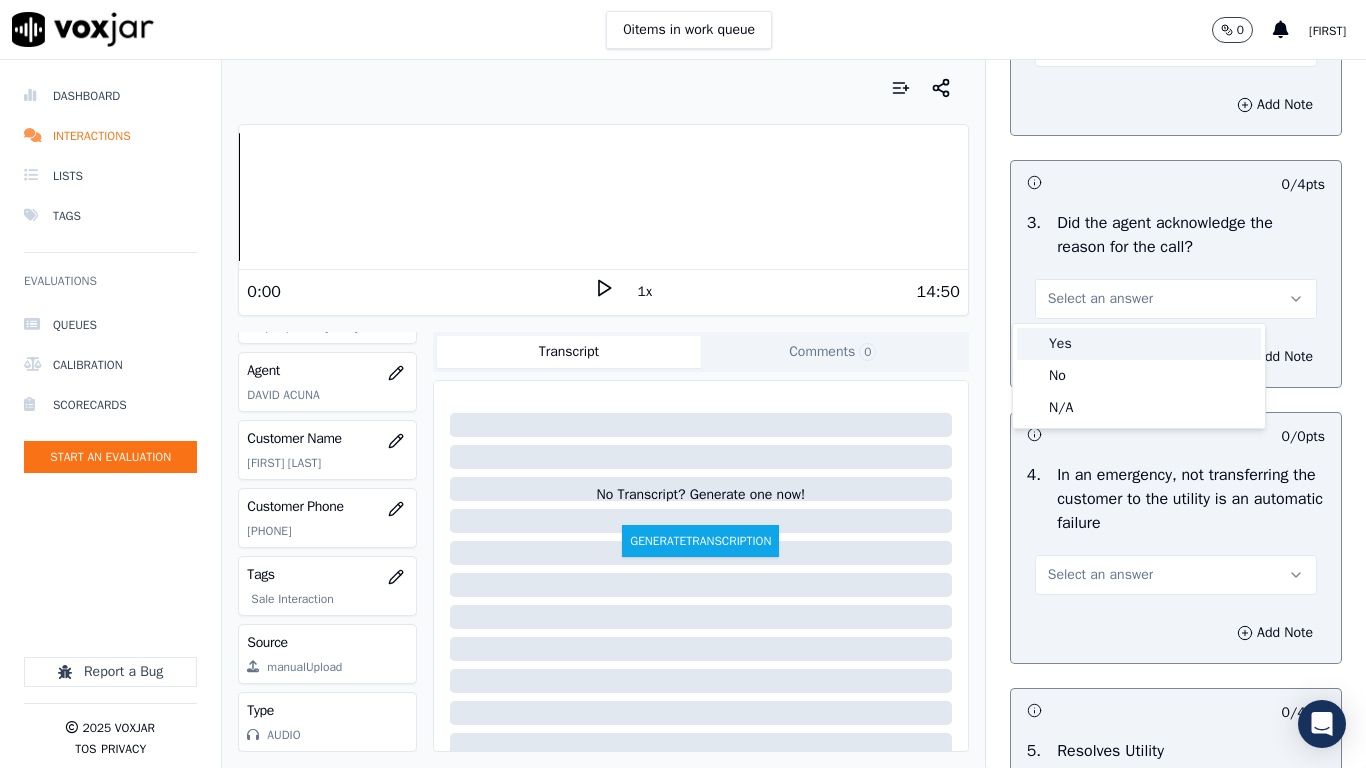 drag, startPoint x: 1141, startPoint y: 347, endPoint x: 1140, endPoint y: 430, distance: 83.00603 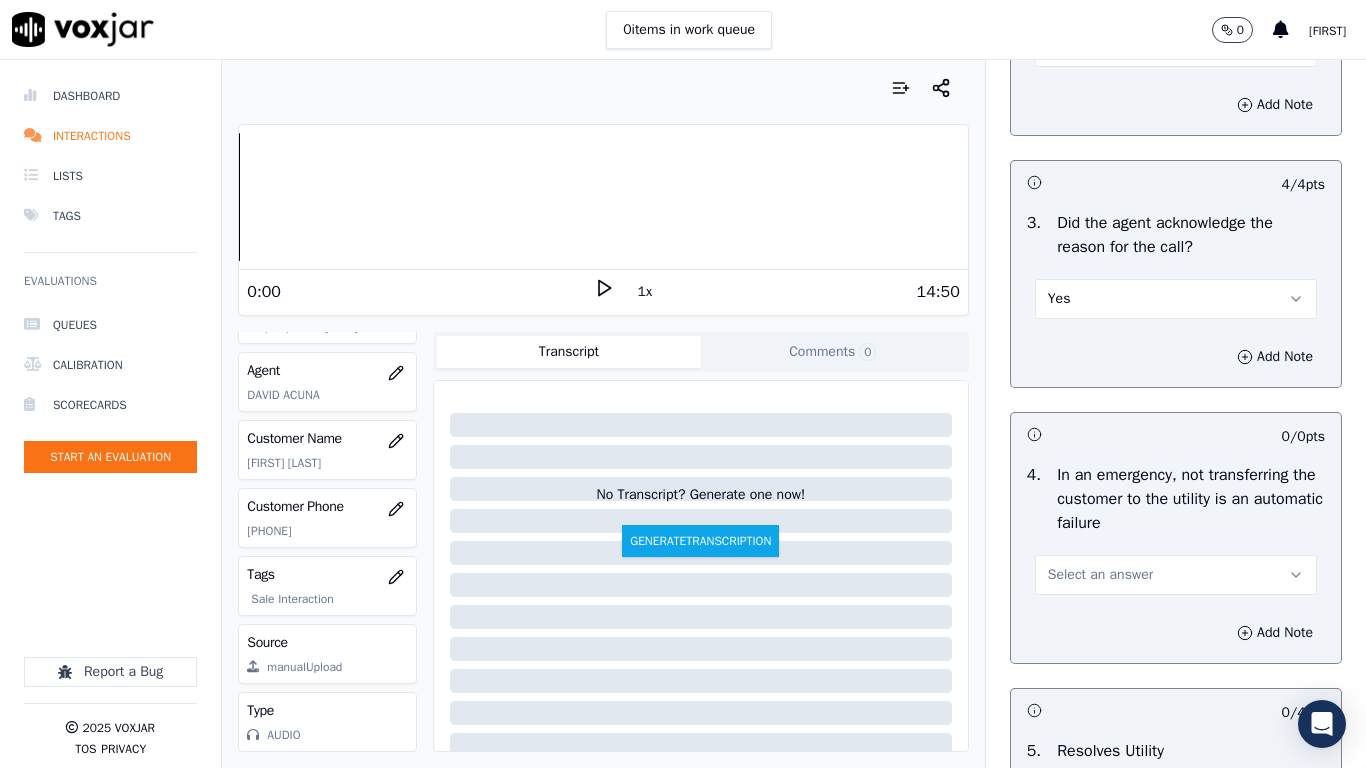 click on "Select an answer" at bounding box center [1176, 575] 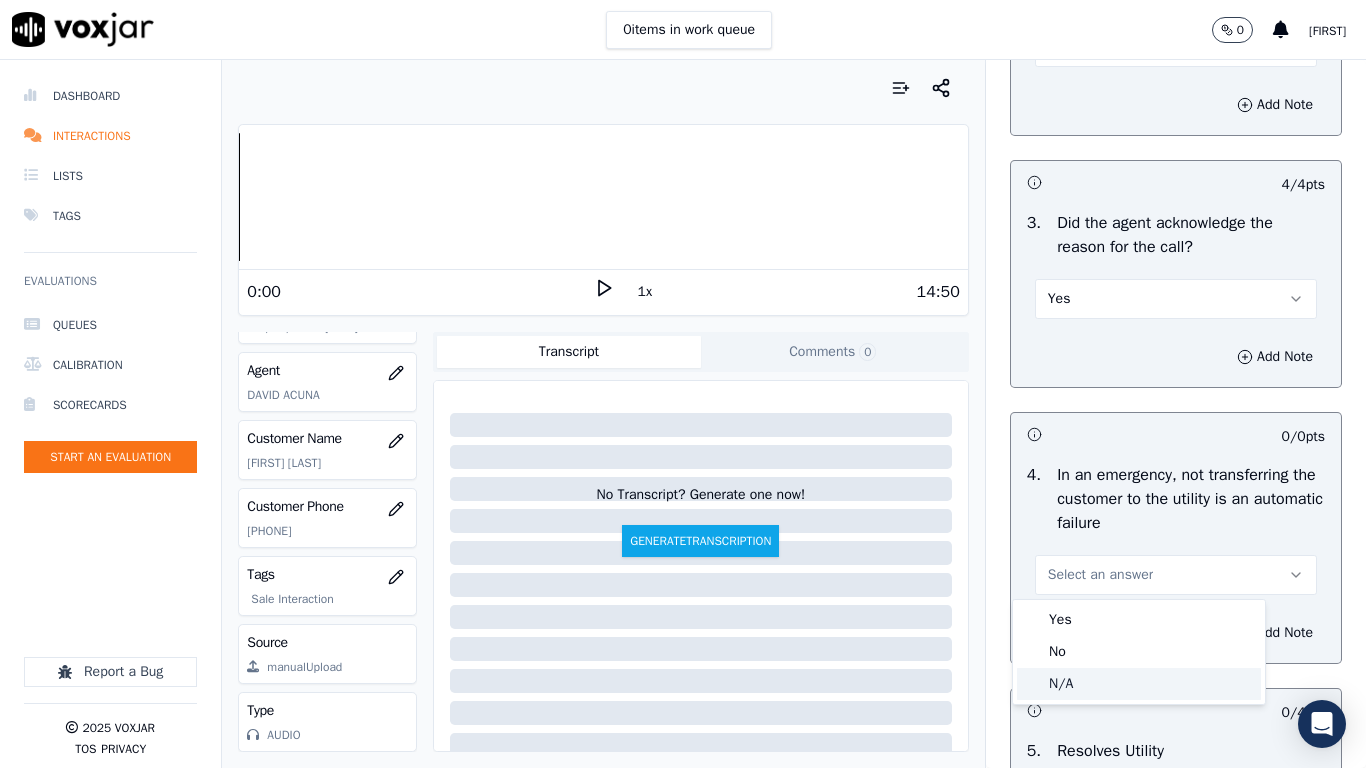 click on "N/A" 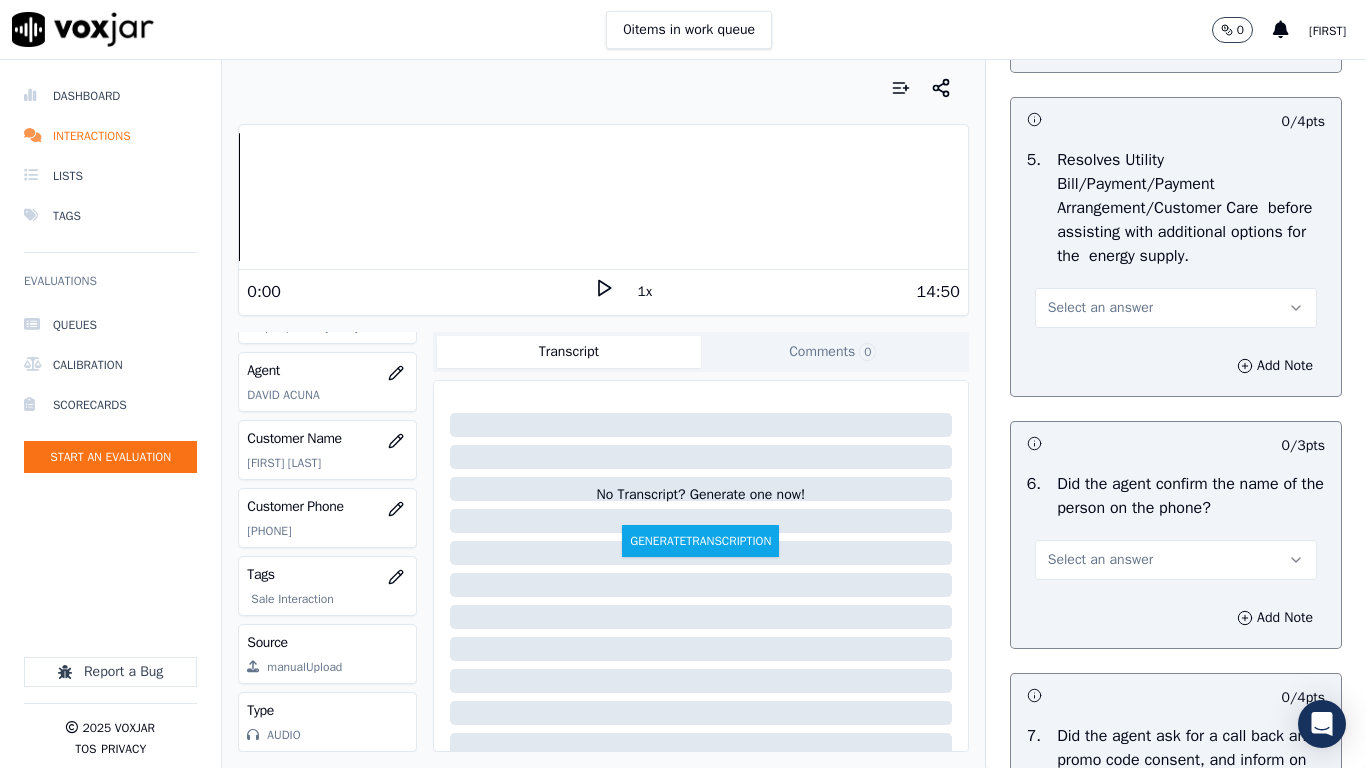 scroll, scrollTop: 1200, scrollLeft: 0, axis: vertical 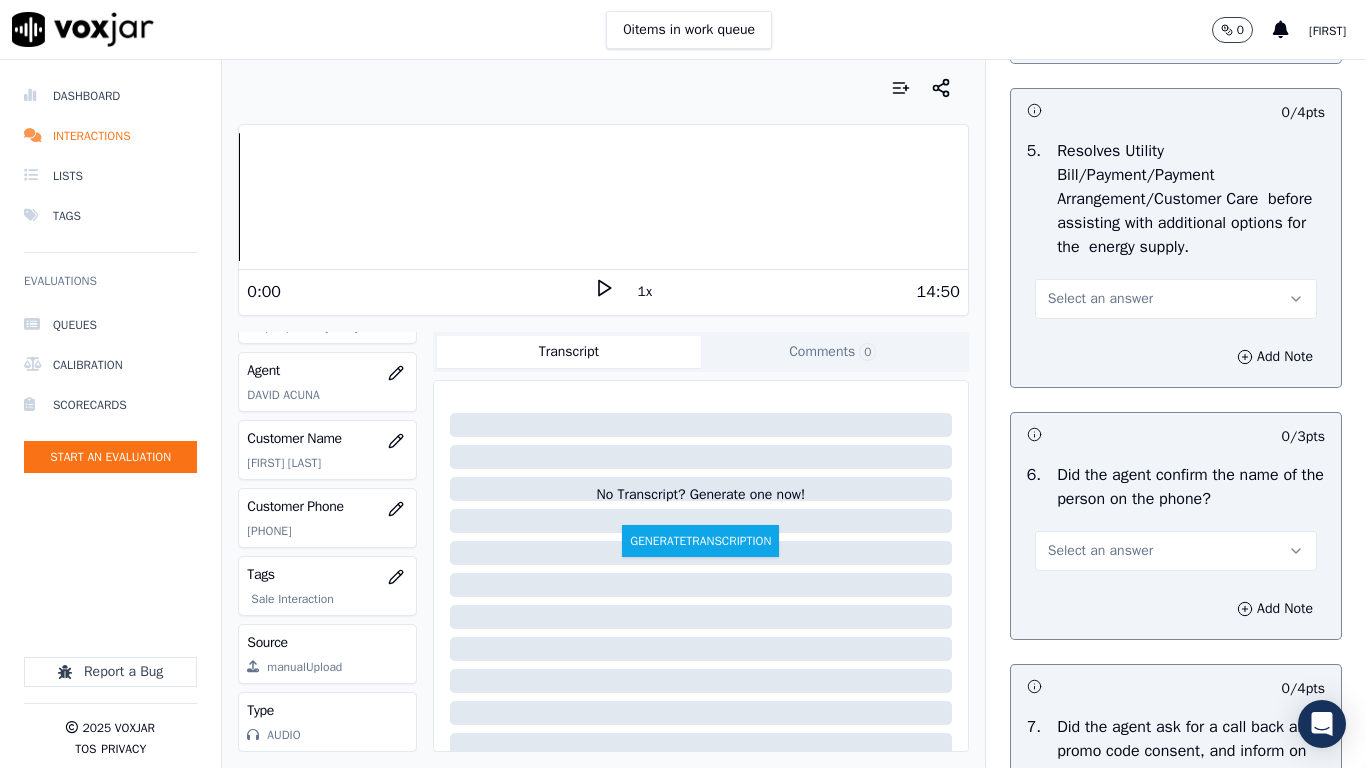 click on "Select an answer" at bounding box center (1100, 299) 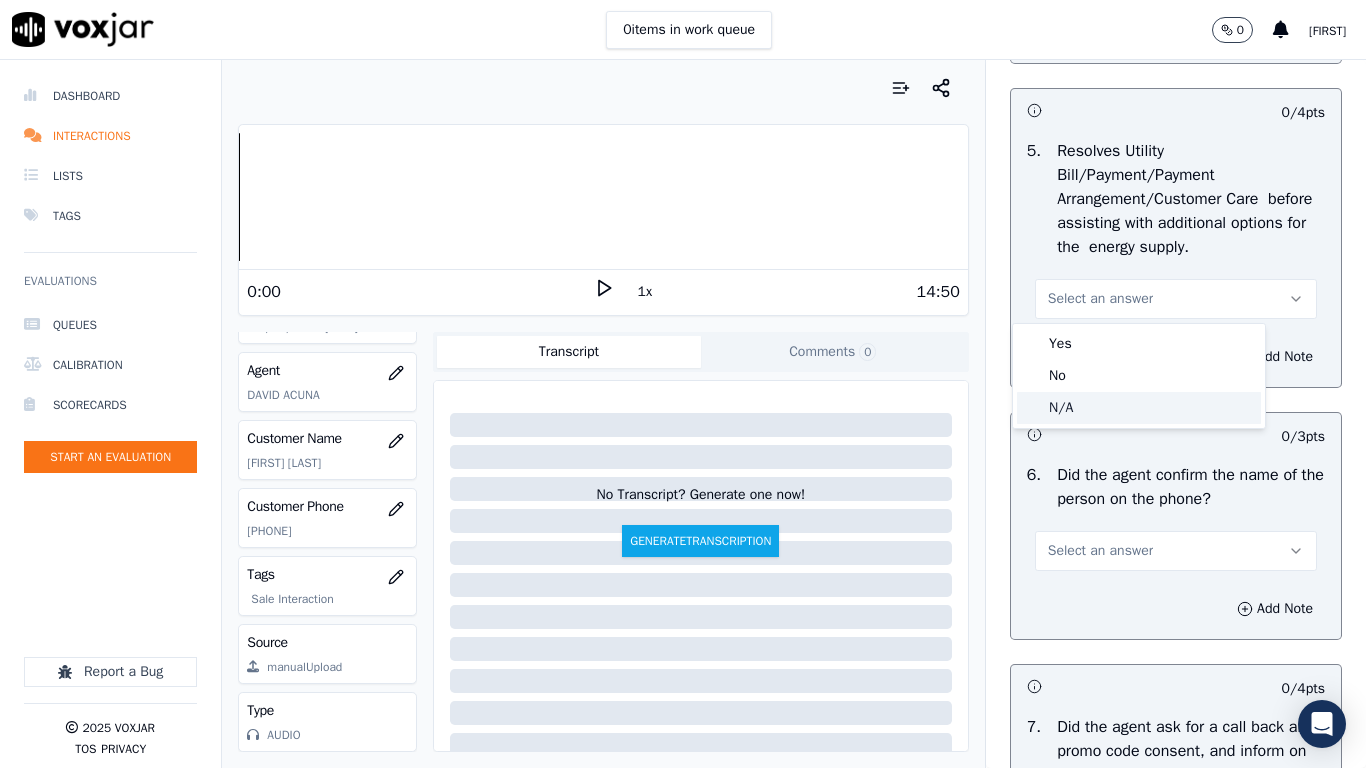 click on "N/A" 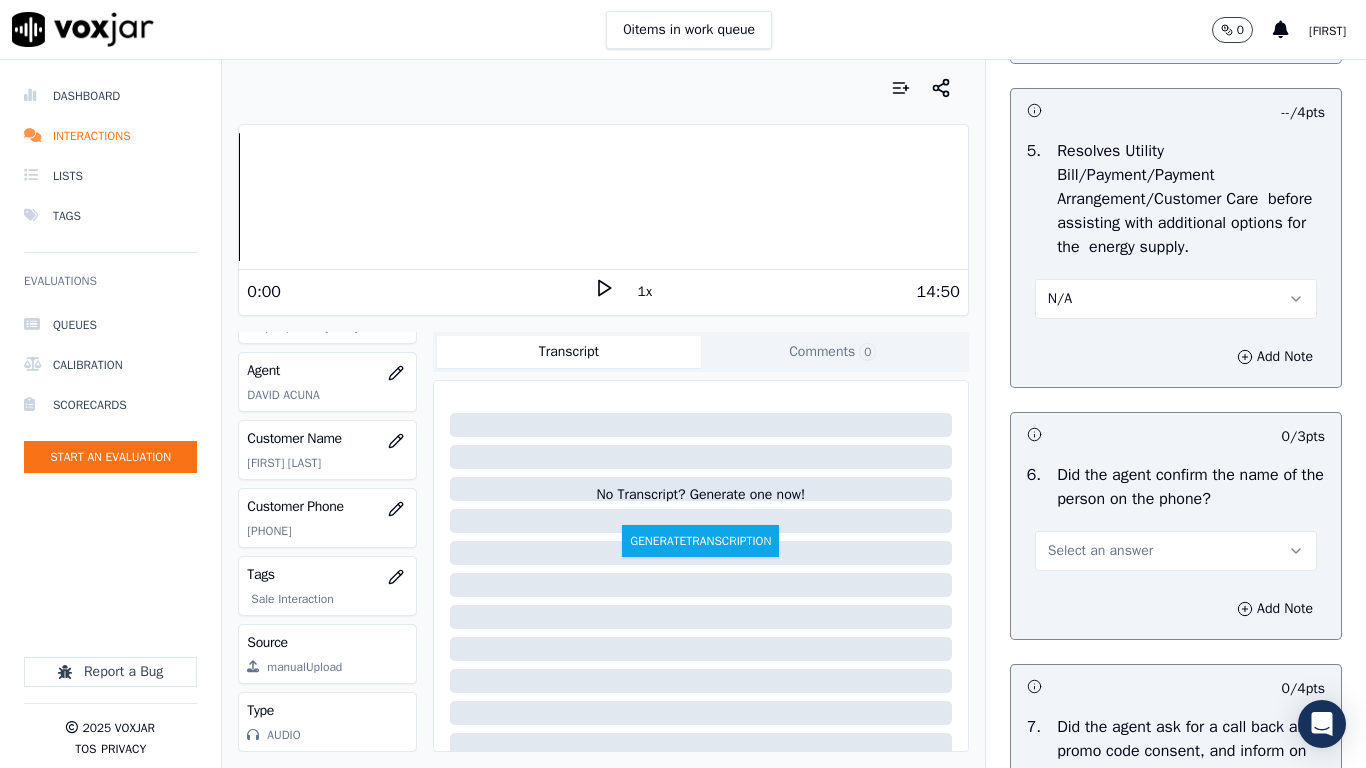 click on "Select an answer" at bounding box center [1100, 551] 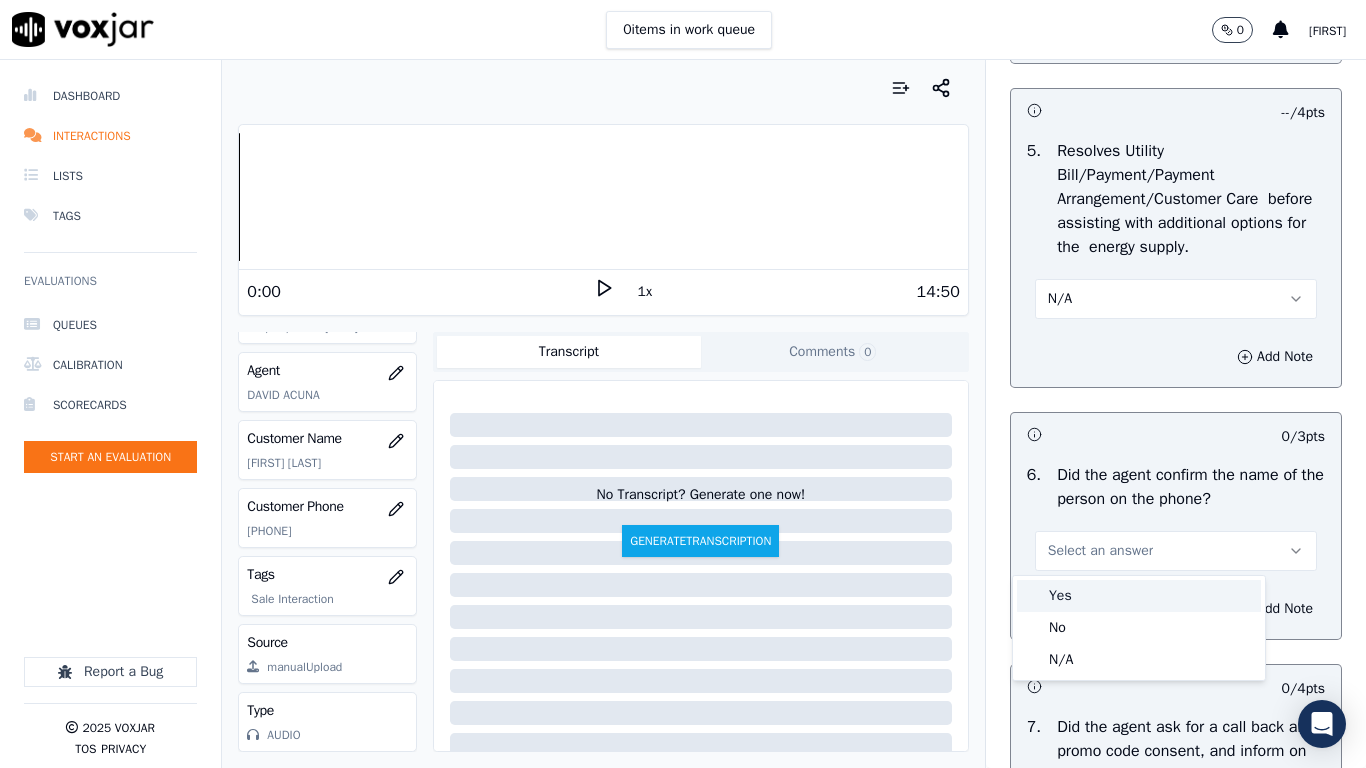 click on "Yes" at bounding box center (1139, 596) 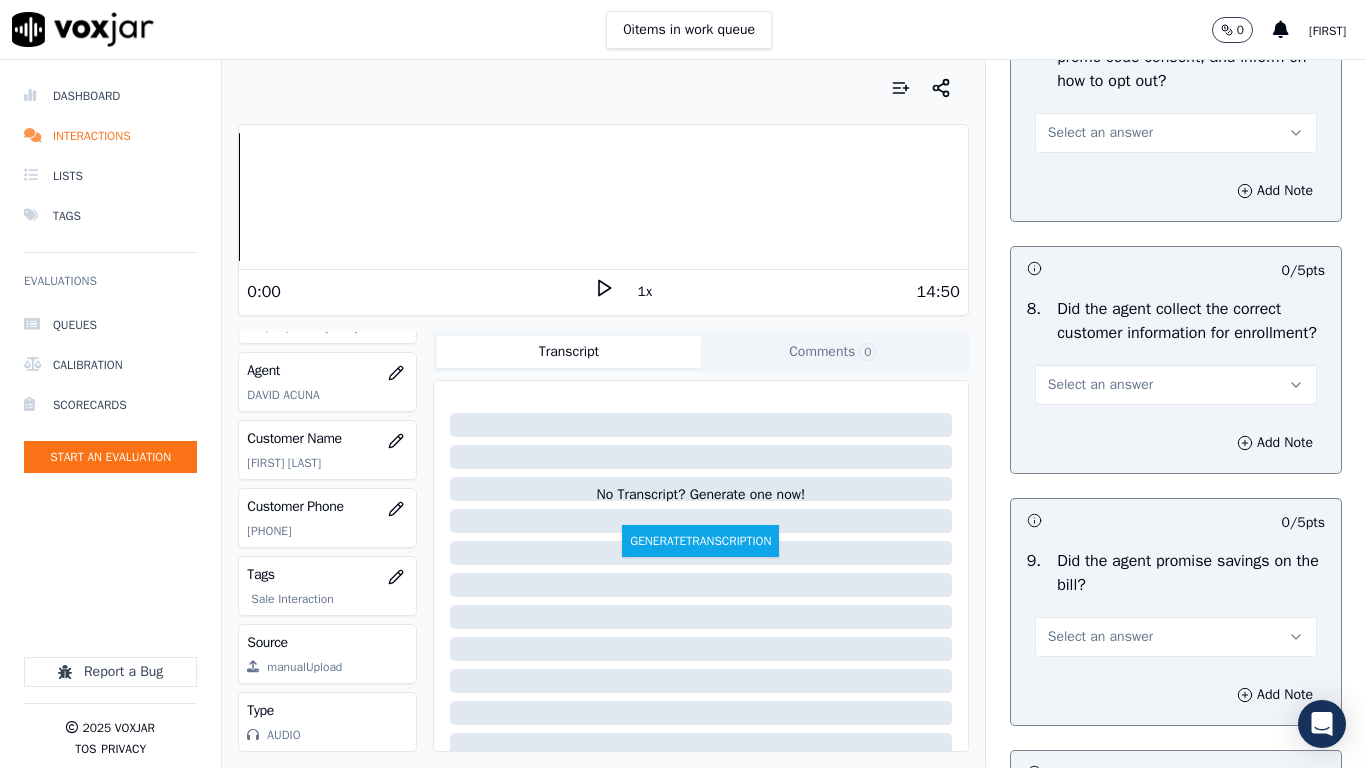 scroll, scrollTop: 1900, scrollLeft: 0, axis: vertical 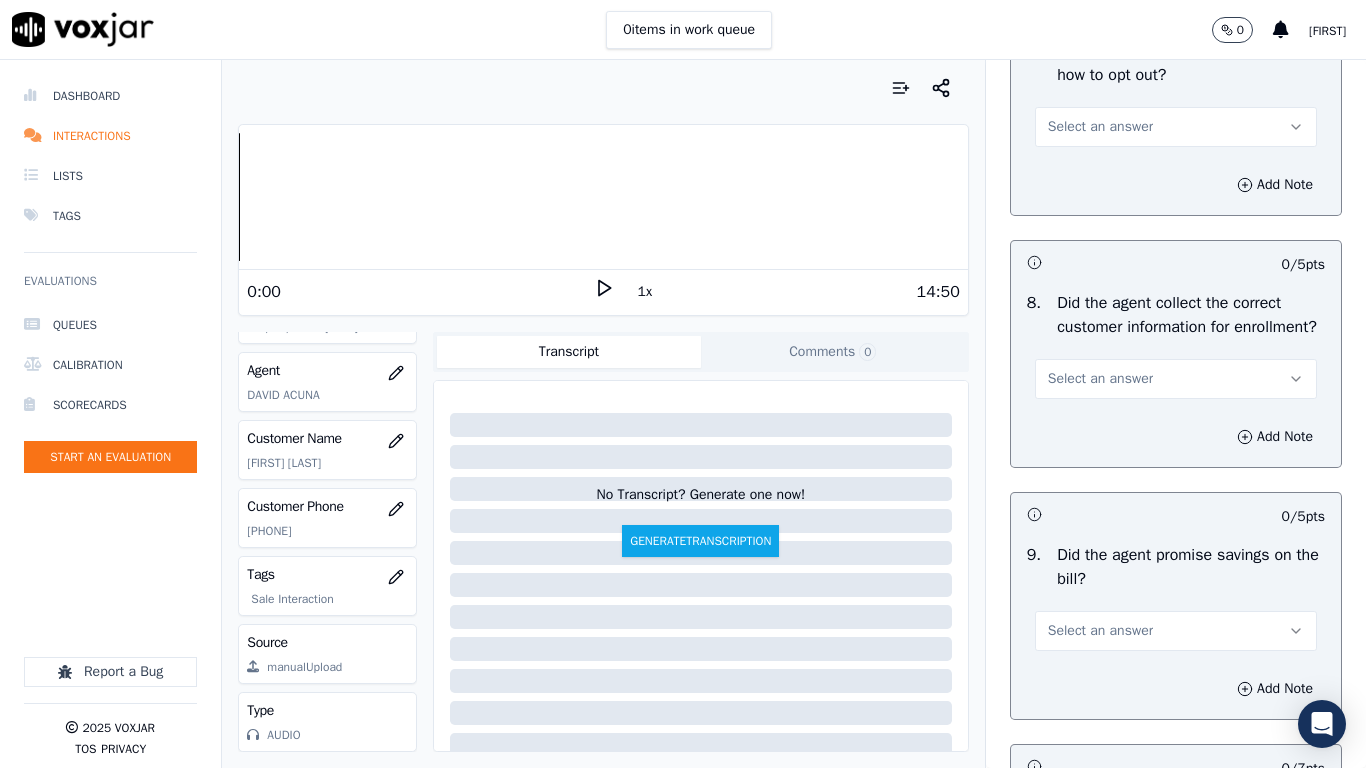 click on "Select an answer" at bounding box center [1100, 127] 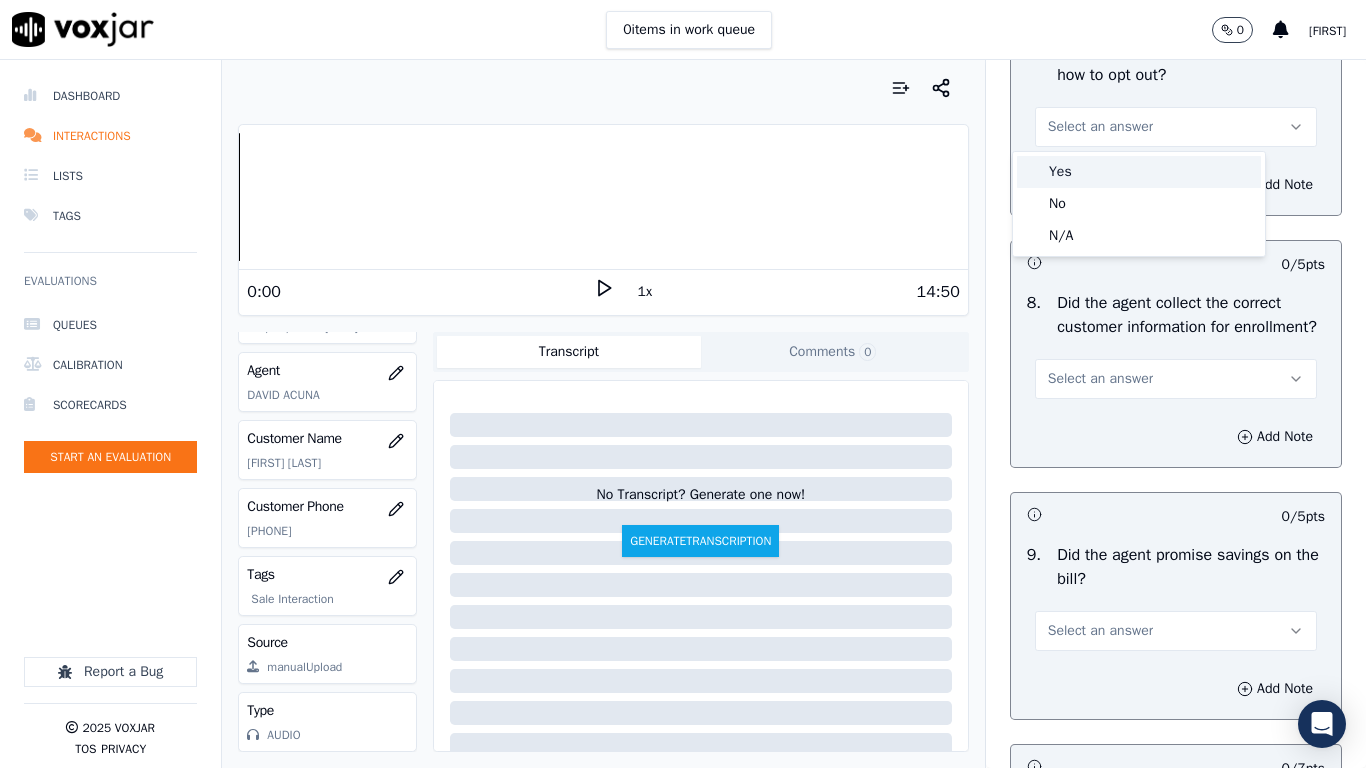 click on "Yes" at bounding box center [1139, 172] 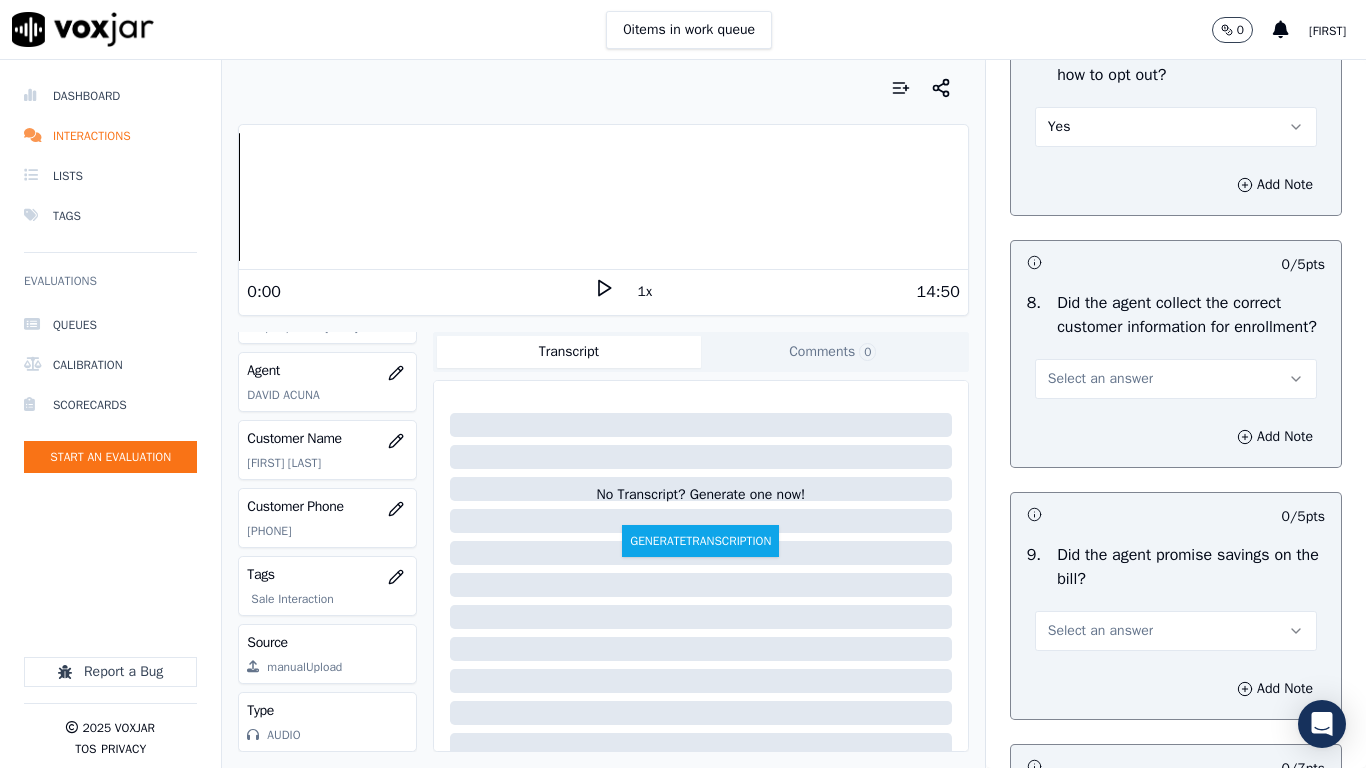 click on "Select an answer" at bounding box center [1100, 379] 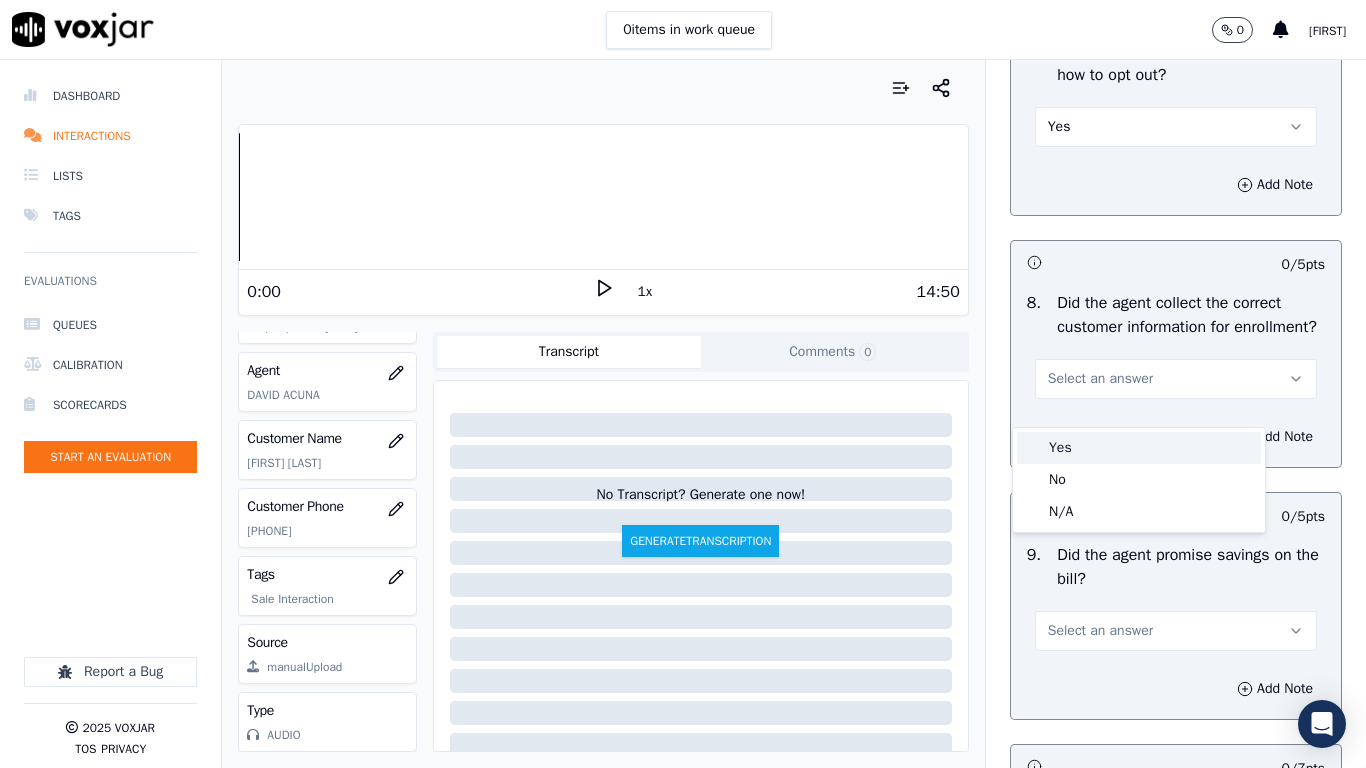 click on "Yes" at bounding box center (1139, 448) 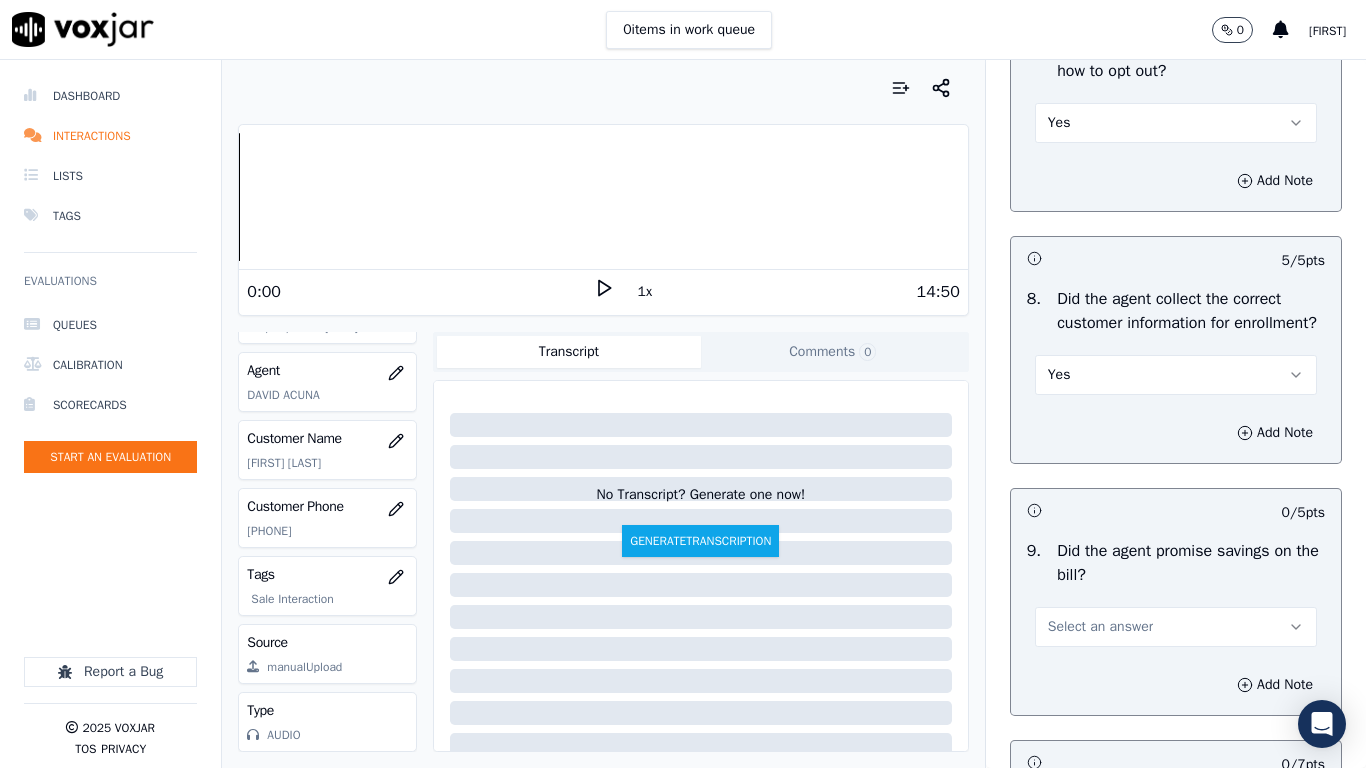 scroll, scrollTop: 2400, scrollLeft: 0, axis: vertical 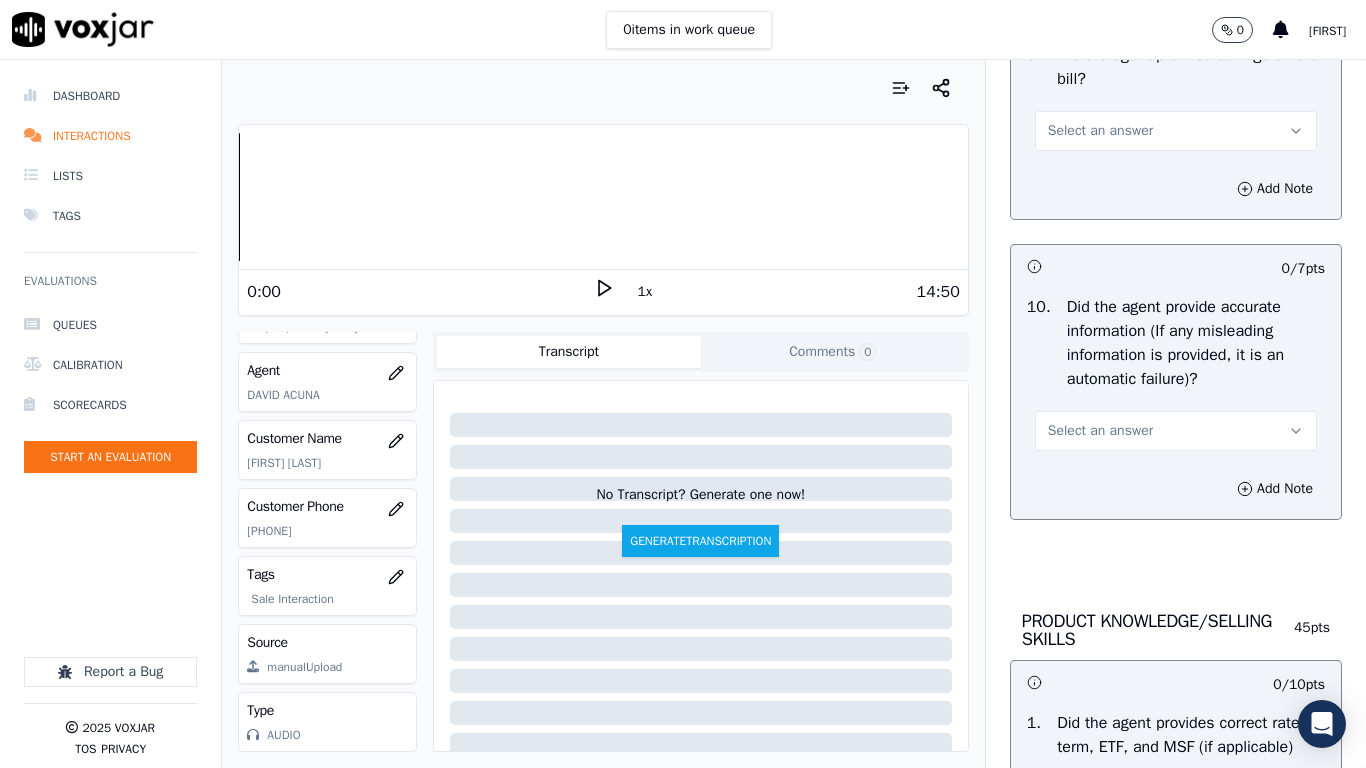 click on "Select an answer" at bounding box center (1100, 131) 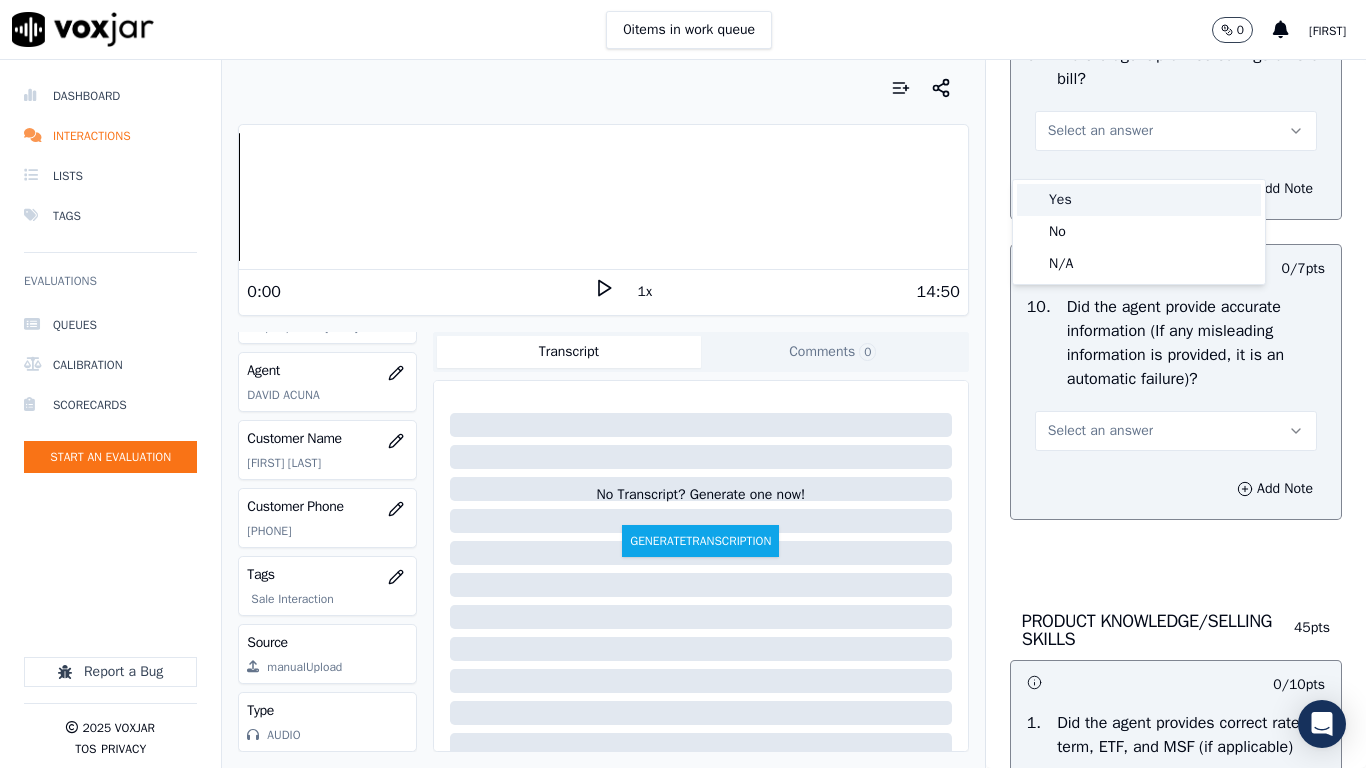 drag, startPoint x: 1091, startPoint y: 197, endPoint x: 1125, endPoint y: 390, distance: 195.97194 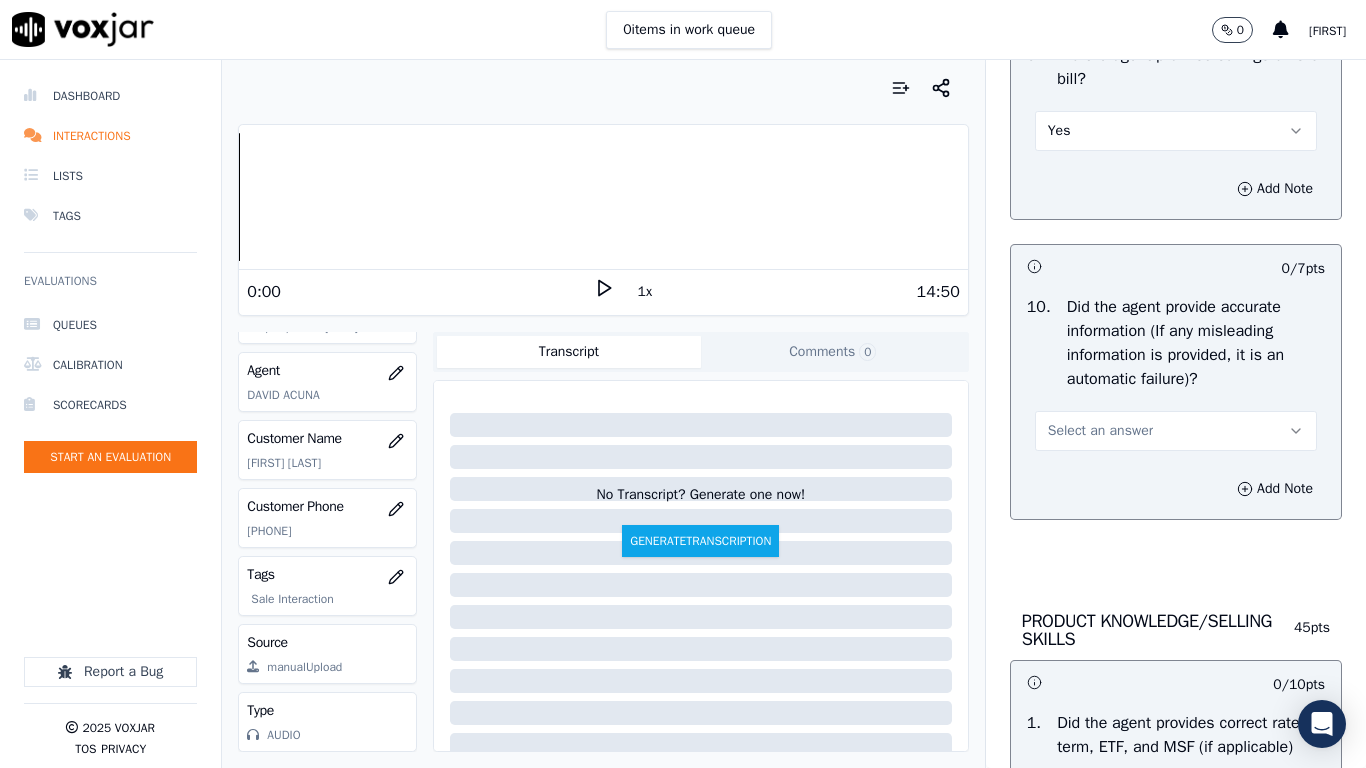 click on "Select an answer" at bounding box center [1100, 431] 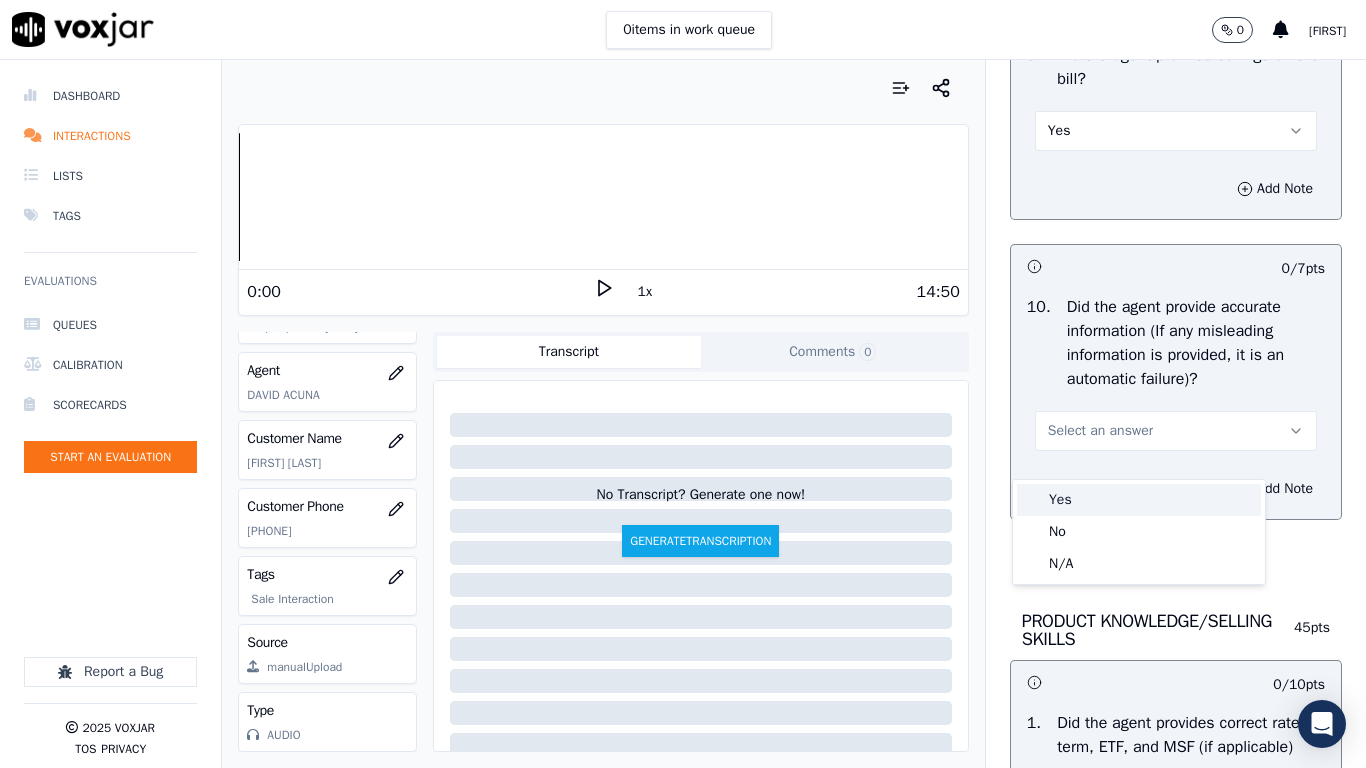 click on "Yes" at bounding box center (1139, 500) 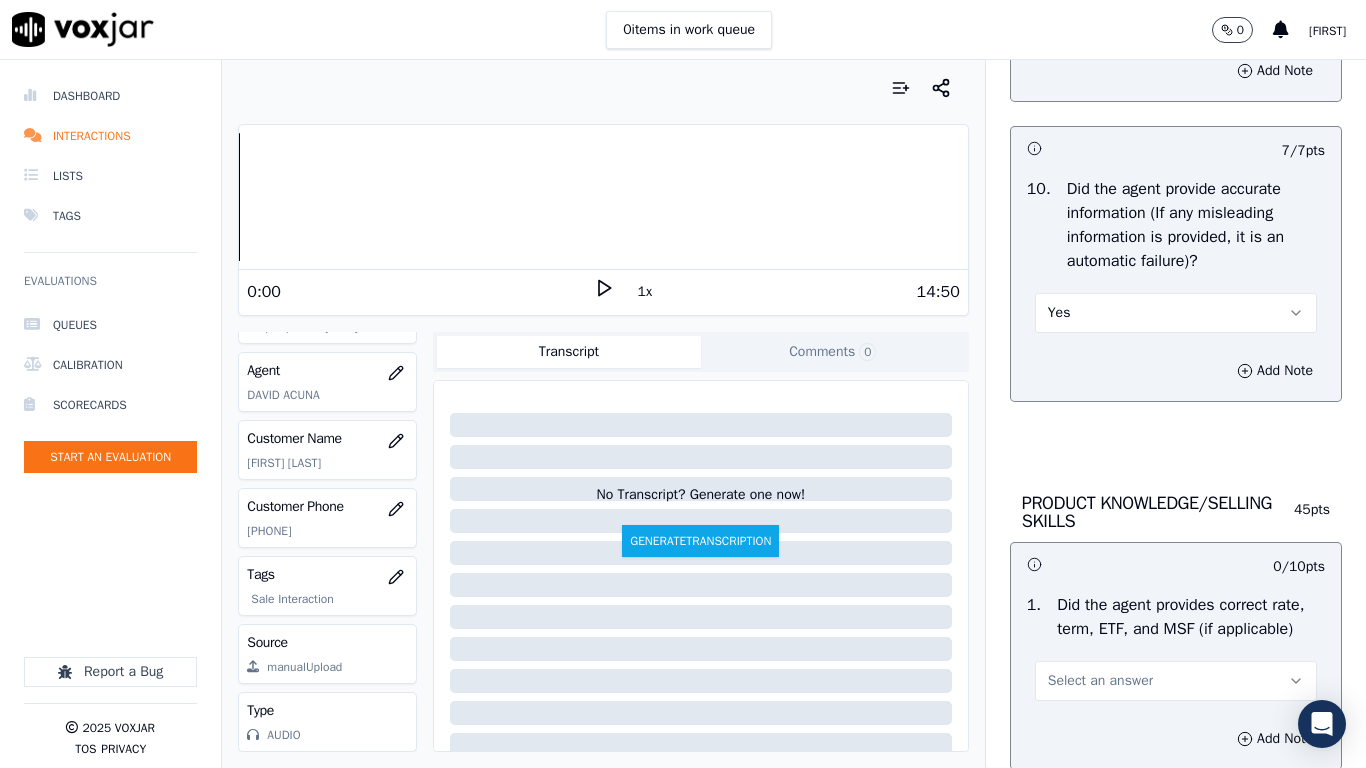 scroll, scrollTop: 2800, scrollLeft: 0, axis: vertical 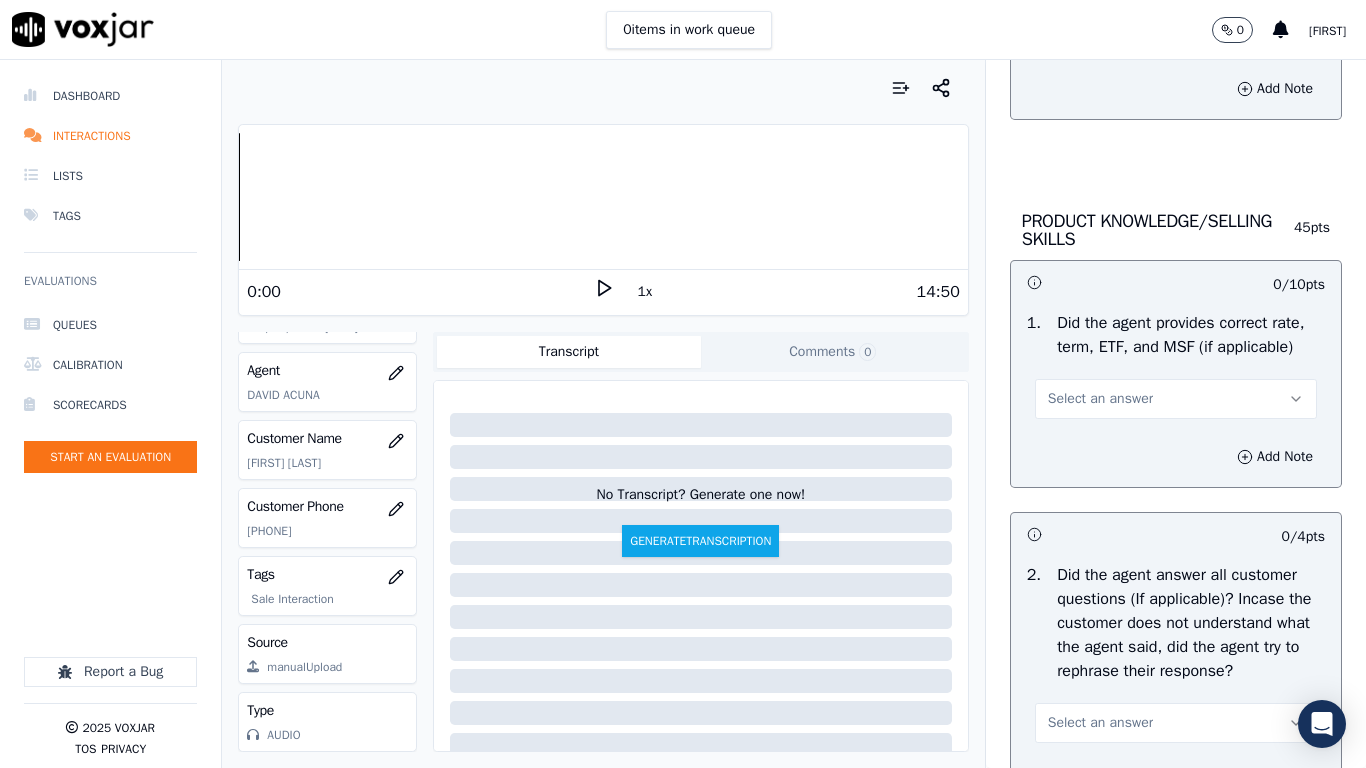 click on "Select an answer" at bounding box center (1100, 399) 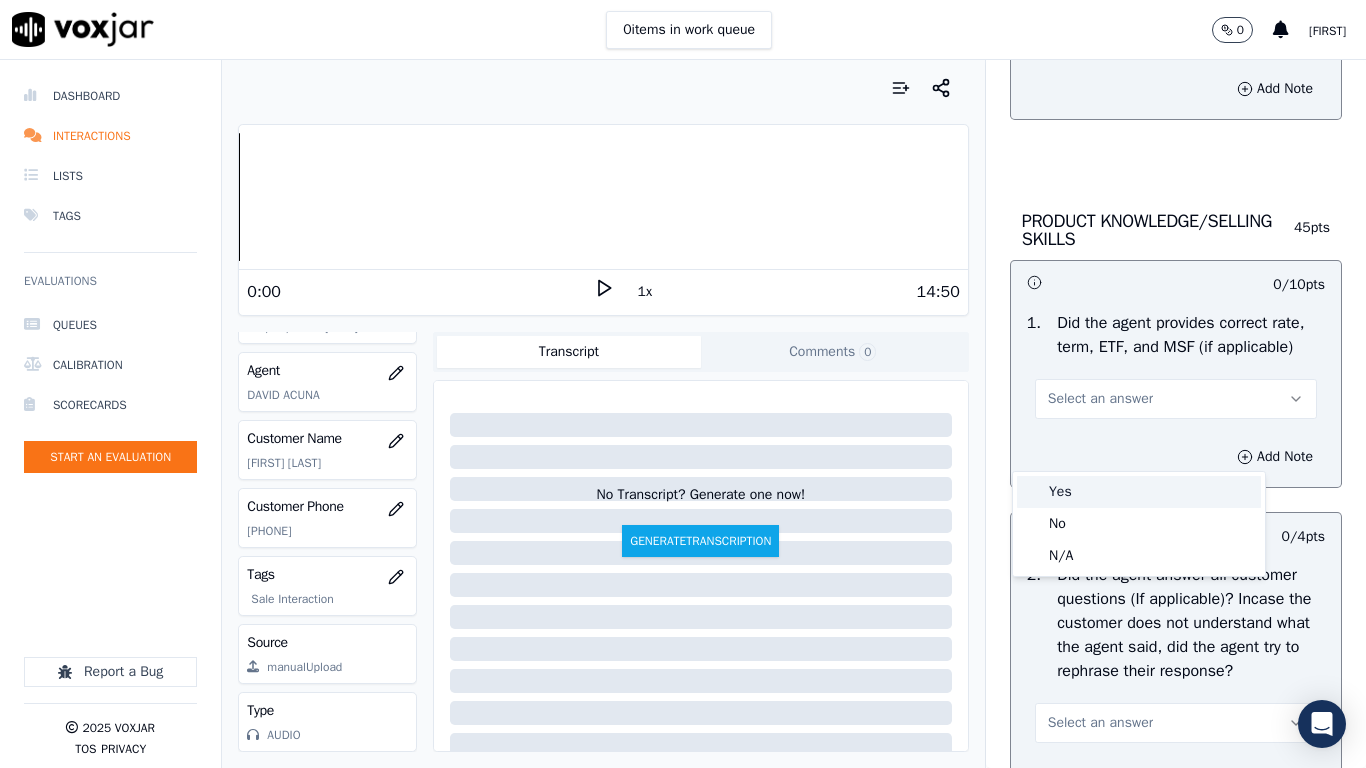 click on "Yes" at bounding box center [1139, 492] 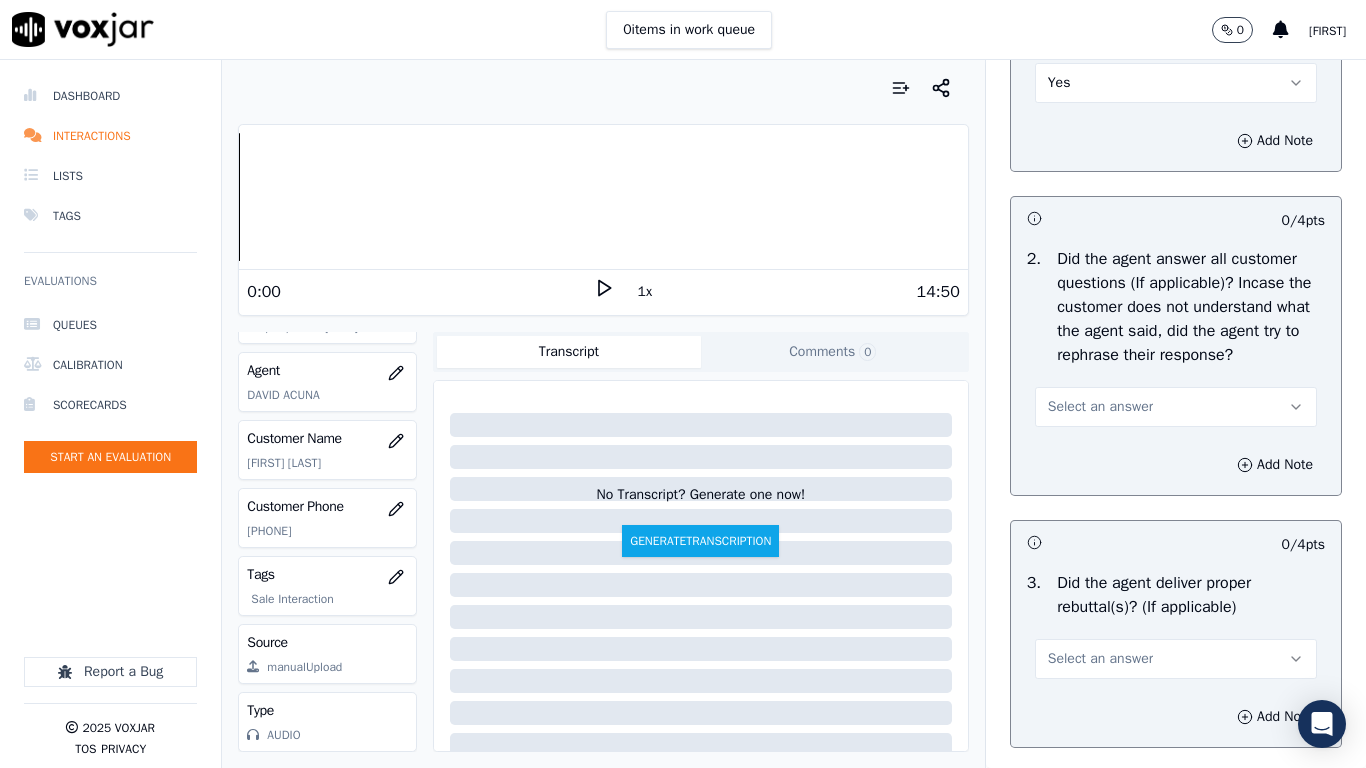 scroll, scrollTop: 3400, scrollLeft: 0, axis: vertical 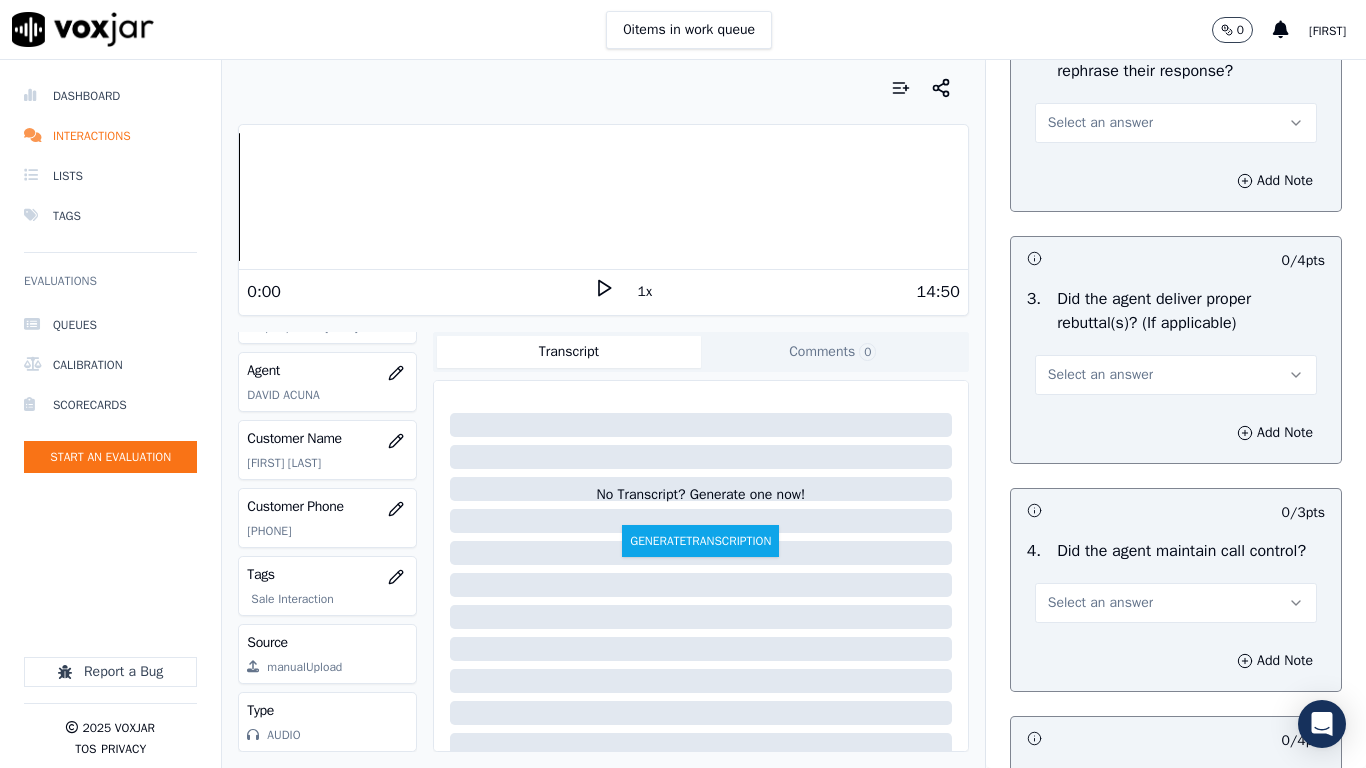 drag, startPoint x: 1088, startPoint y: 197, endPoint x: 1087, endPoint y: 207, distance: 10.049875 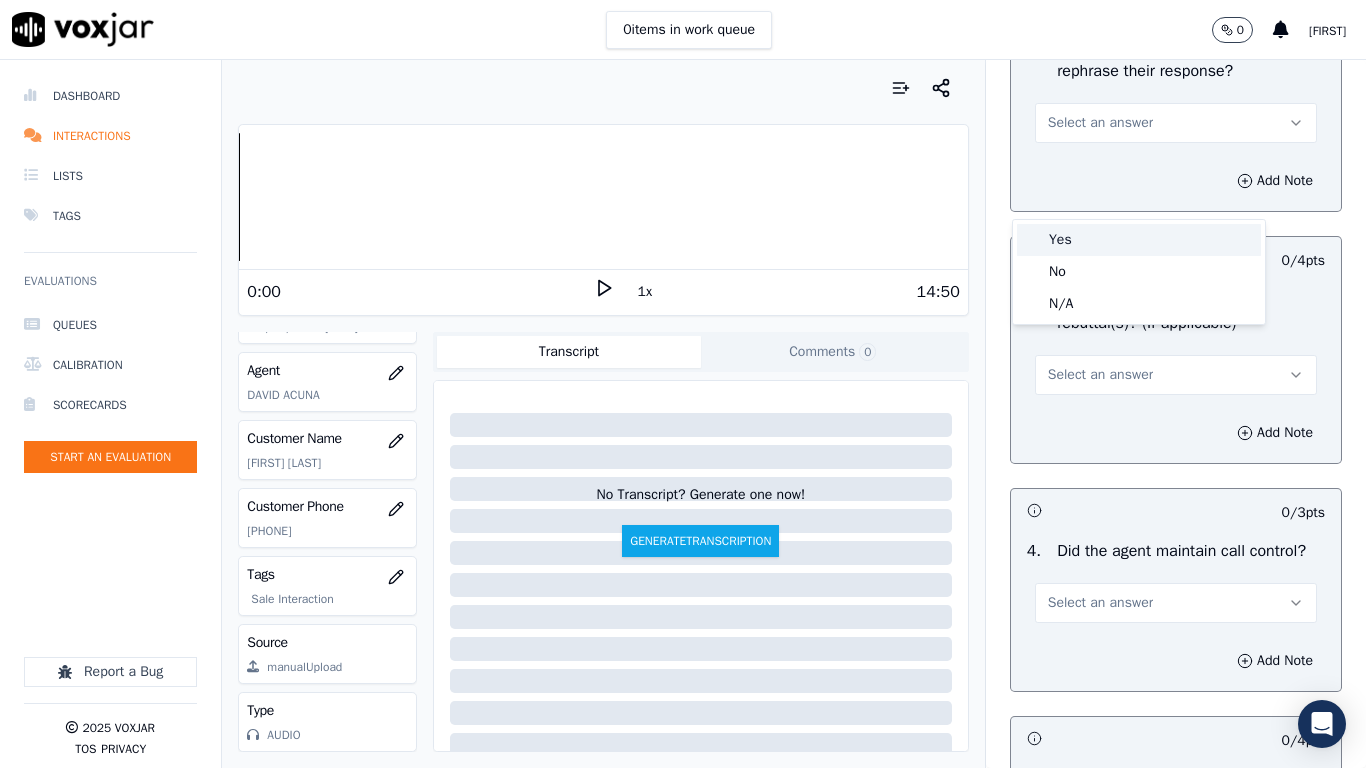 click on "Yes" at bounding box center [1139, 240] 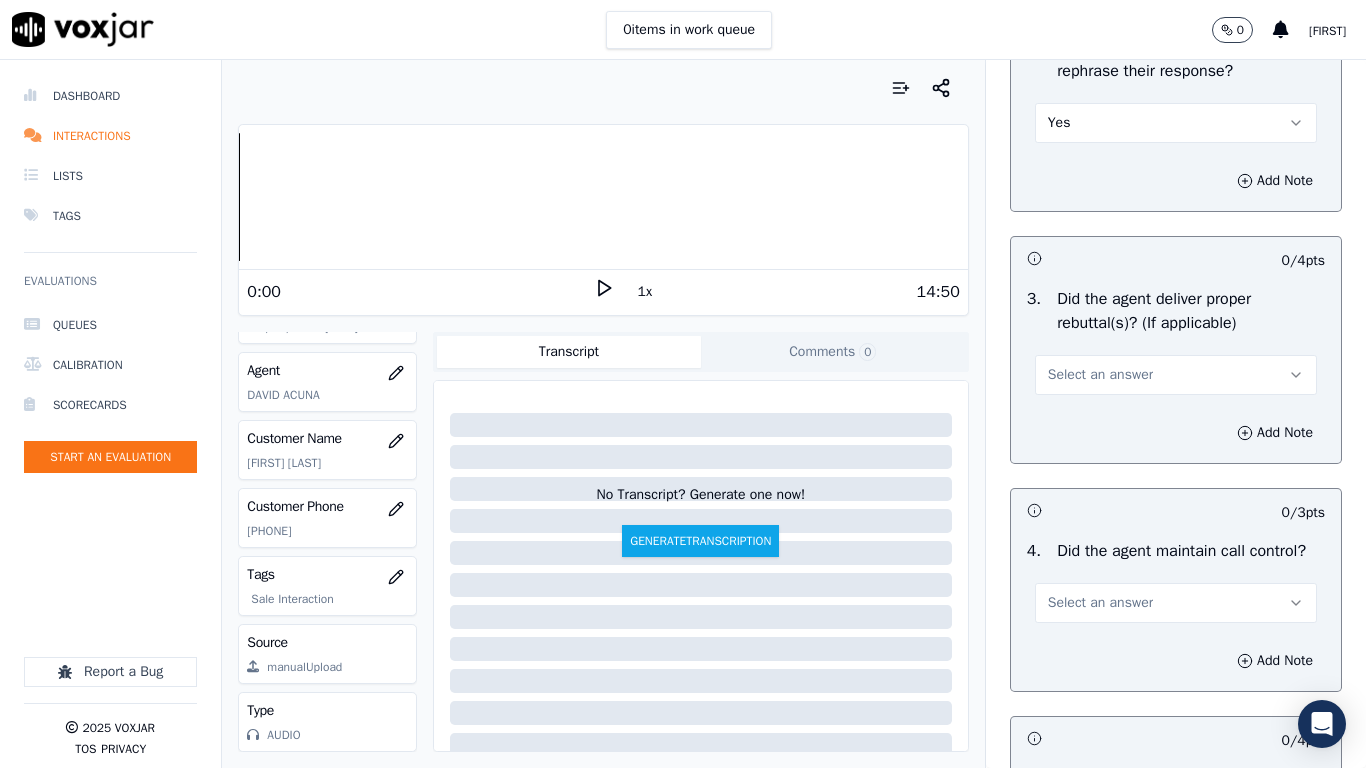 click on "Select an answer" at bounding box center (1100, 375) 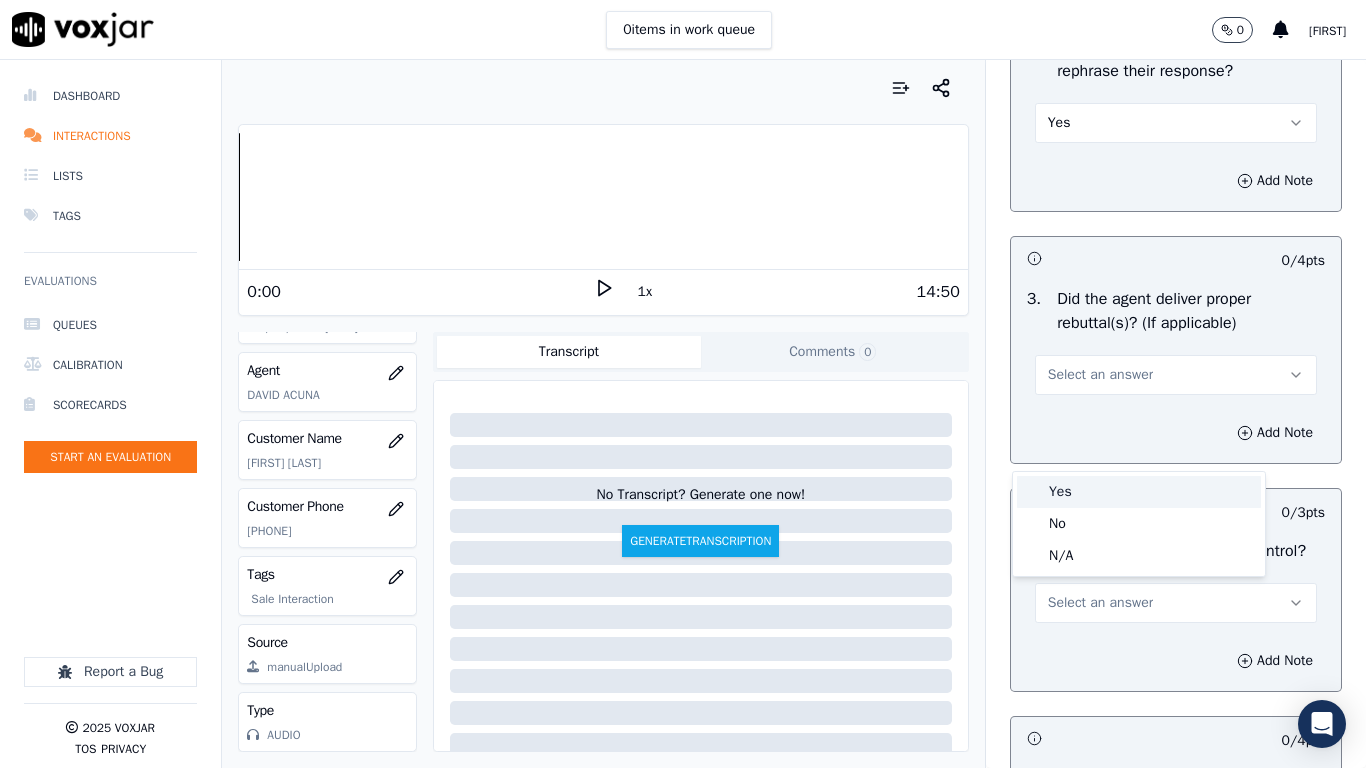 click on "Yes" at bounding box center (1139, 492) 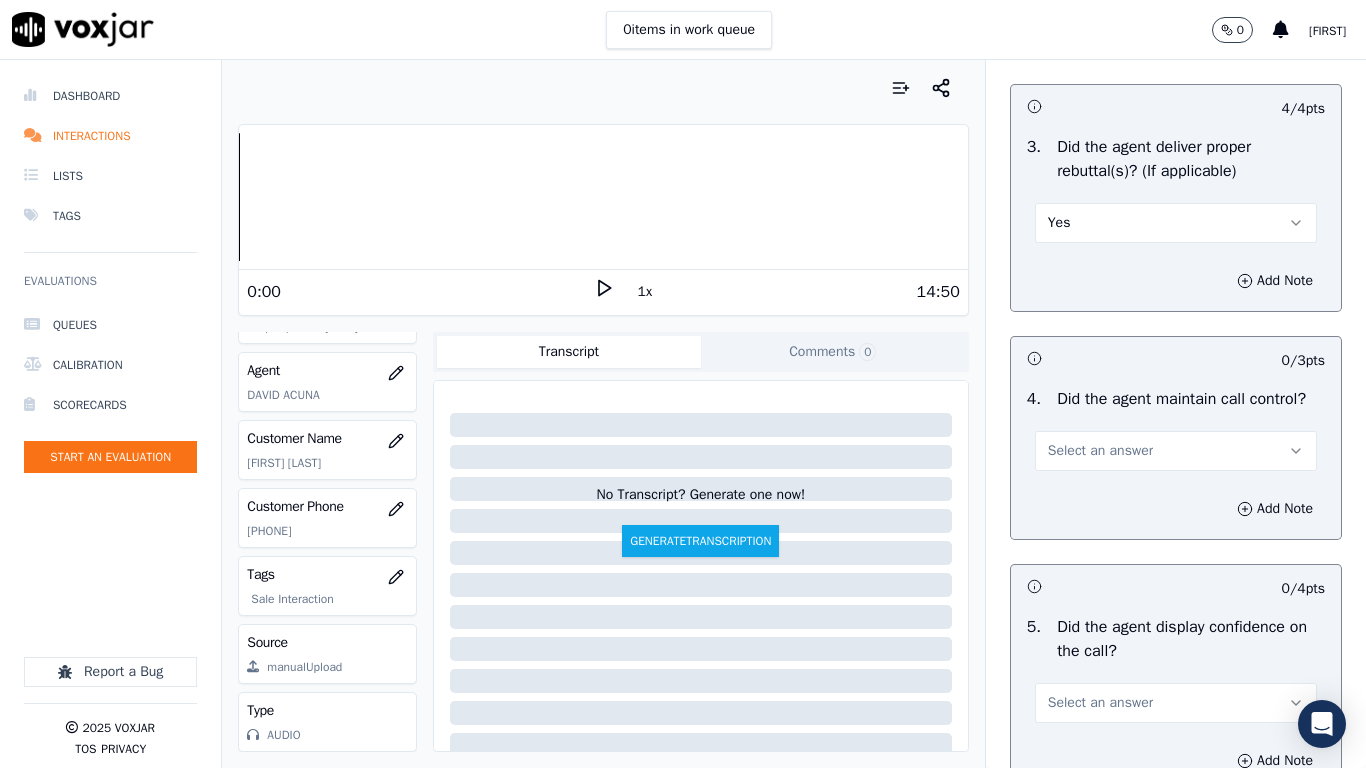 scroll, scrollTop: 3900, scrollLeft: 0, axis: vertical 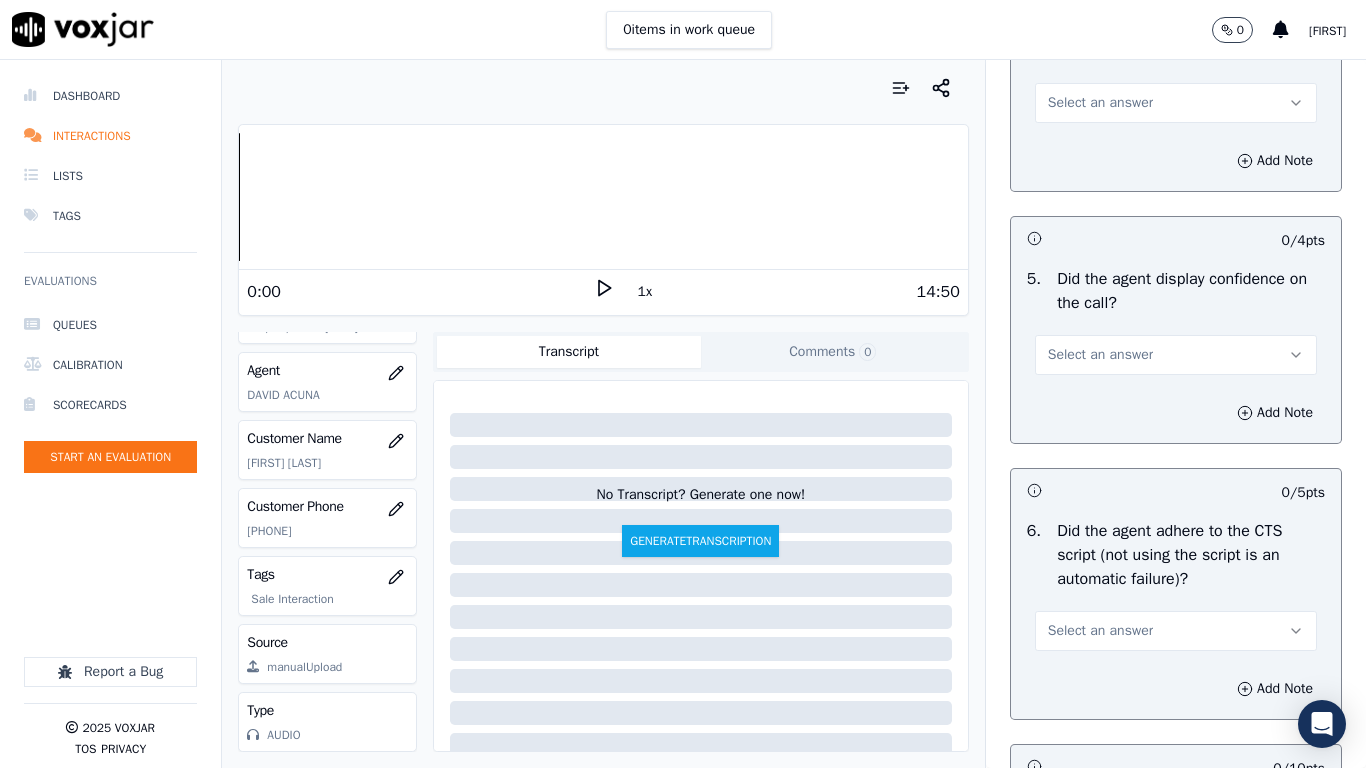 click on "Select an answer" at bounding box center [1176, 103] 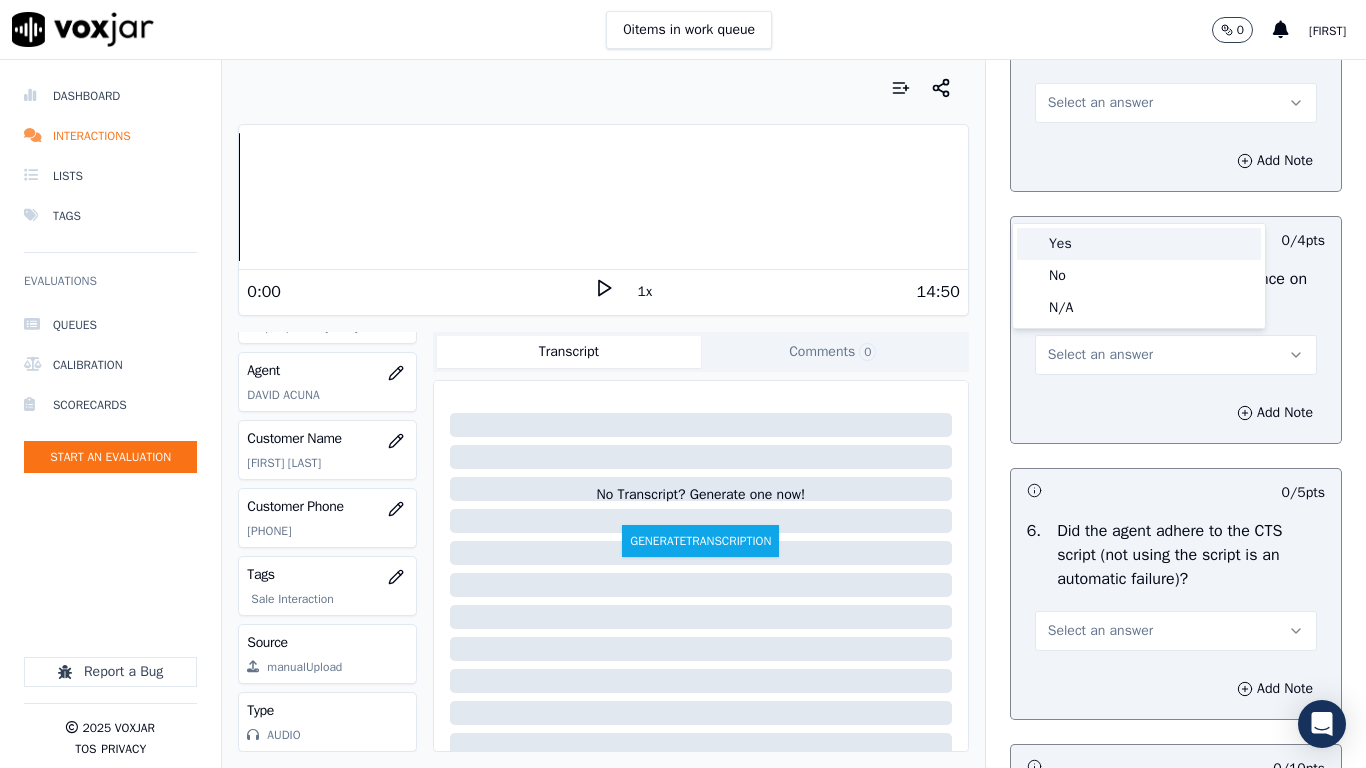 click on "Yes" at bounding box center [1139, 244] 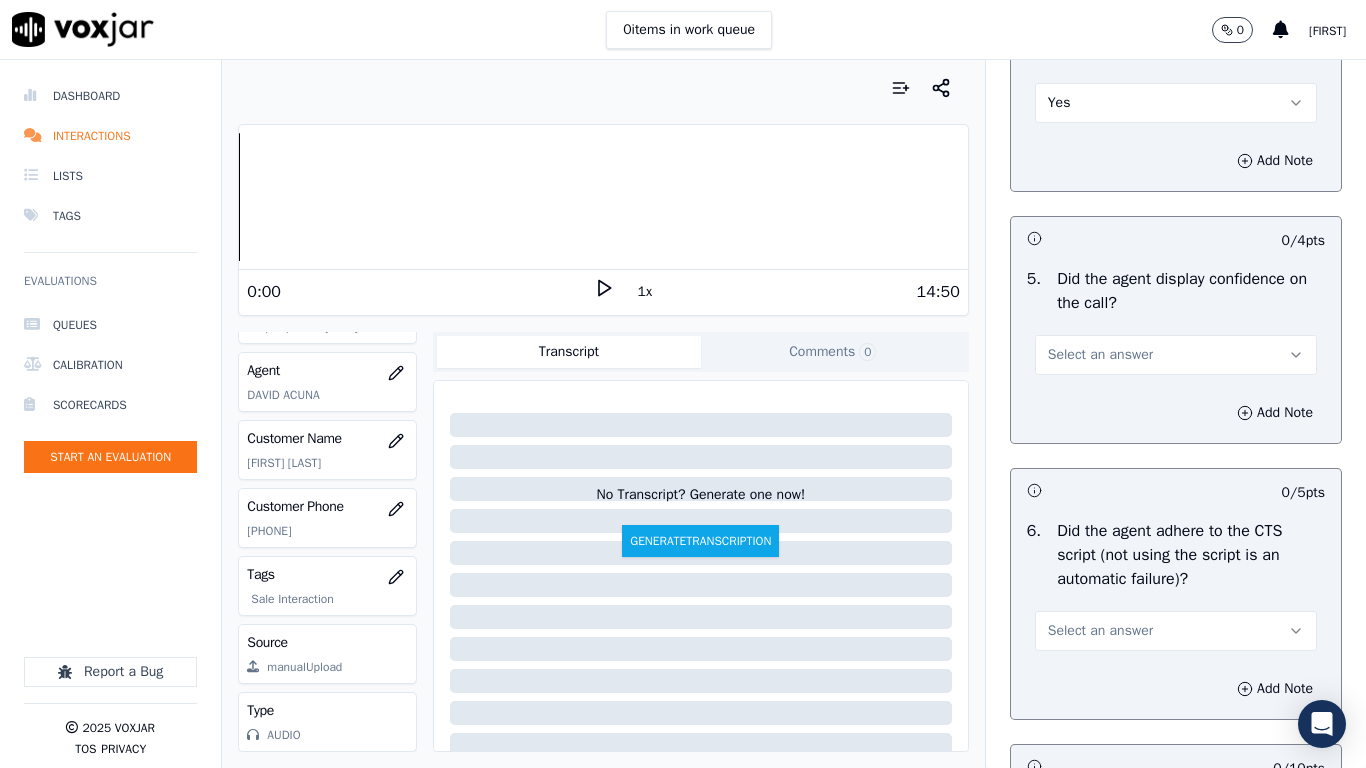 click on "Select an answer" at bounding box center (1100, 355) 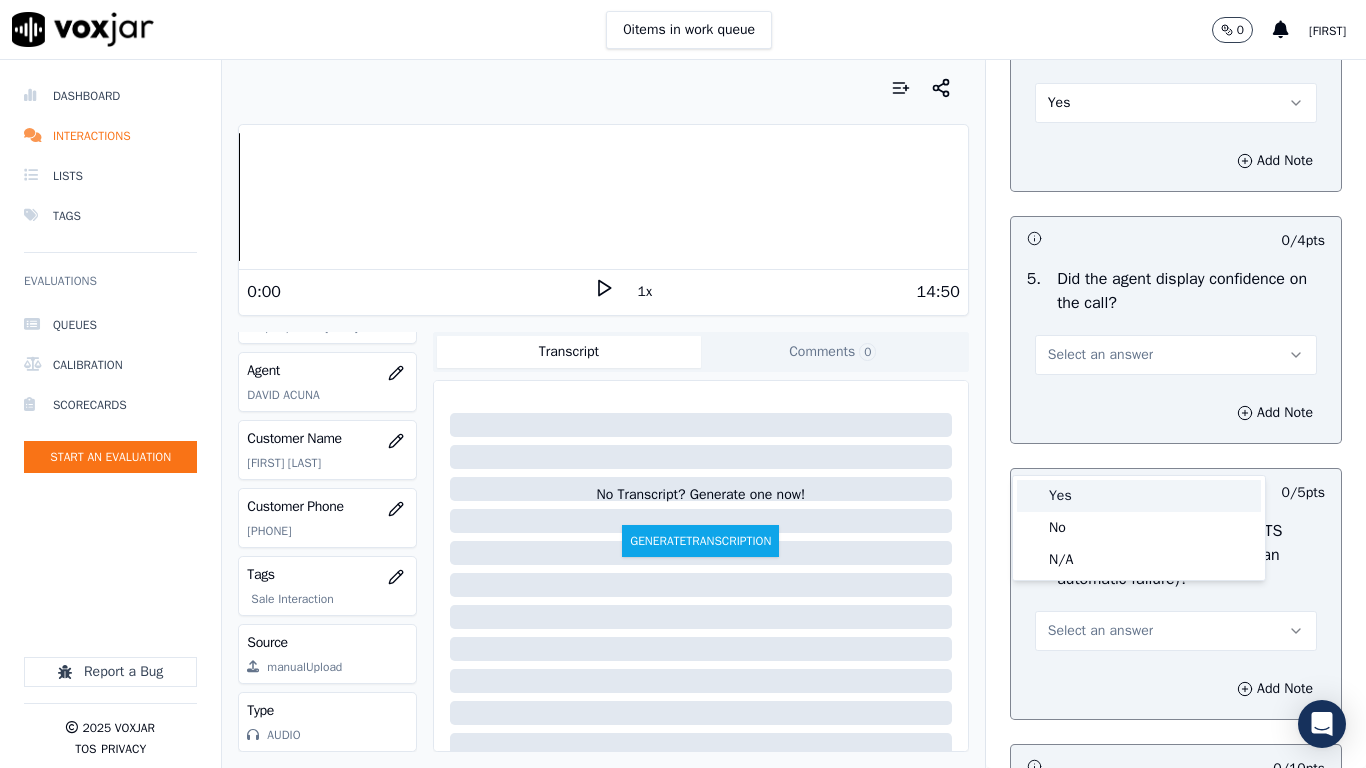 drag, startPoint x: 1126, startPoint y: 506, endPoint x: 1120, endPoint y: 561, distance: 55.326305 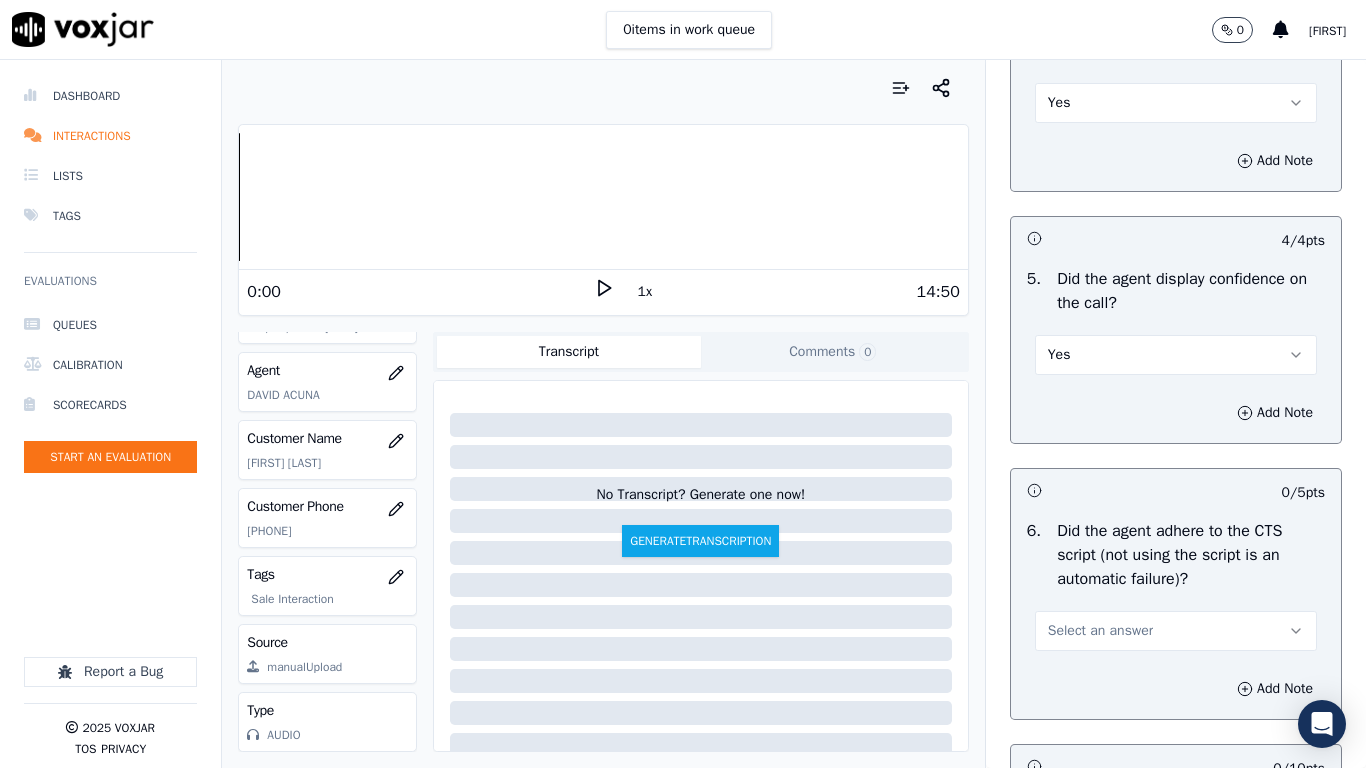 scroll, scrollTop: 4400, scrollLeft: 0, axis: vertical 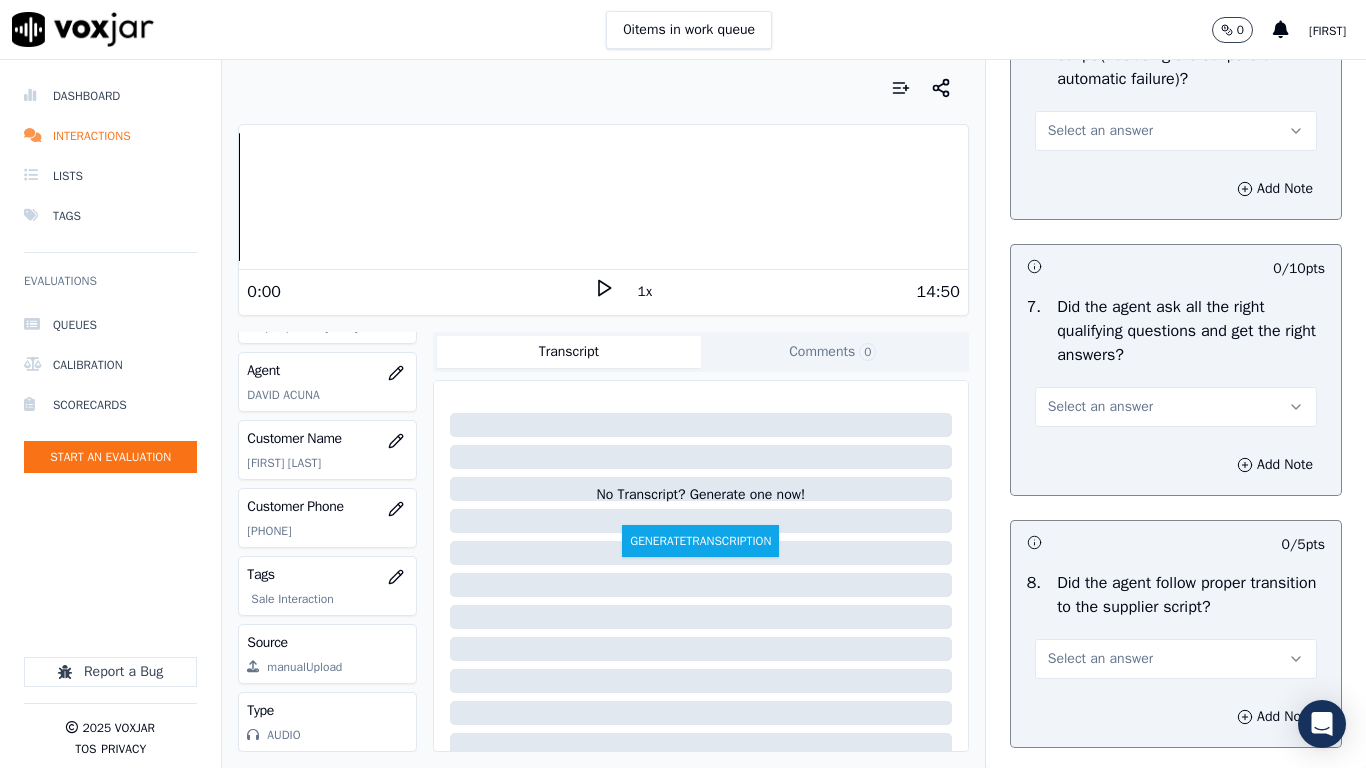 click on "Select an answer" at bounding box center (1100, 131) 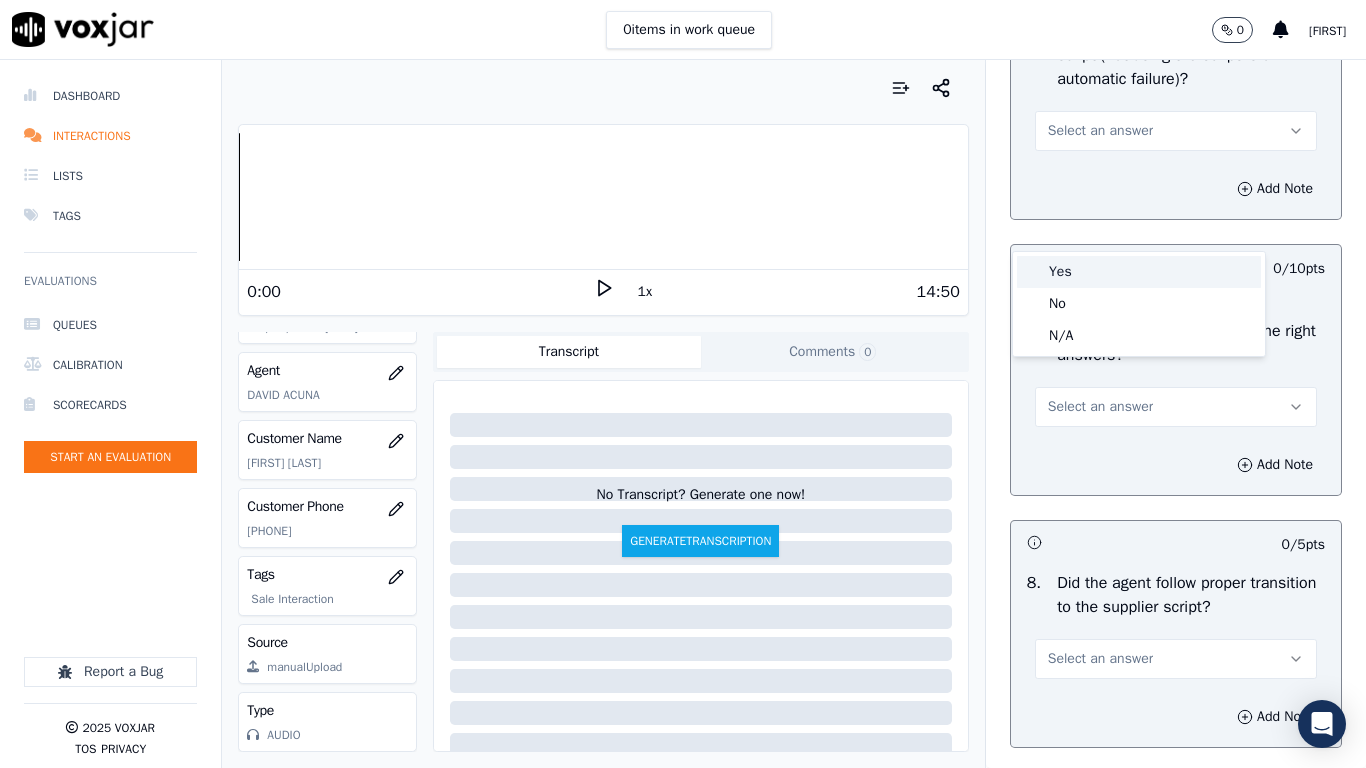 click on "Yes" at bounding box center (1139, 272) 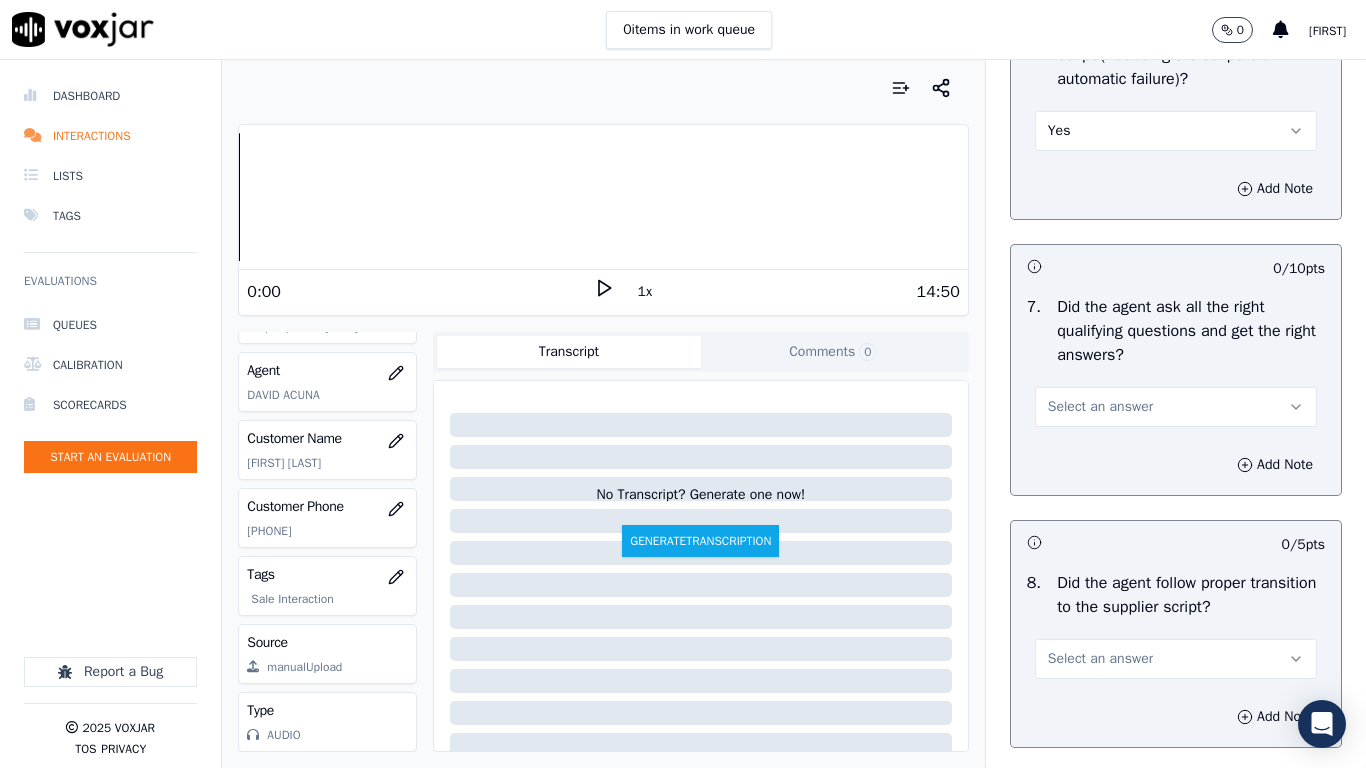 drag, startPoint x: 1109, startPoint y: 498, endPoint x: 1108, endPoint y: 520, distance: 22.022715 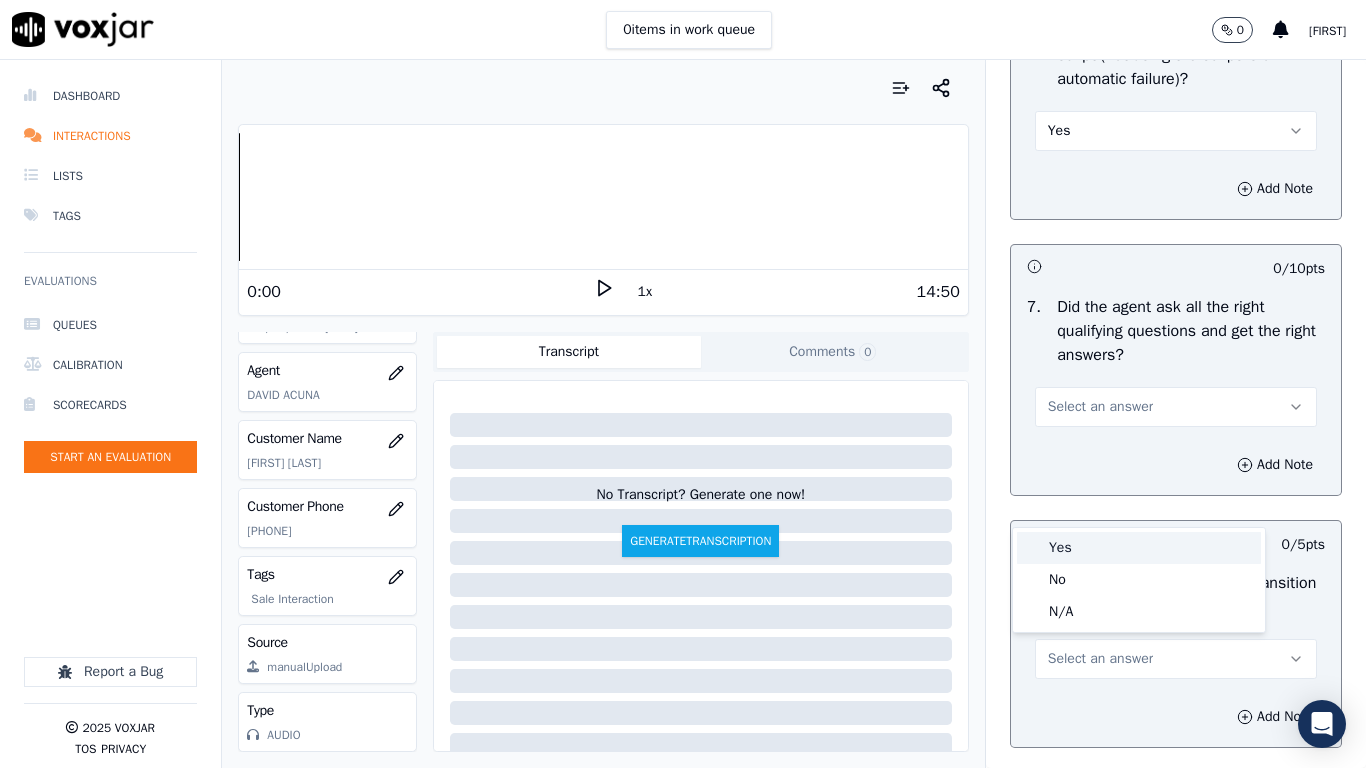 click on "Yes" at bounding box center (1139, 548) 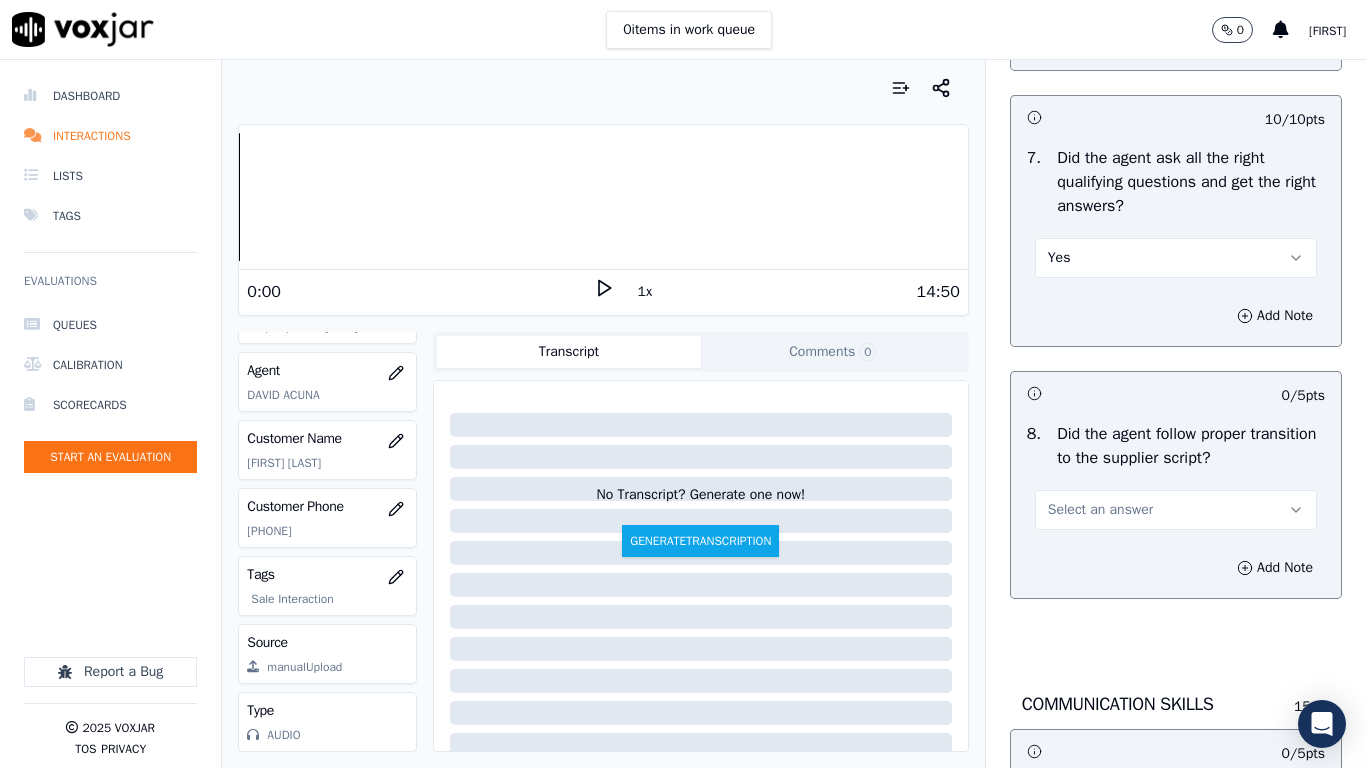 scroll, scrollTop: 4800, scrollLeft: 0, axis: vertical 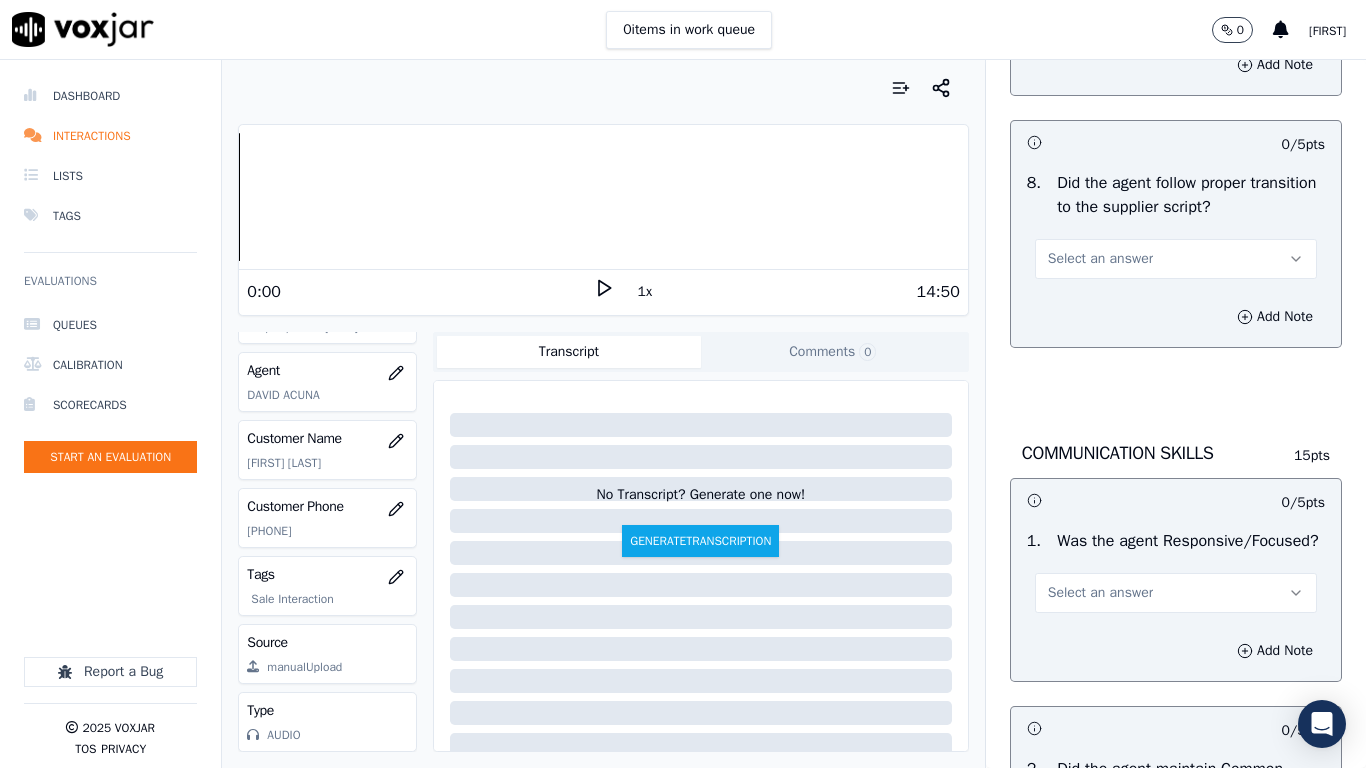 click on "Select an answer" at bounding box center (1100, 259) 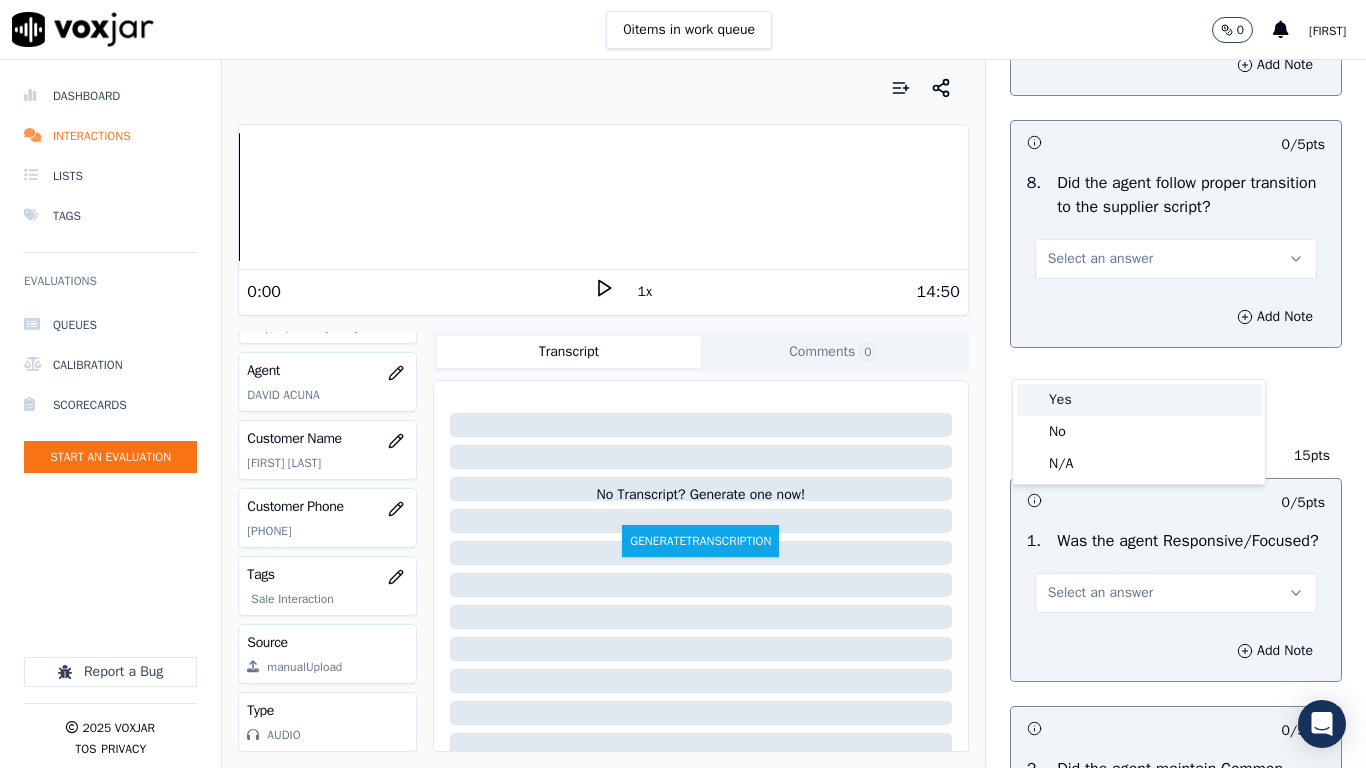 click on "Yes" at bounding box center [1139, 400] 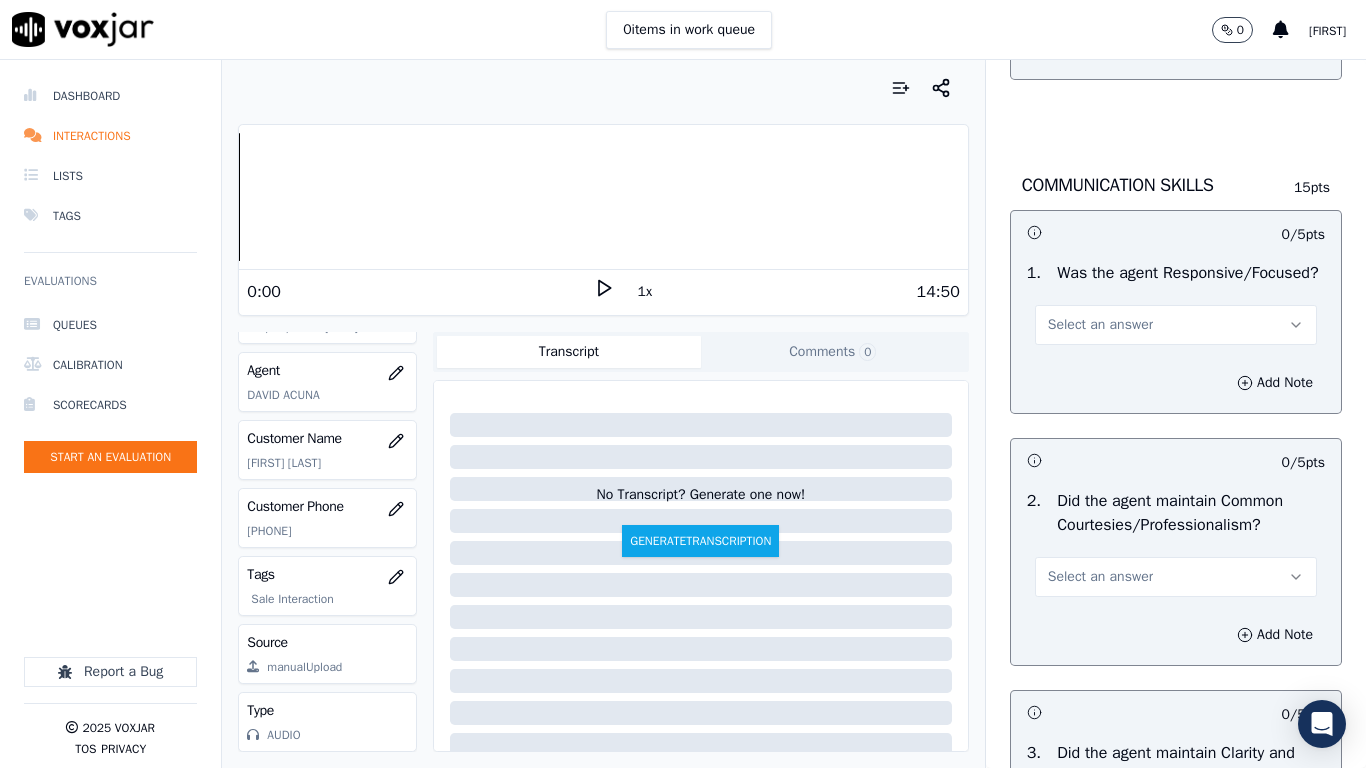scroll, scrollTop: 5300, scrollLeft: 0, axis: vertical 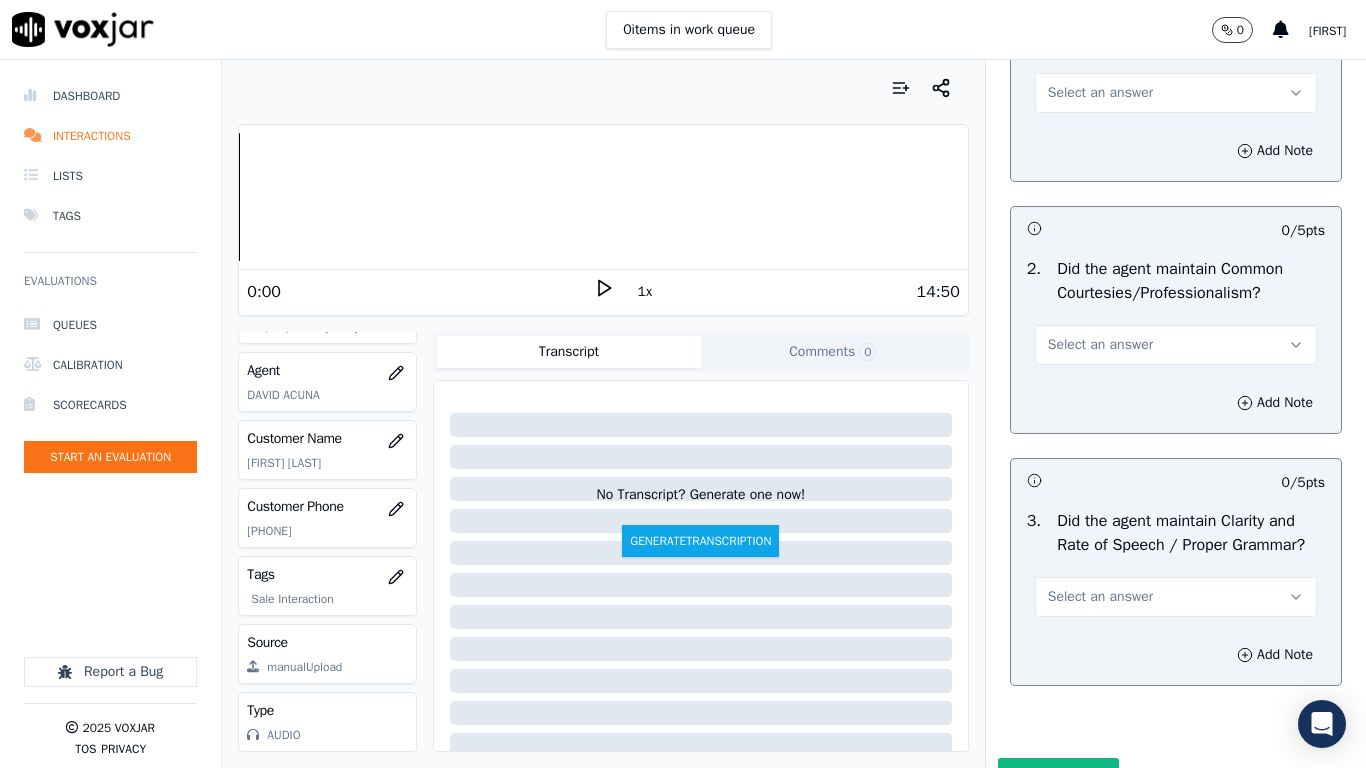 click on "Select an answer" at bounding box center (1100, 93) 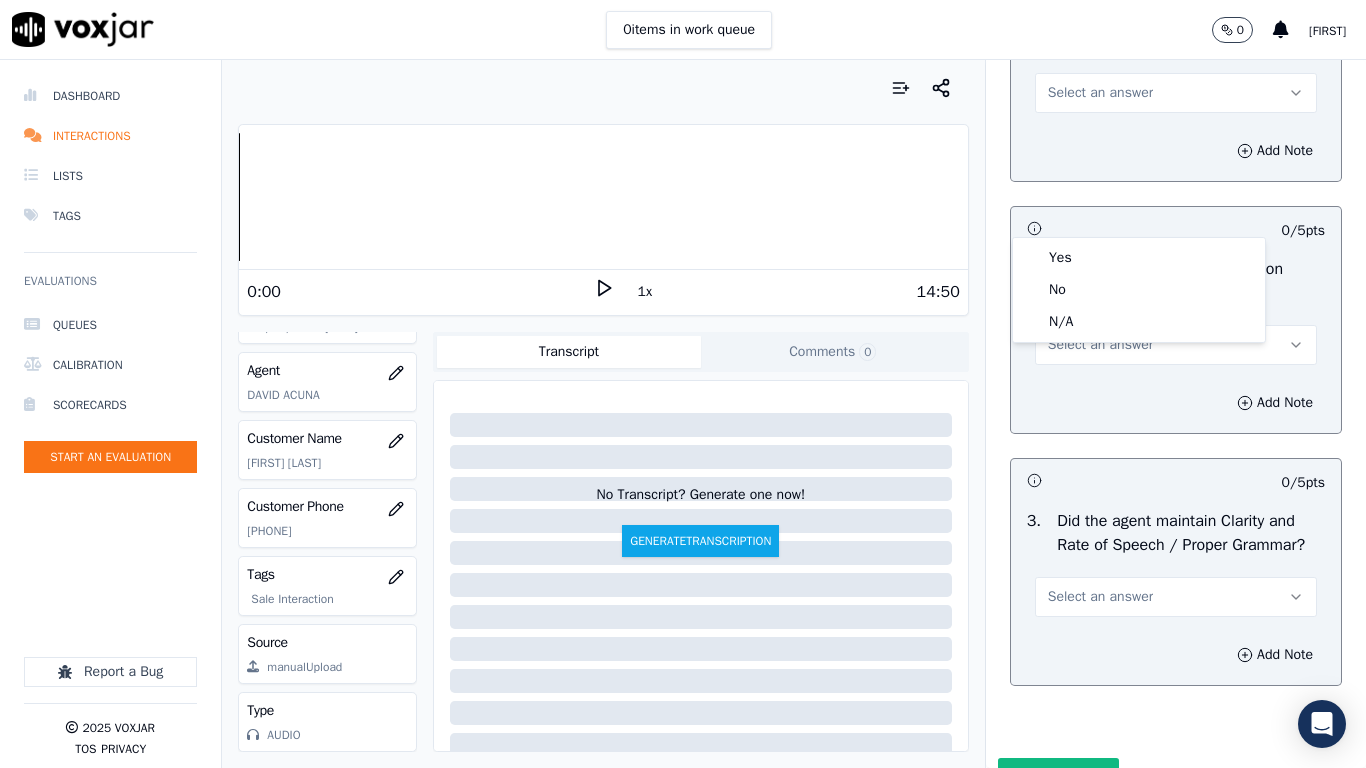 click on "Yes   No     N/A" at bounding box center (1139, 290) 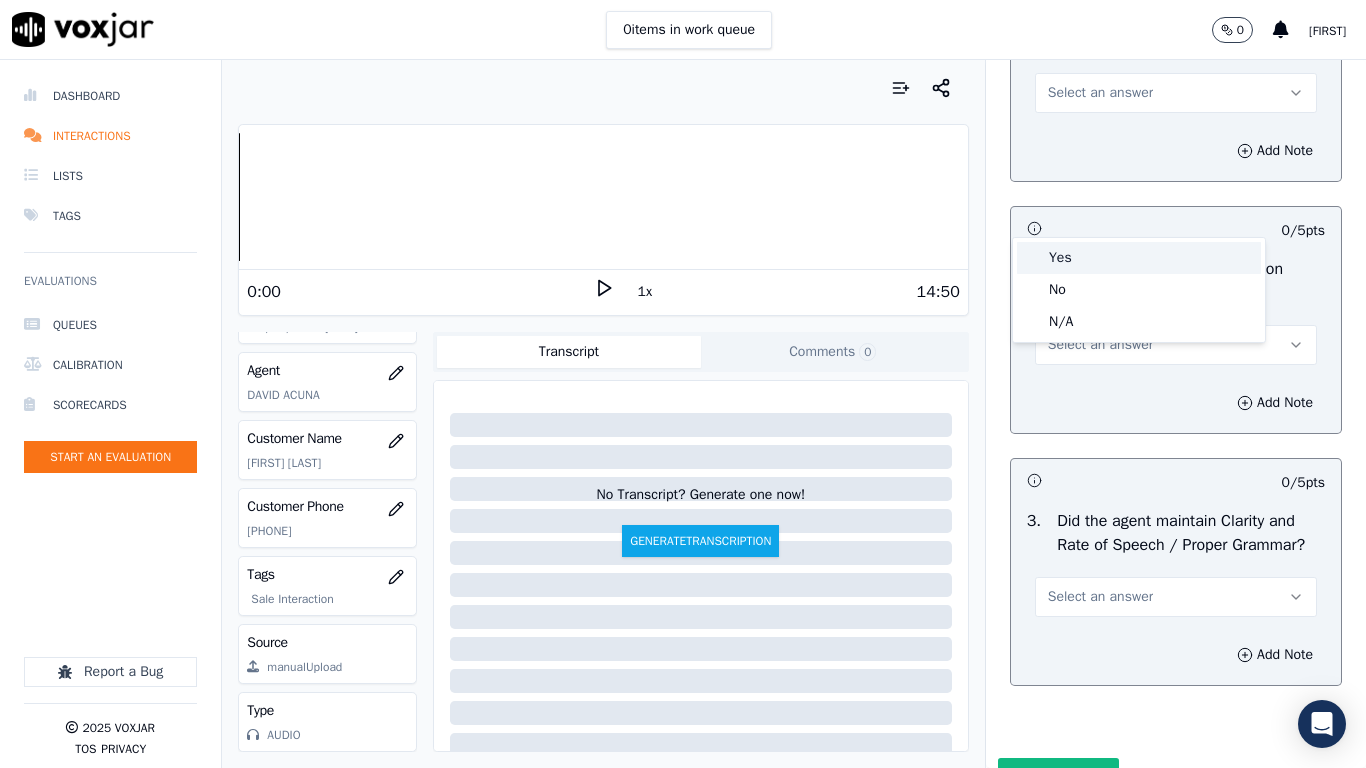 click on "Yes" at bounding box center (1139, 258) 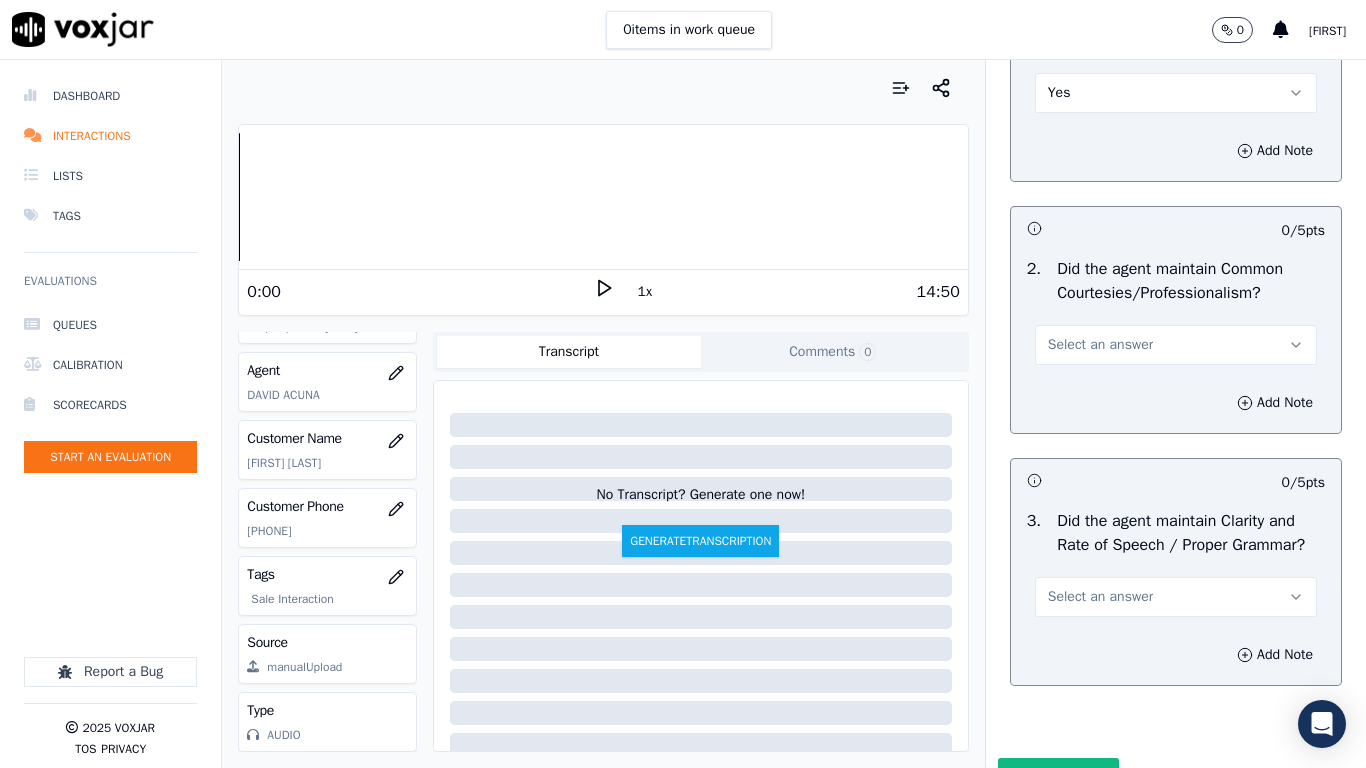 click on "Select an answer" at bounding box center (1100, 345) 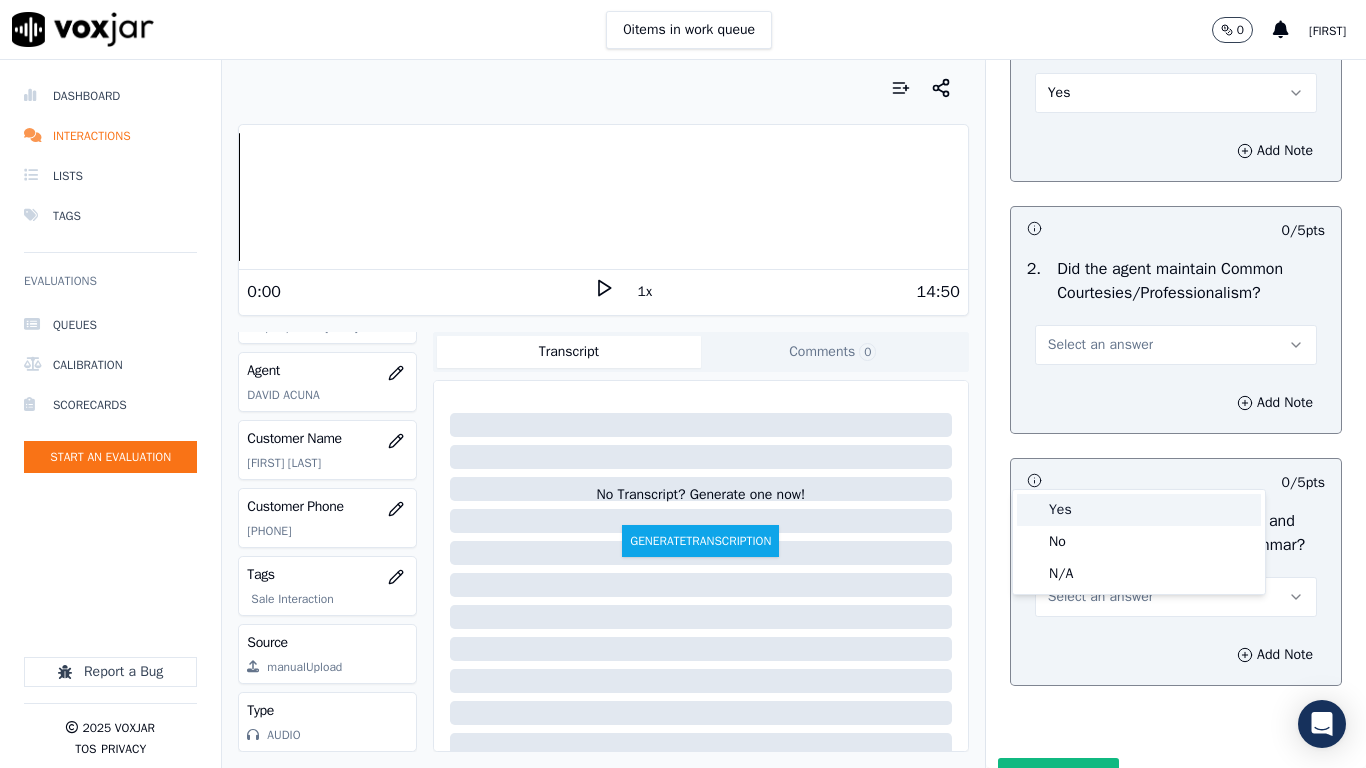 click on "Yes" at bounding box center [1139, 510] 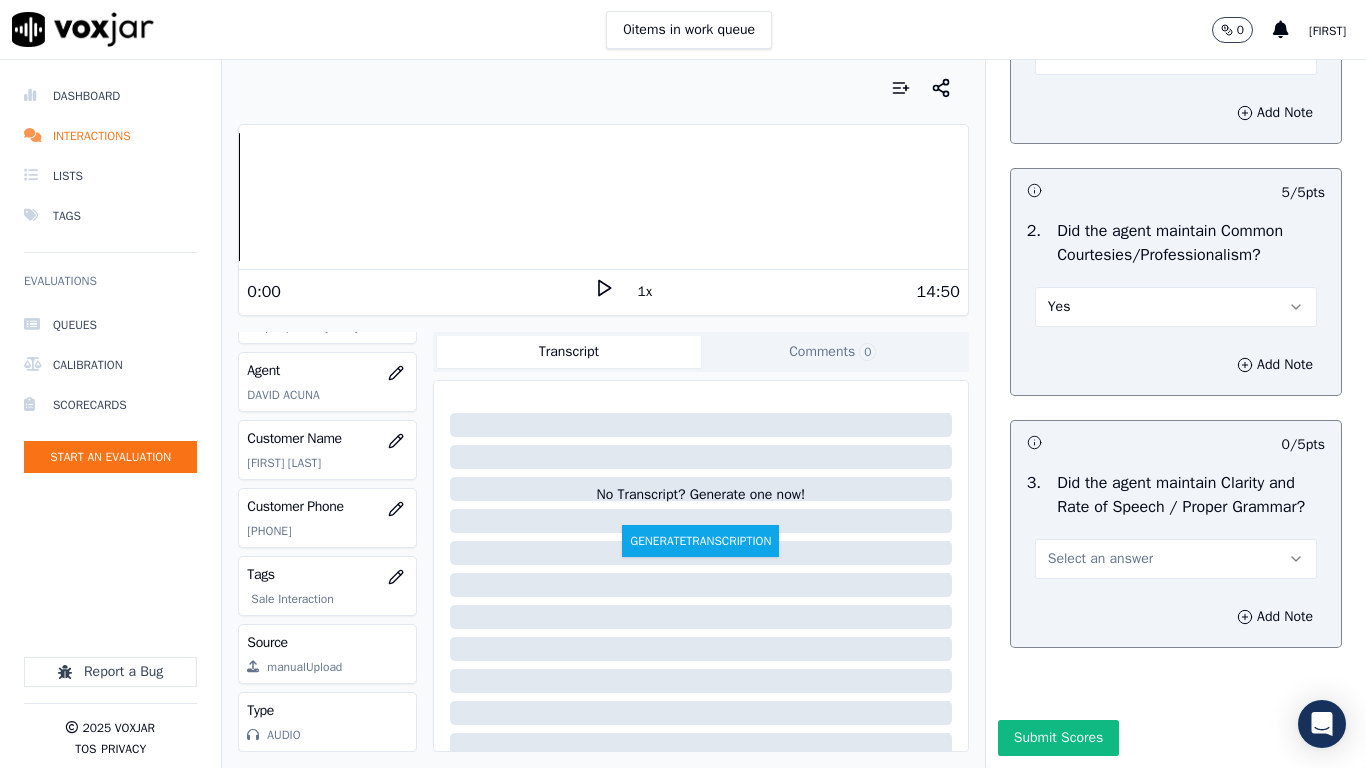 scroll, scrollTop: 5533, scrollLeft: 0, axis: vertical 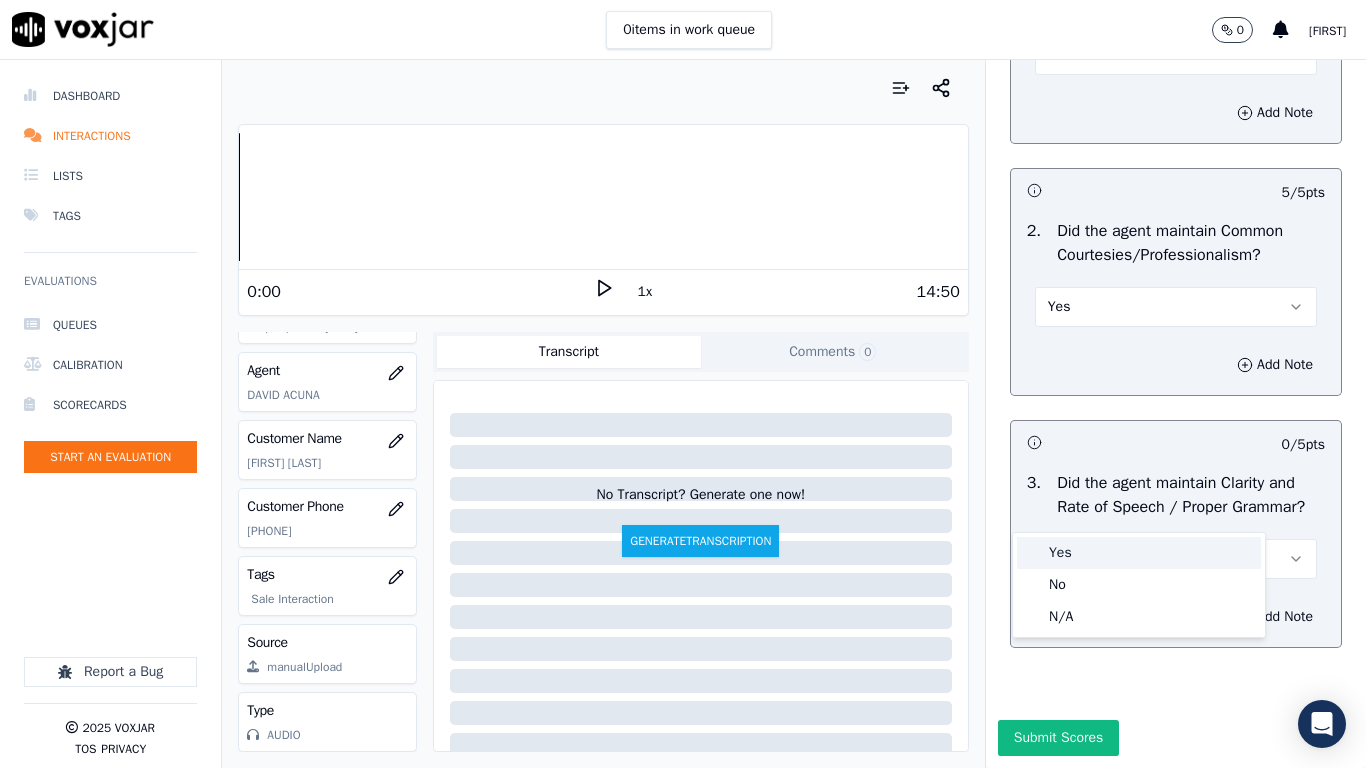 click on "Yes" at bounding box center (1139, 553) 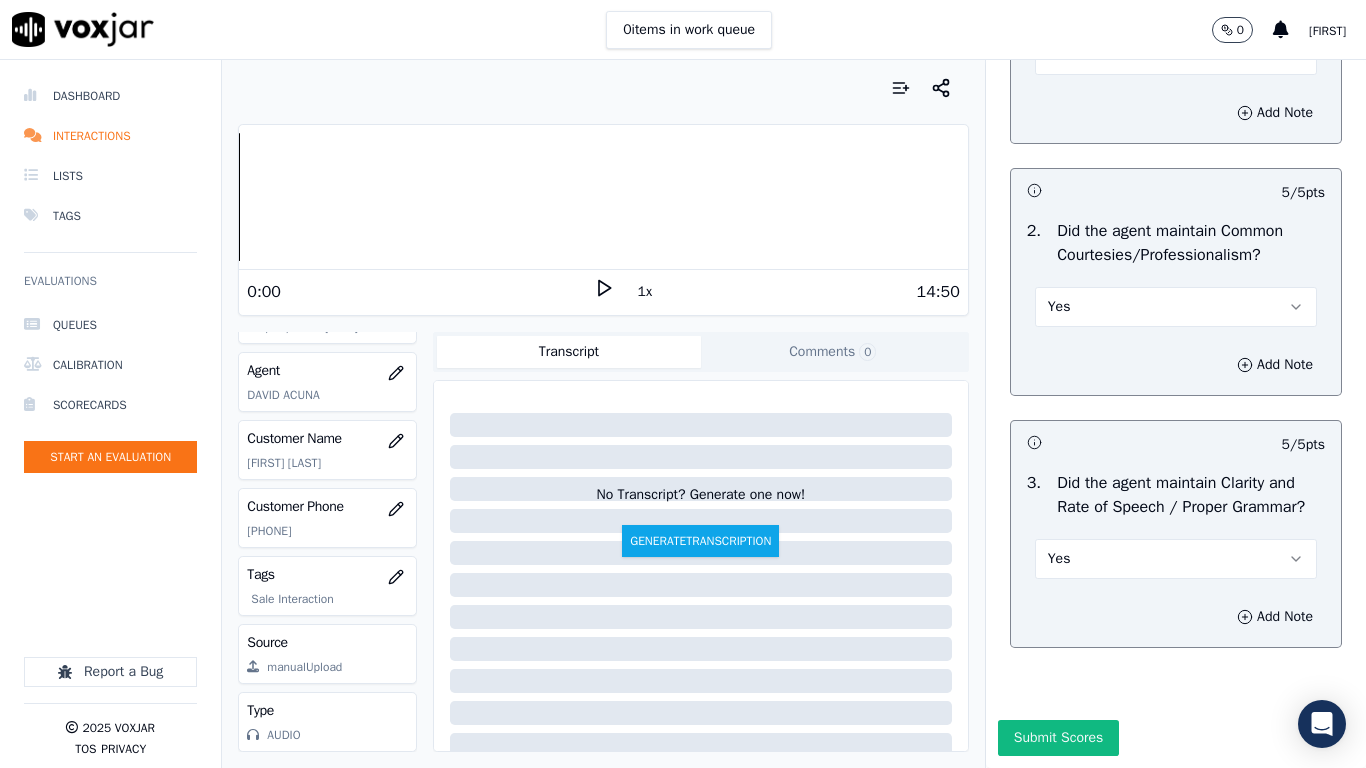 click on "Submit Scores" at bounding box center (1058, 738) 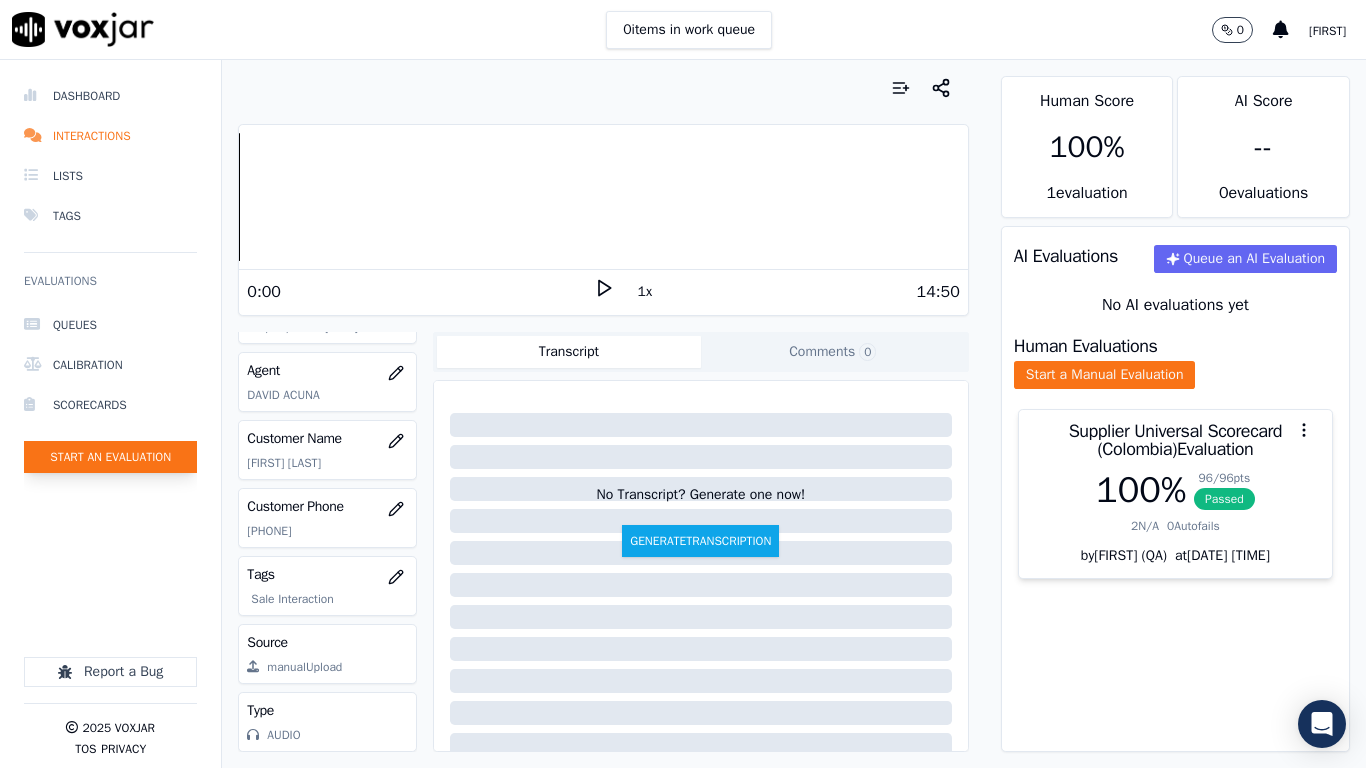 click on "Start an Evaluation" 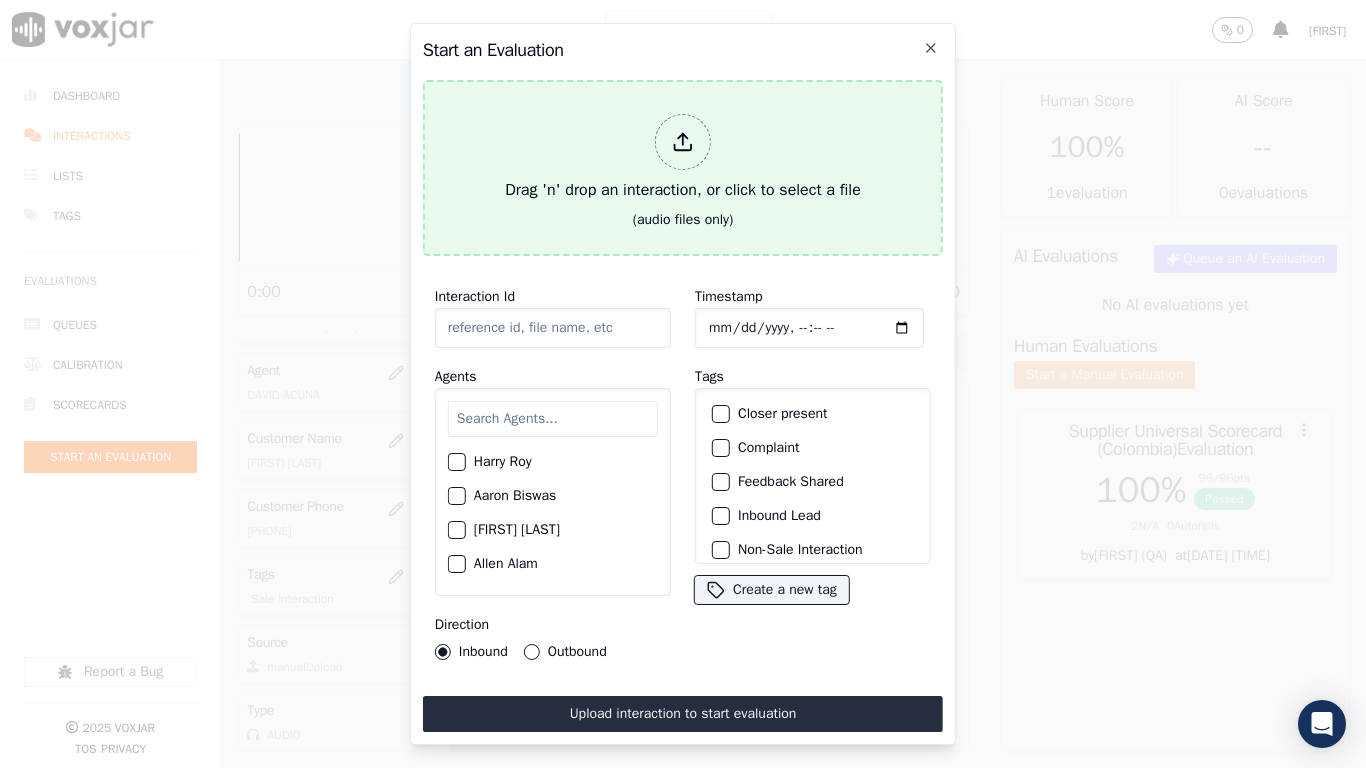 click on "Drag 'n' drop an interaction, or click to select a file" at bounding box center [683, 158] 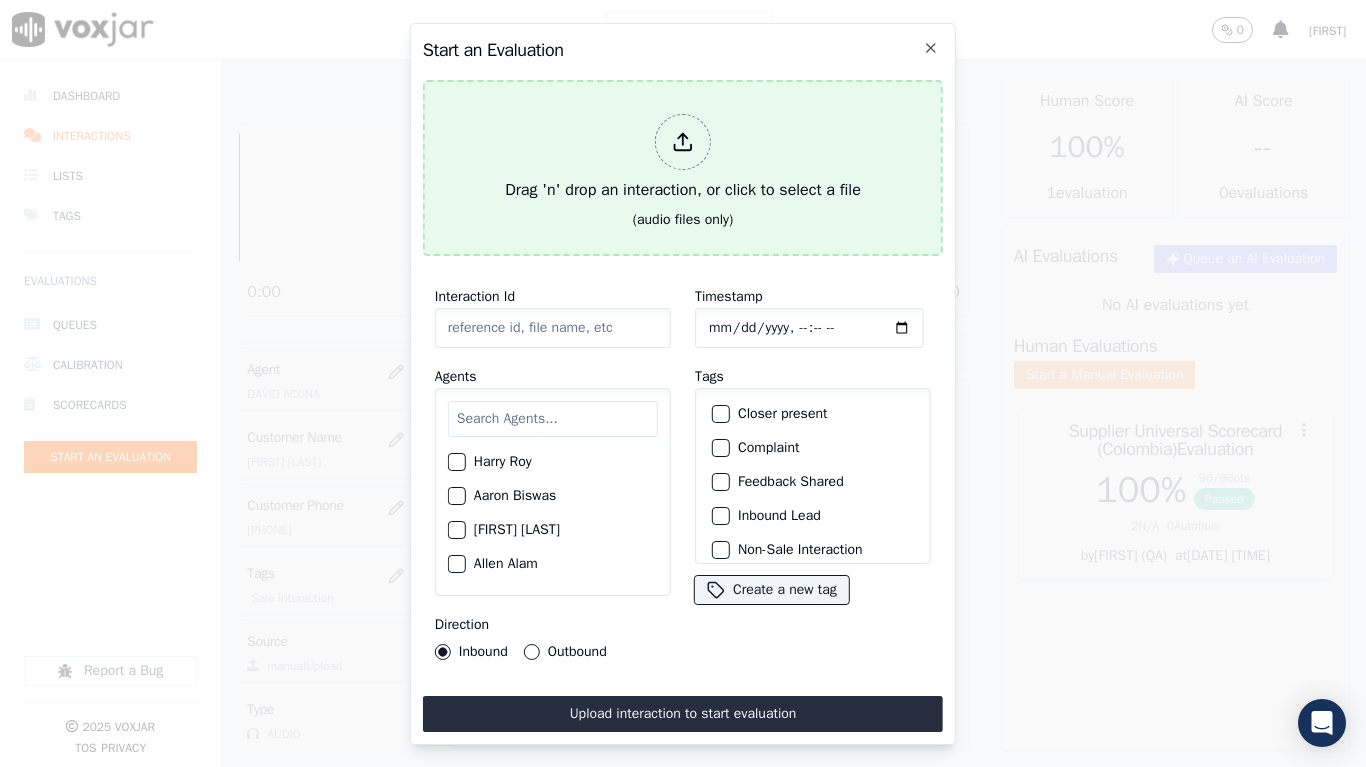 type on "[FILENAME]" 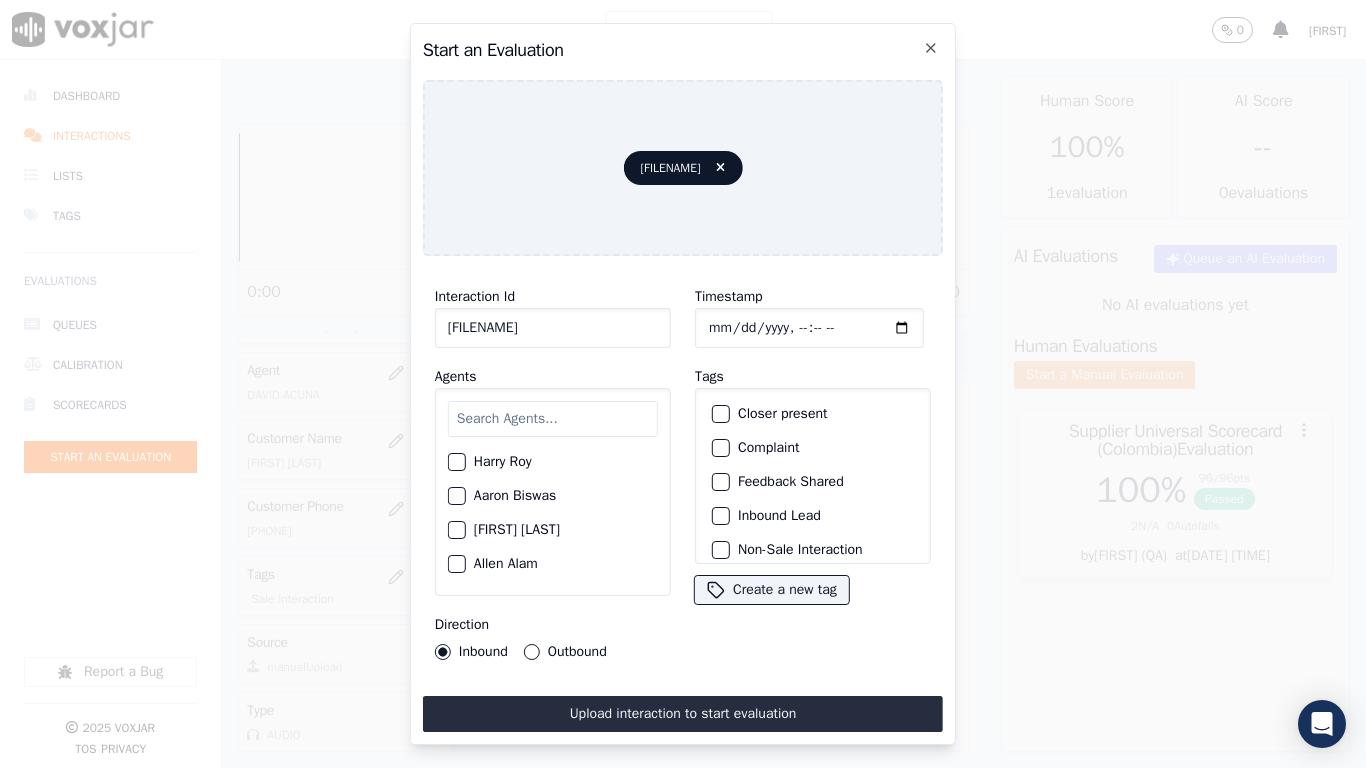 click at bounding box center (553, 419) 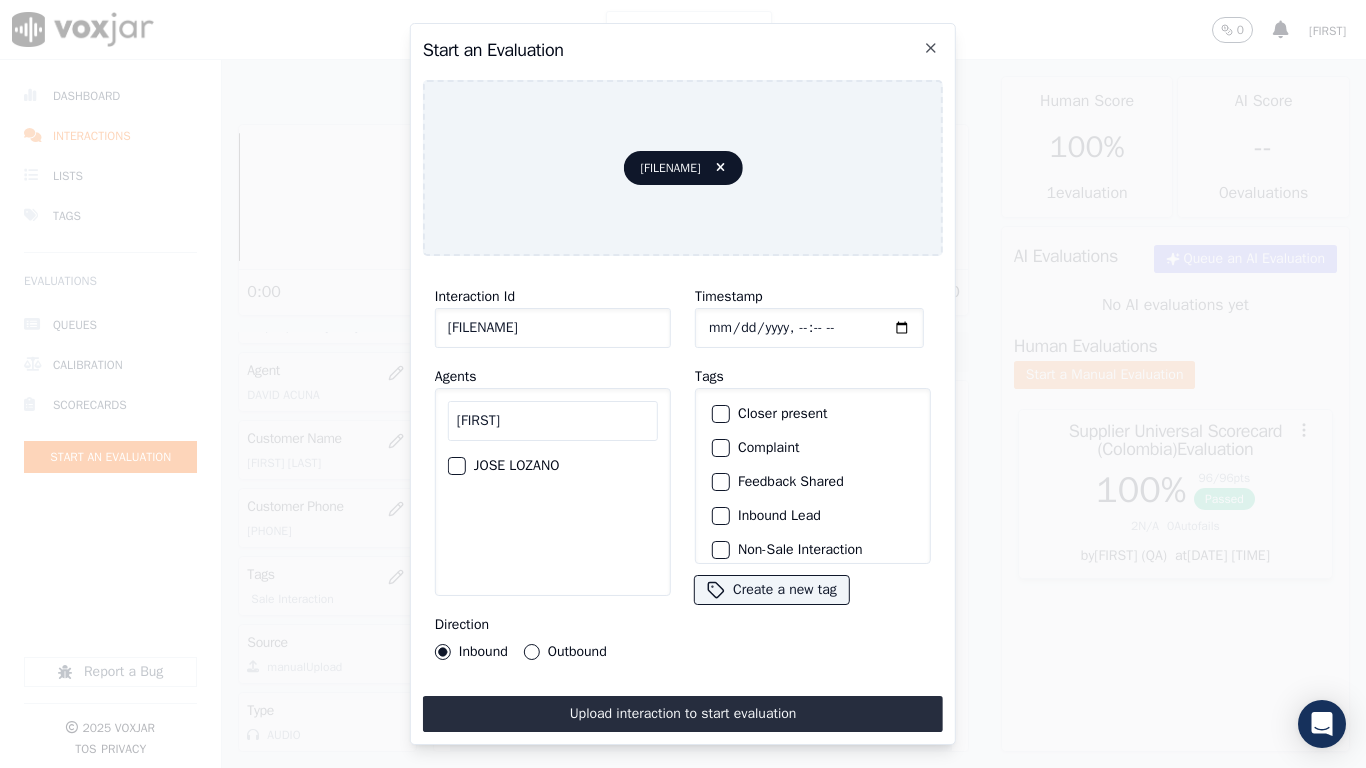 type on "[FIRST]" 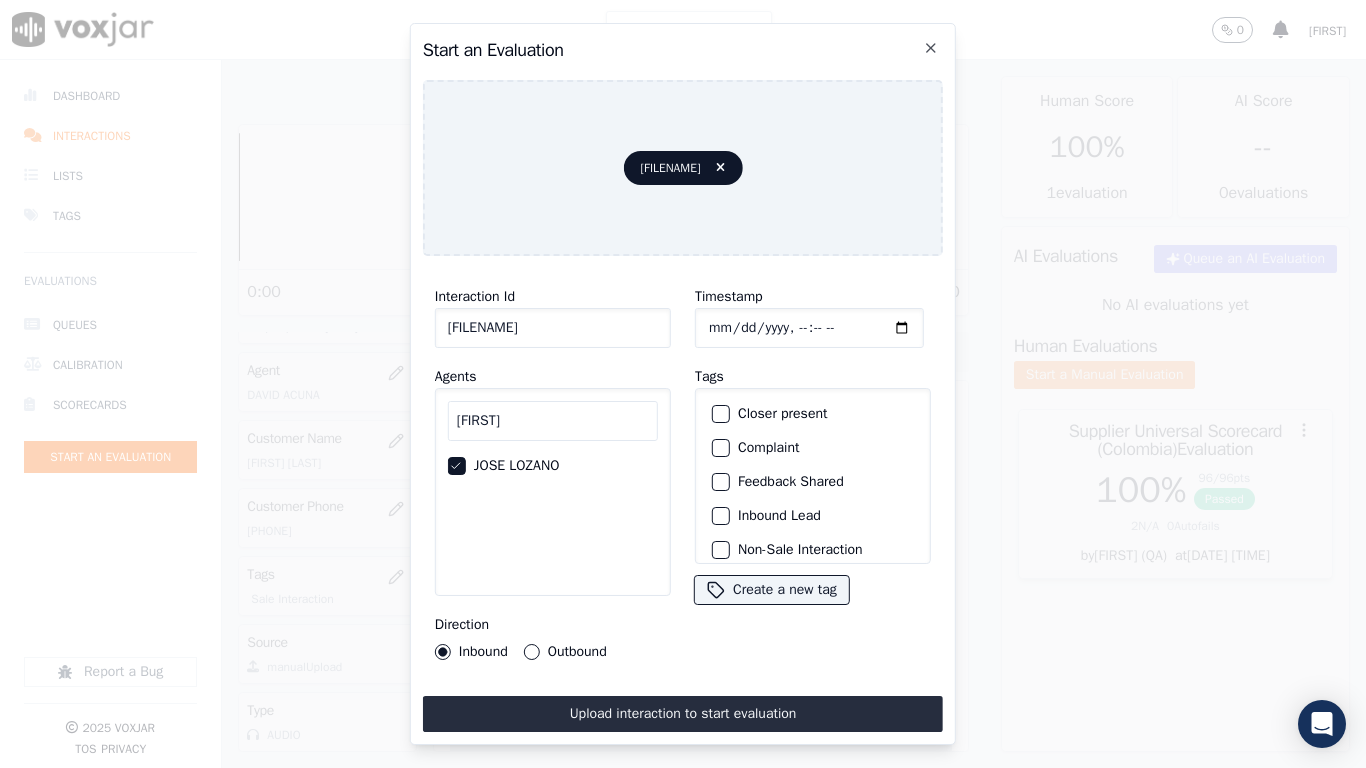click on "Timestamp" 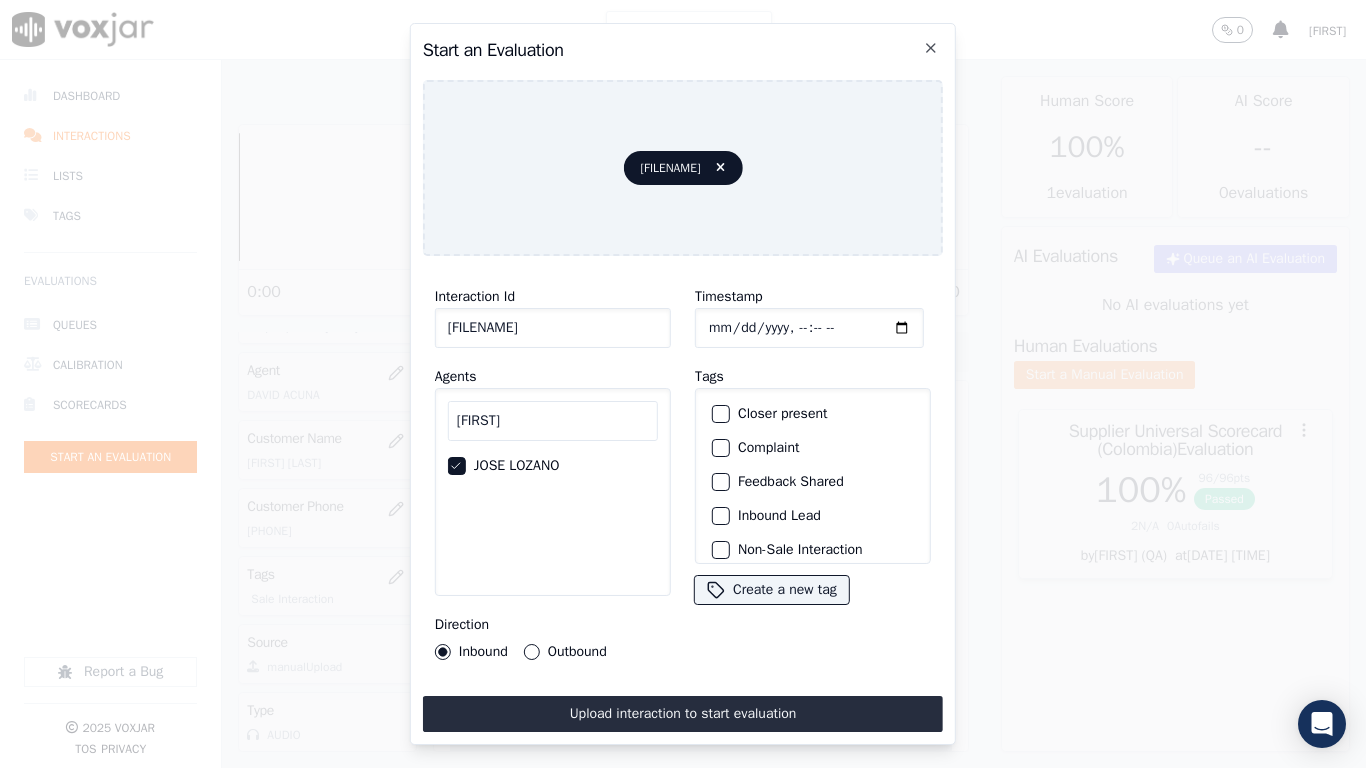 scroll, scrollTop: 175, scrollLeft: 0, axis: vertical 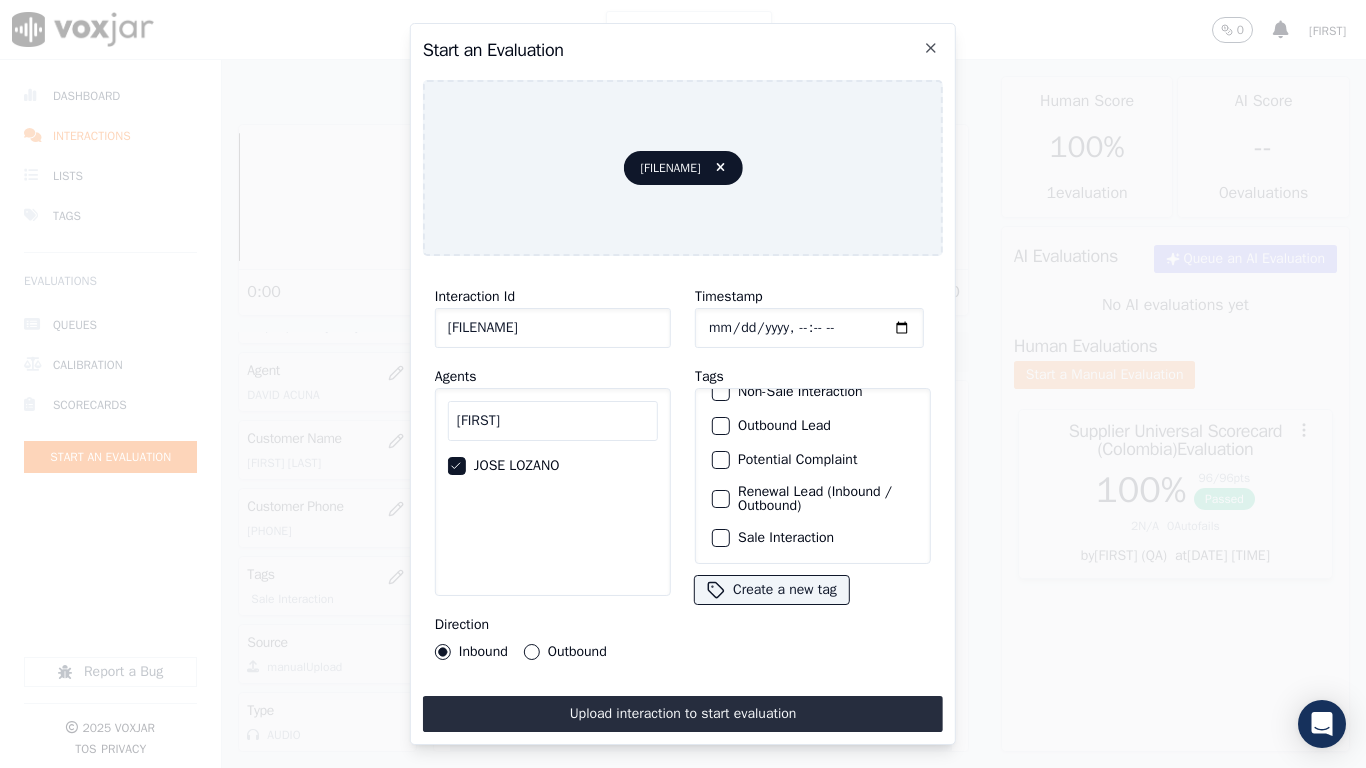 click on "Sale Interaction" 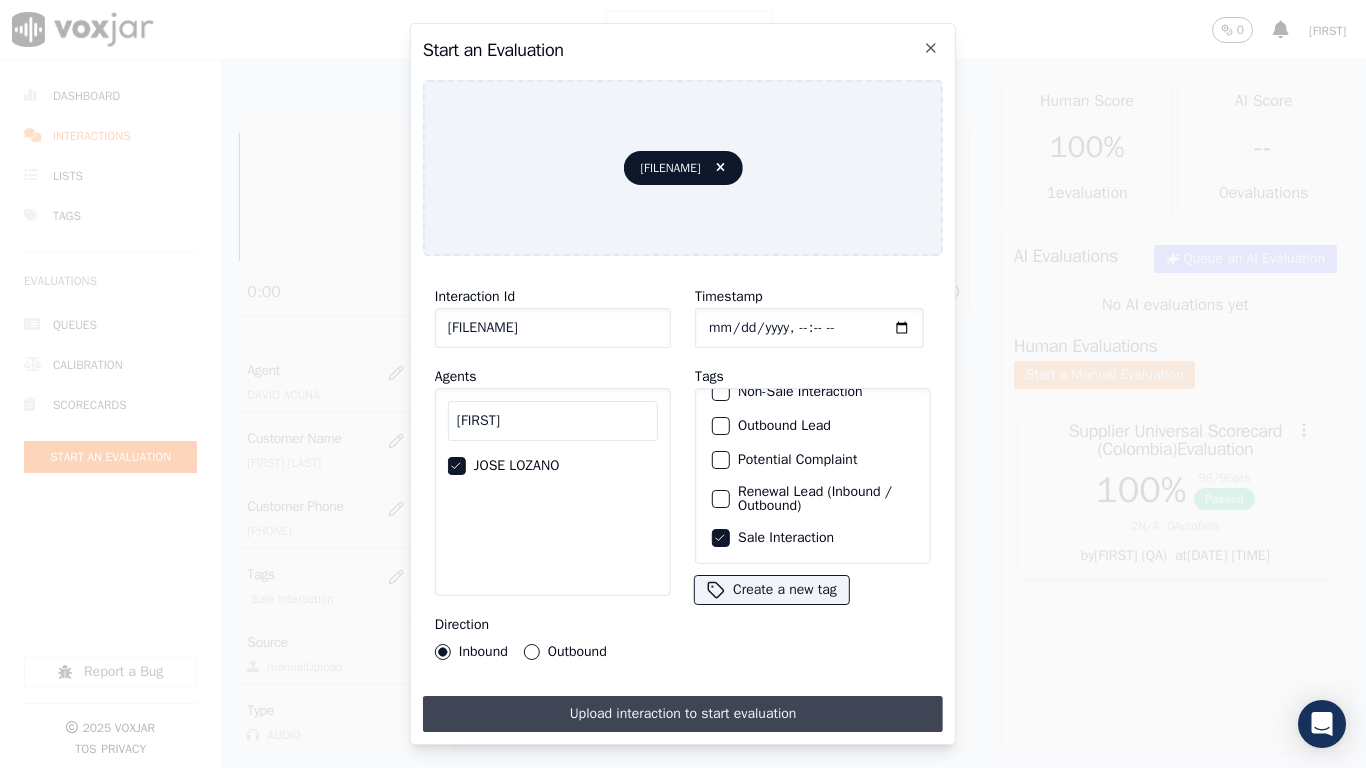 click on "Upload interaction to start evaluation" at bounding box center (683, 714) 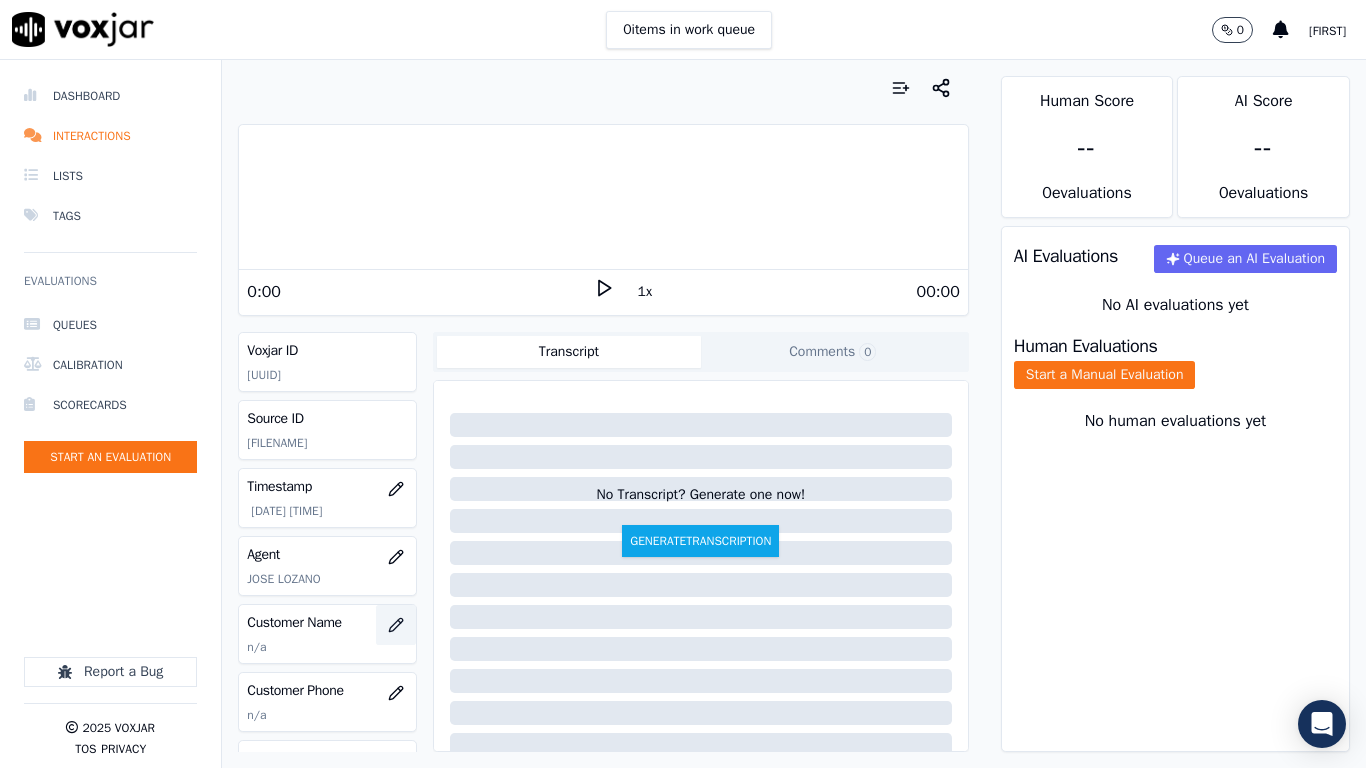 click 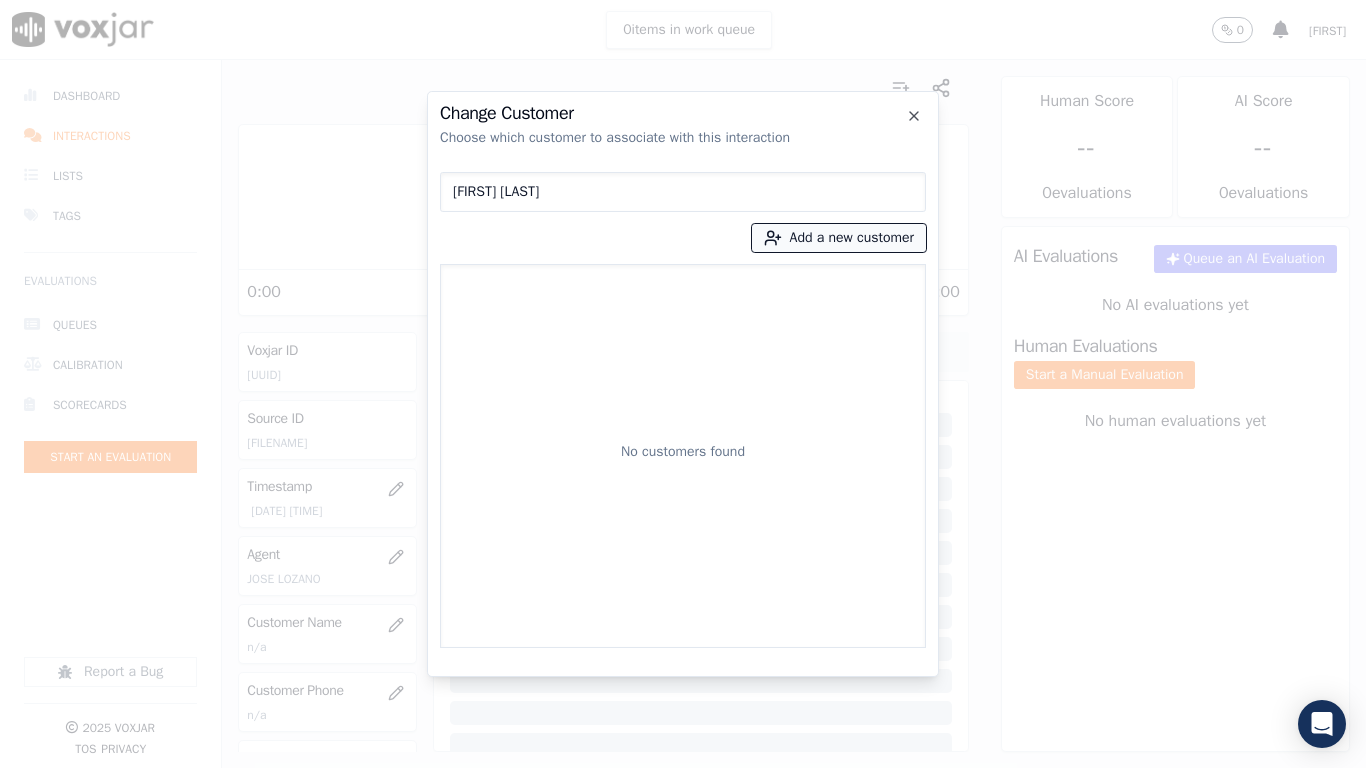type on "[FIRST] [LAST]" 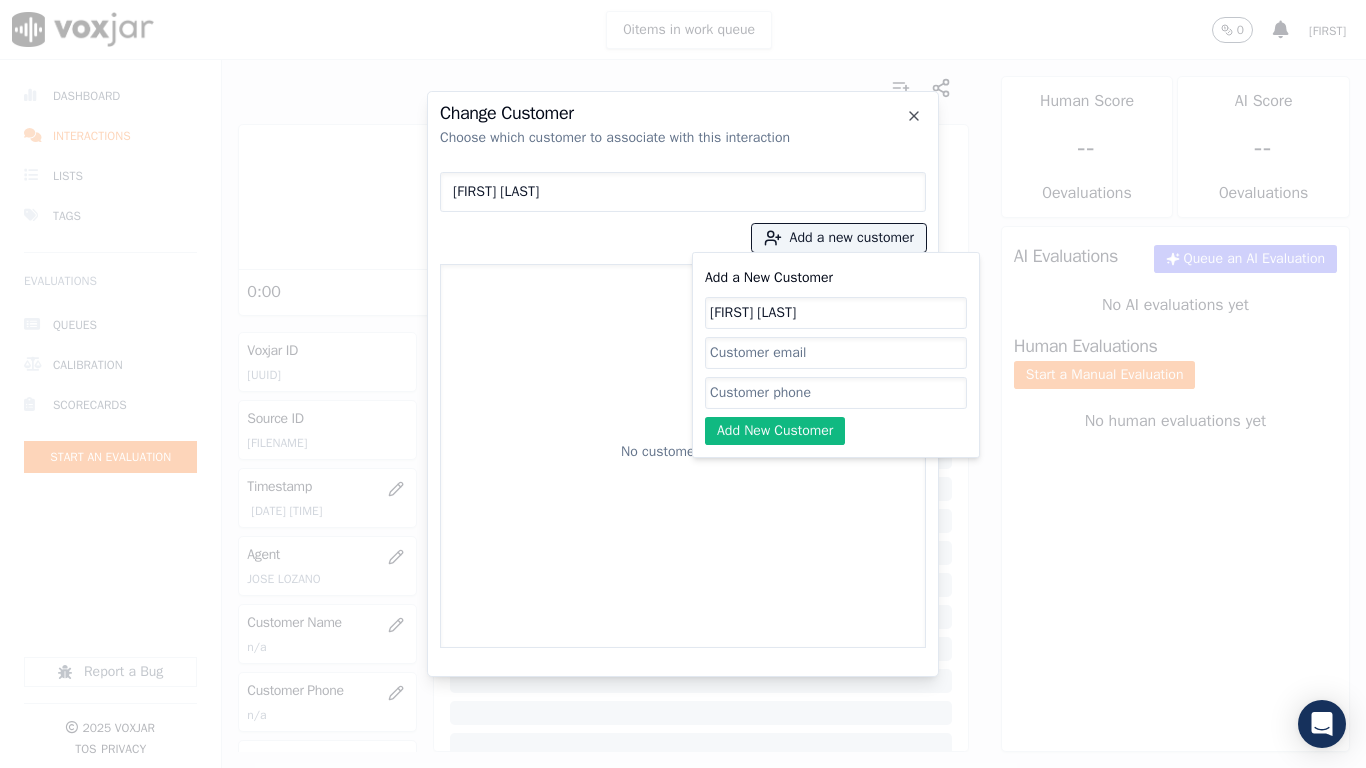 type on "[FIRST] [LAST]" 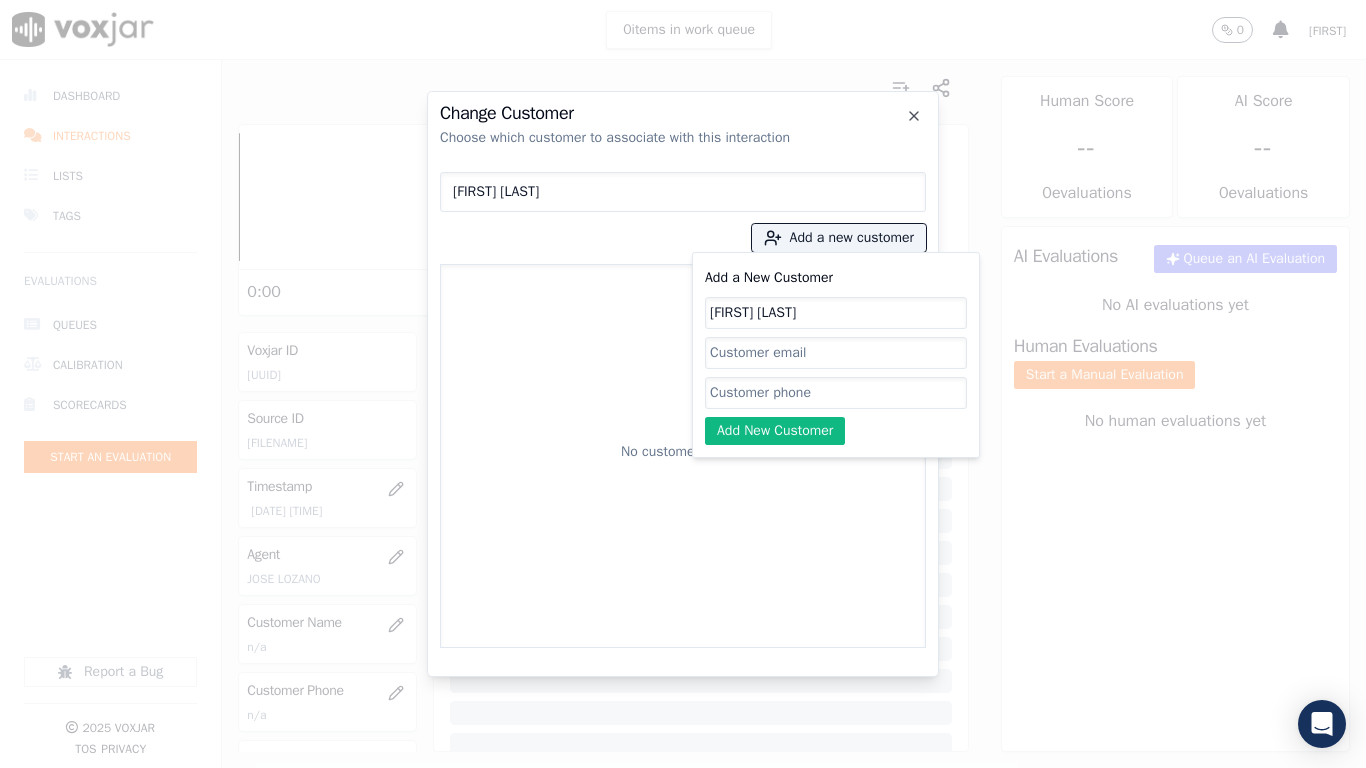 click on "Add a New Customer" 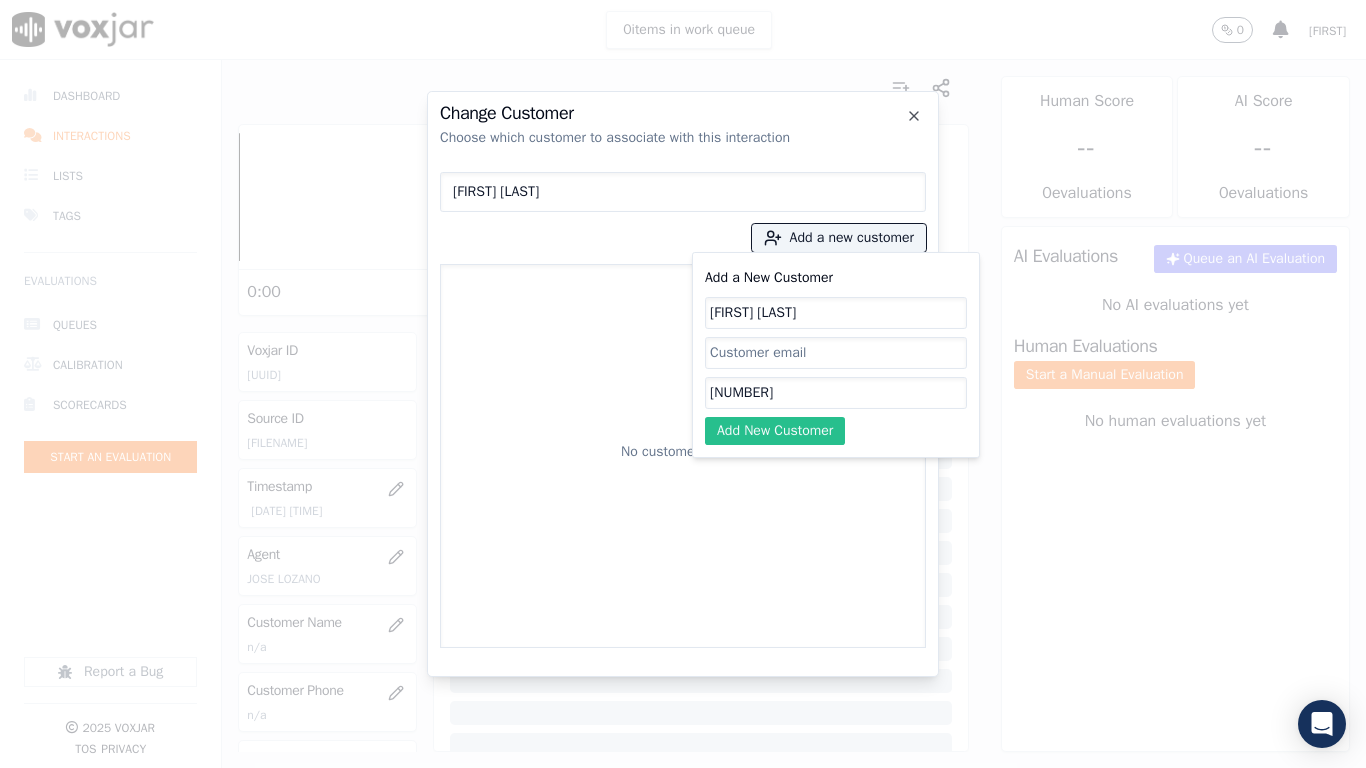 type on "[NUMBER]" 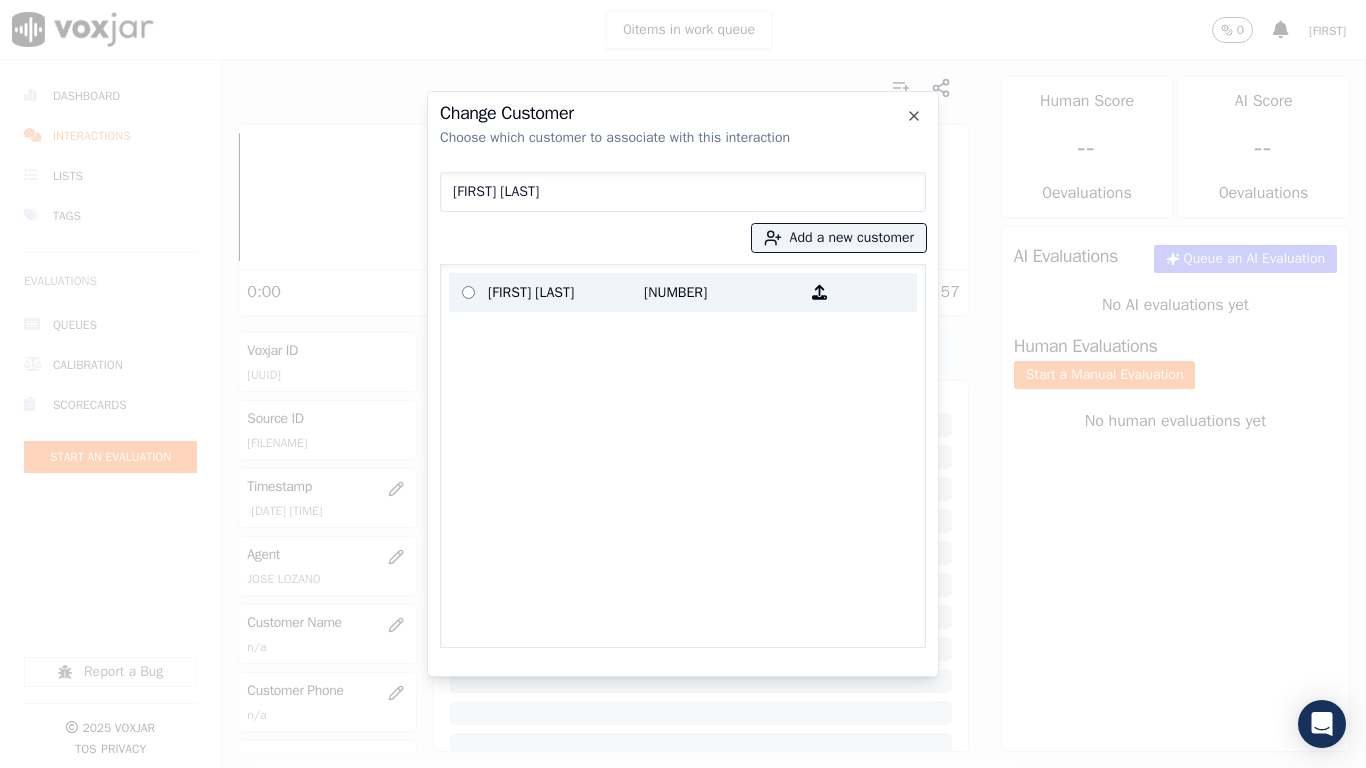 click on "[FIRST] [LAST]" at bounding box center (566, 292) 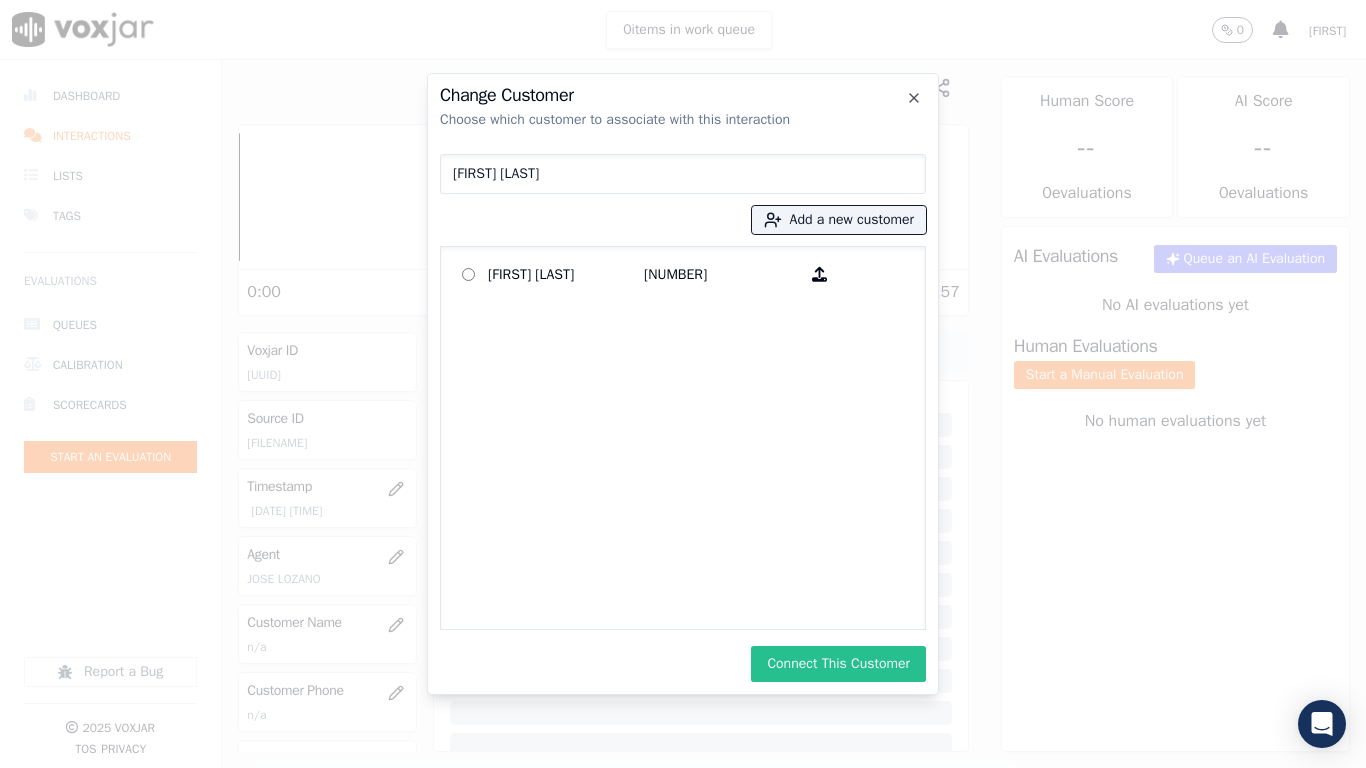 click on "Connect This Customer" at bounding box center [838, 664] 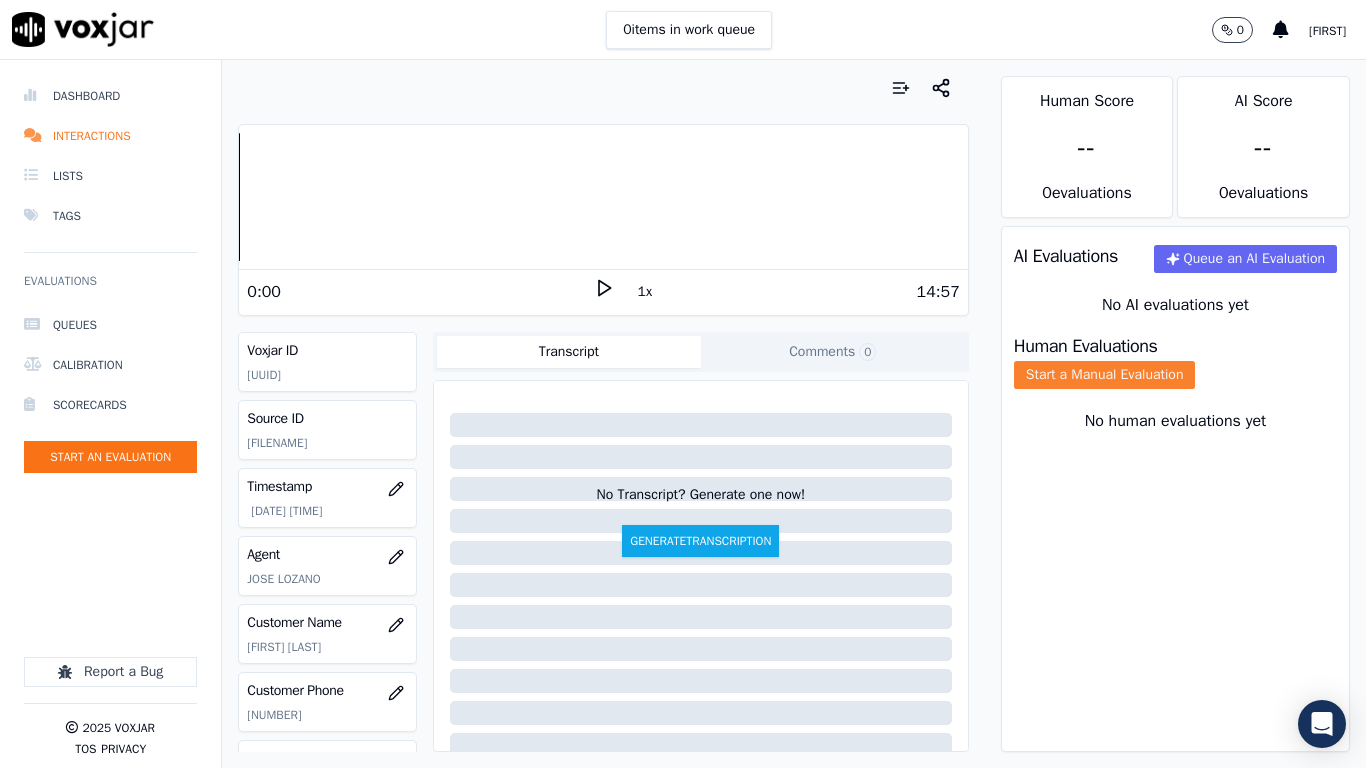click on "Start a Manual Evaluation" 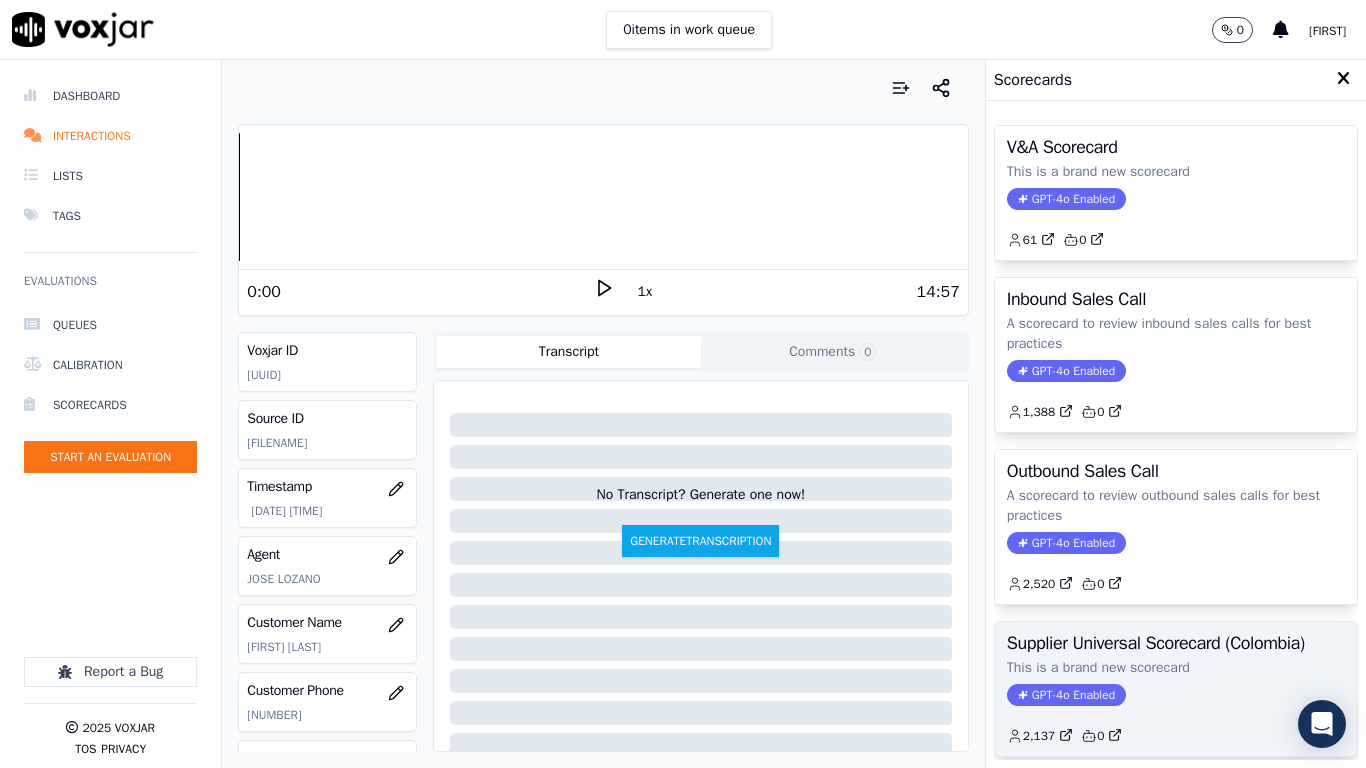 click on "Supplier Universal Scorecard (Colombia)   This is a brand new scorecard     GPT-4o Enabled       2,137         0" at bounding box center [1176, 689] 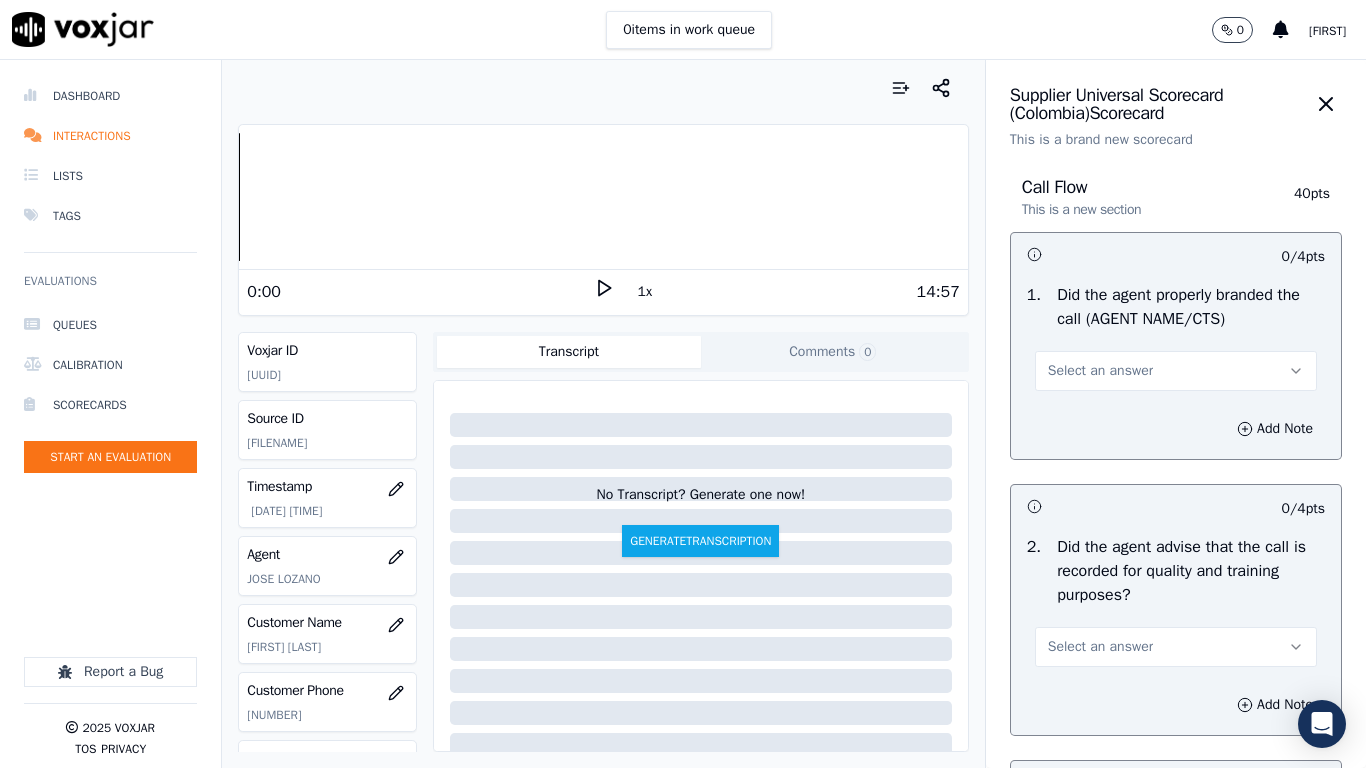 click on "Select an answer" at bounding box center (1176, 371) 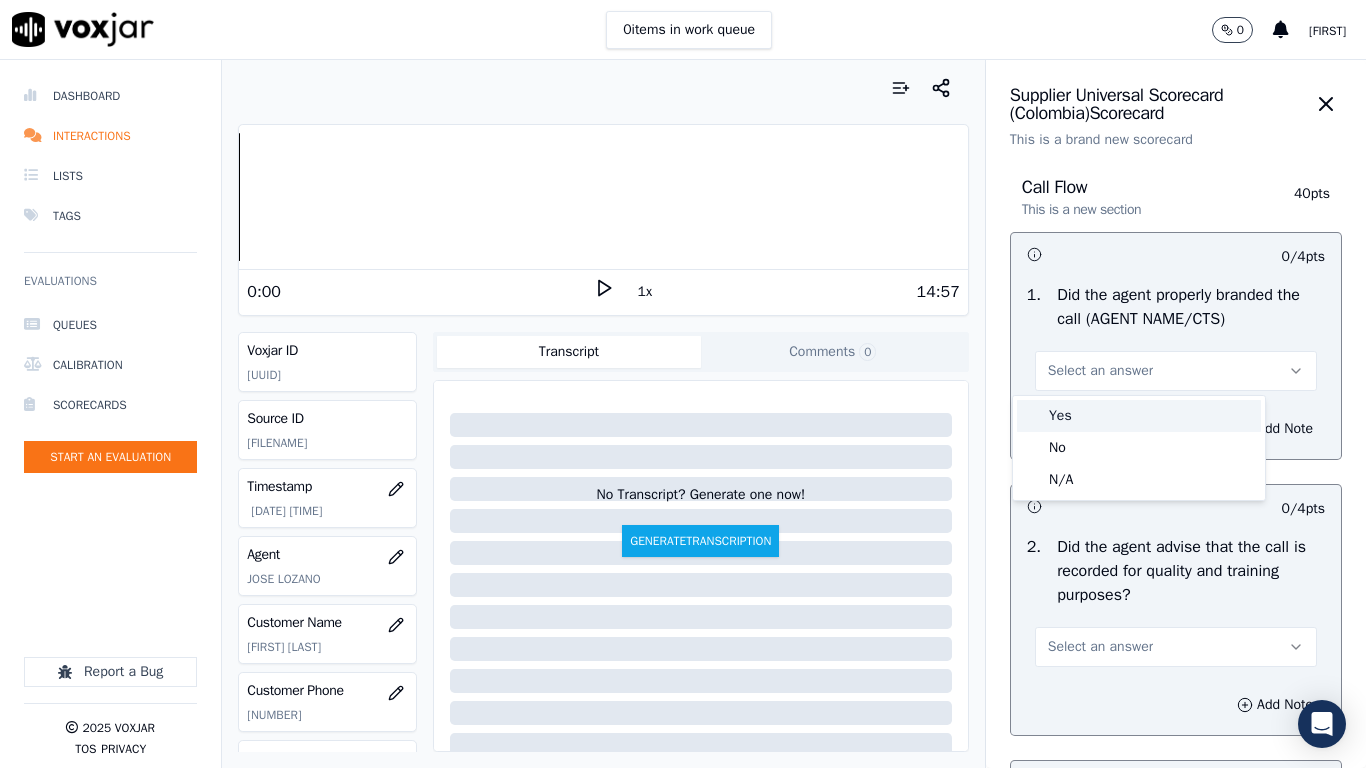 click on "Yes" at bounding box center [1139, 416] 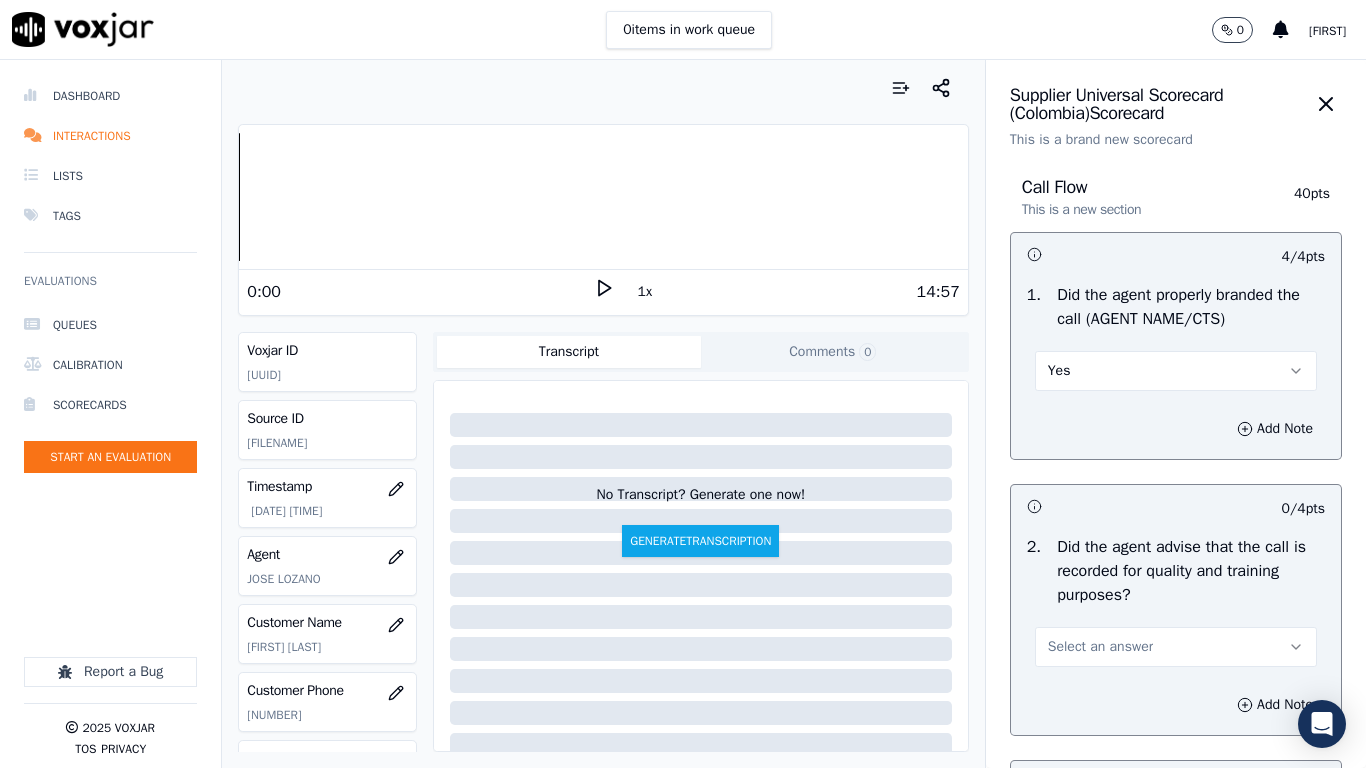 click on "Select an answer" at bounding box center (1100, 647) 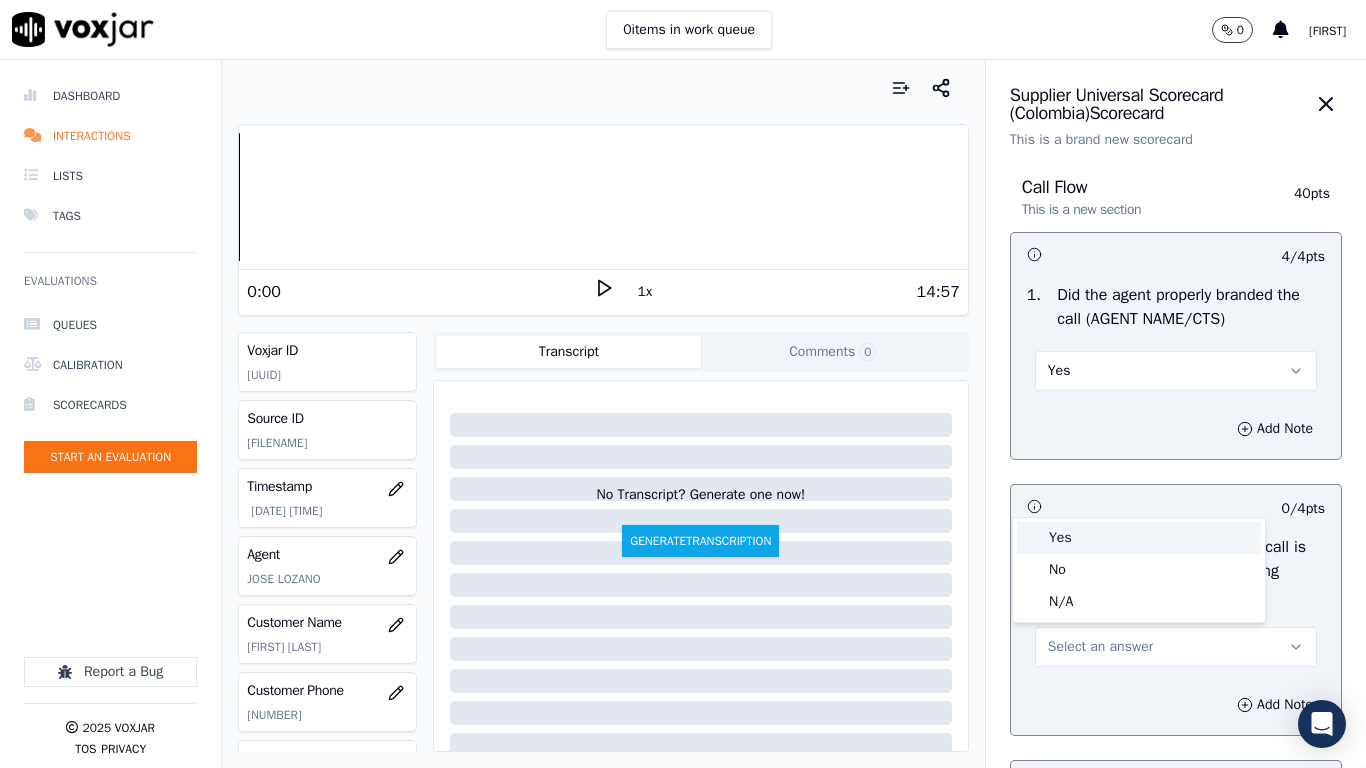 click on "Yes" at bounding box center (1139, 538) 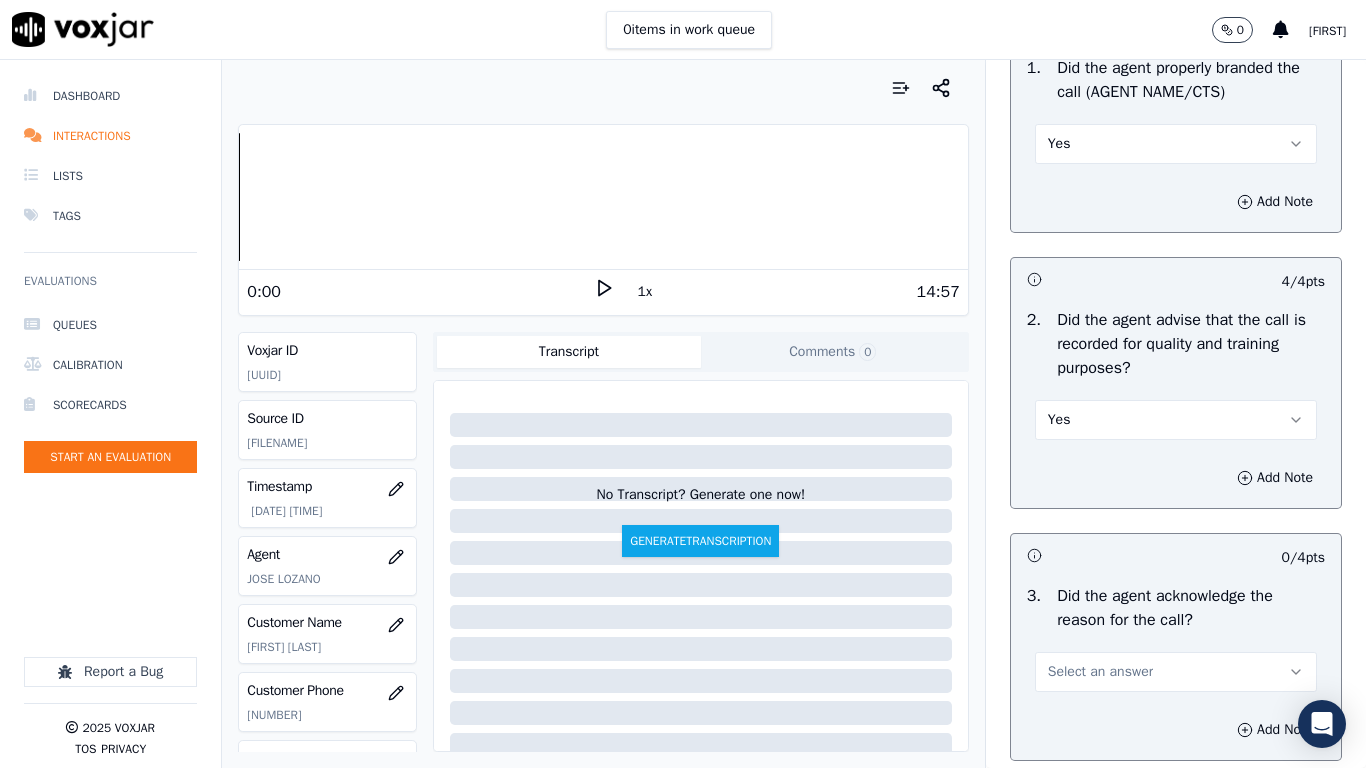 scroll, scrollTop: 600, scrollLeft: 0, axis: vertical 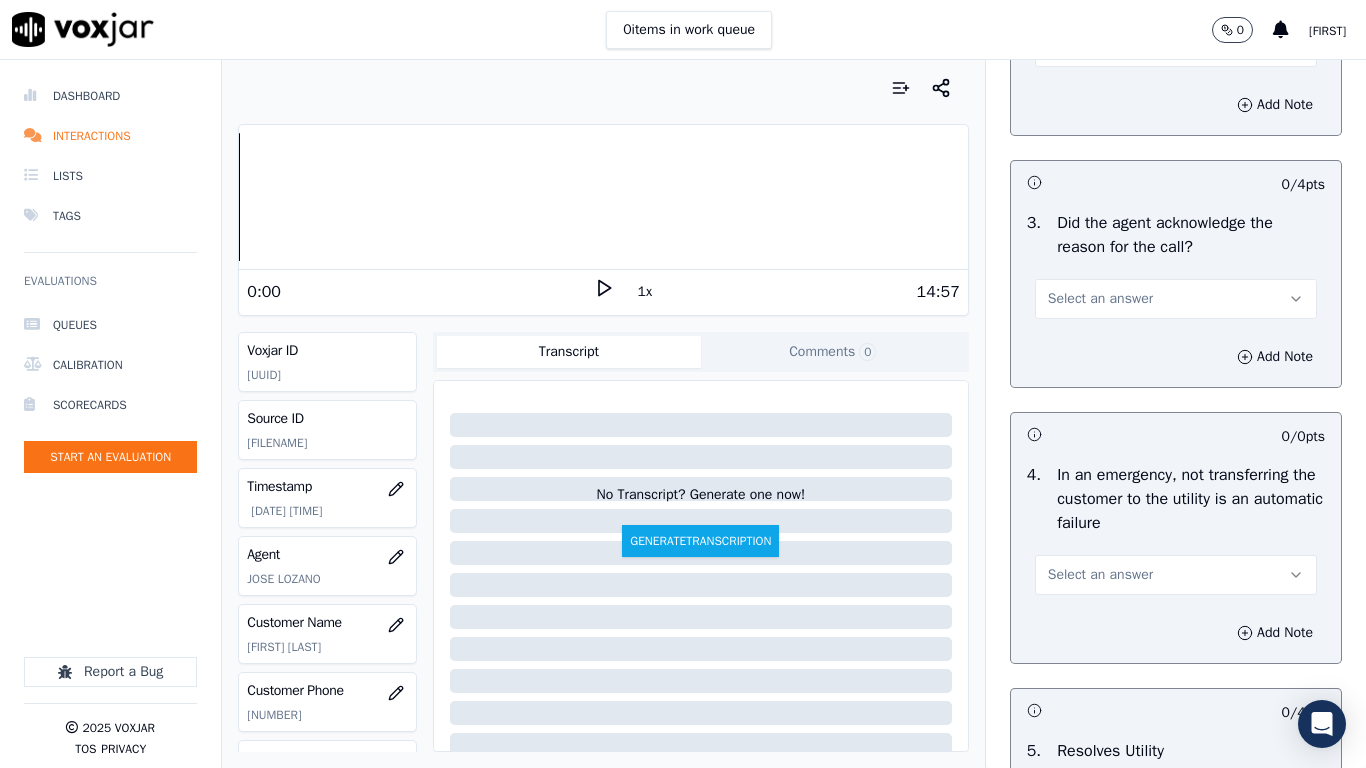 click on "Select an answer" at bounding box center [1100, 299] 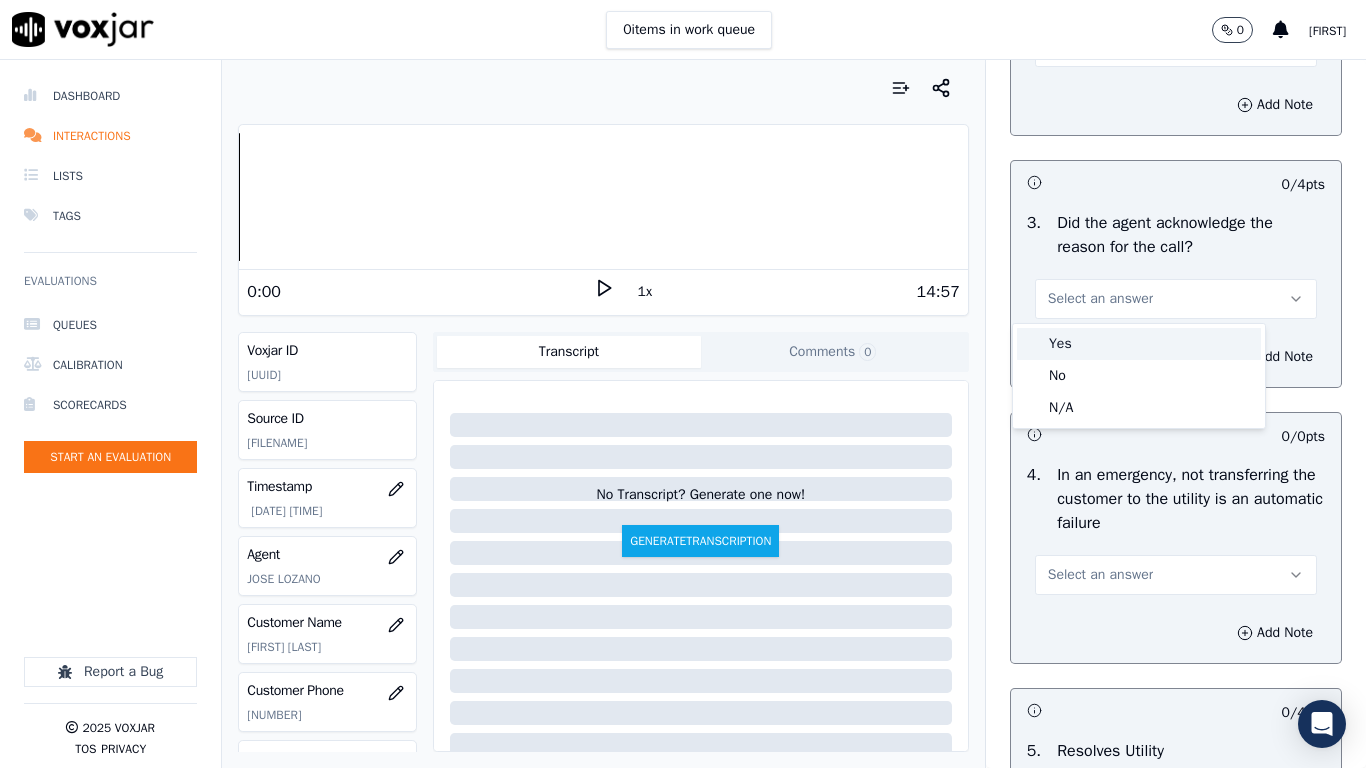 drag, startPoint x: 1115, startPoint y: 342, endPoint x: 1149, endPoint y: 525, distance: 186.13167 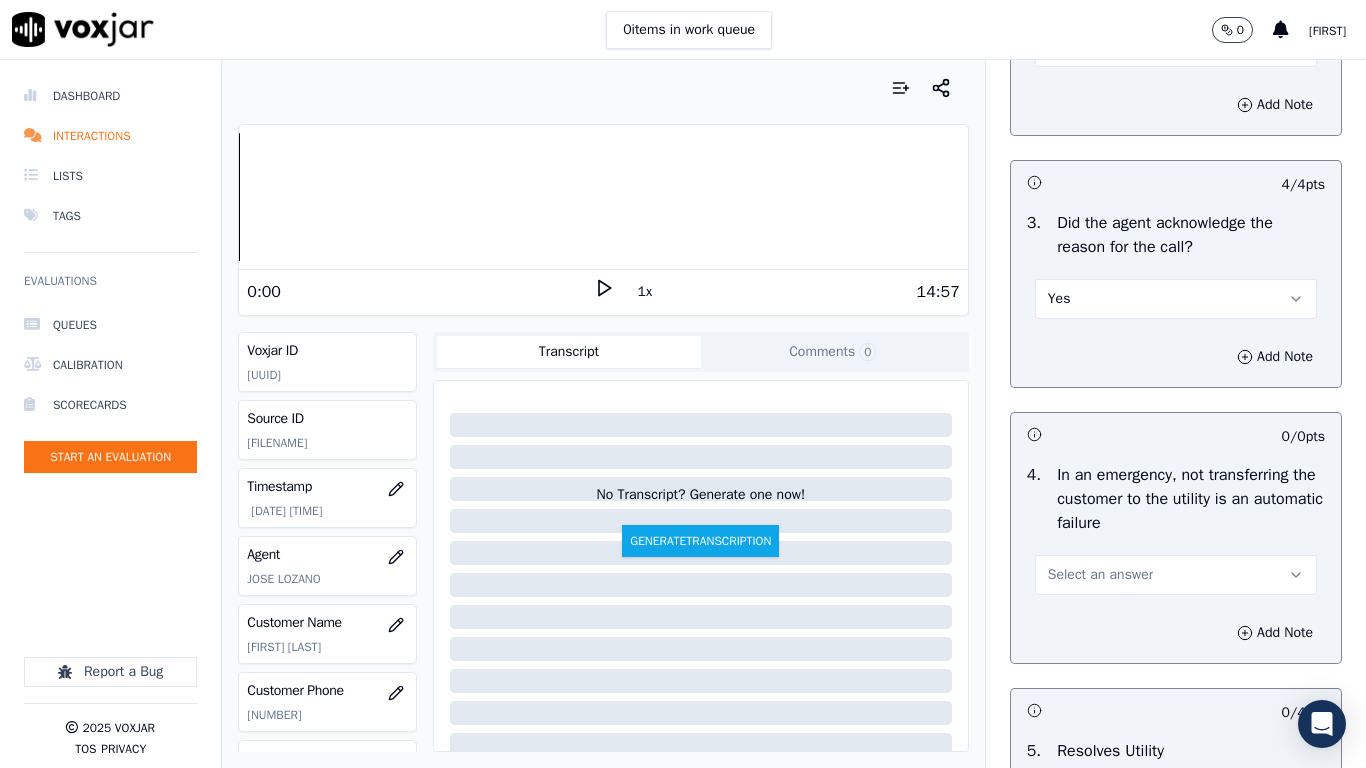 click on "Select an answer" at bounding box center [1100, 575] 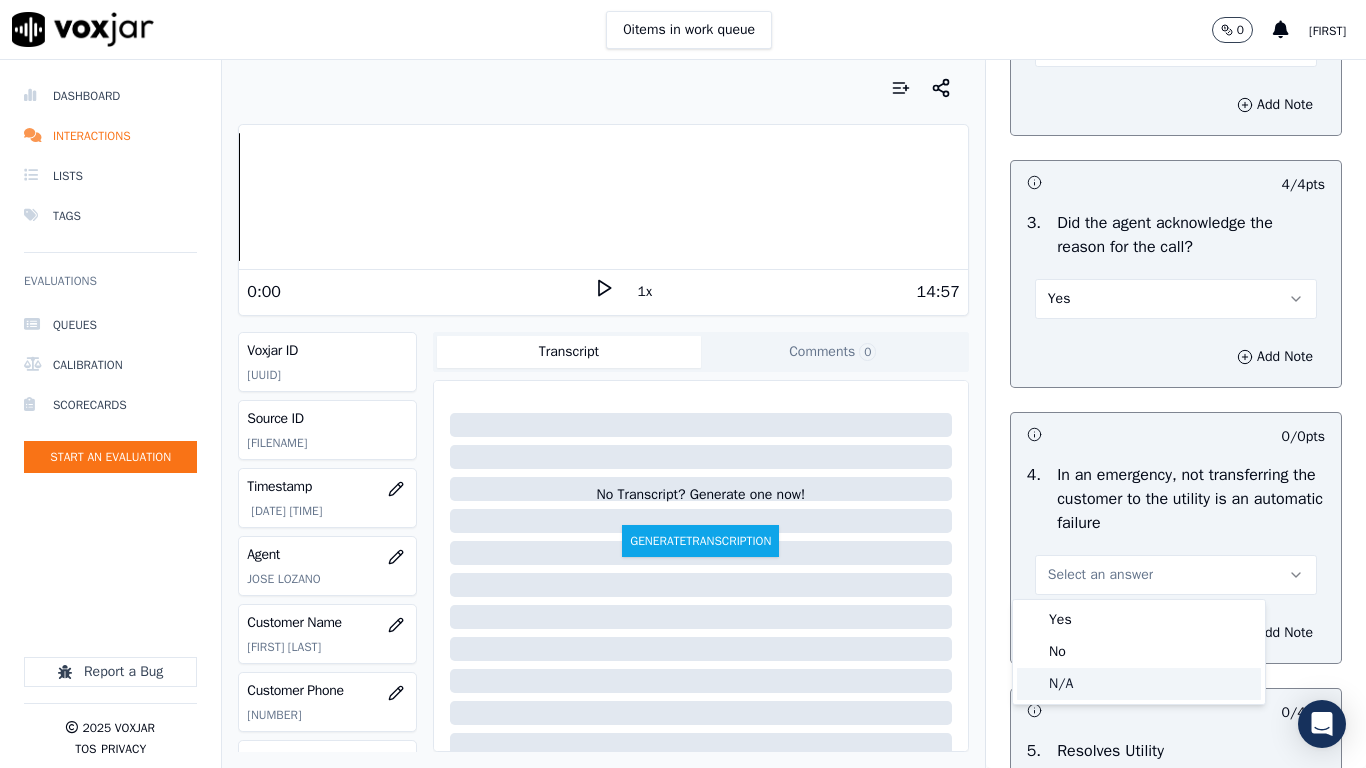 click on "N/A" 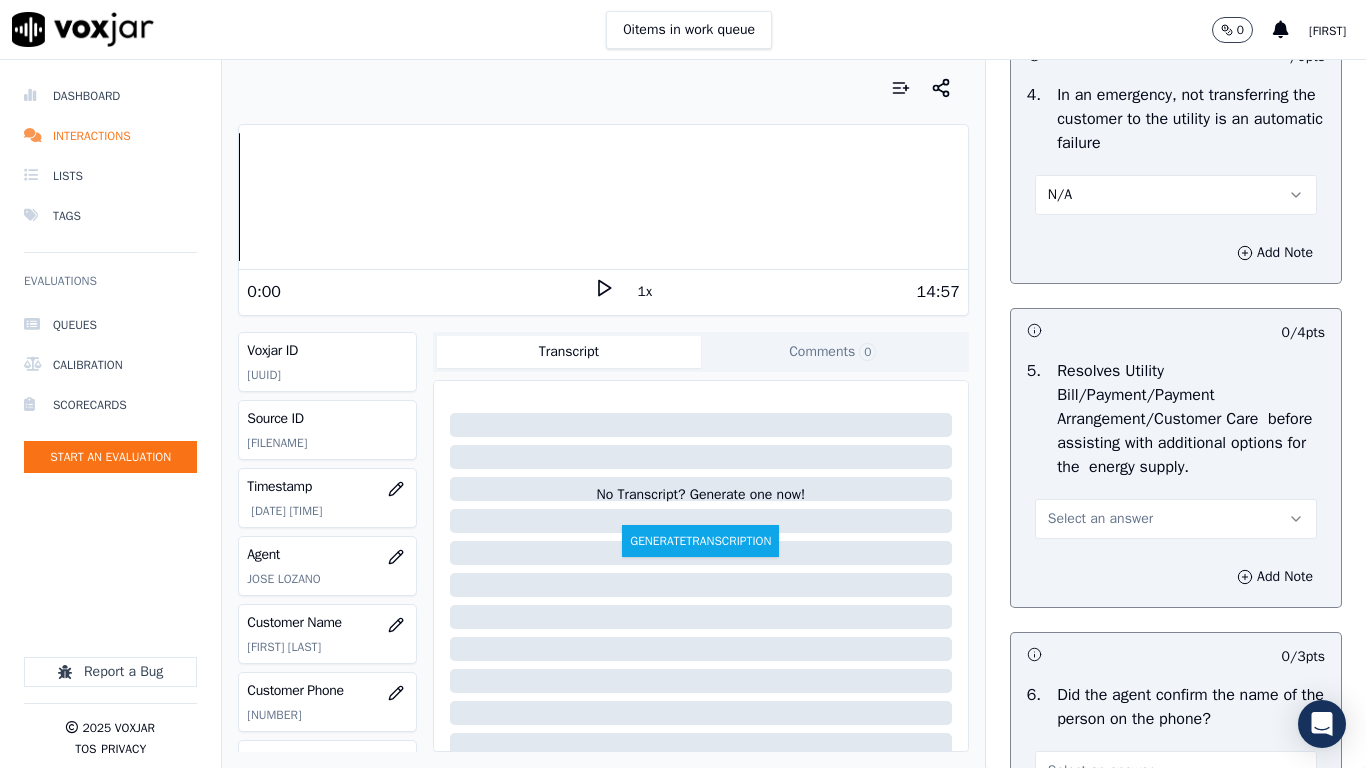 scroll, scrollTop: 1200, scrollLeft: 0, axis: vertical 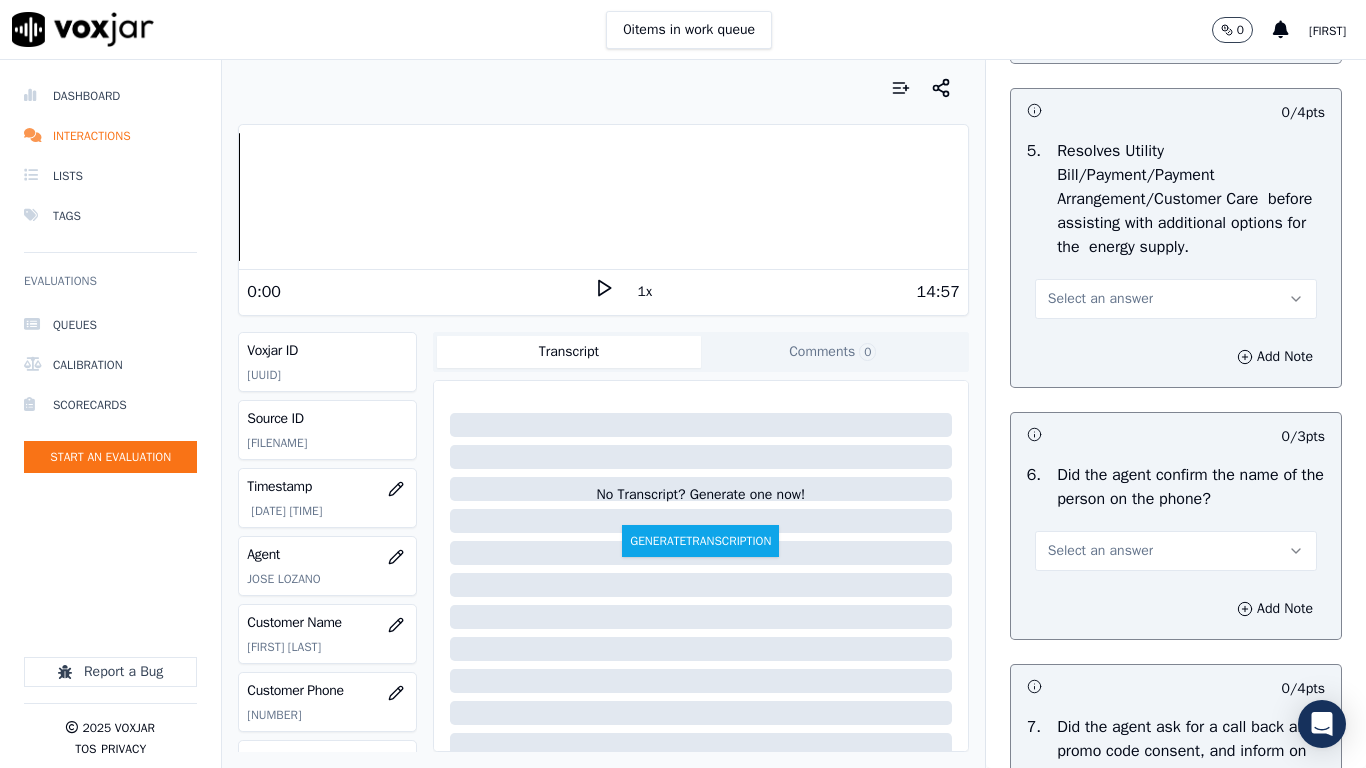 click on "Select an answer" at bounding box center (1176, 297) 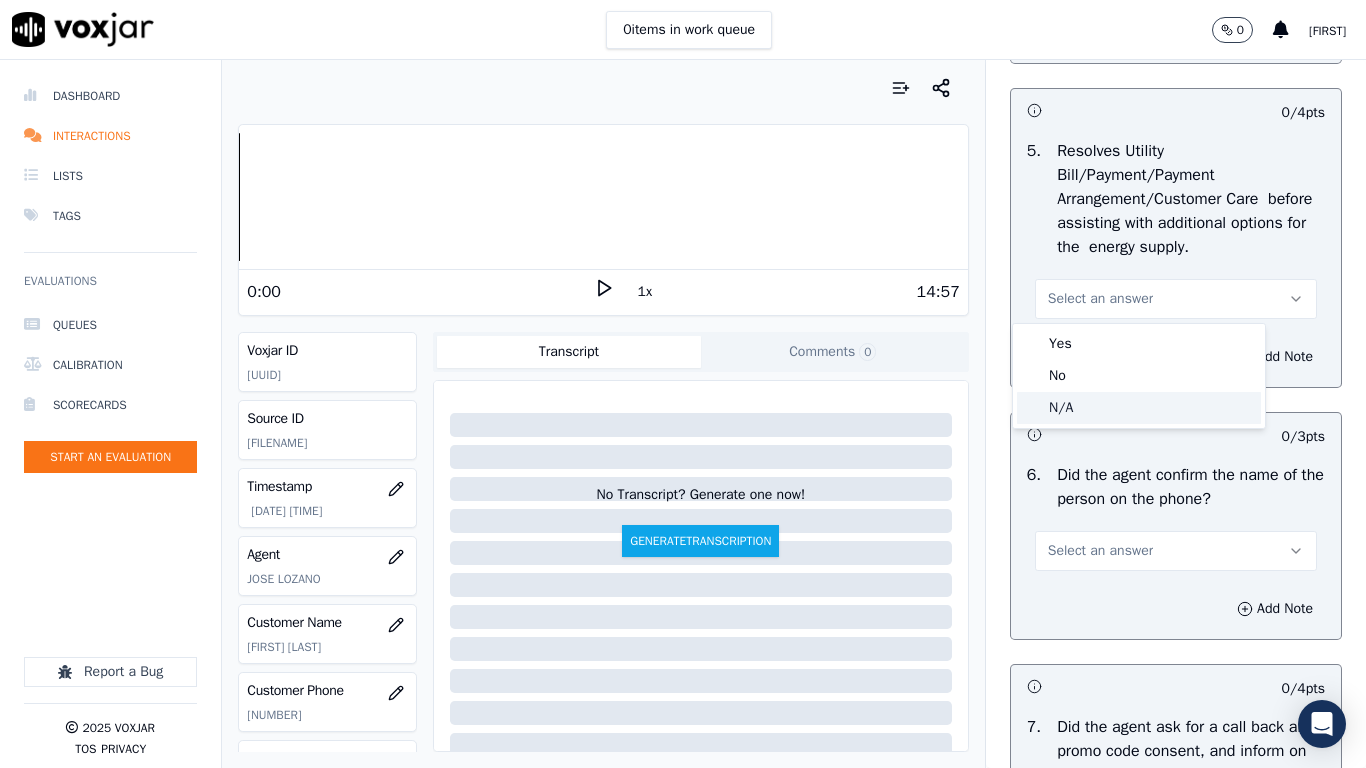 click on "N/A" 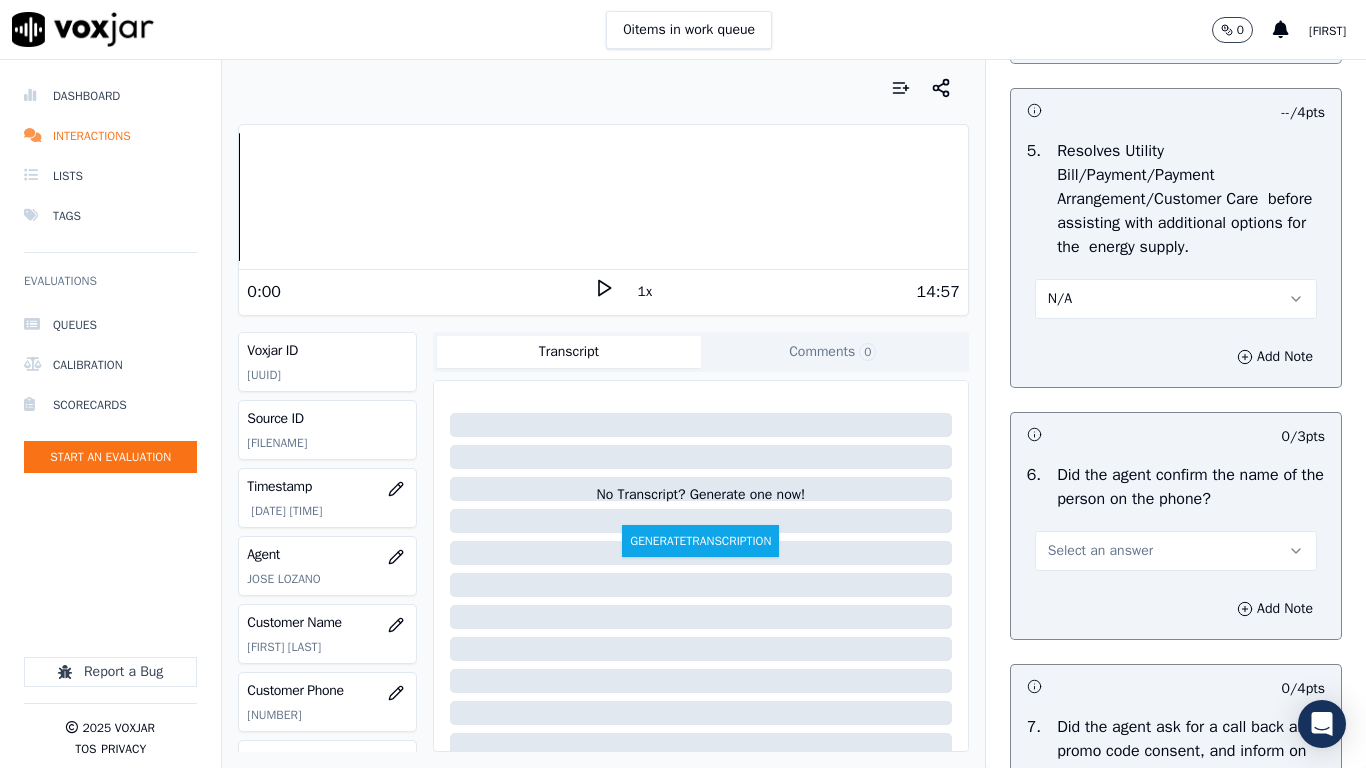 click on "Select an answer" at bounding box center (1176, 551) 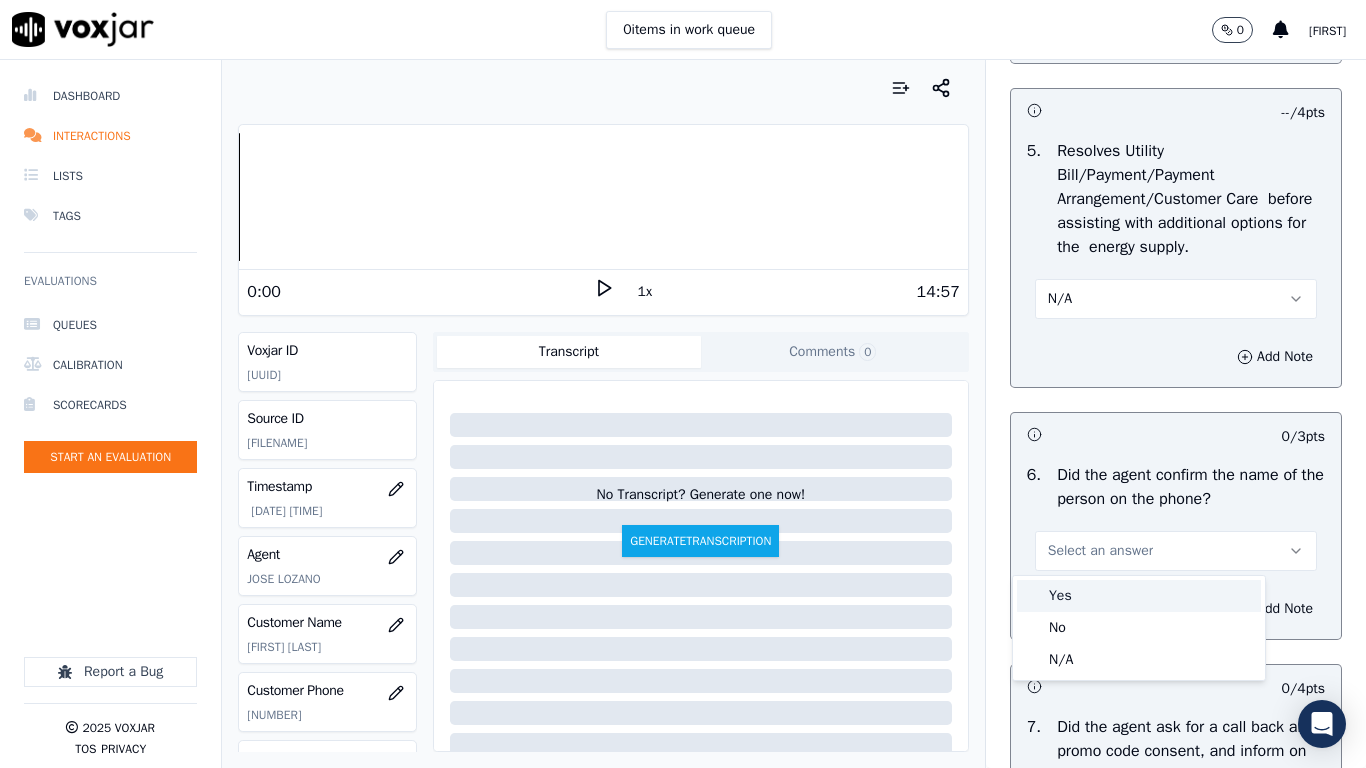 drag, startPoint x: 1095, startPoint y: 589, endPoint x: 1098, endPoint y: 648, distance: 59.07622 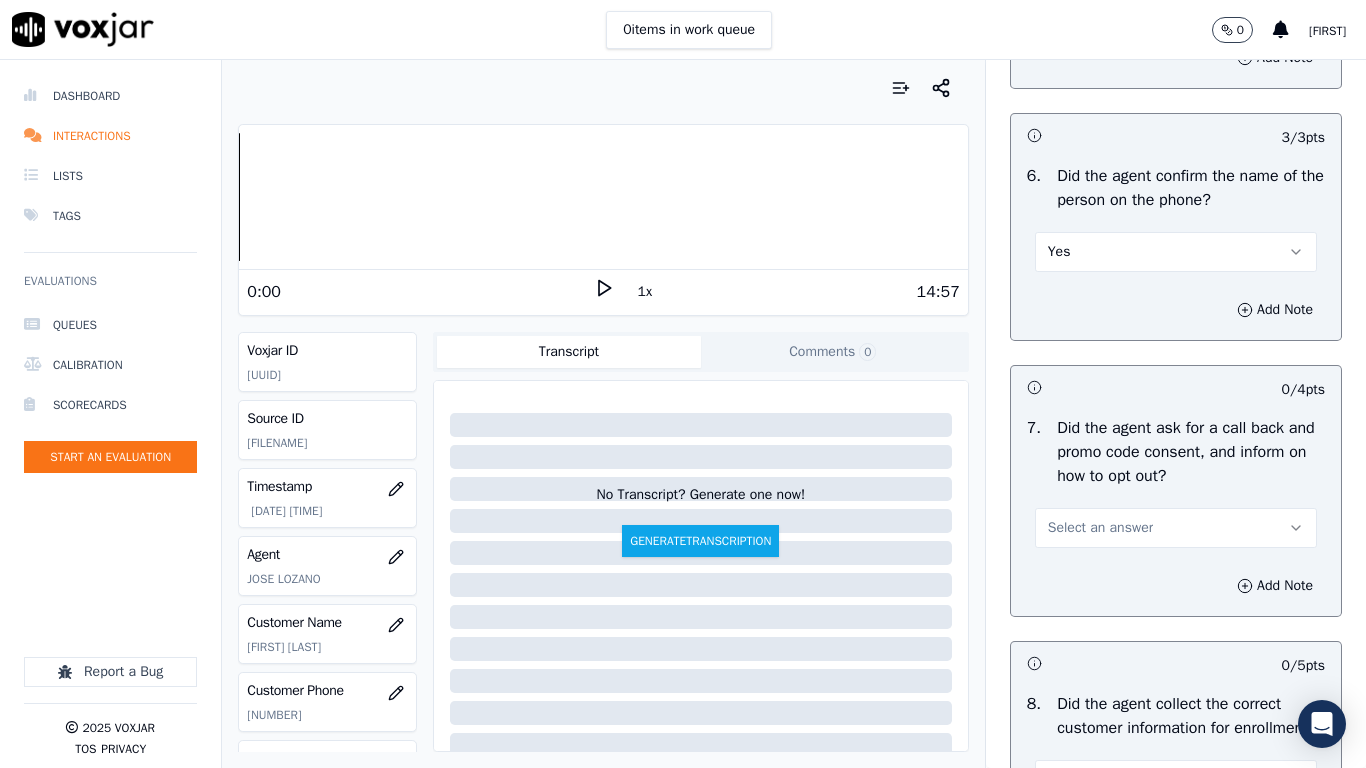 scroll, scrollTop: 1800, scrollLeft: 0, axis: vertical 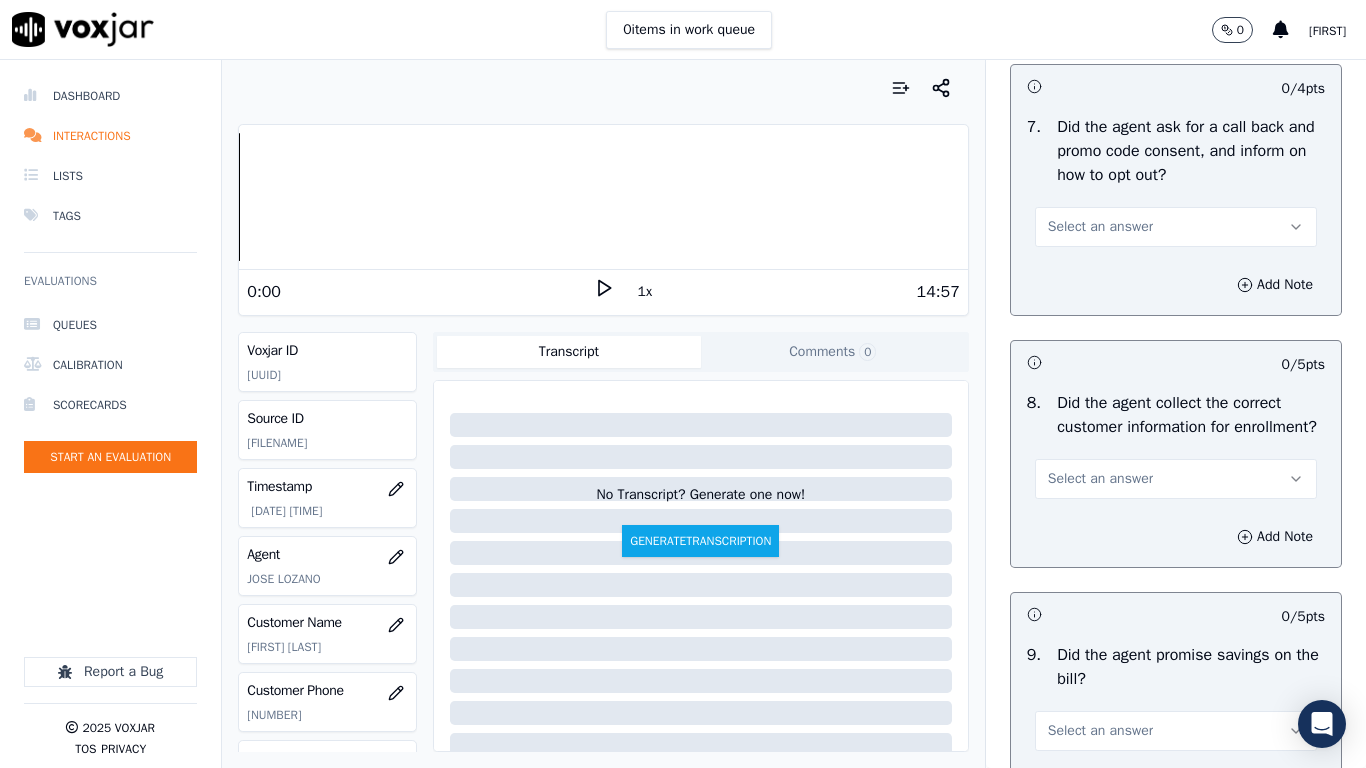 click on "Select an answer" at bounding box center [1176, 227] 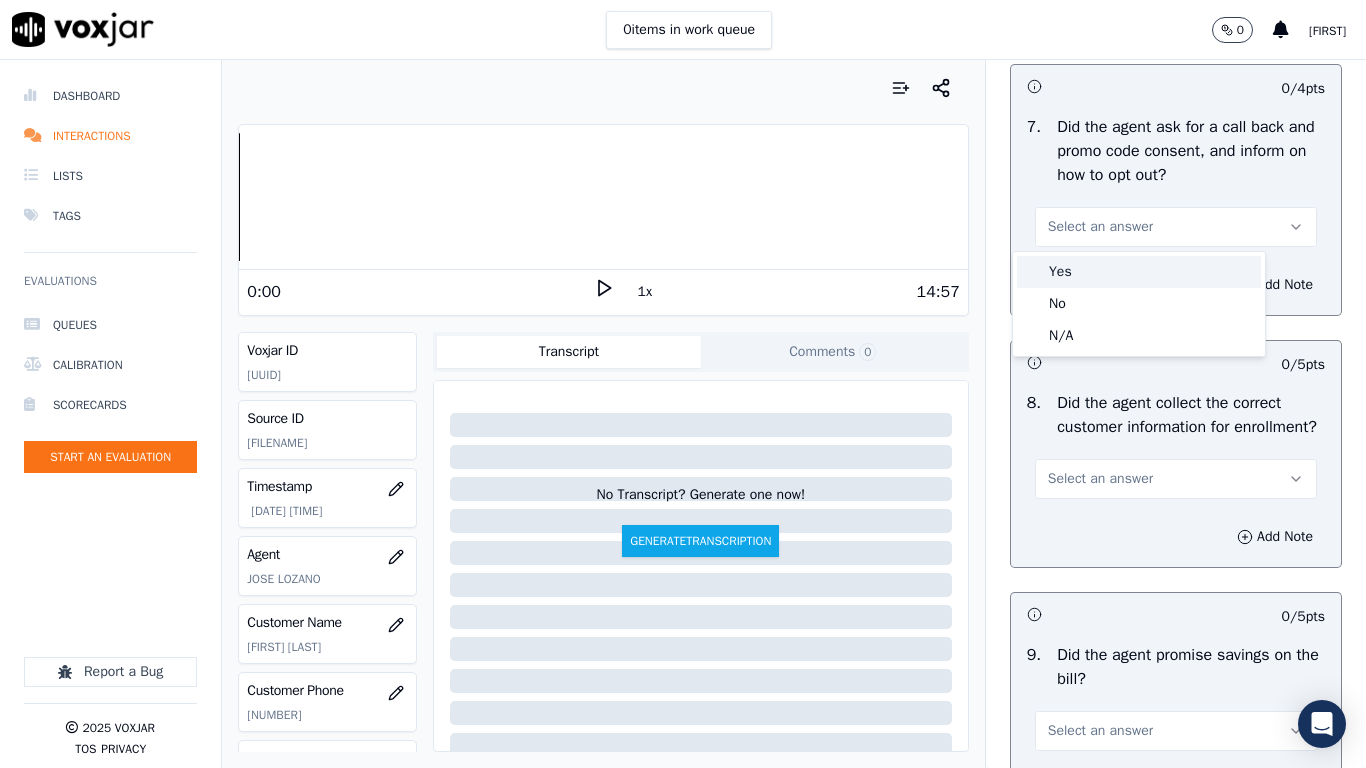 click on "Yes" at bounding box center [1139, 272] 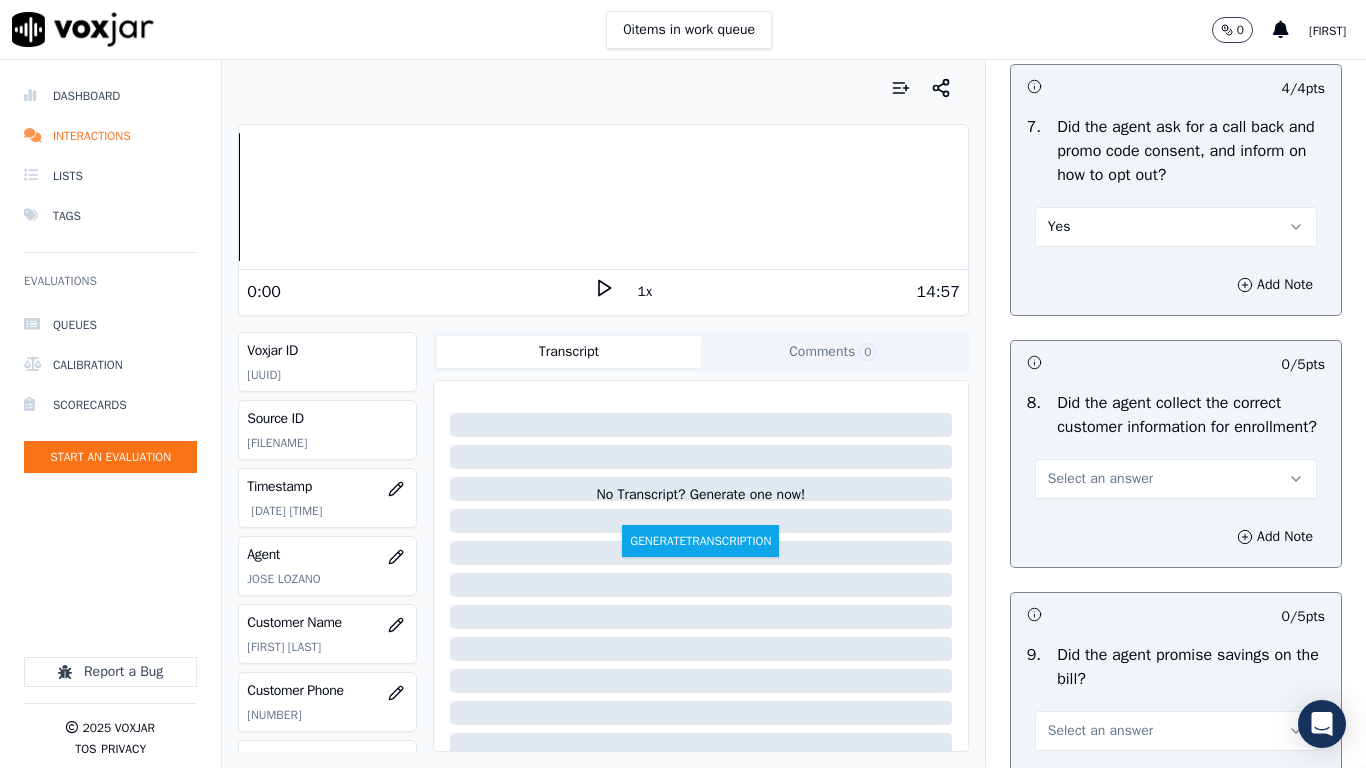 click on "Select an answer" at bounding box center (1100, 479) 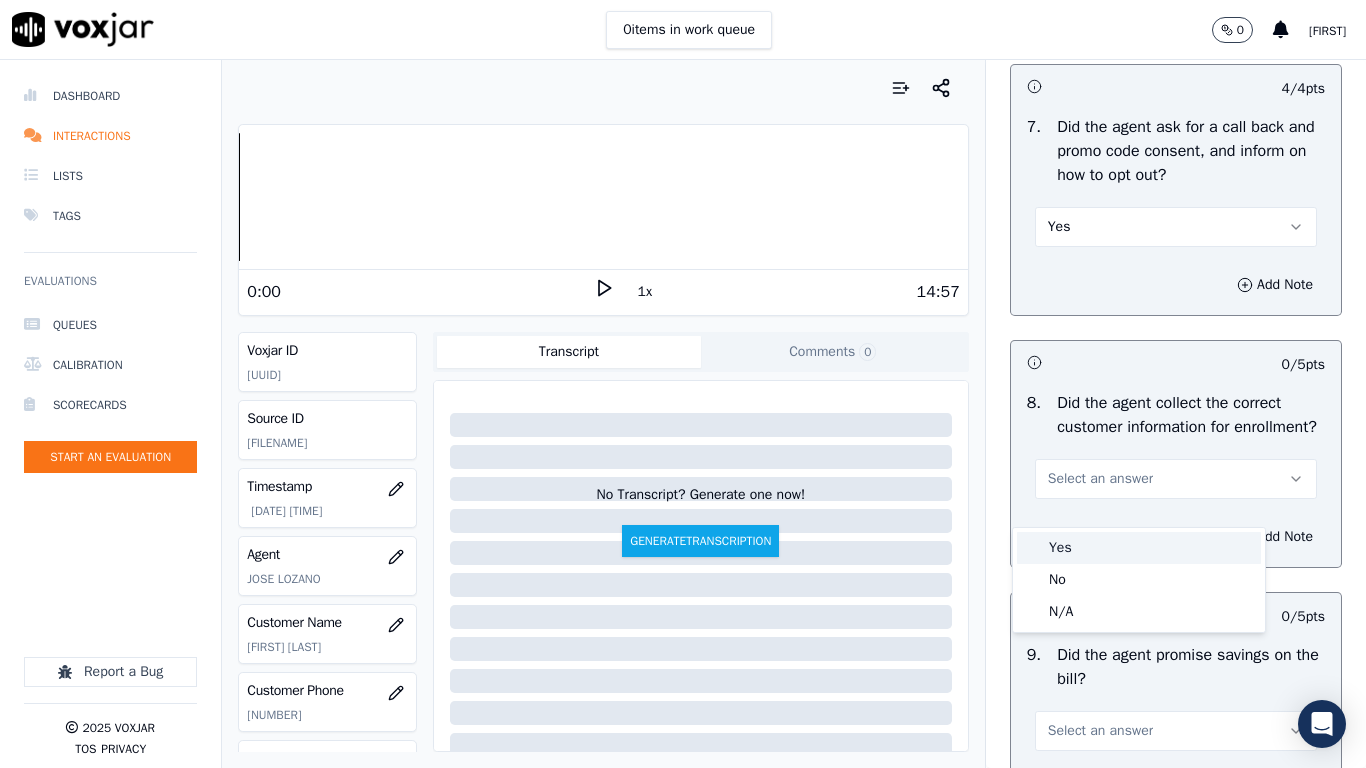 click on "Yes" at bounding box center (1139, 548) 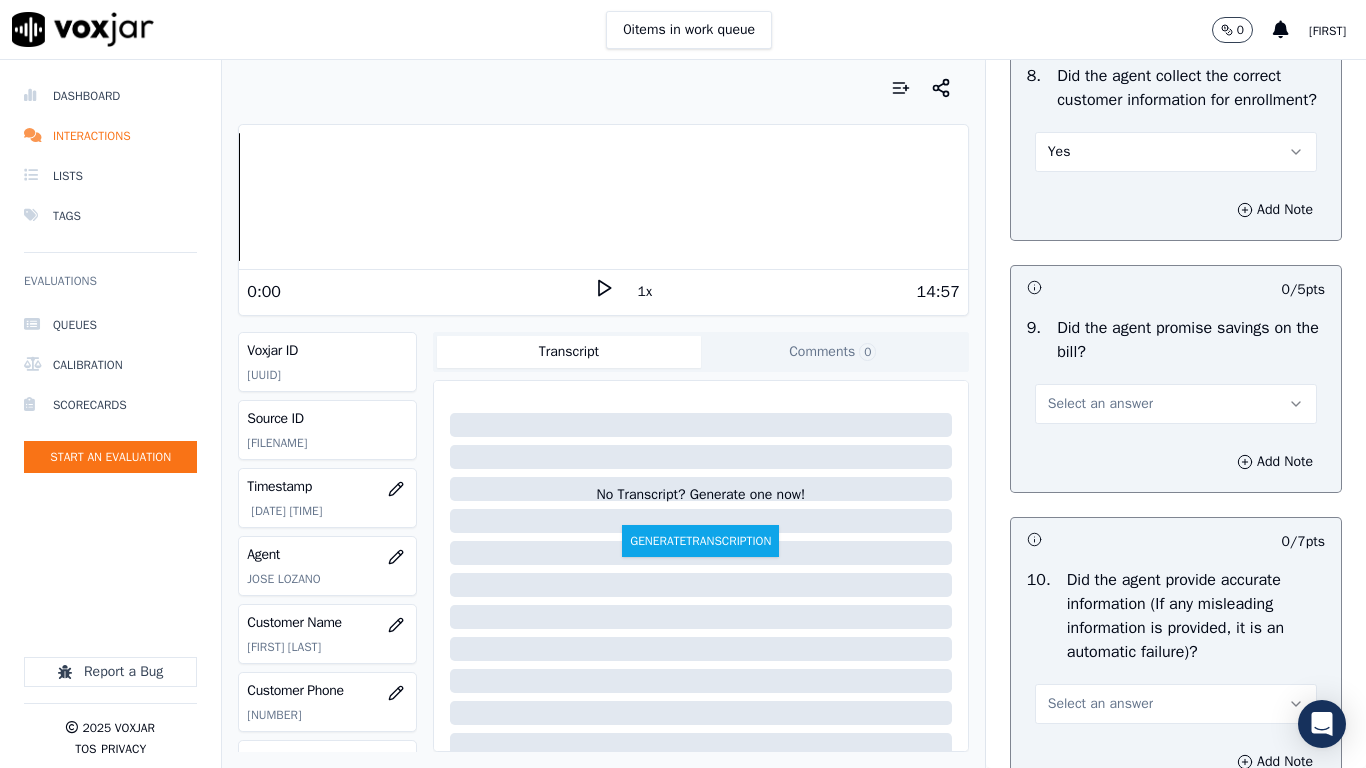 scroll, scrollTop: 2400, scrollLeft: 0, axis: vertical 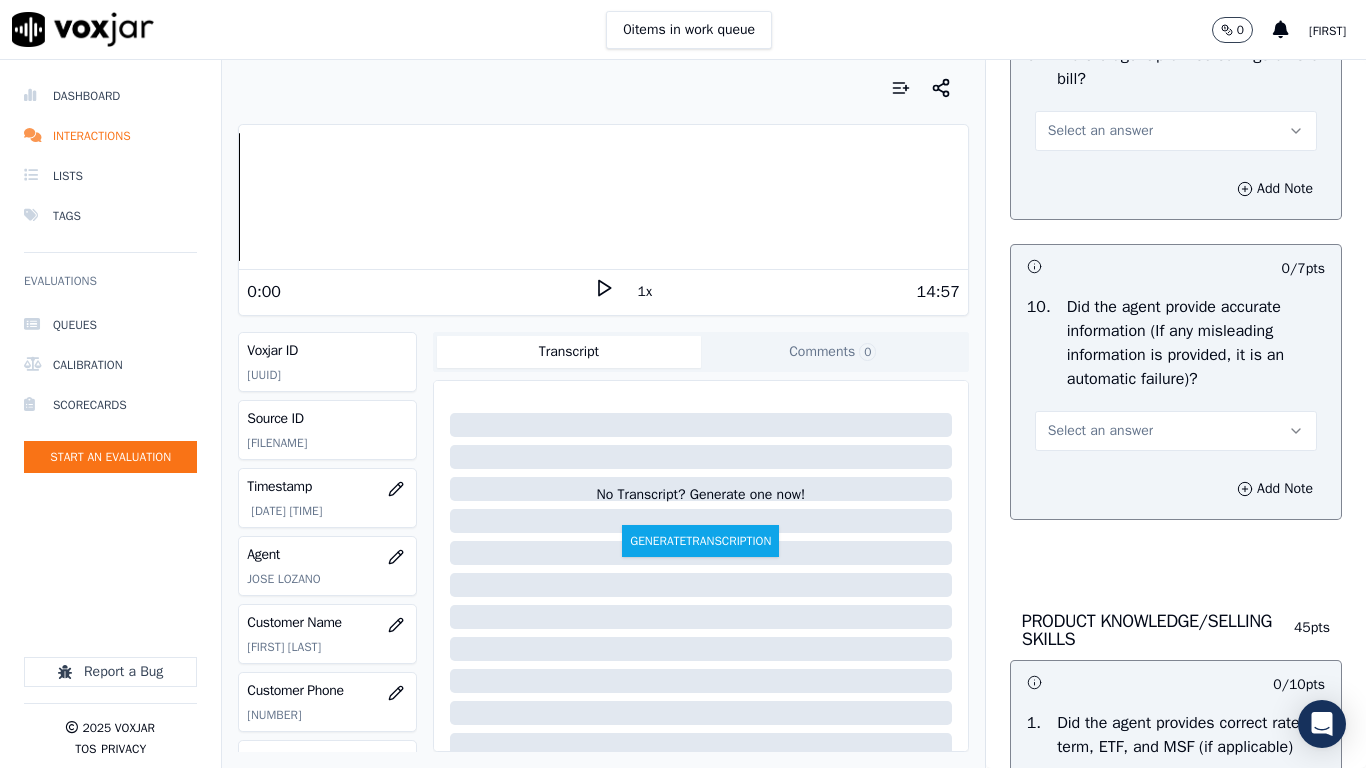 click on "Select an answer" at bounding box center (1176, 131) 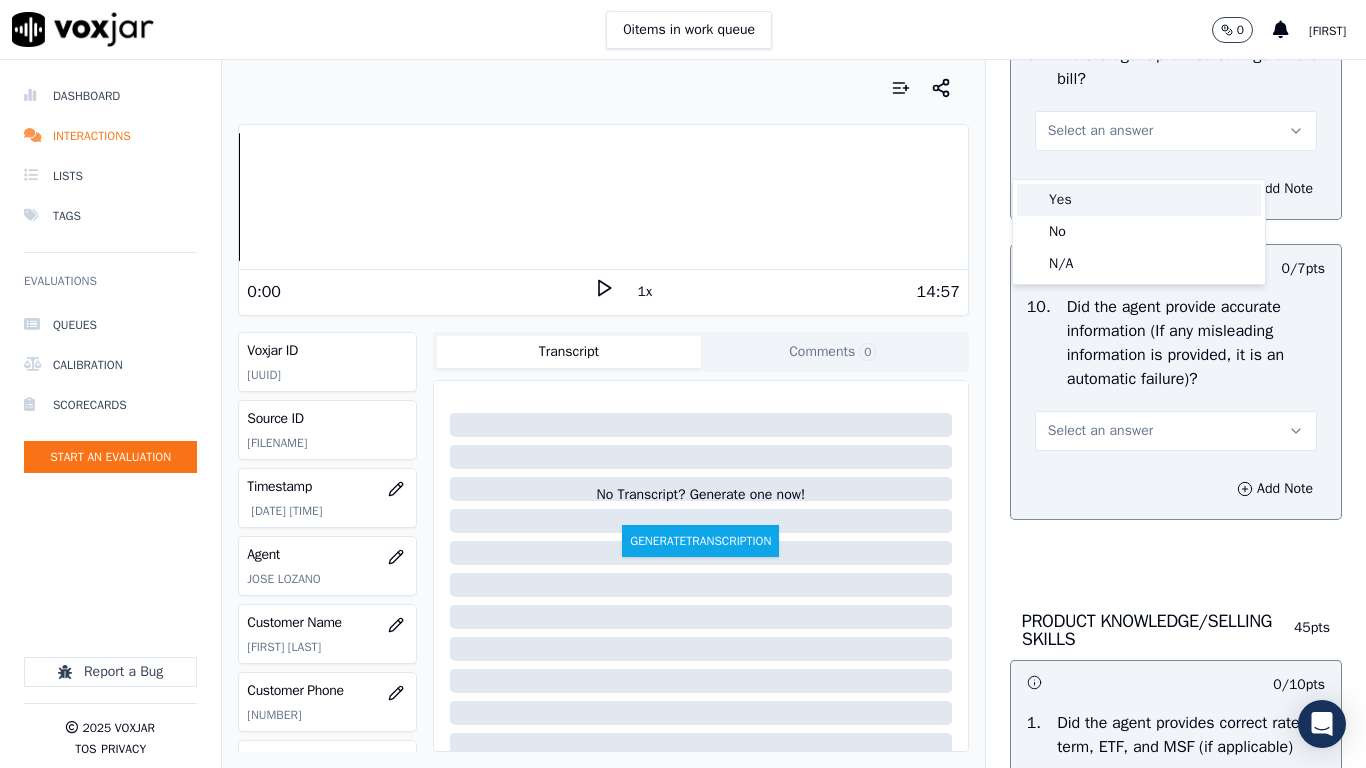 click on "Yes" at bounding box center [1139, 200] 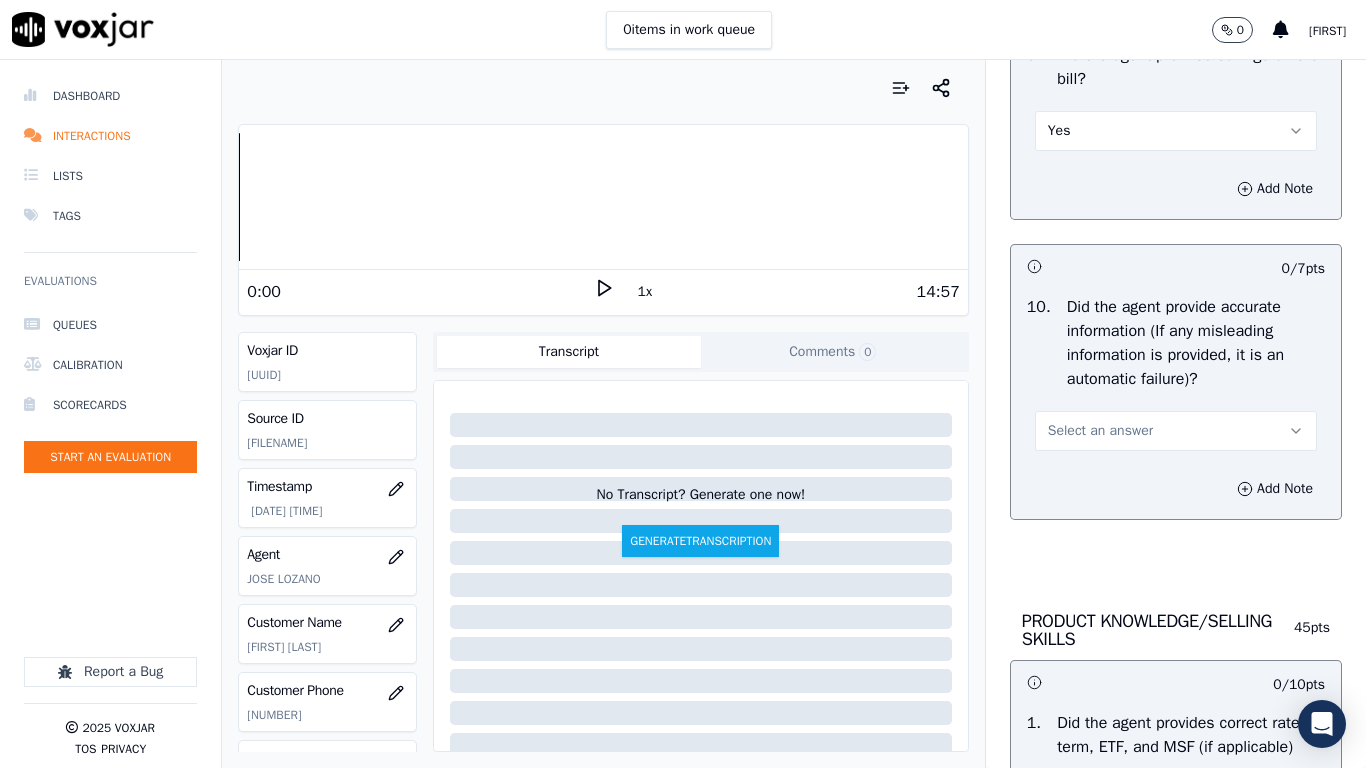 click on "Select an answer" at bounding box center [1100, 431] 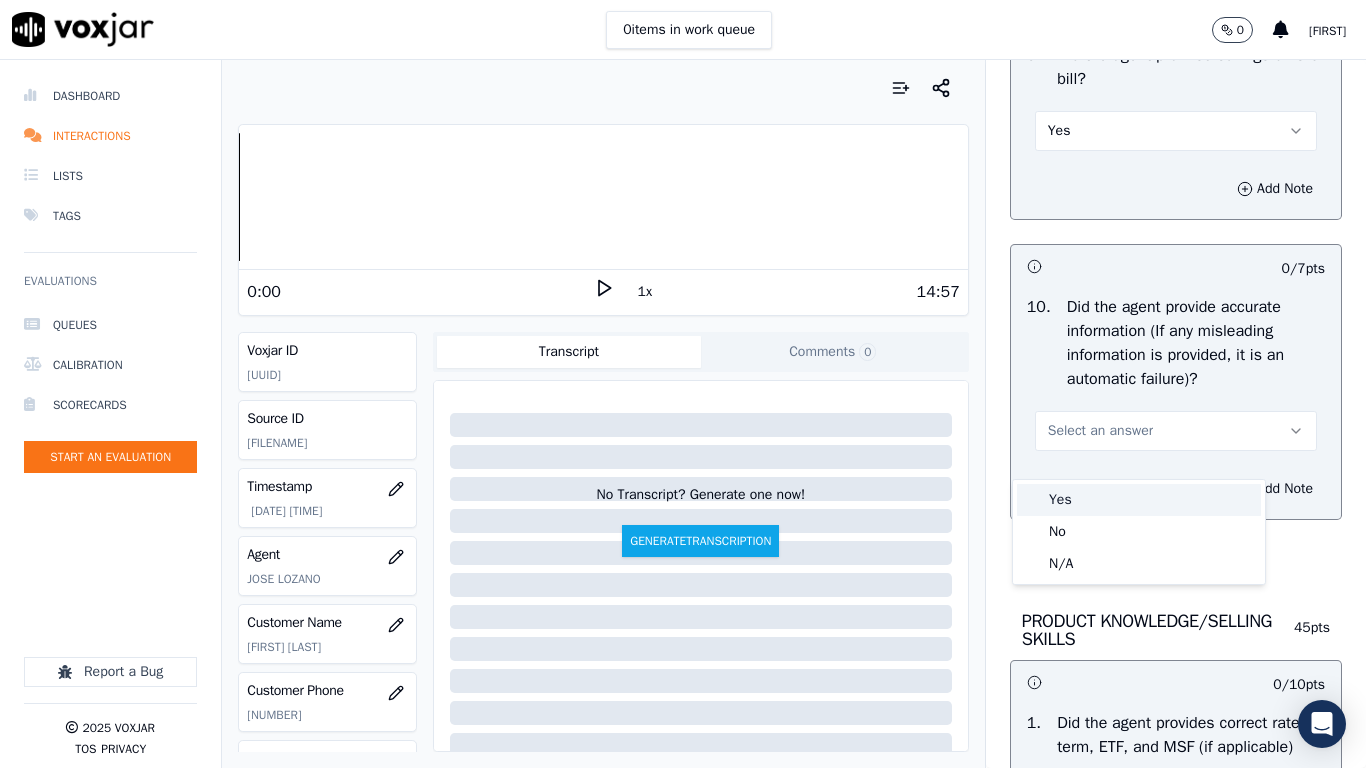 click on "Yes" at bounding box center [1139, 500] 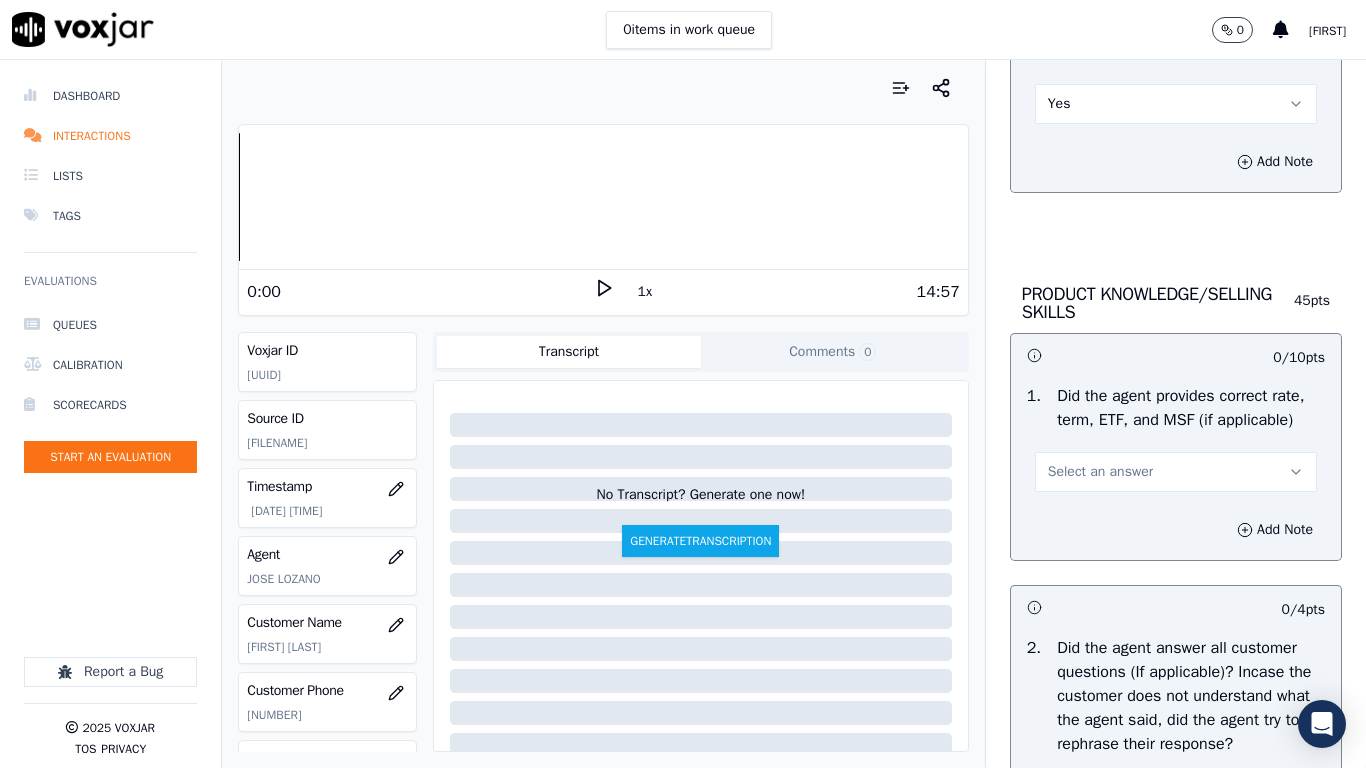 scroll, scrollTop: 3000, scrollLeft: 0, axis: vertical 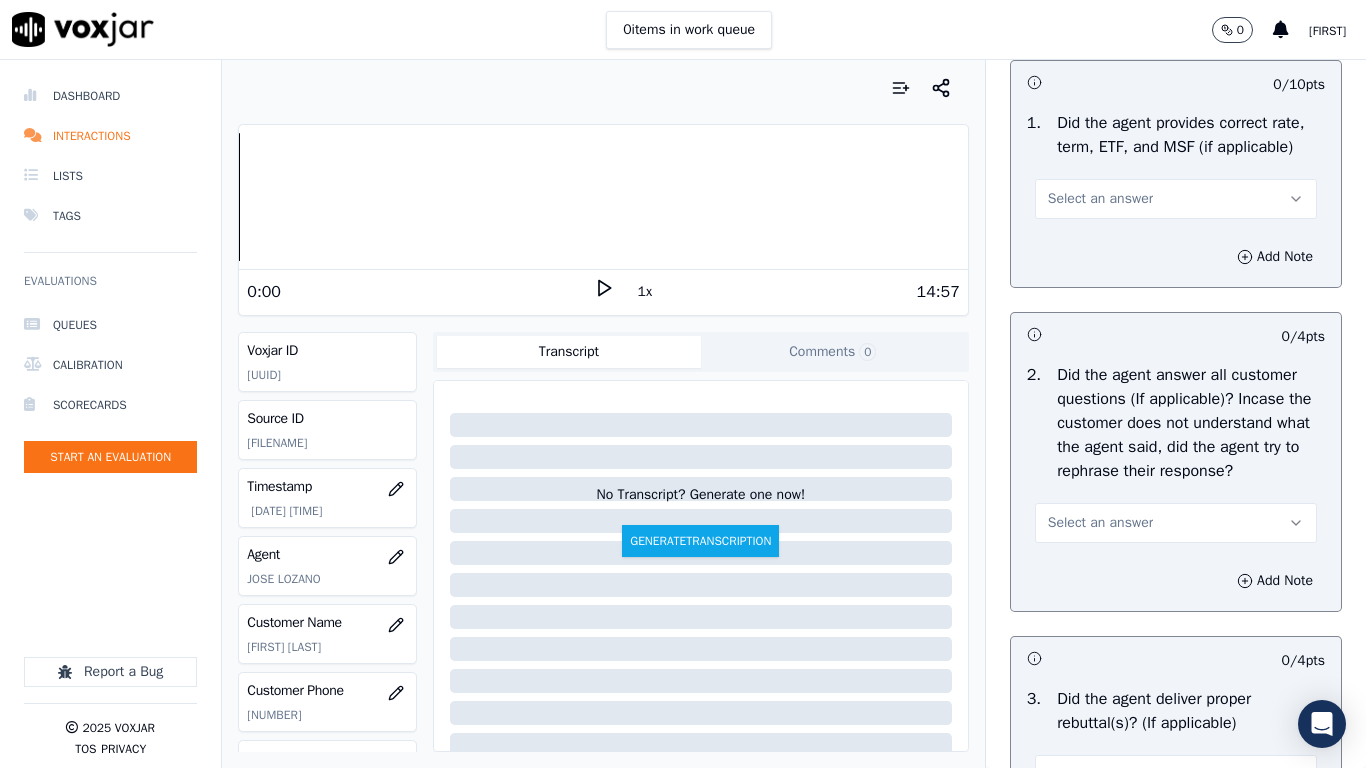 click on "Select an answer" at bounding box center [1176, 199] 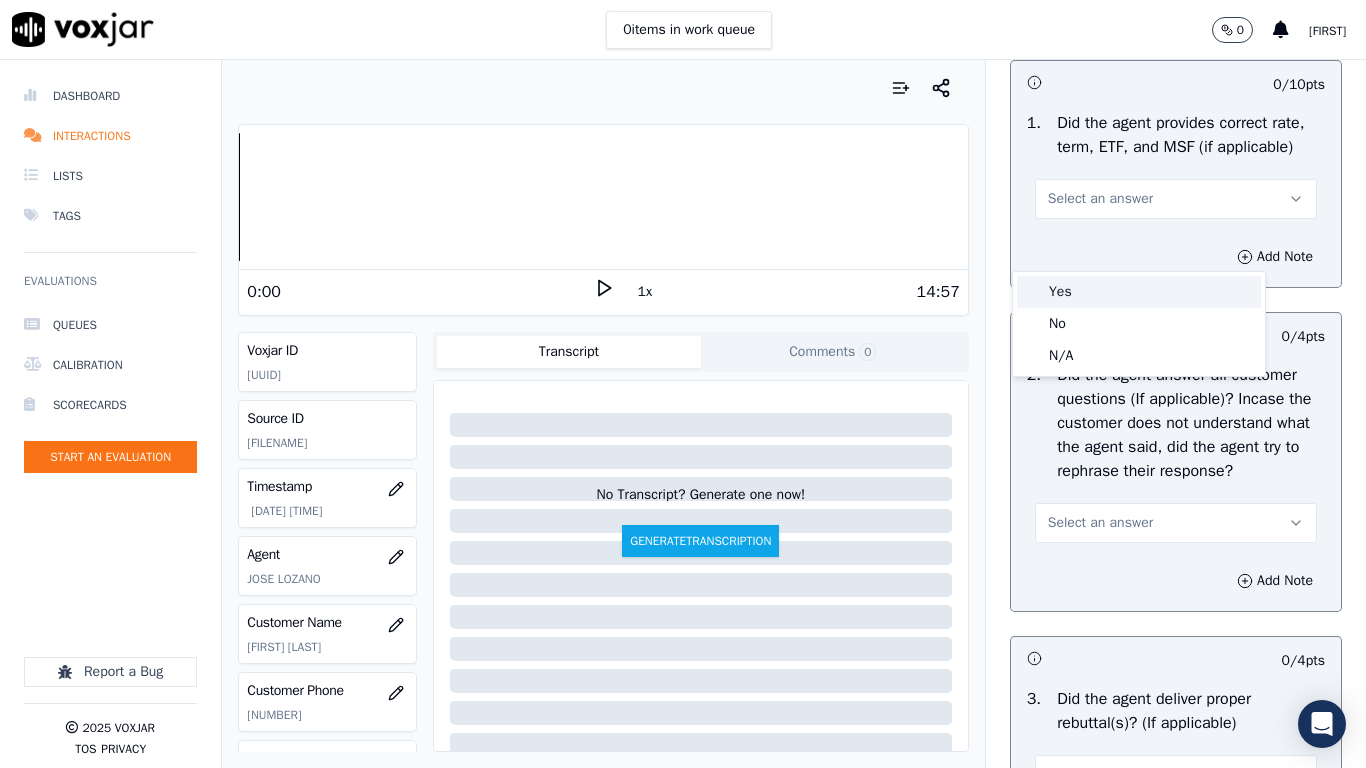 click on "Yes" at bounding box center (1139, 292) 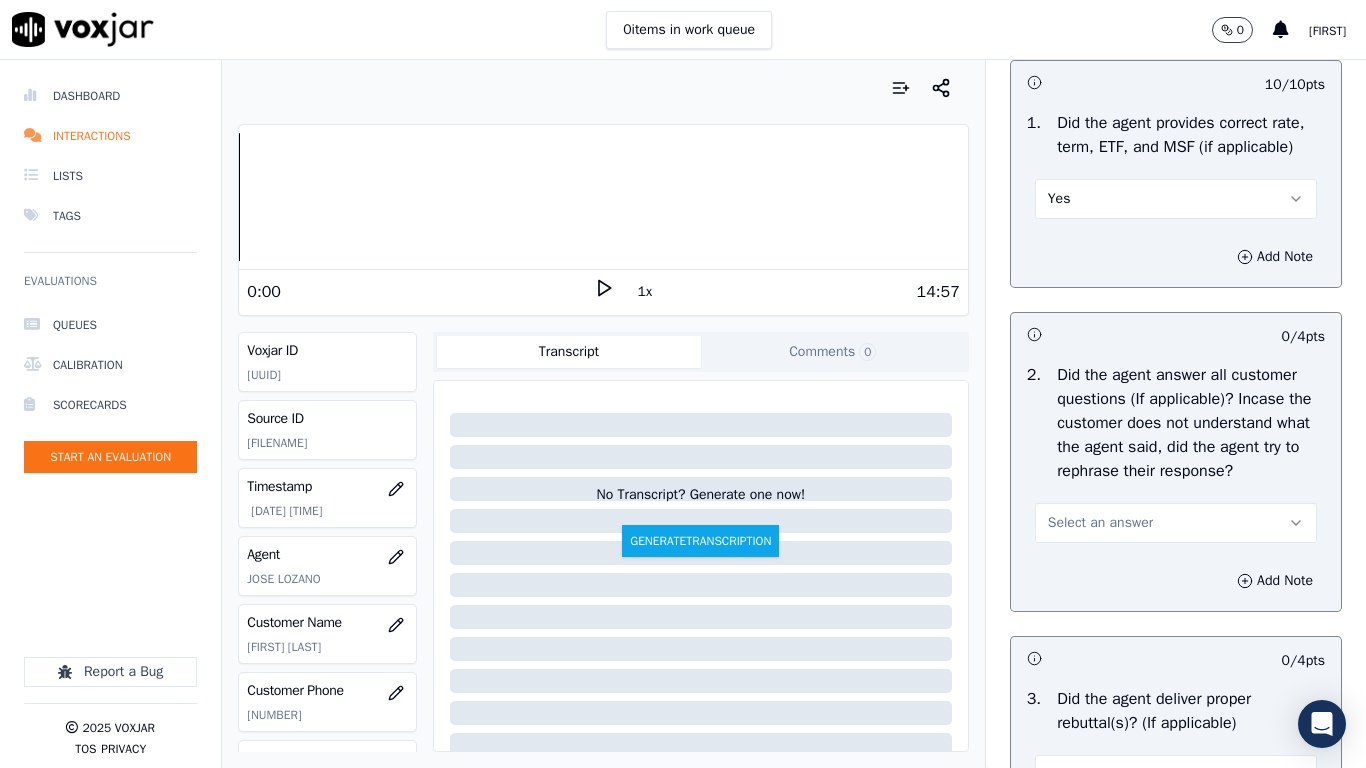click on "Select an answer" at bounding box center (1100, 523) 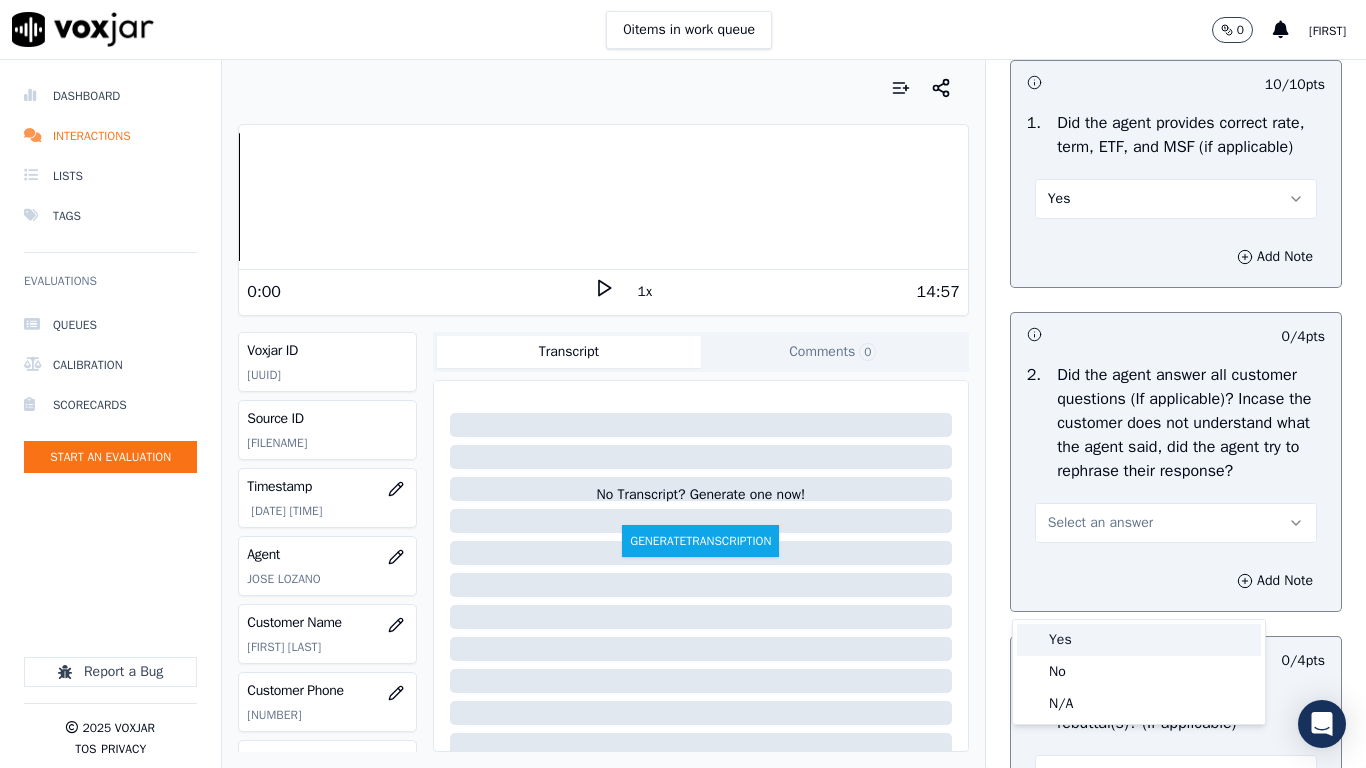 click on "Yes" at bounding box center (1139, 640) 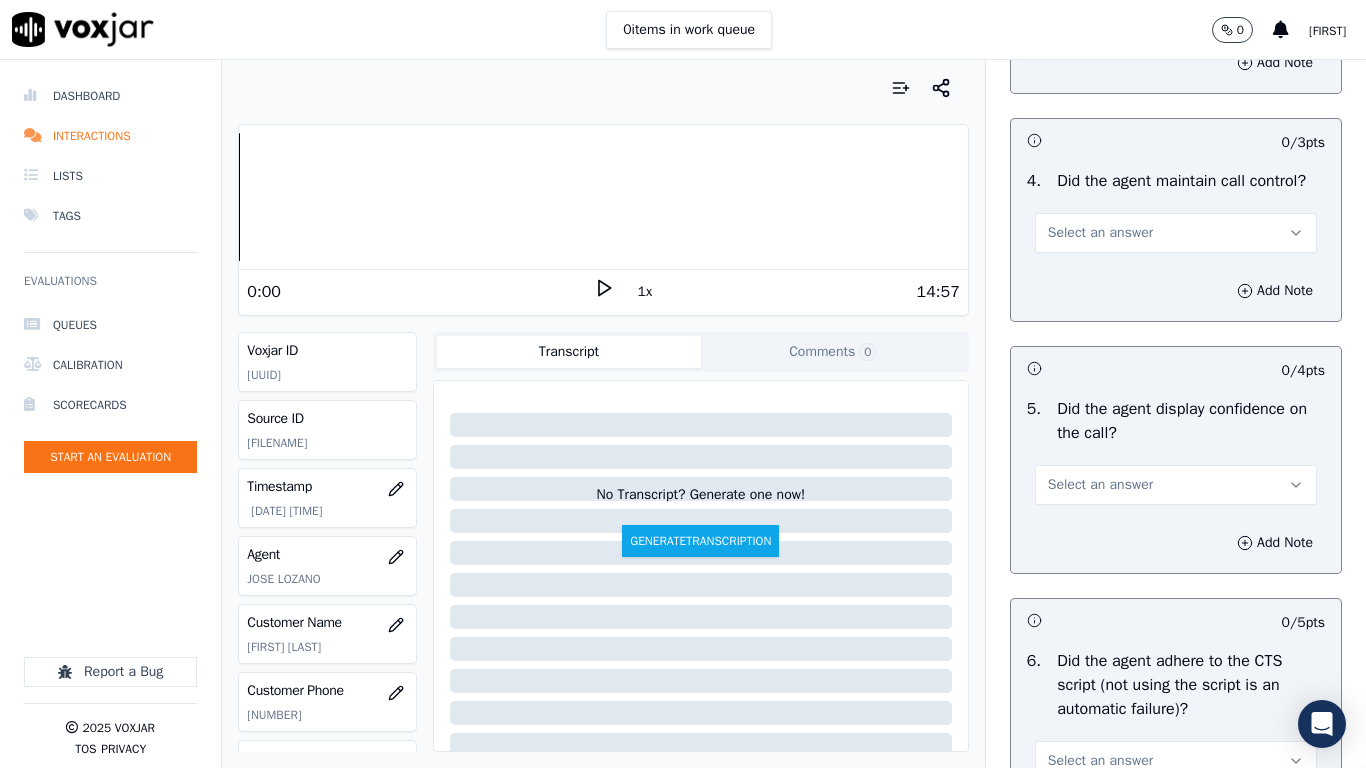 scroll, scrollTop: 3800, scrollLeft: 0, axis: vertical 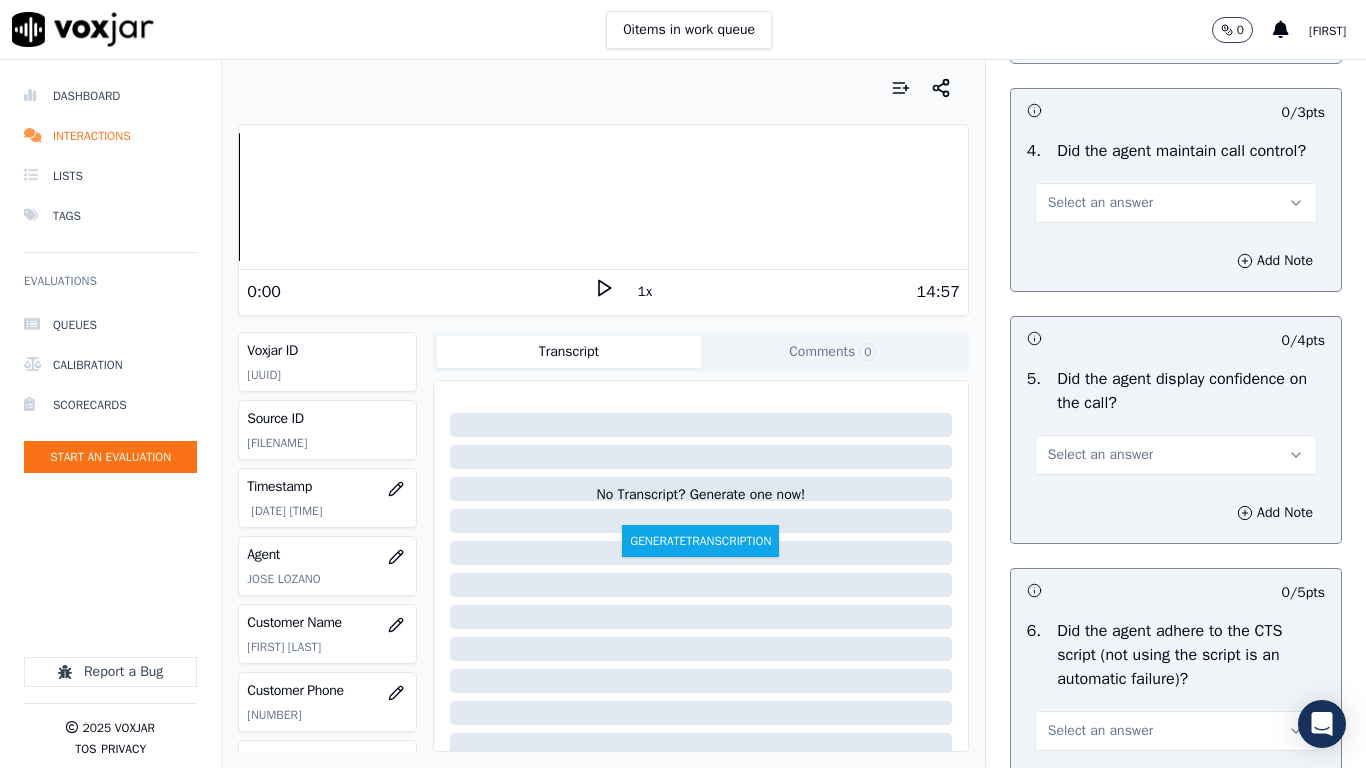 click on "Select an answer" at bounding box center [1176, -25] 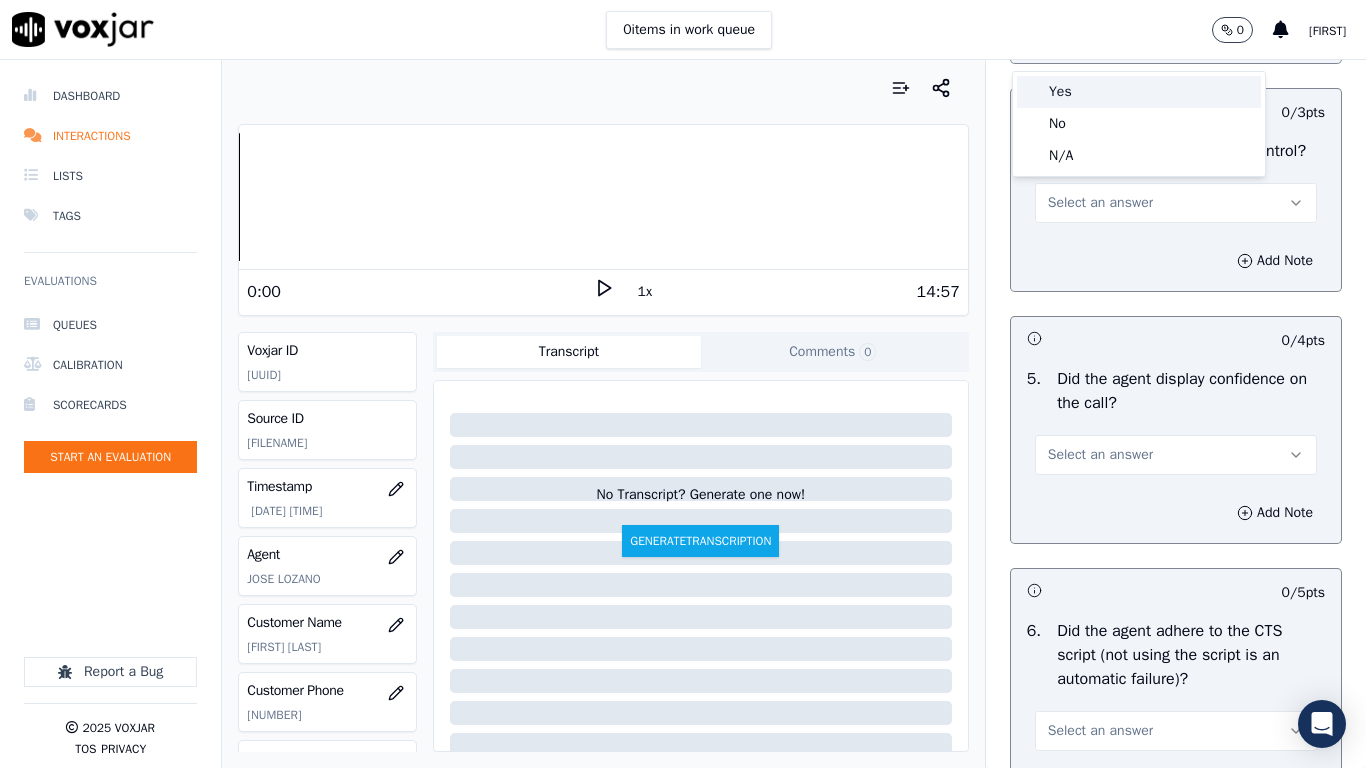 click on "Yes" at bounding box center (1139, 92) 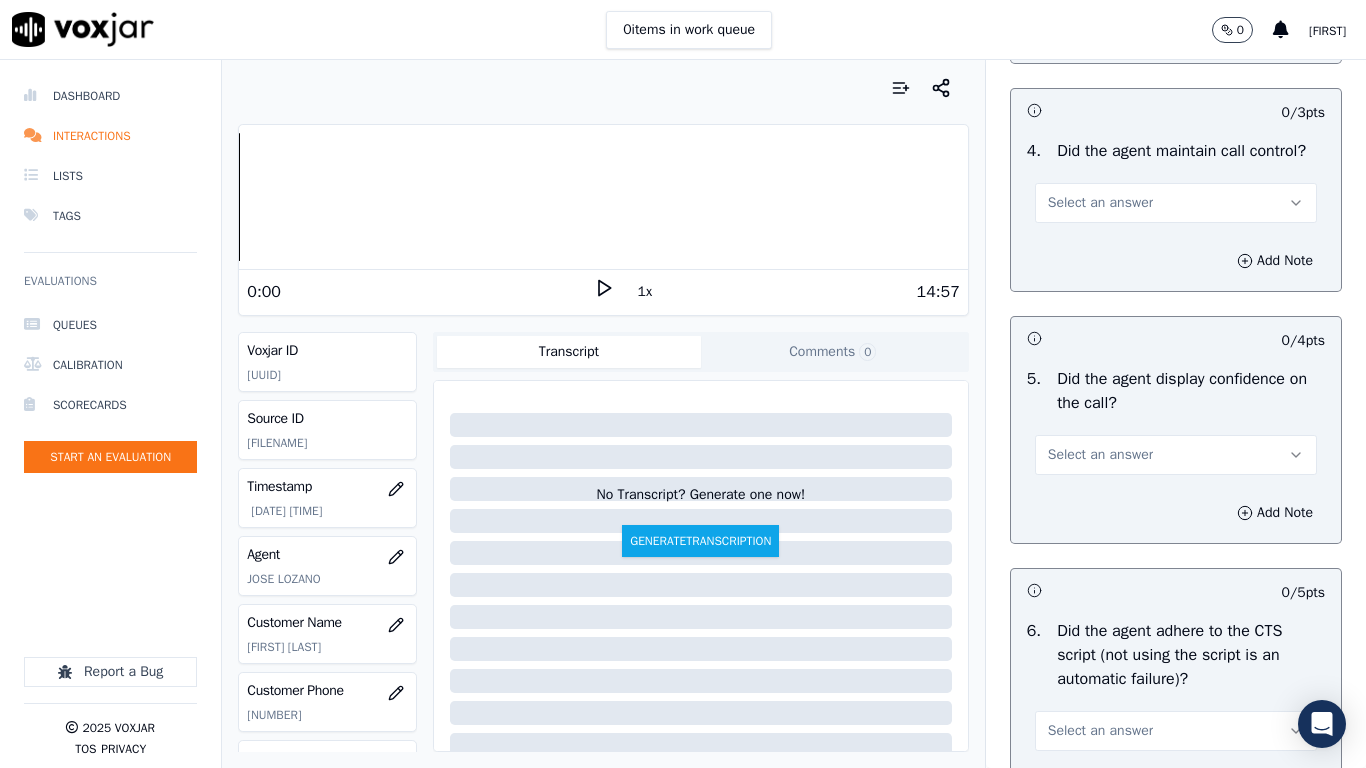 click on "Select an answer" at bounding box center (1100, 203) 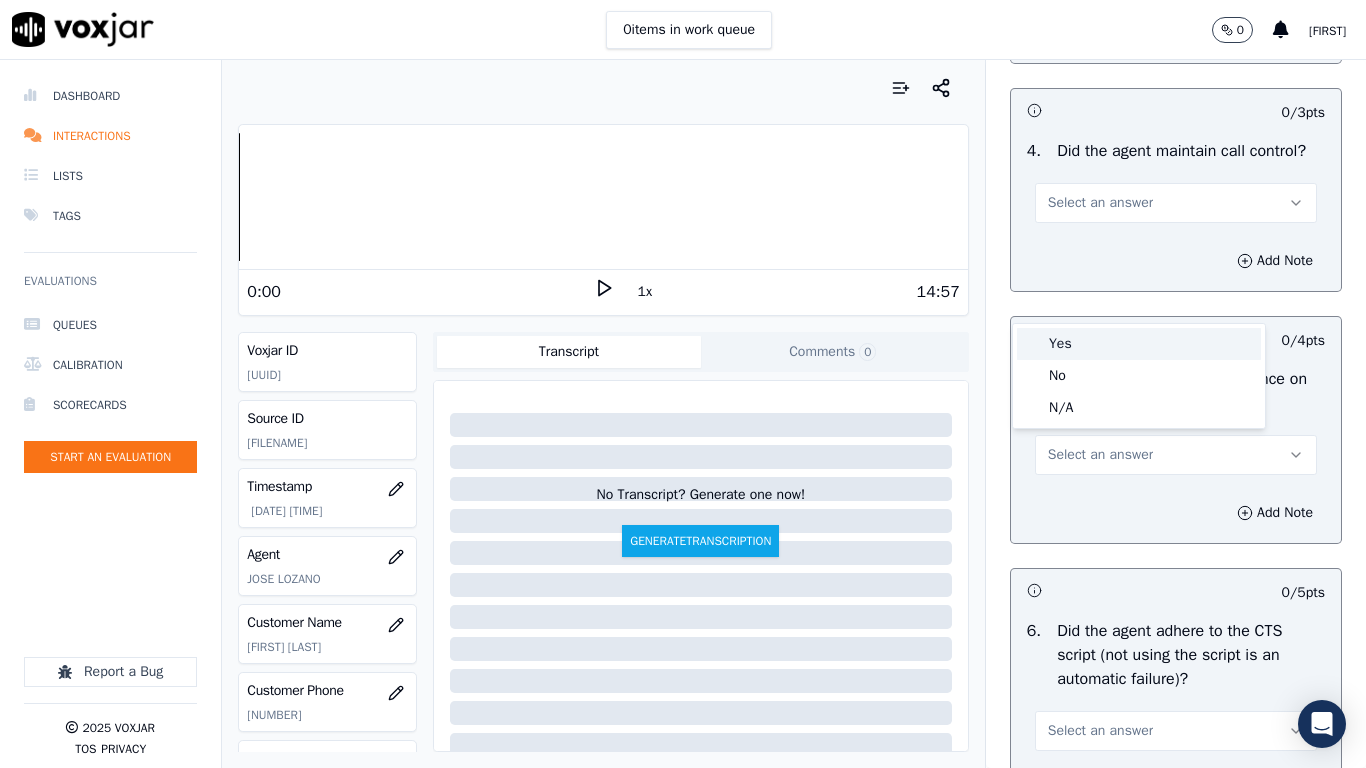 click on "Yes" at bounding box center (1139, 344) 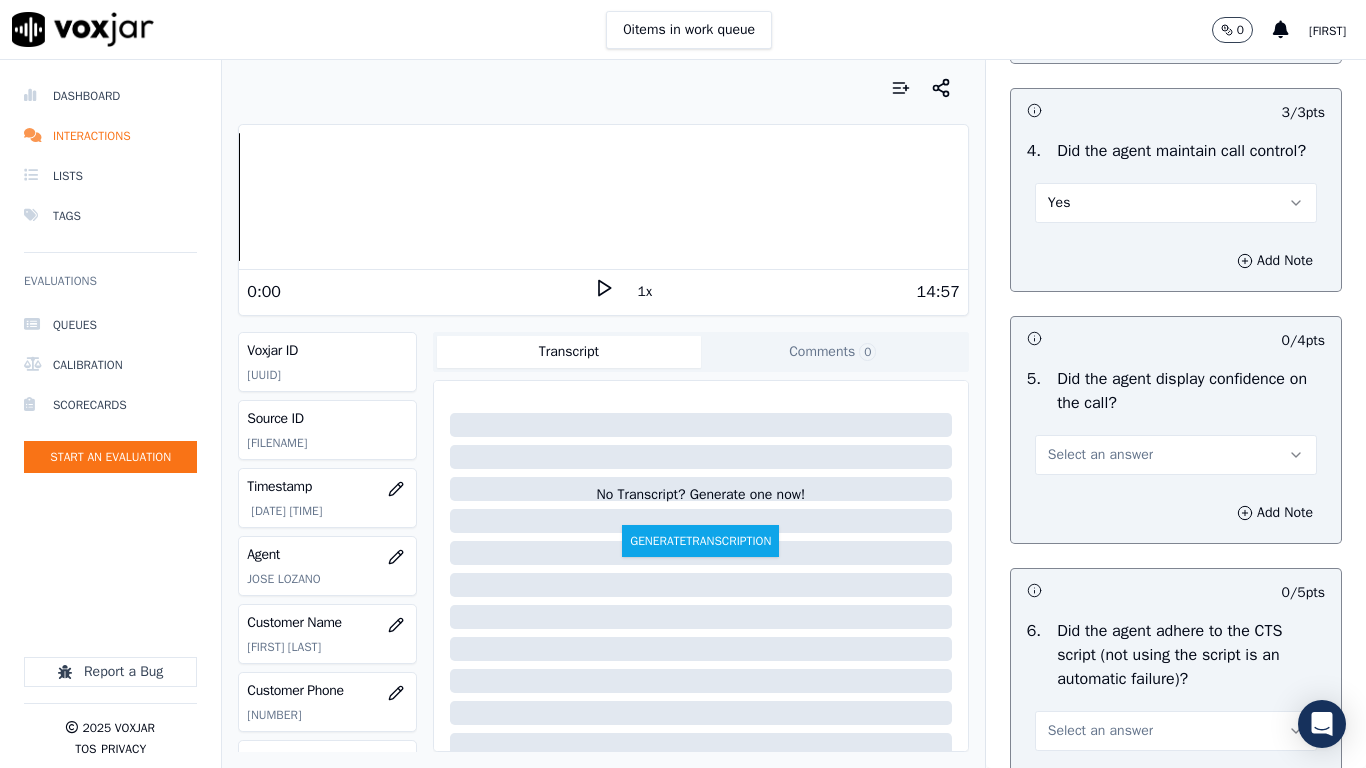 click on "Select an answer" at bounding box center [1100, 455] 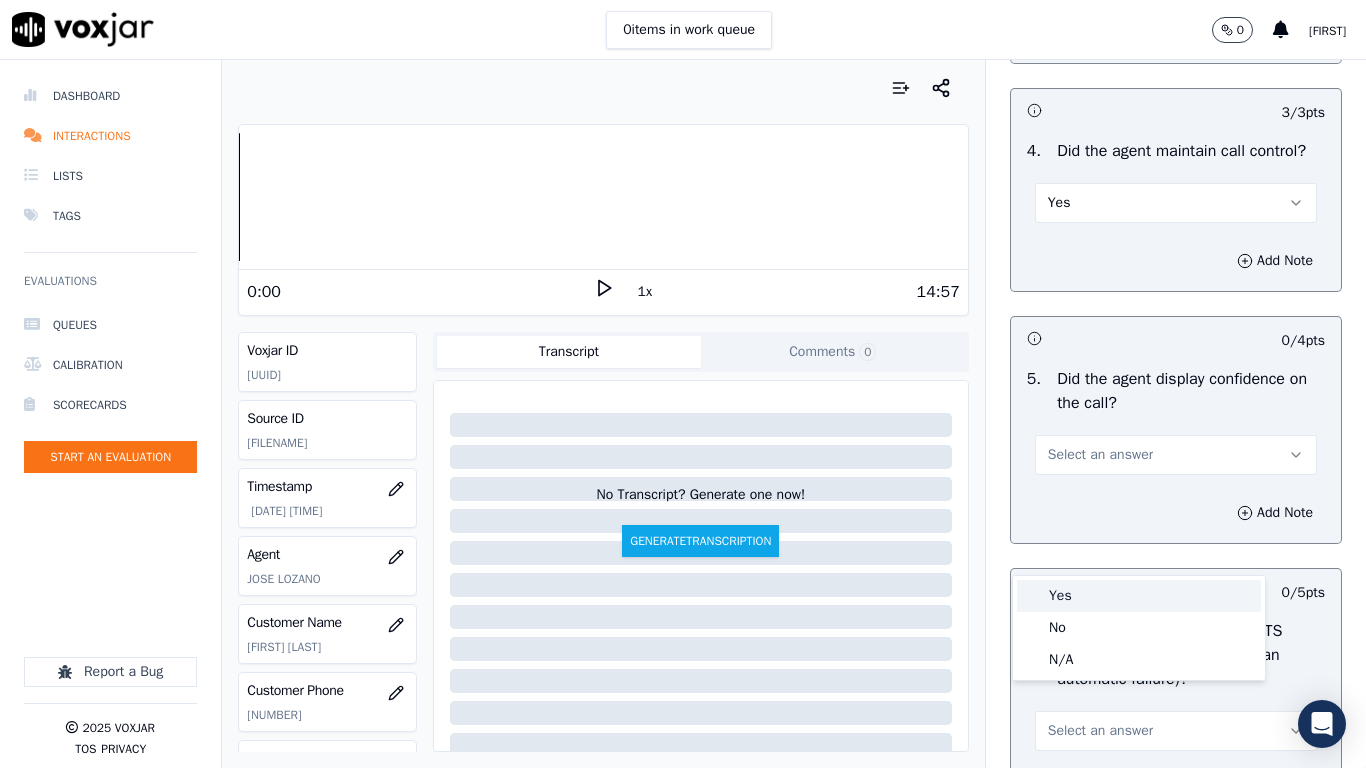 click on "Yes" at bounding box center (1139, 596) 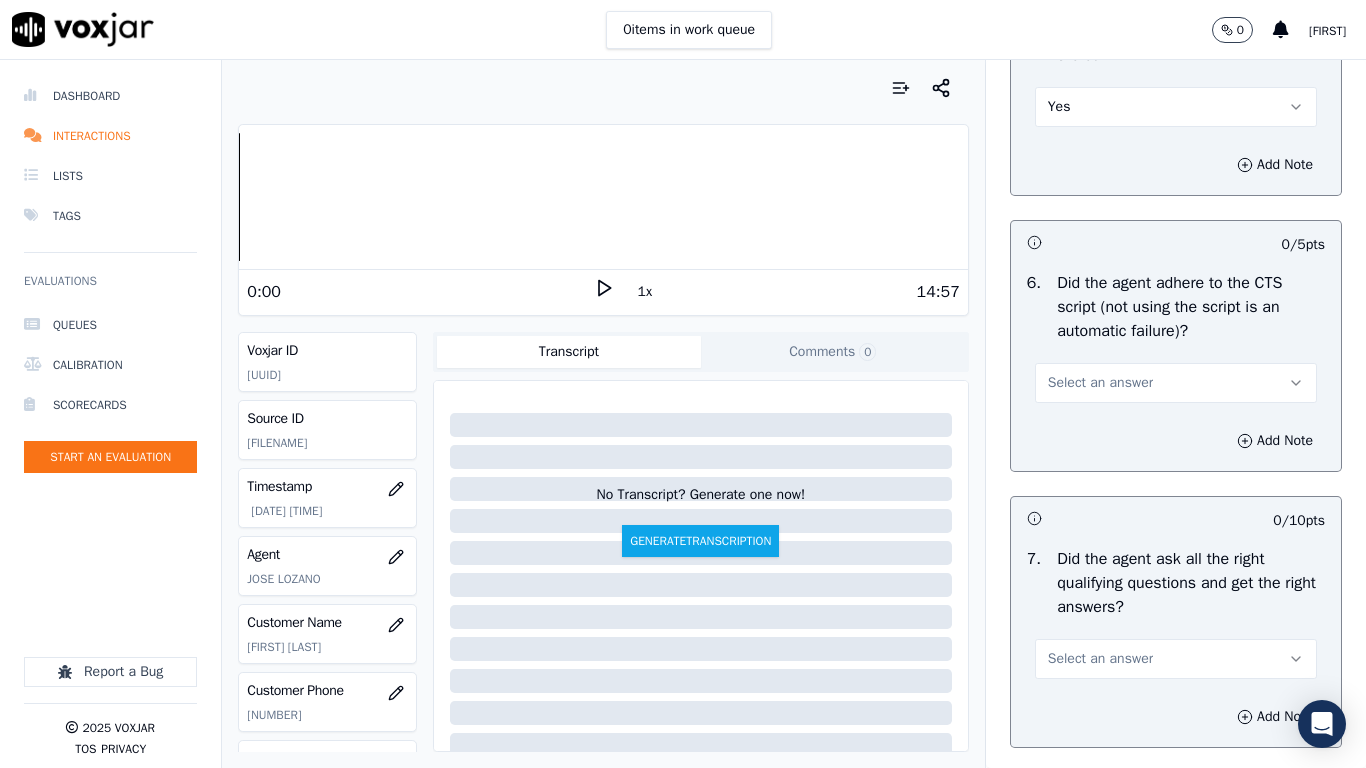 scroll, scrollTop: 4400, scrollLeft: 0, axis: vertical 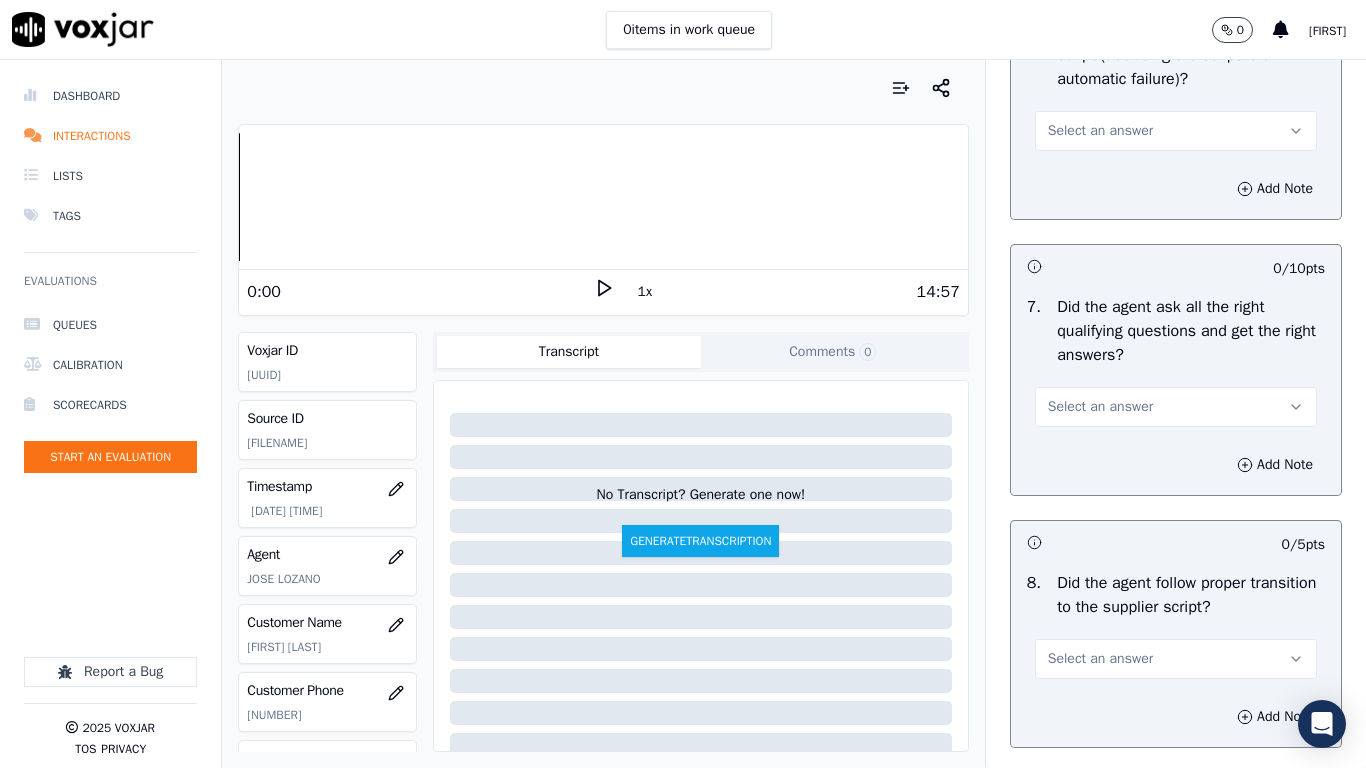 click on "Select an answer" at bounding box center (1100, 131) 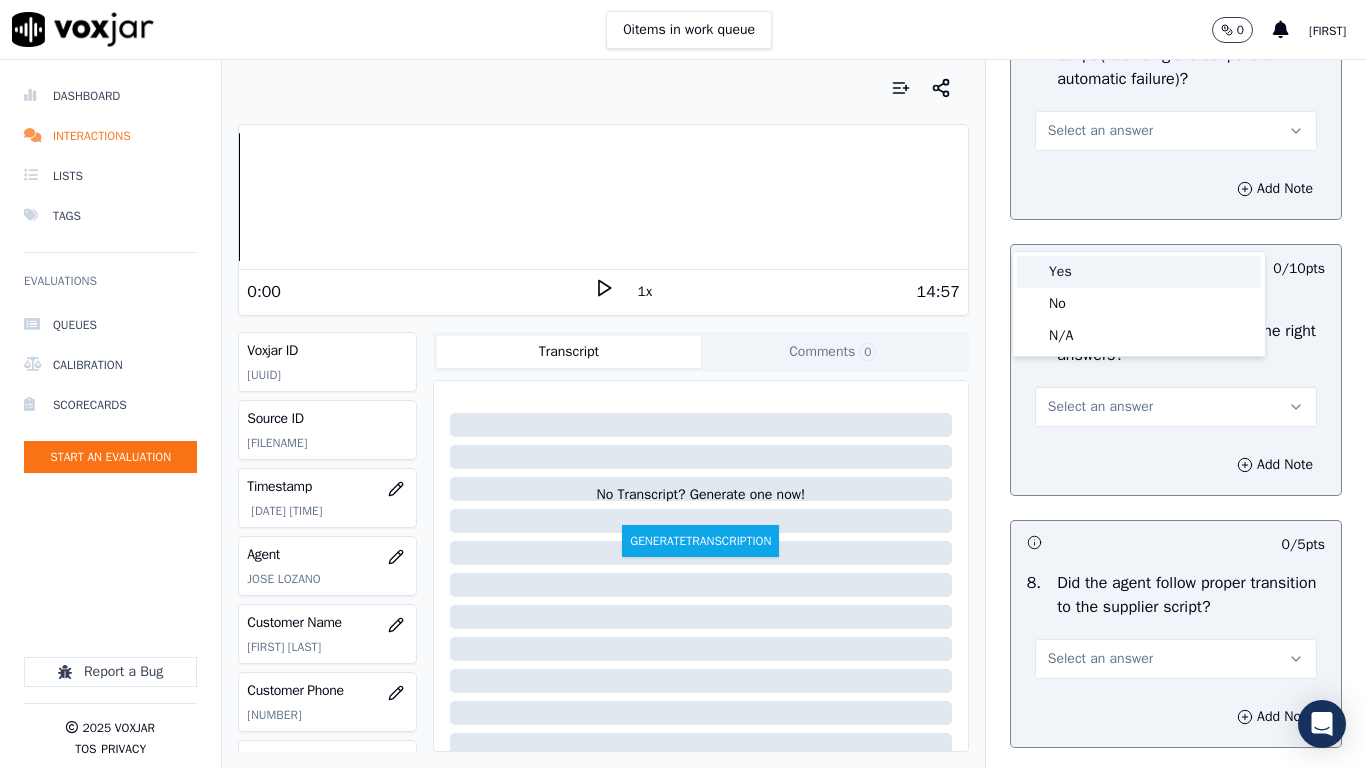 click on "Yes" at bounding box center (1139, 272) 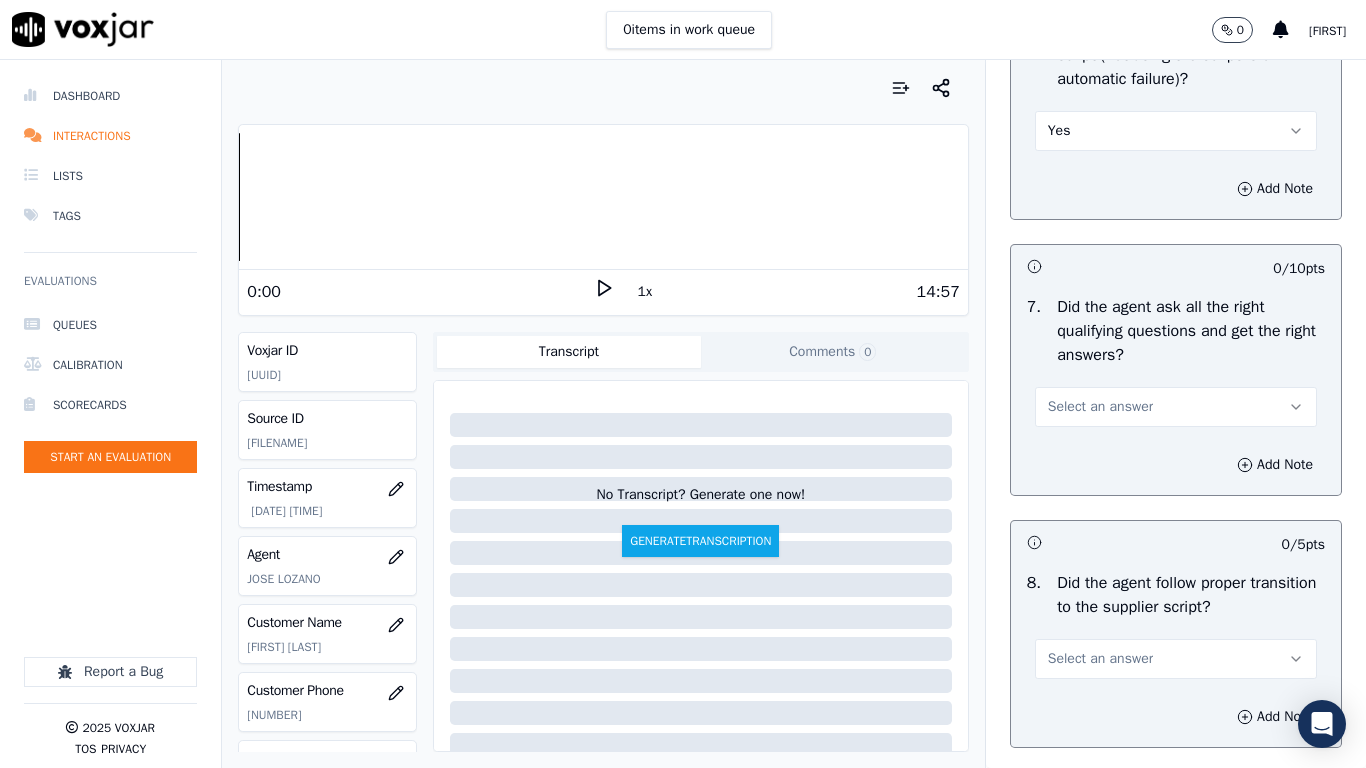 click on "Select an answer" at bounding box center [1100, 407] 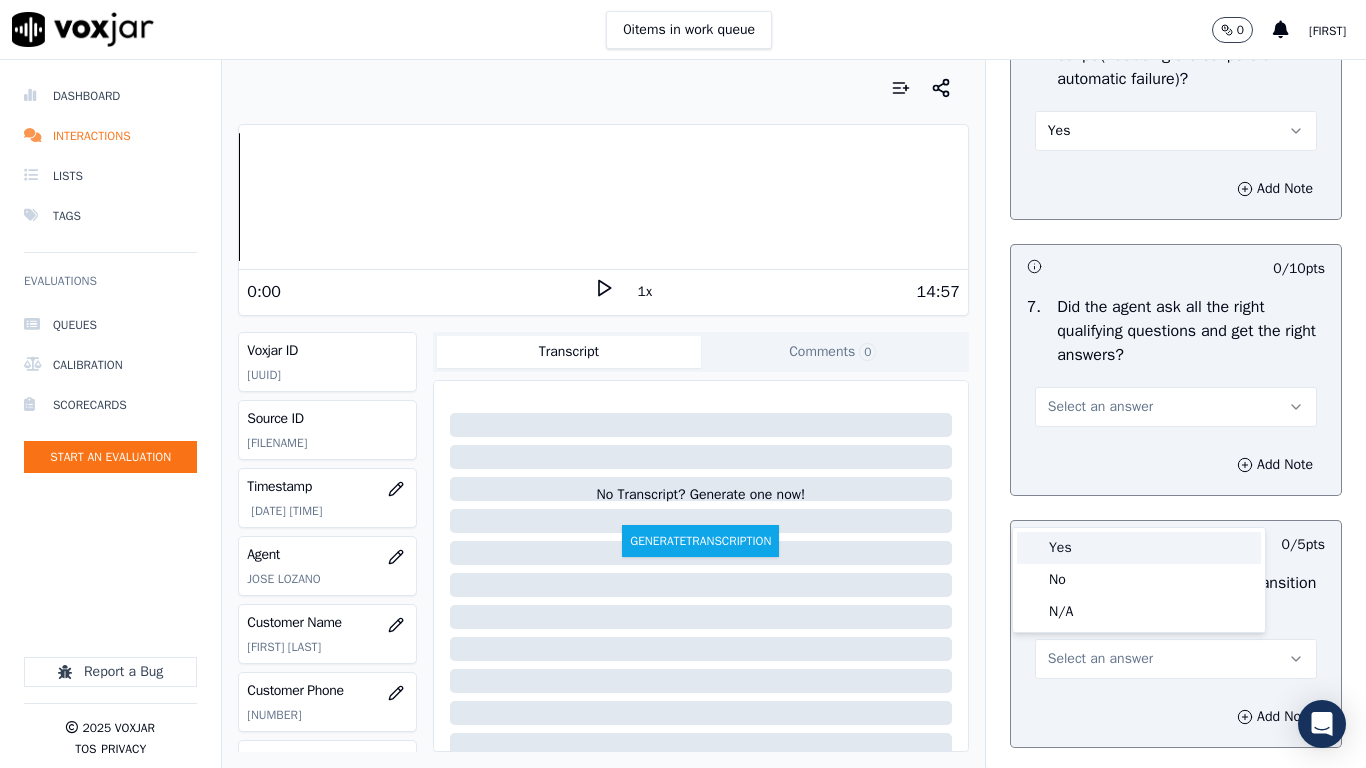 click on "Yes" at bounding box center (1139, 548) 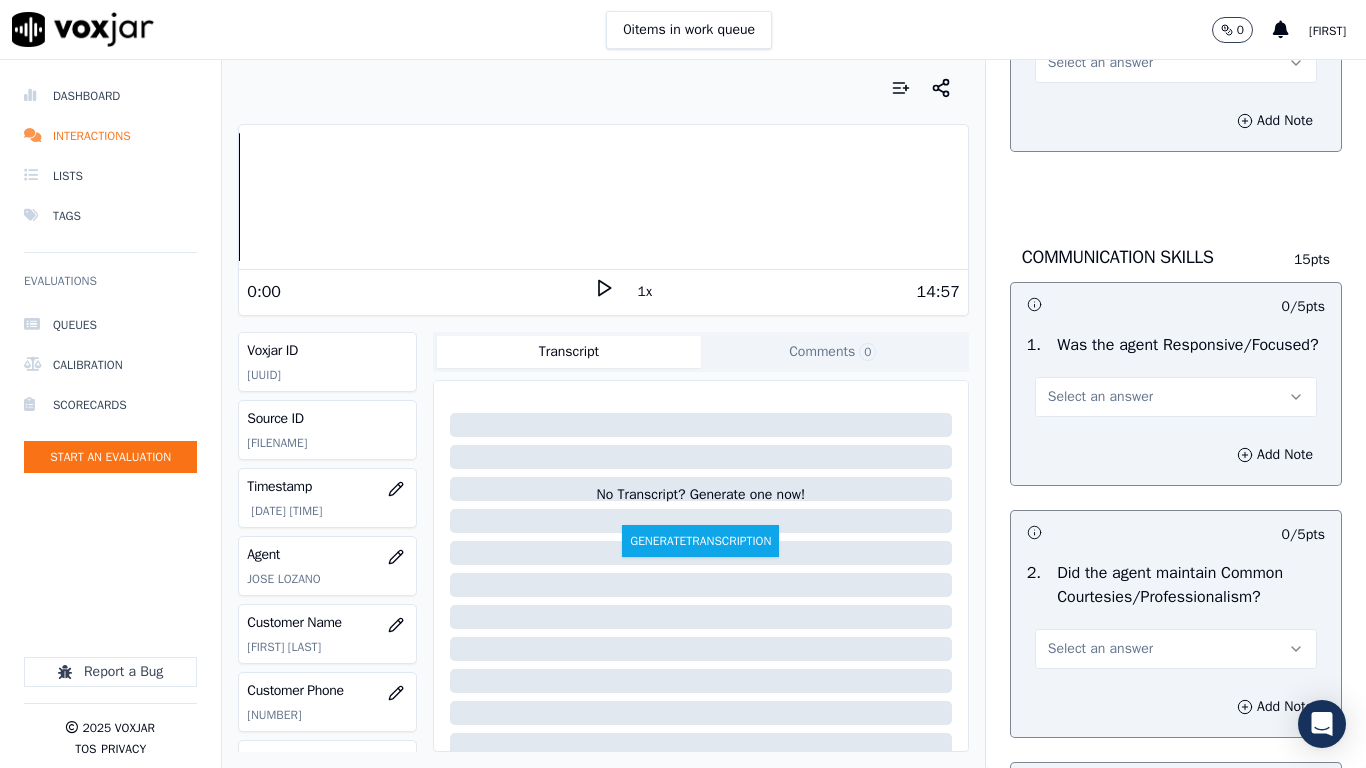 scroll, scrollTop: 5000, scrollLeft: 0, axis: vertical 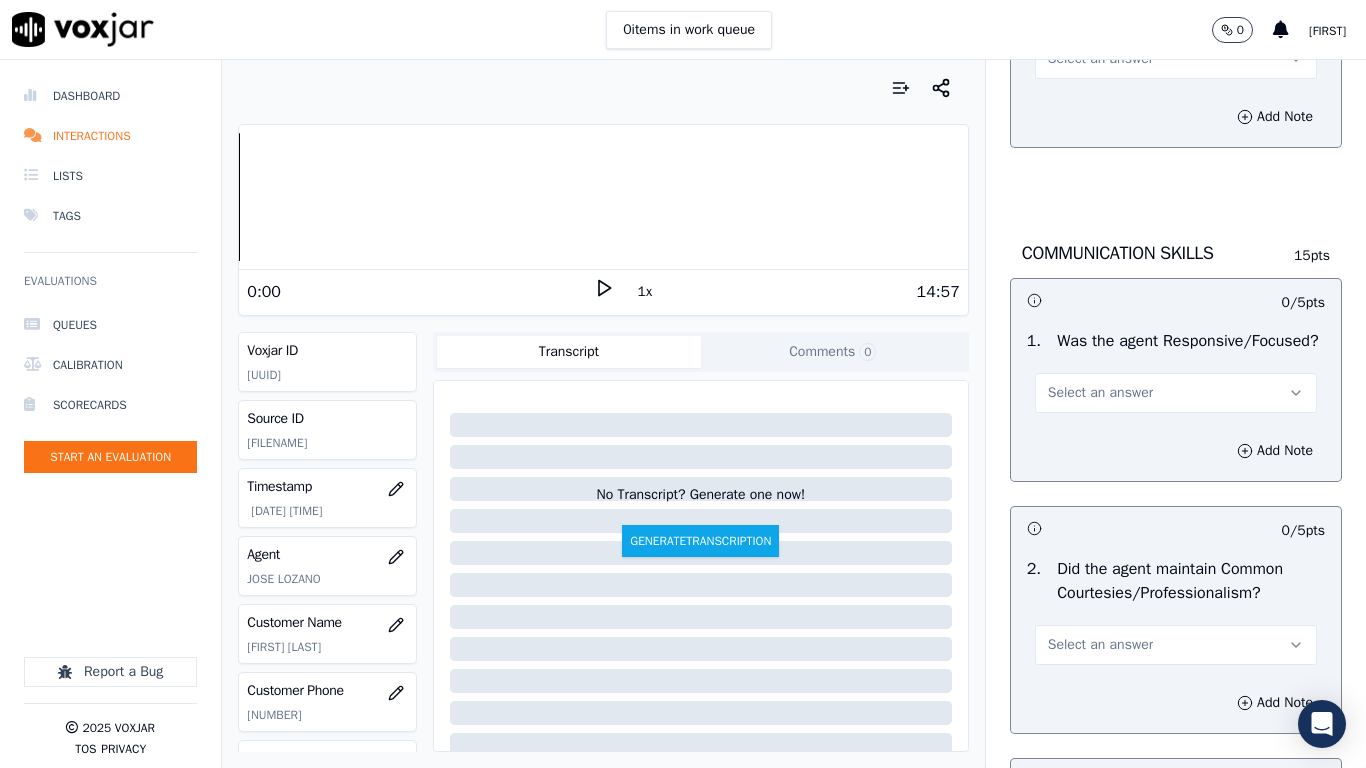 click on "Select an answer" at bounding box center (1176, 57) 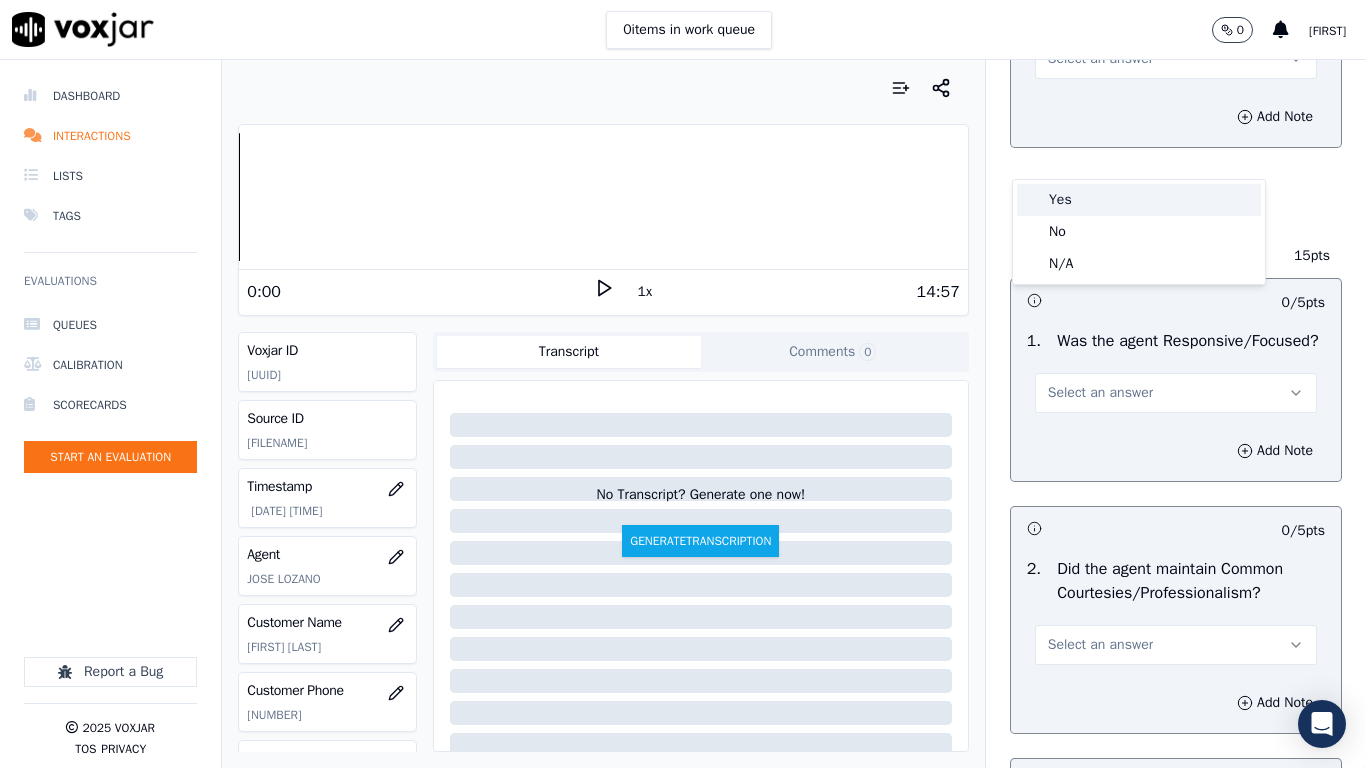 click on "Yes" at bounding box center (1139, 200) 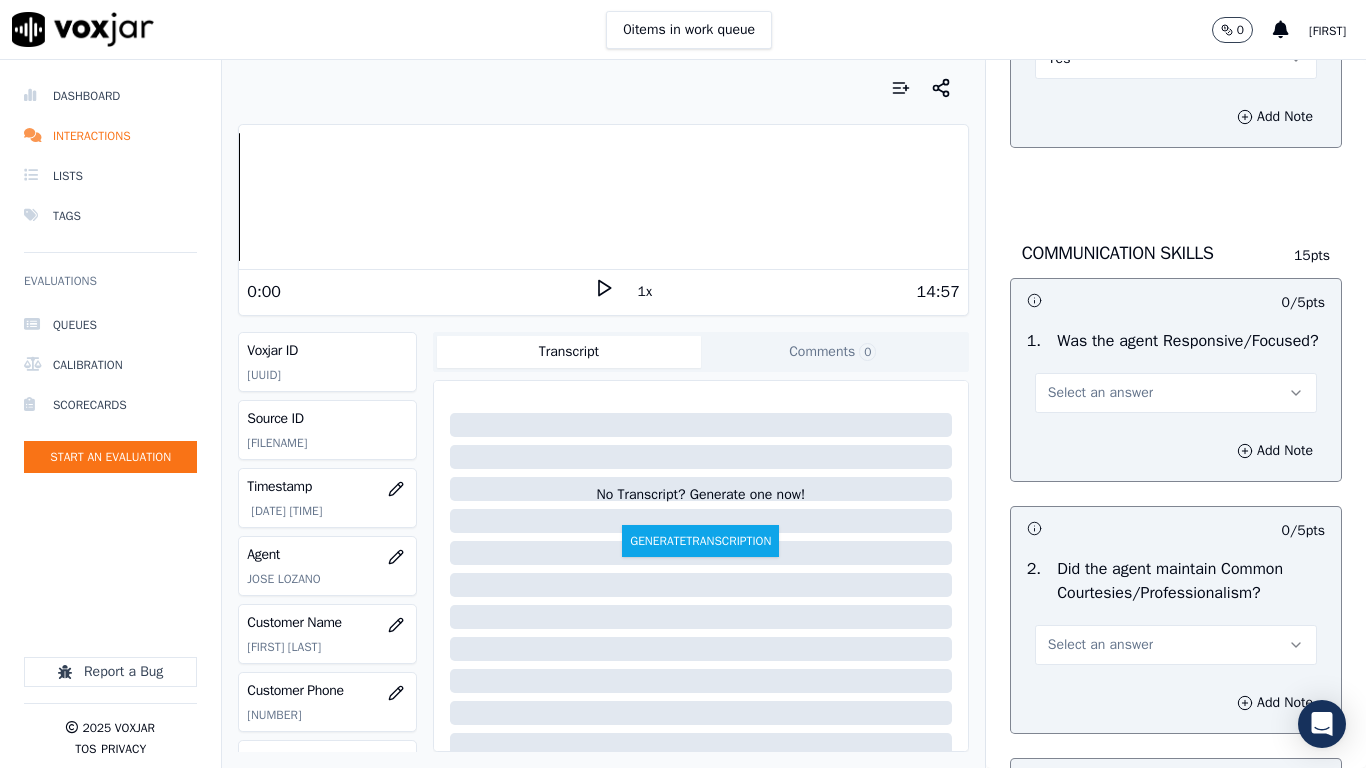 click on "Select an answer" at bounding box center (1100, 393) 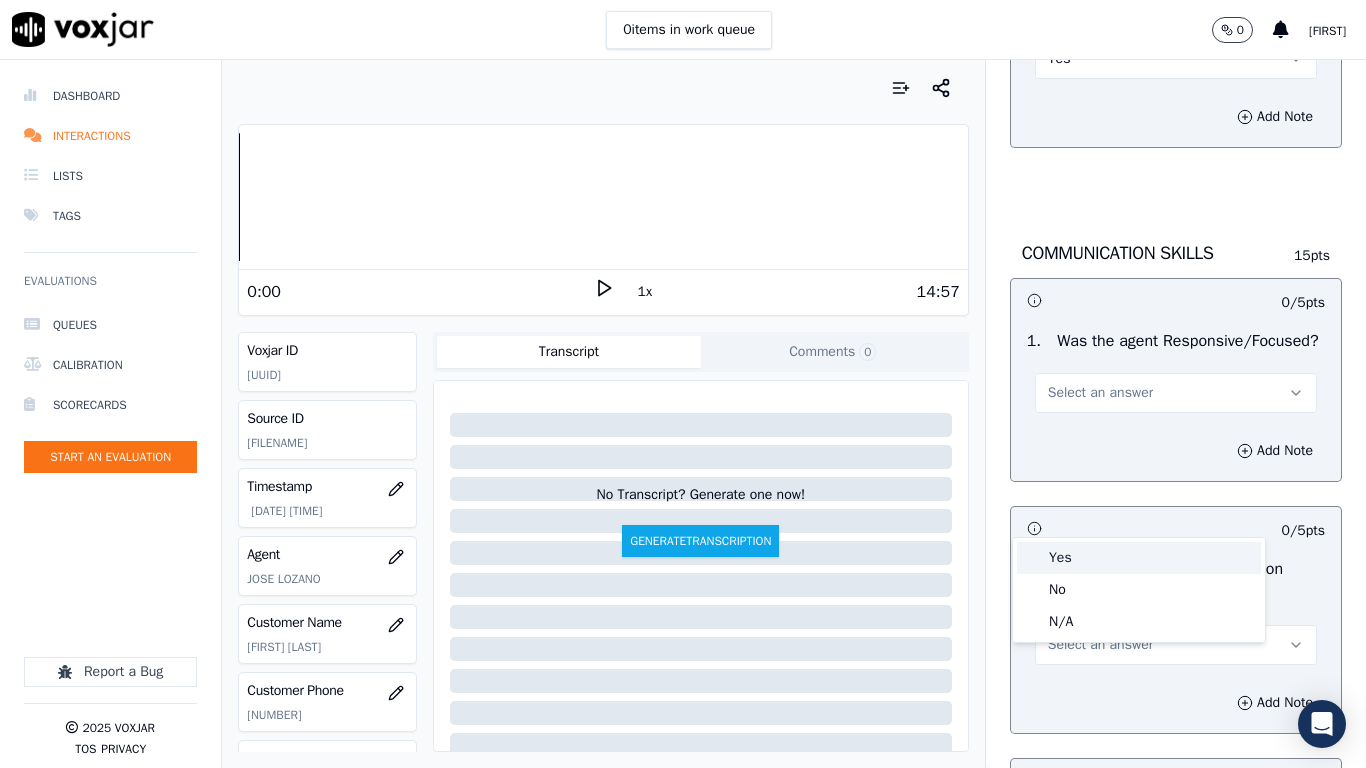 click on "Yes" at bounding box center (1139, 558) 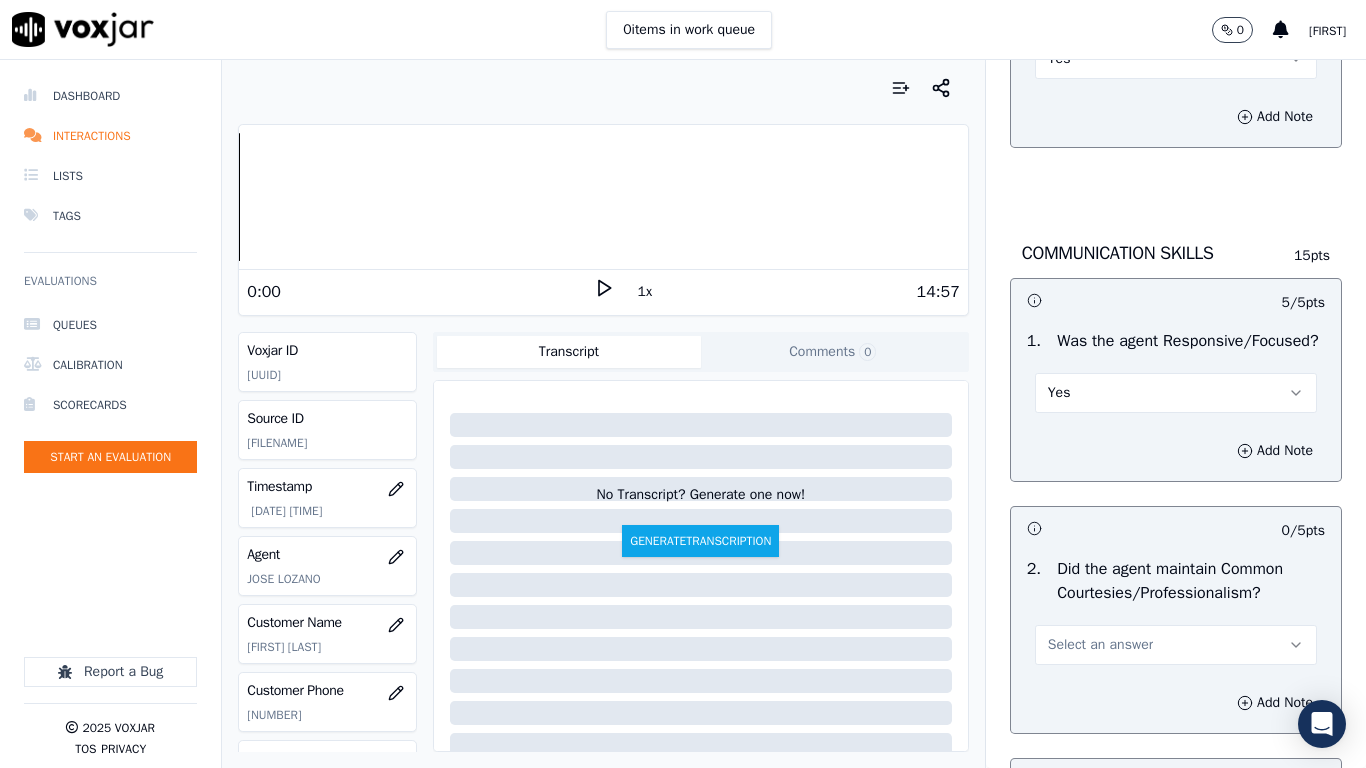 scroll, scrollTop: 5533, scrollLeft: 0, axis: vertical 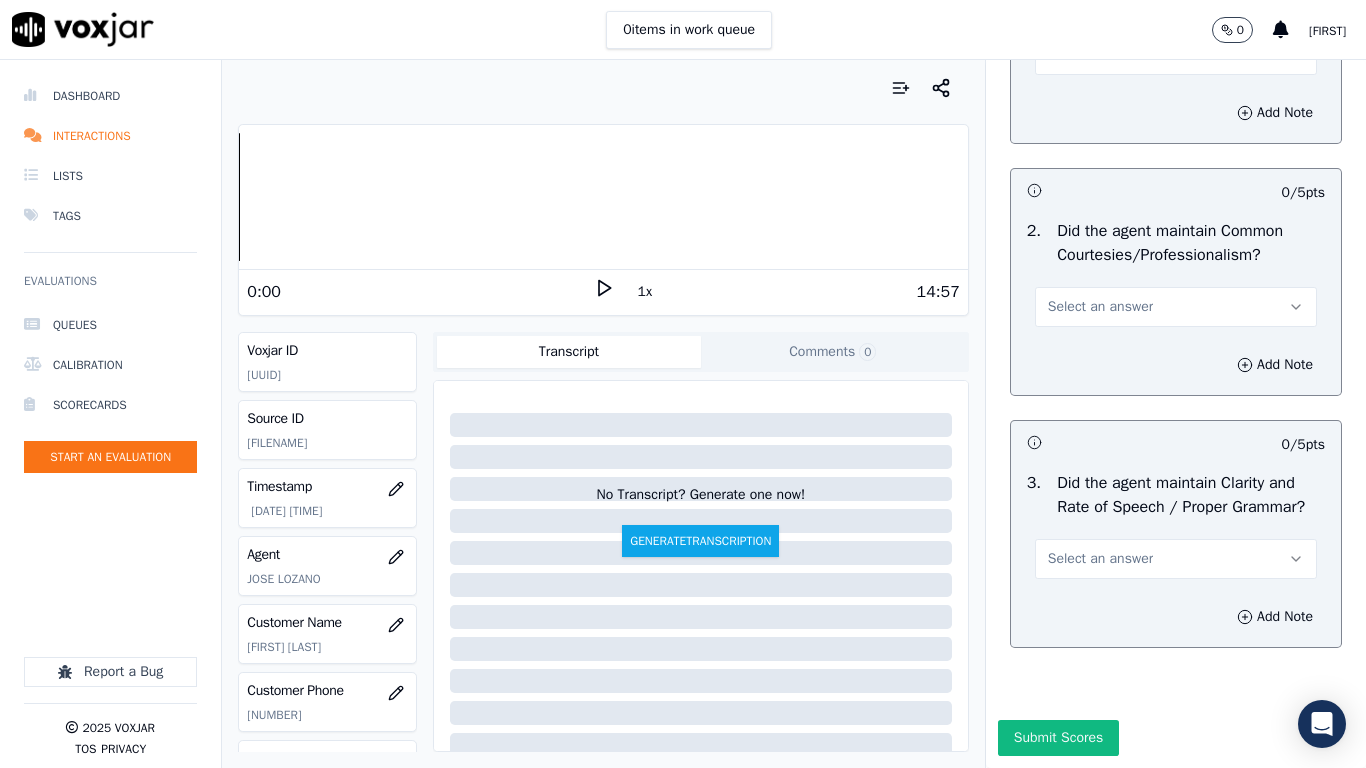 click on "Select an answer" at bounding box center (1100, 307) 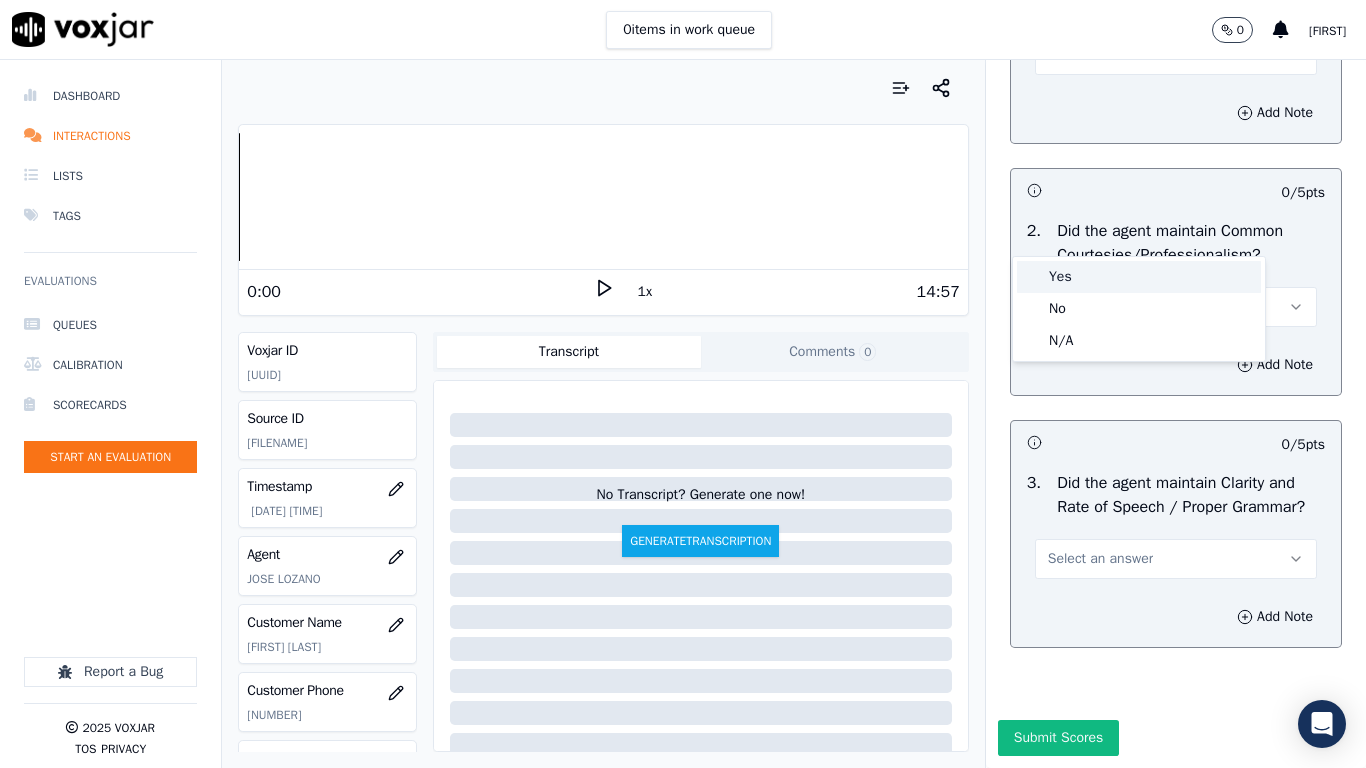 click on "Yes" at bounding box center [1139, 277] 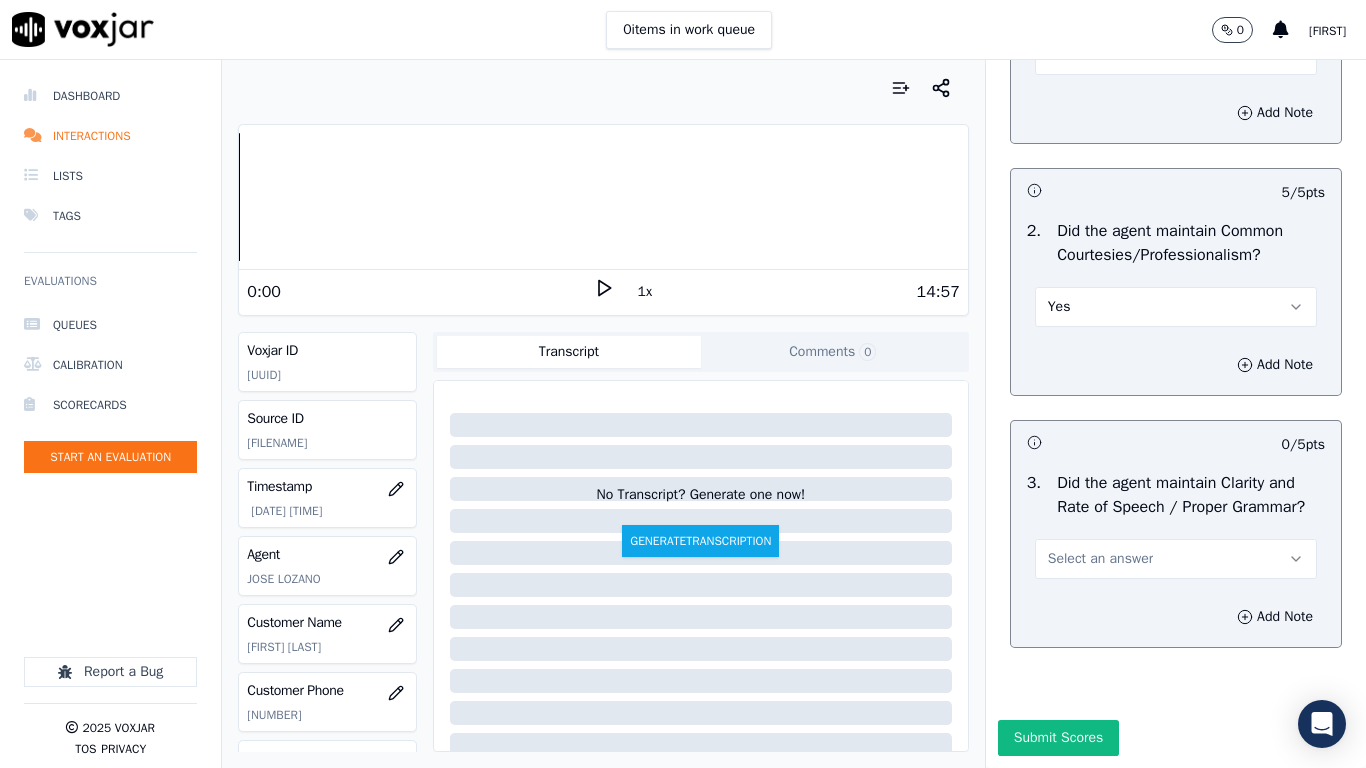 click on "Select an answer" at bounding box center [1100, 559] 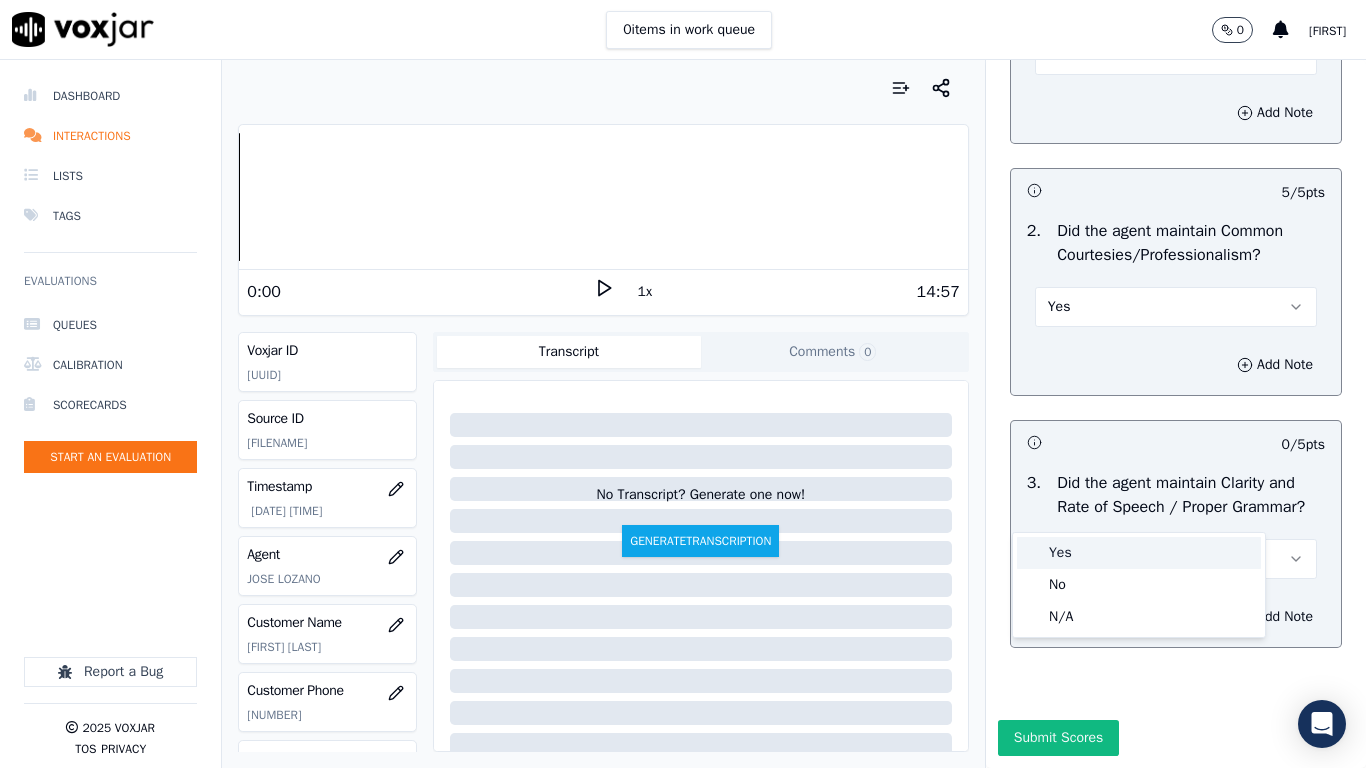 drag, startPoint x: 1067, startPoint y: 553, endPoint x: 1057, endPoint y: 621, distance: 68.73136 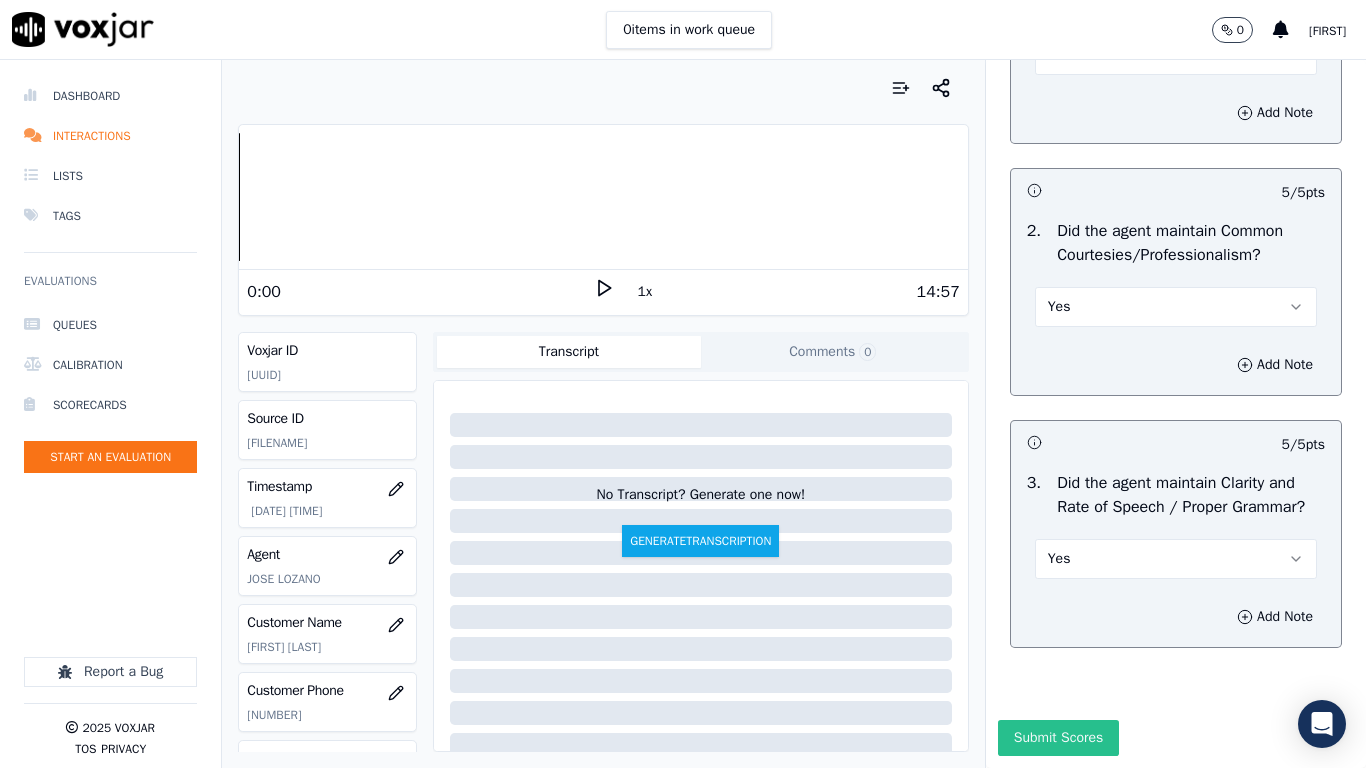 click on "Submit Scores" at bounding box center [1058, 738] 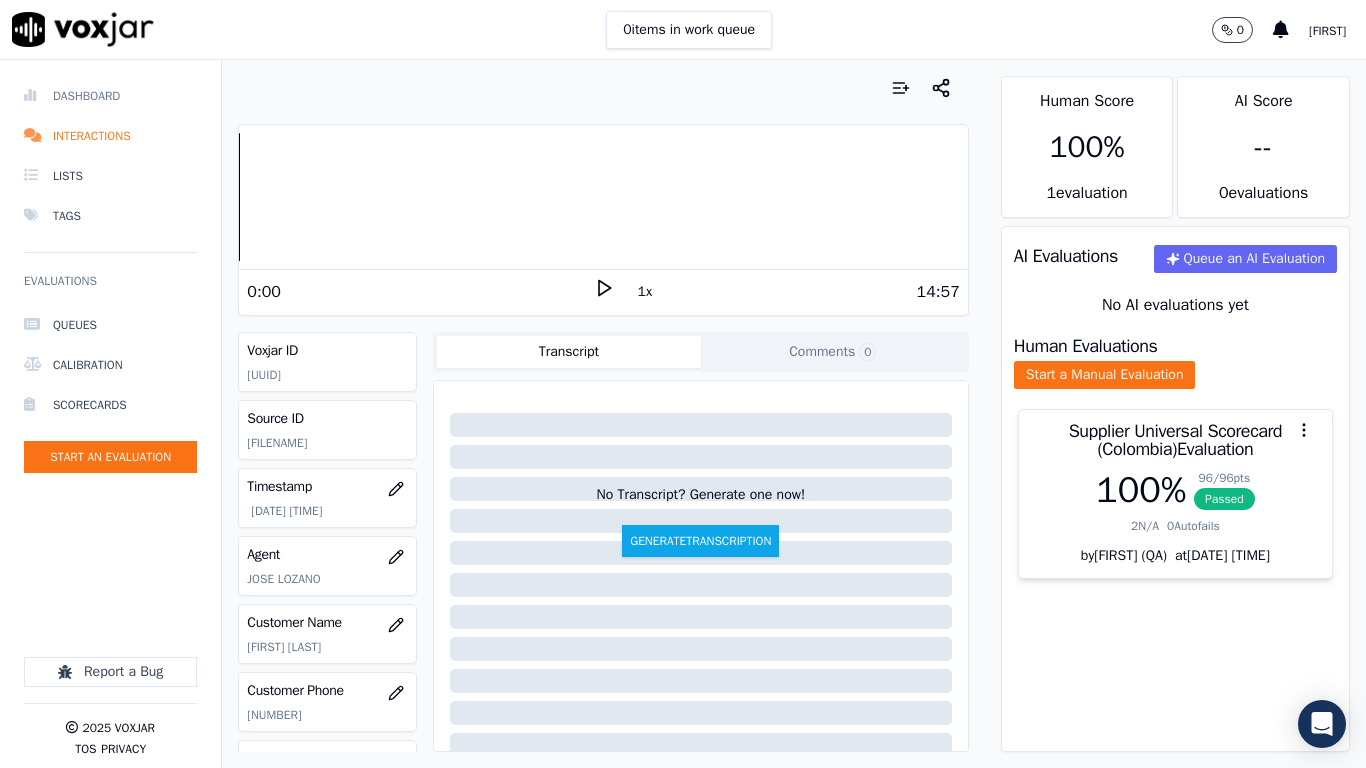 click on "Dashboard" at bounding box center [110, 96] 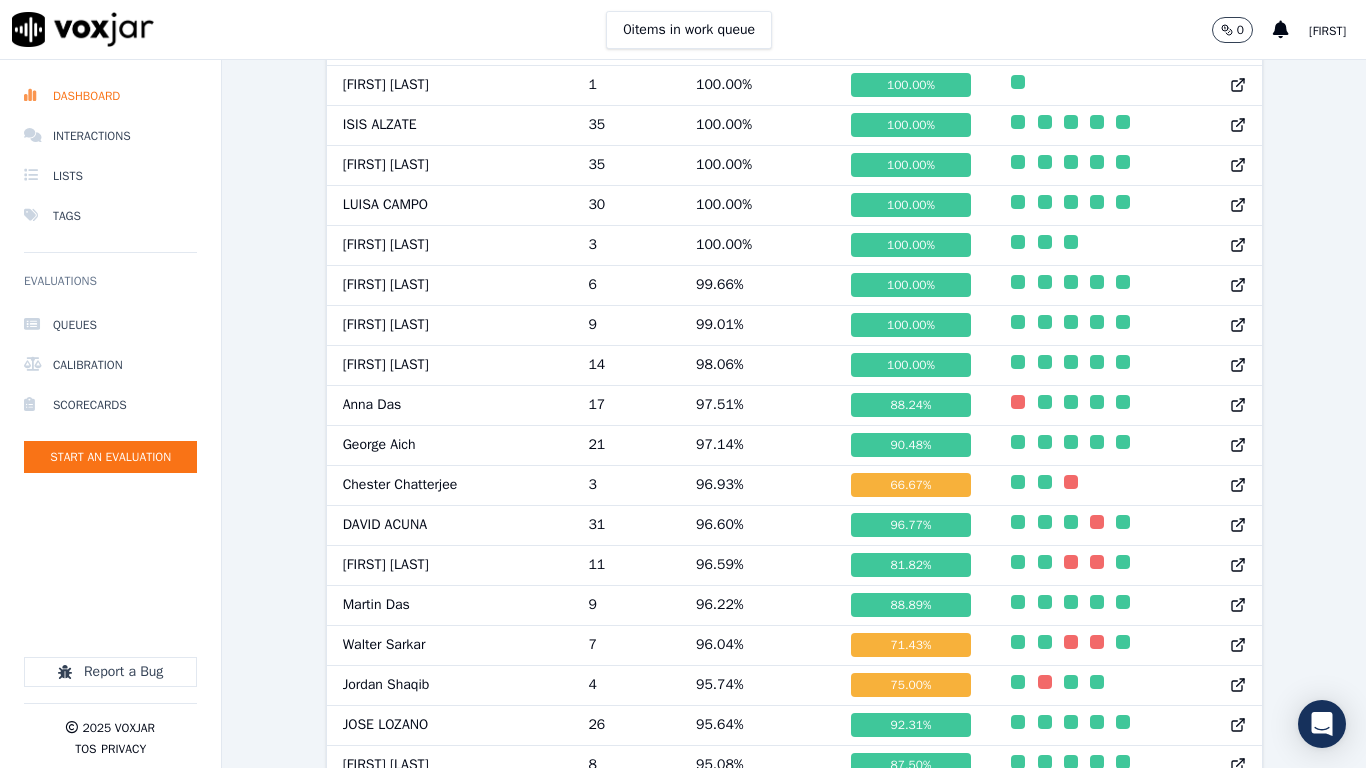 scroll, scrollTop: 1400, scrollLeft: 0, axis: vertical 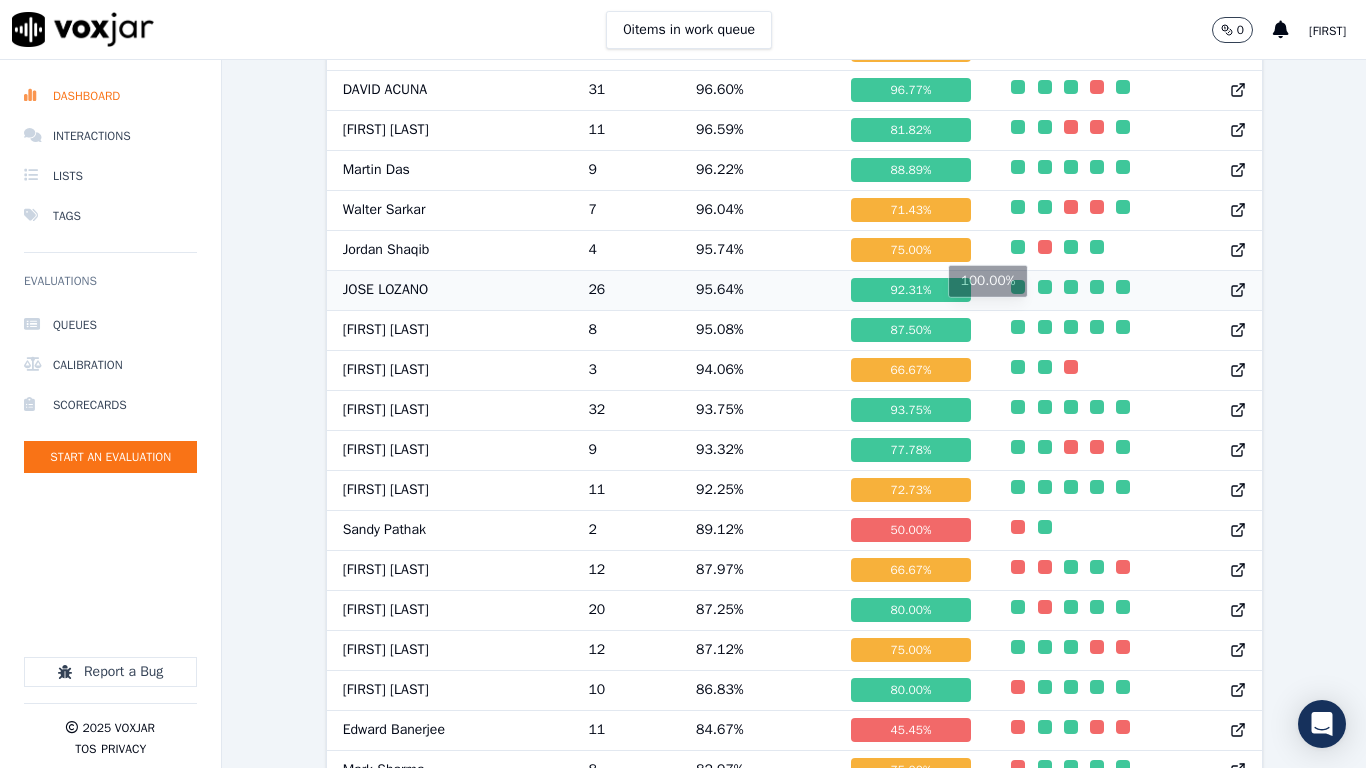 click at bounding box center [1018, 287] 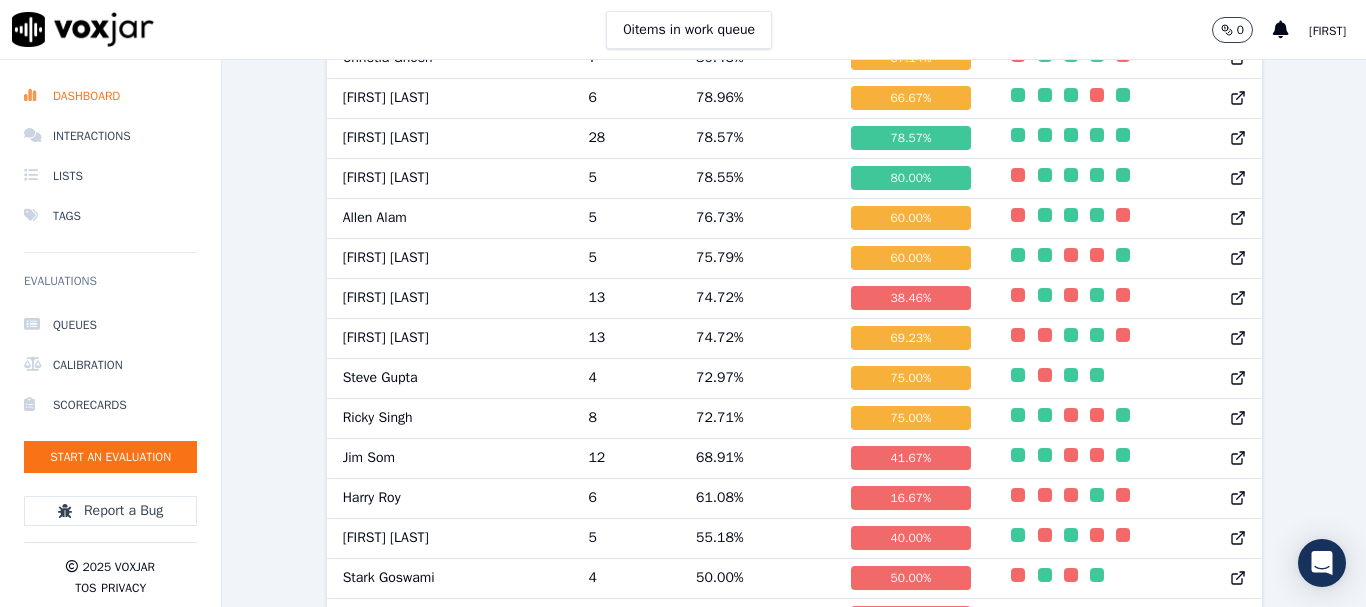 scroll, scrollTop: 2181, scrollLeft: 0, axis: vertical 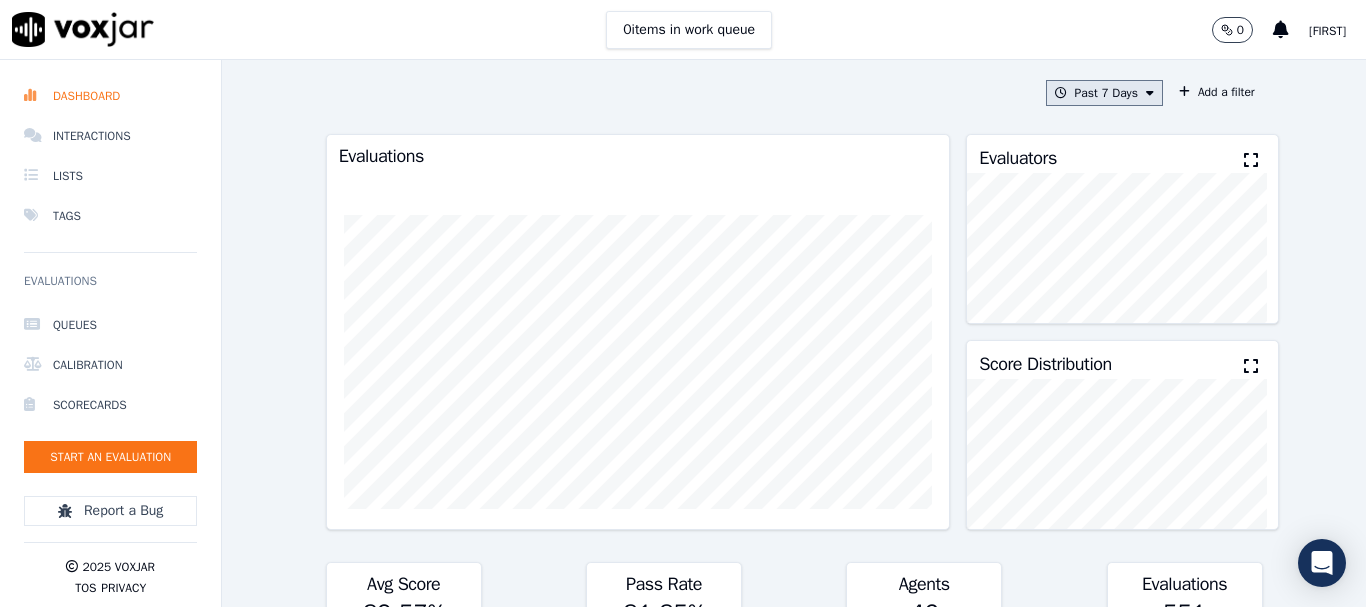 click on "Past 7 Days" at bounding box center [1104, 93] 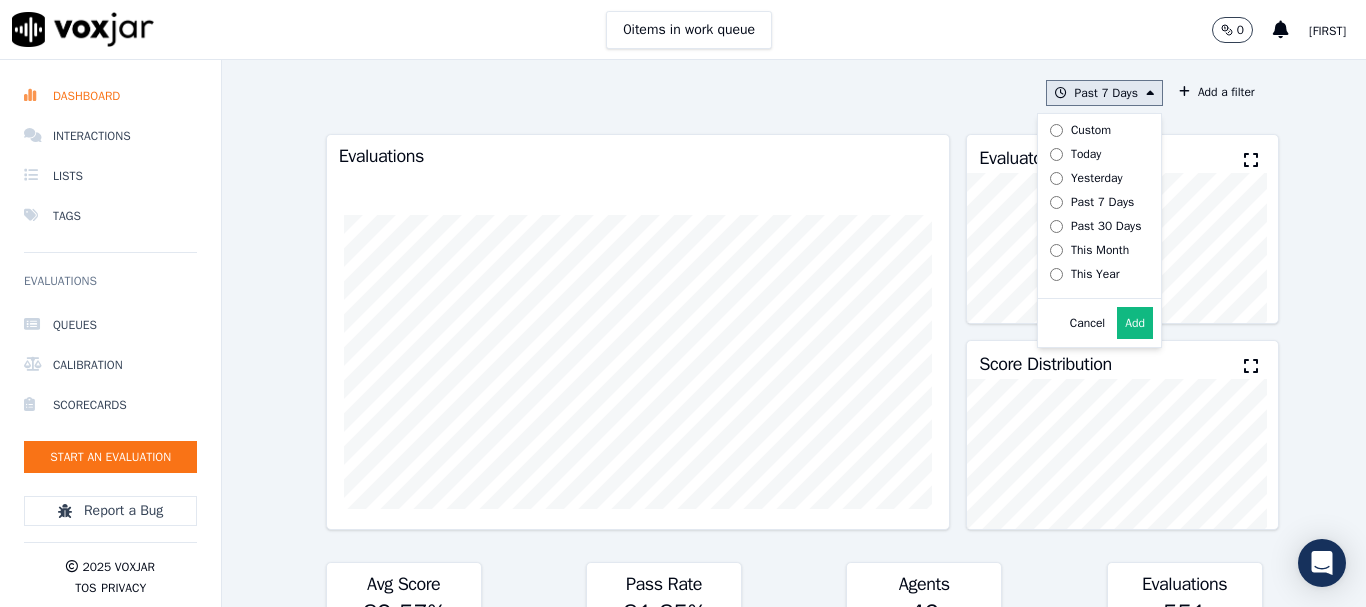 click on "Today" at bounding box center (1092, 154) 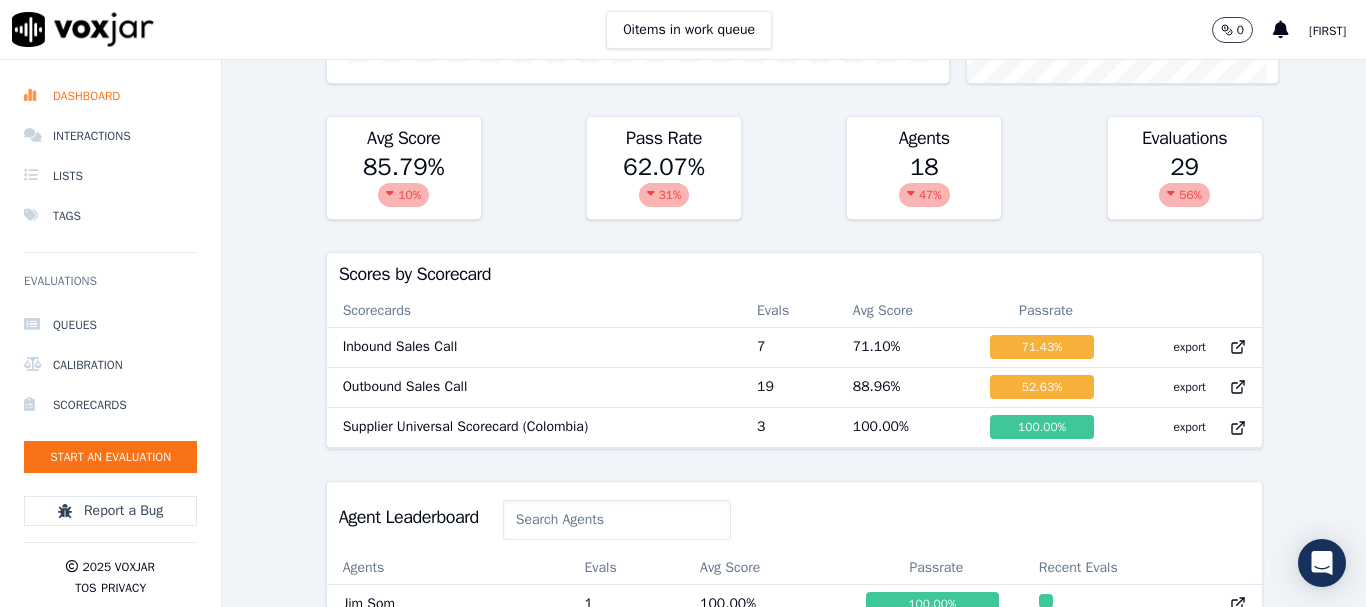scroll, scrollTop: 500, scrollLeft: 0, axis: vertical 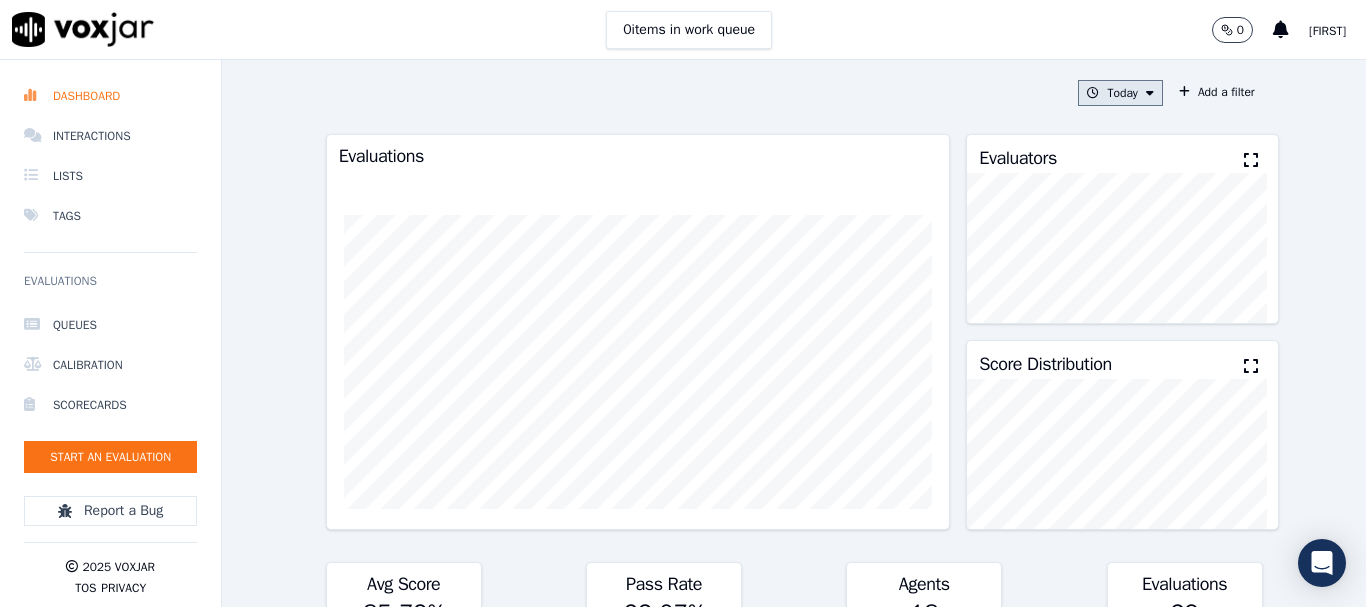 click on "Today" at bounding box center [1120, 93] 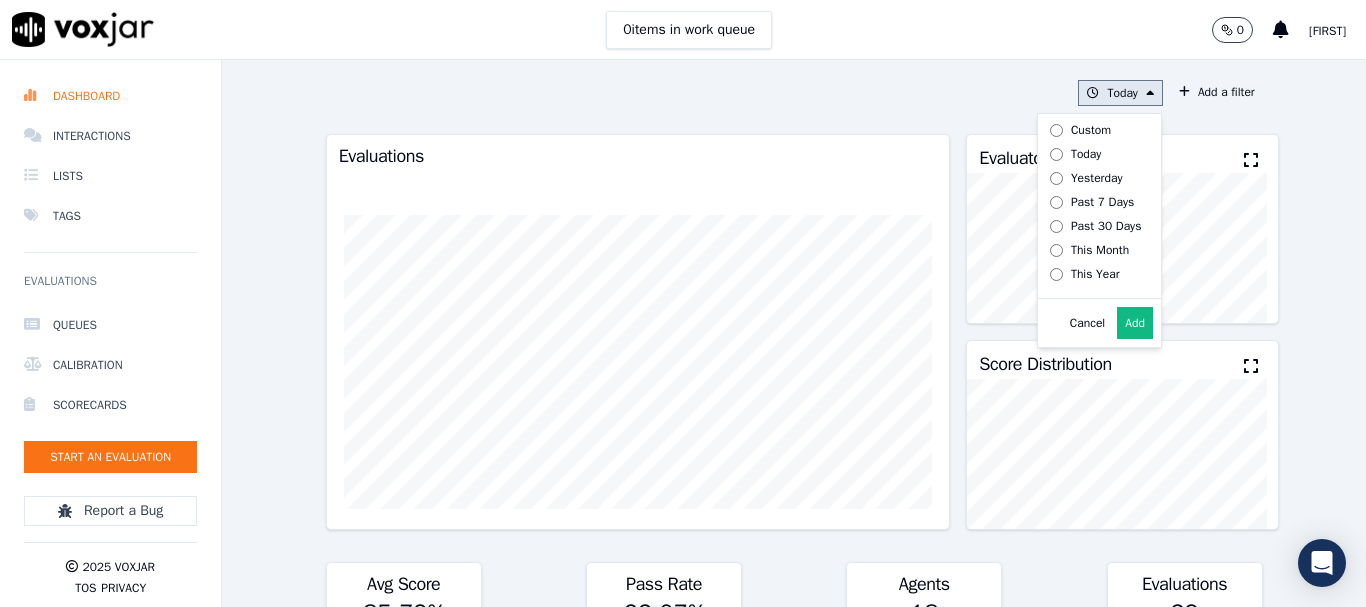 click on "Past 7 Days" at bounding box center [1102, 202] 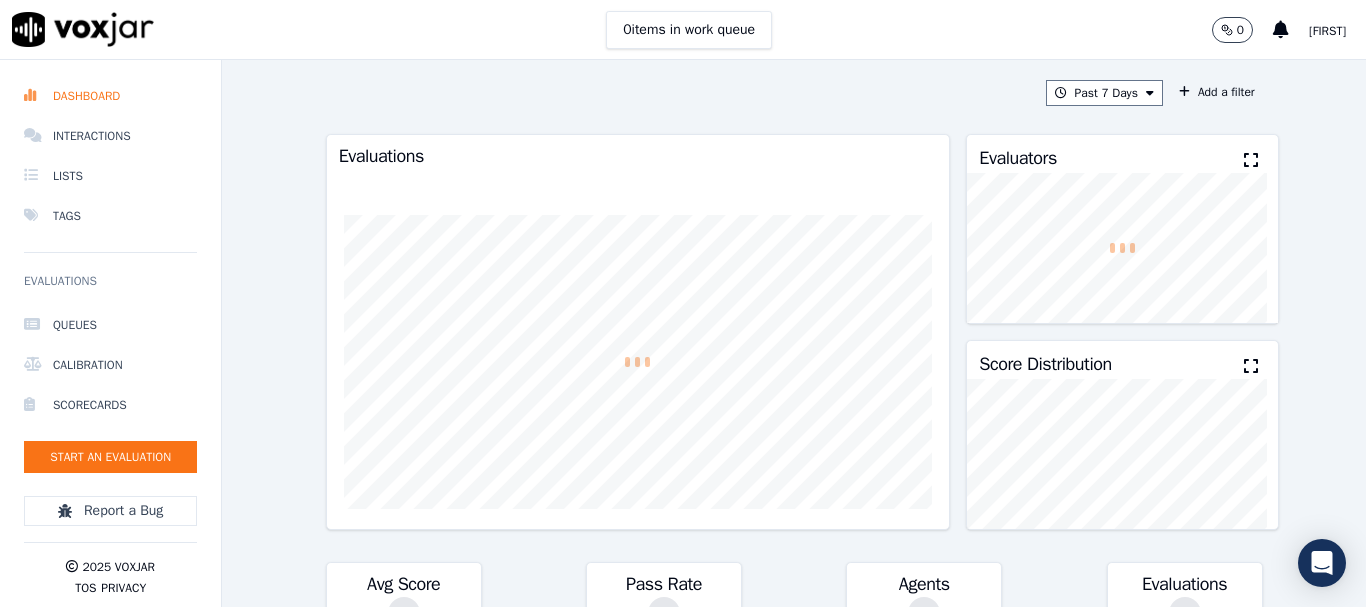 scroll, scrollTop: 0, scrollLeft: 0, axis: both 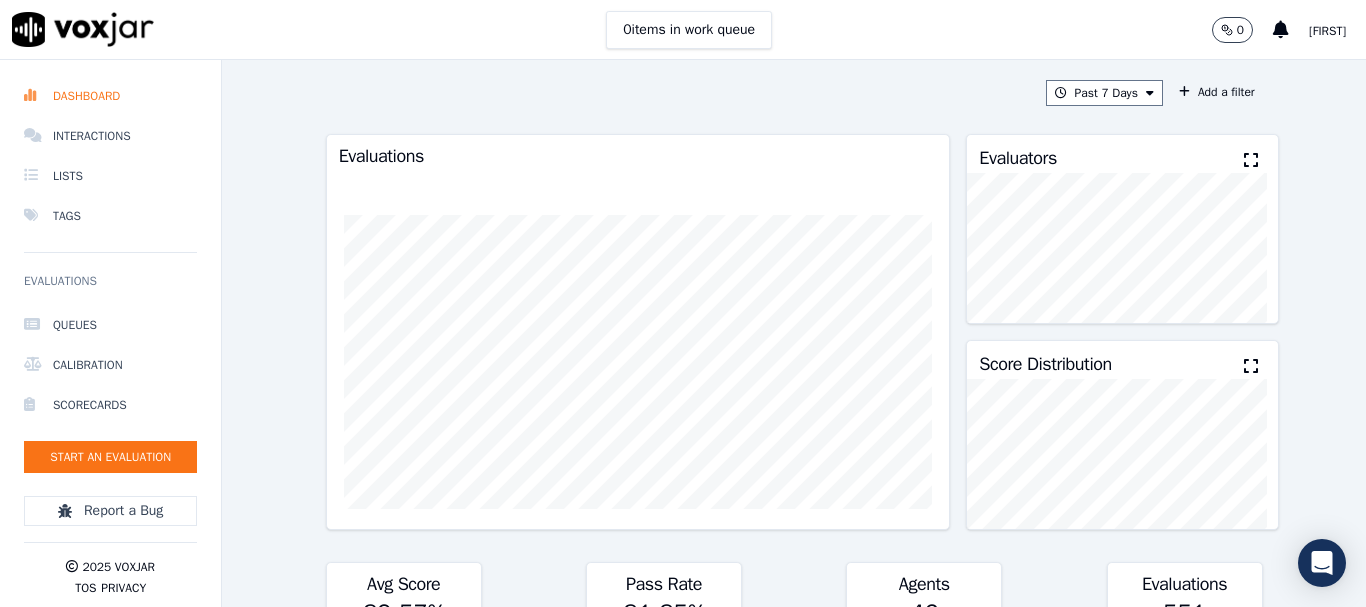 click at bounding box center [1251, 160] 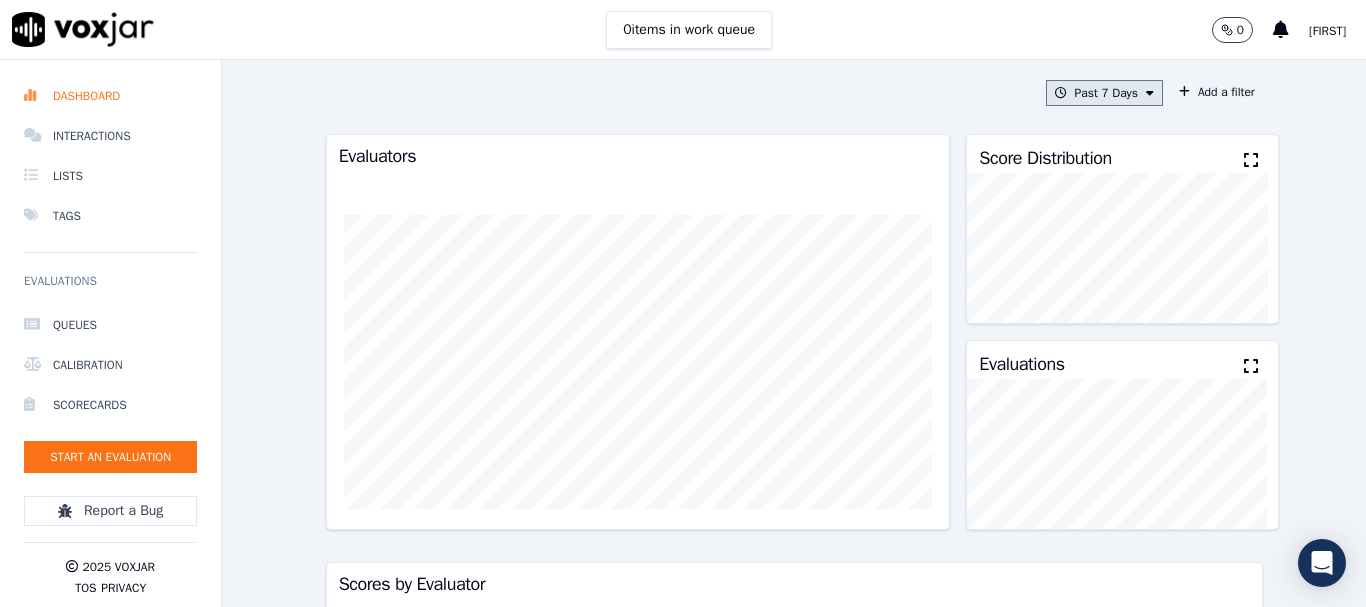 click on "Past 7 Days" at bounding box center (1104, 93) 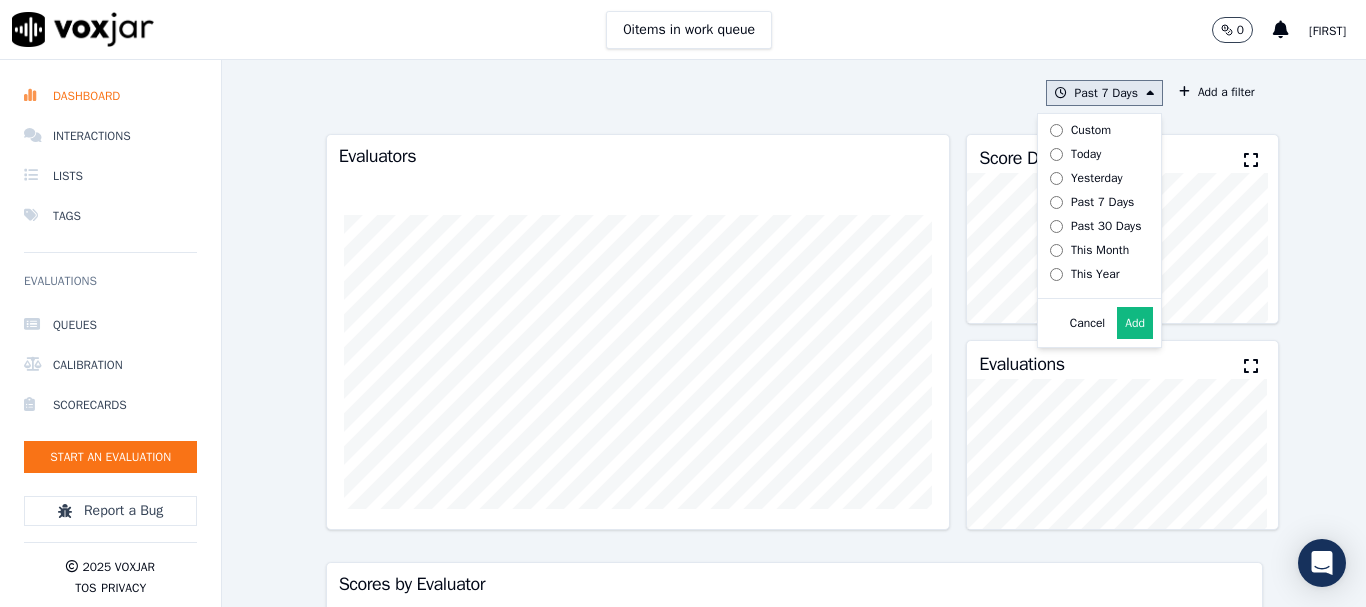 click on "Yesterday" at bounding box center (1097, 178) 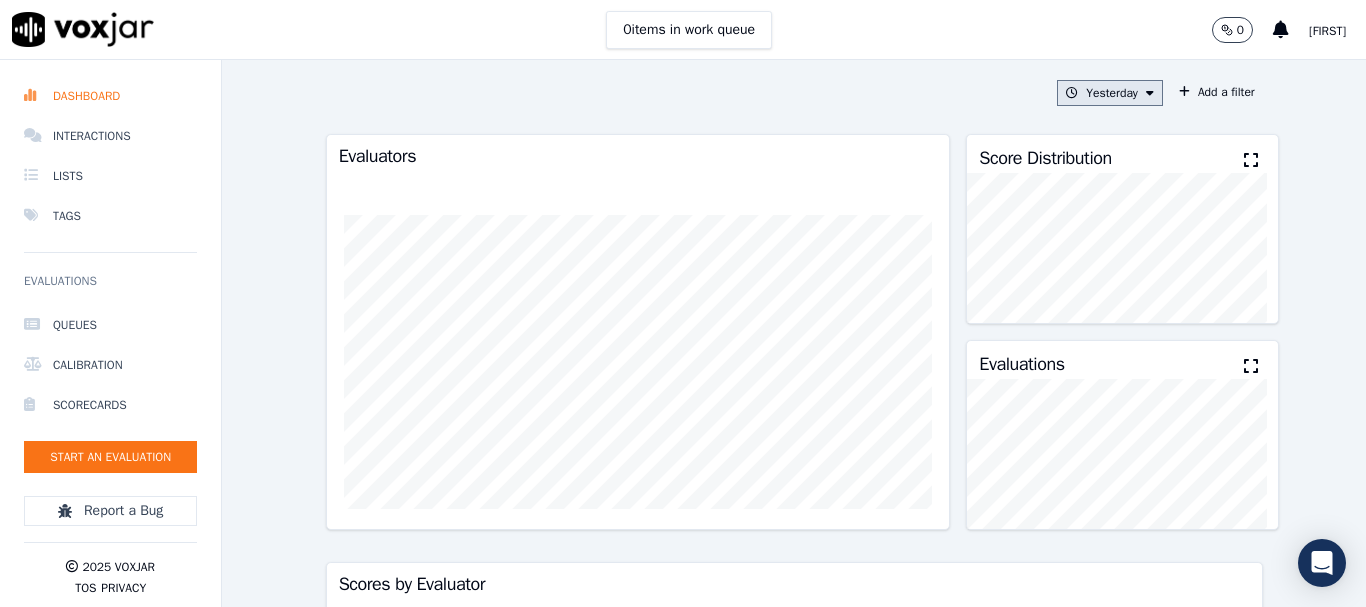 click on "Yesterday" at bounding box center (1110, 93) 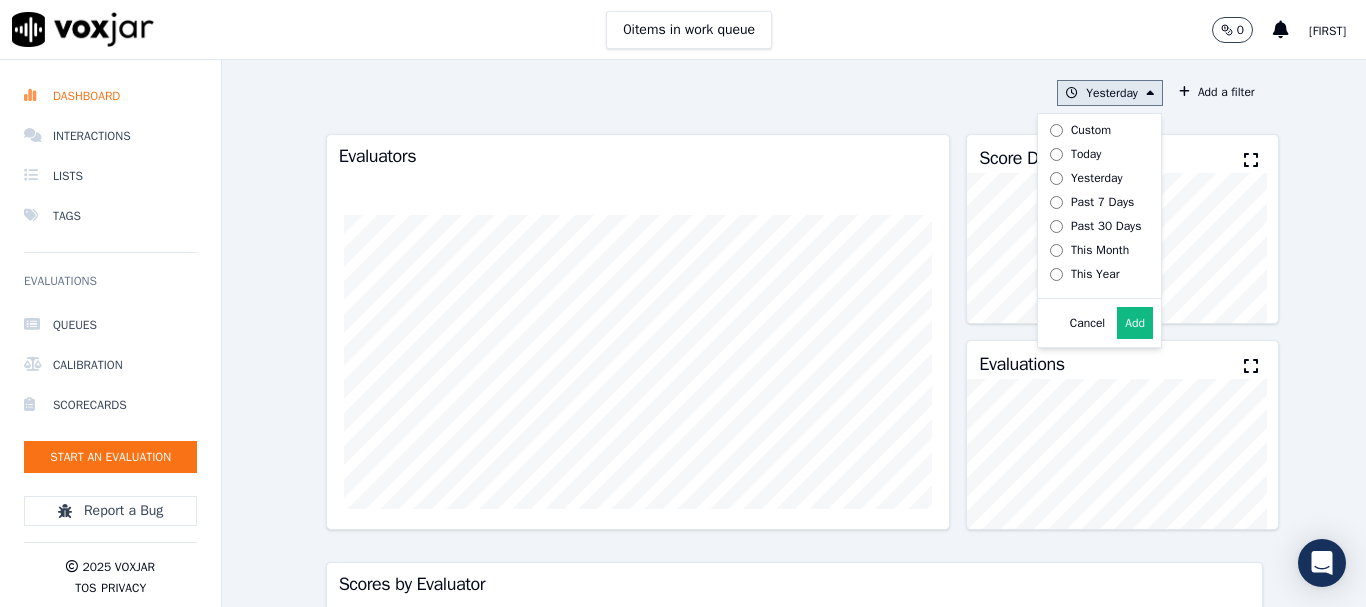 click on "Today" at bounding box center (1086, 154) 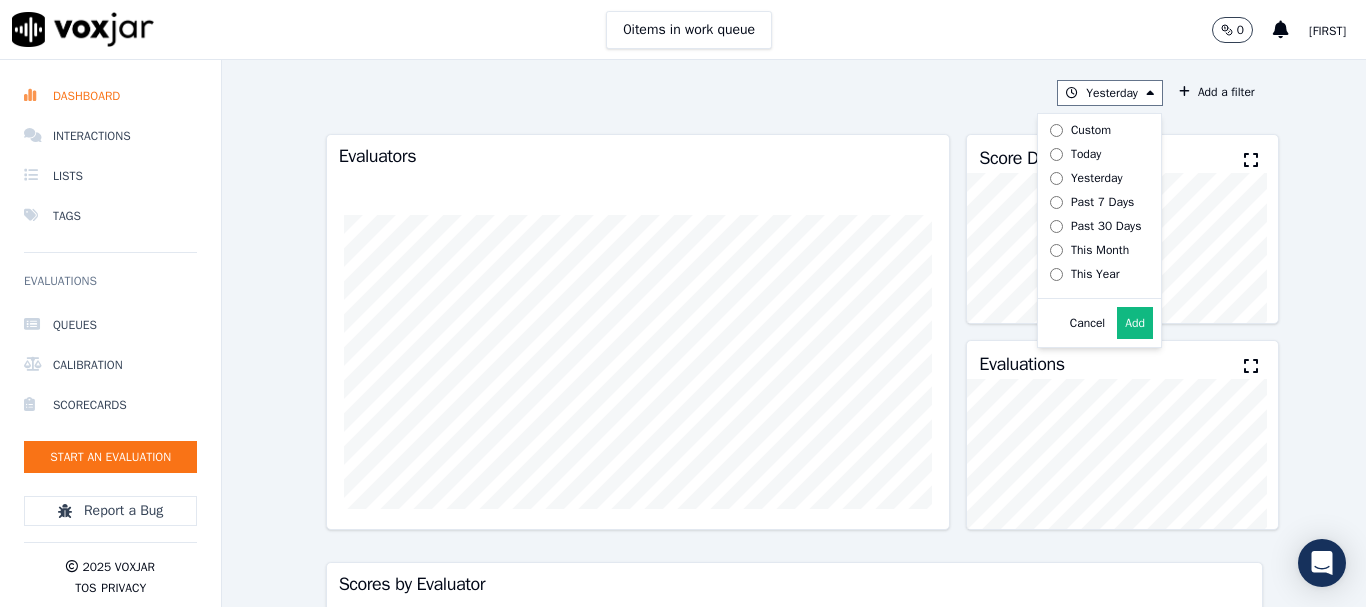 drag, startPoint x: 1106, startPoint y: 331, endPoint x: 1083, endPoint y: 371, distance: 46.141087 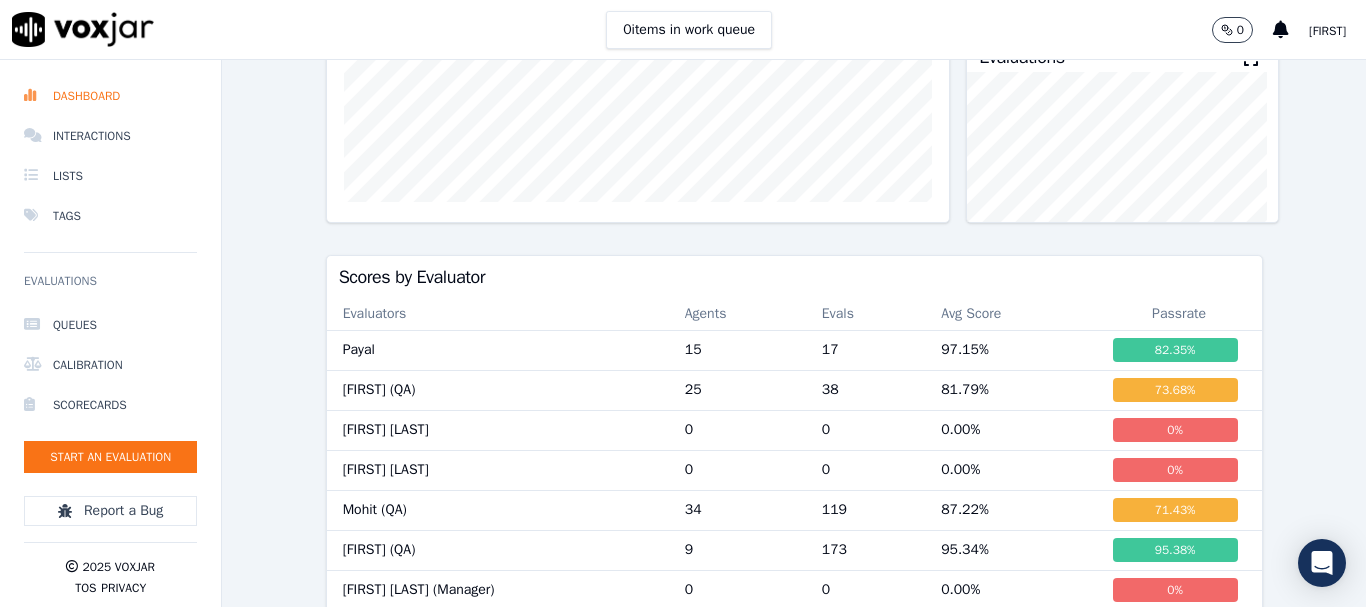 scroll, scrollTop: 0, scrollLeft: 0, axis: both 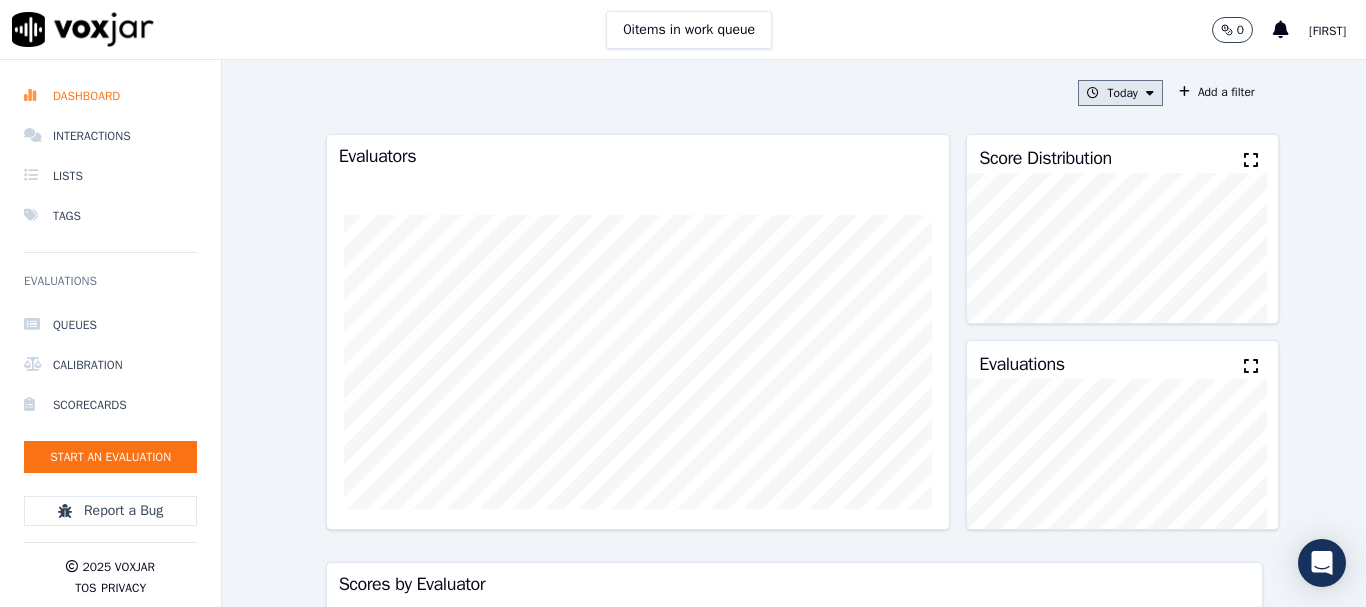 click at bounding box center [1150, 93] 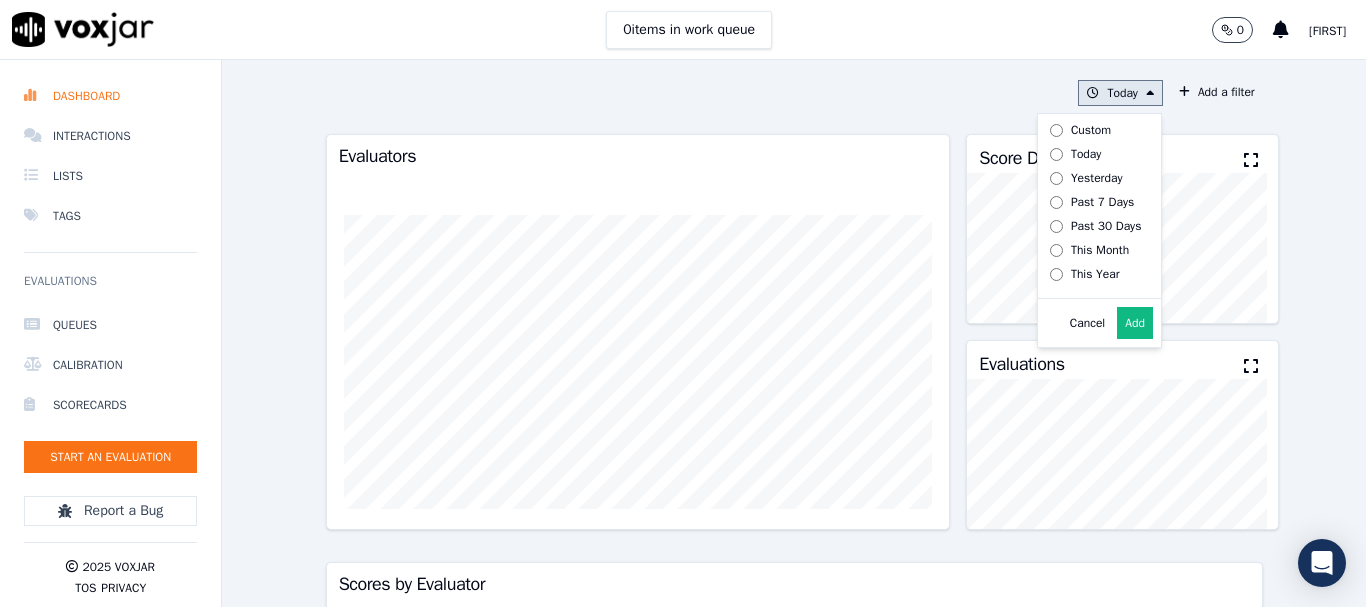 click on "This Year" at bounding box center (1095, 274) 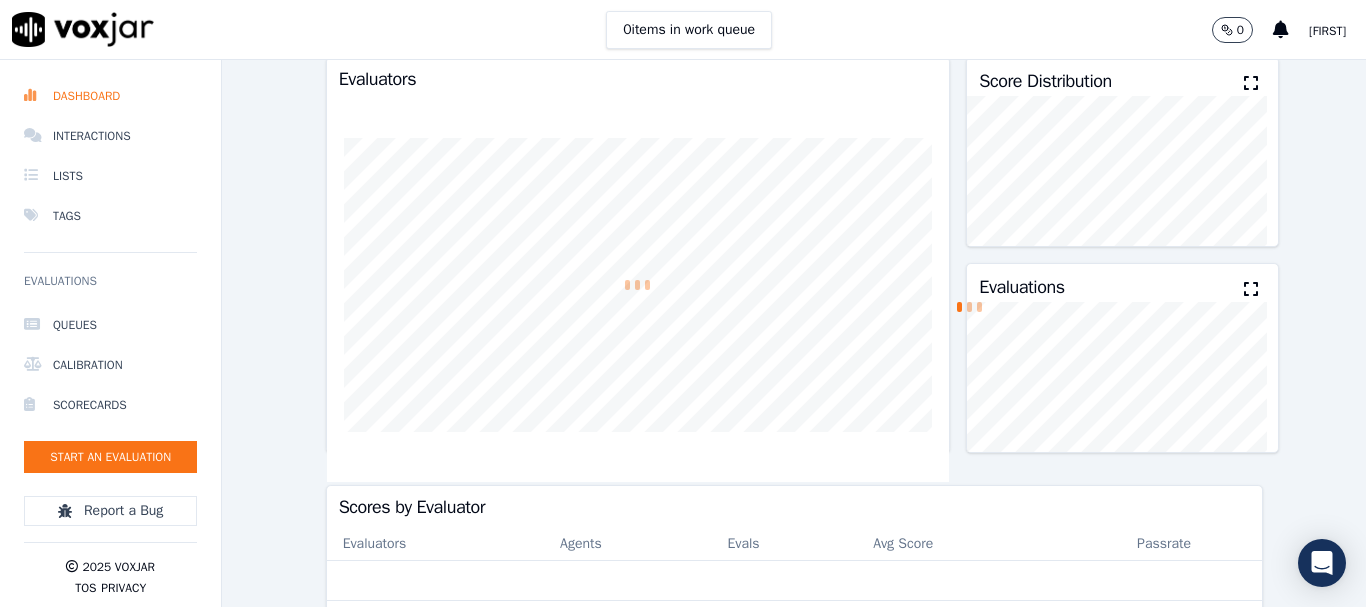 scroll, scrollTop: 0, scrollLeft: 0, axis: both 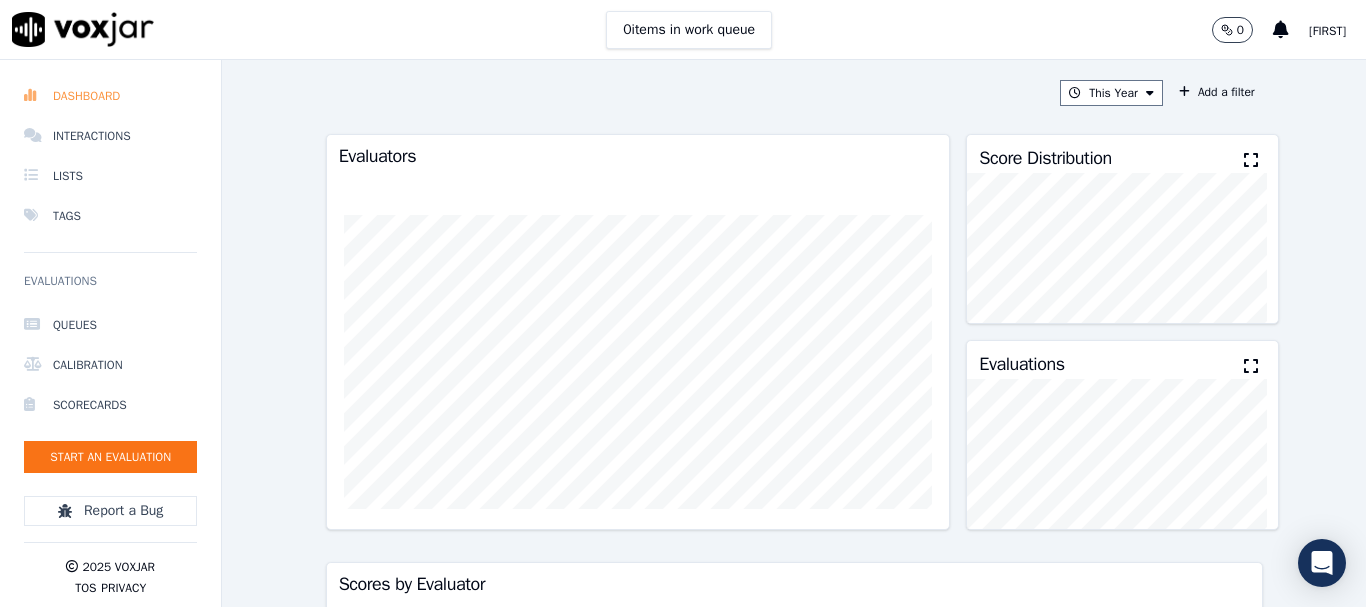 click on "Dashboard" at bounding box center [110, 96] 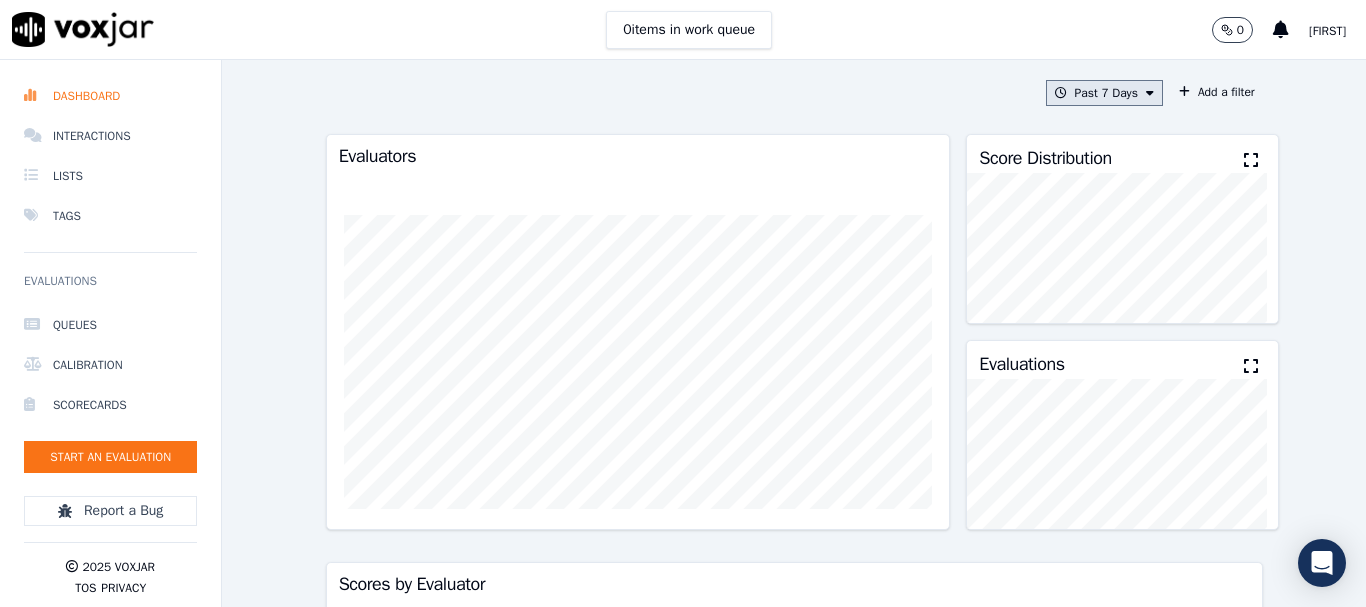 click on "Past 7 Days" at bounding box center (1104, 93) 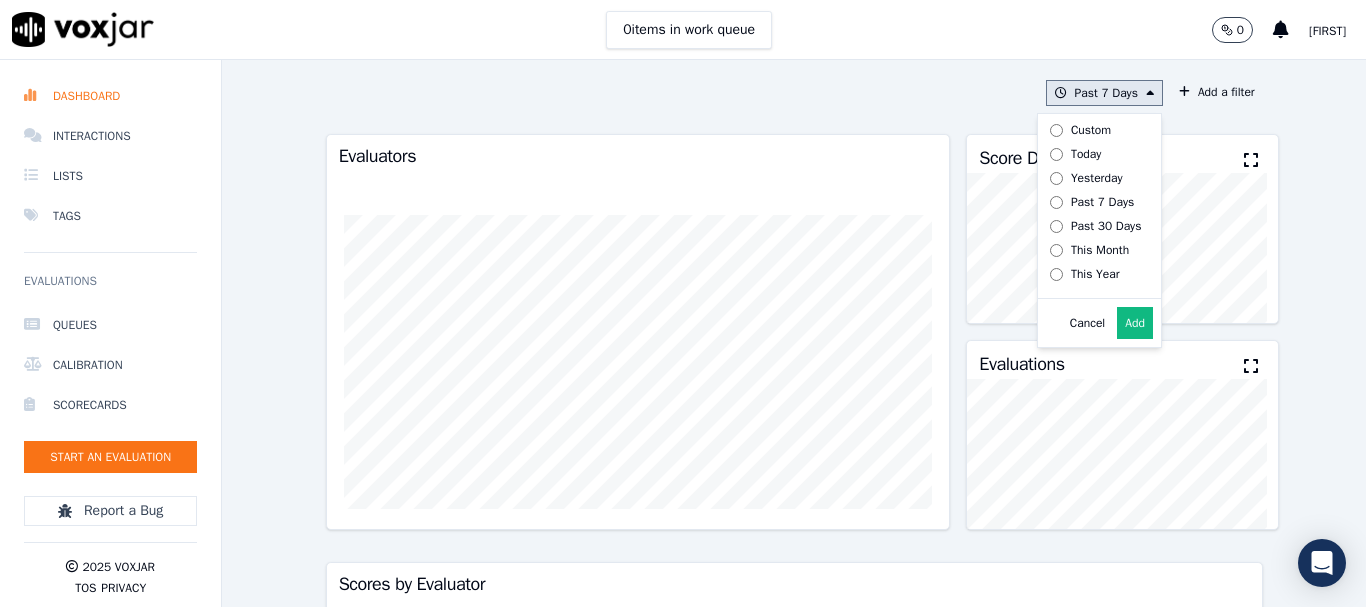 click on "Custom" at bounding box center [1091, 130] 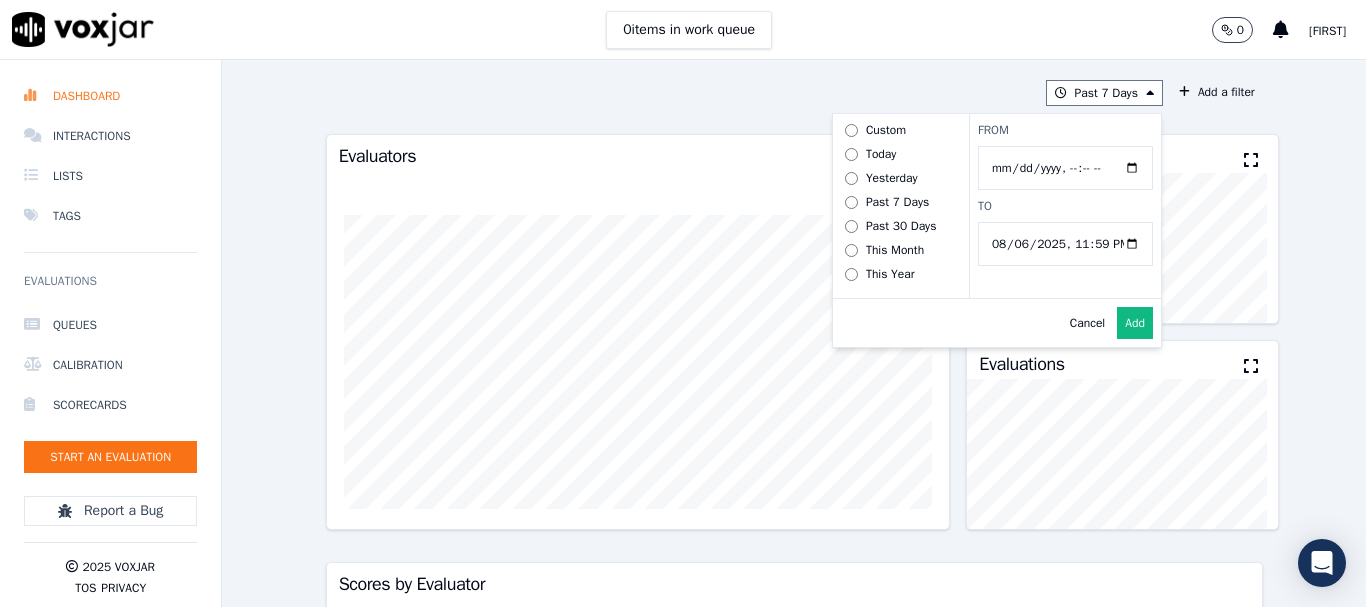 click on "Past 7 Days       Custom     Today     Yesterday     Past 7 Days     Past 30 Days     This Month     This Year     From       To         Cancel   Add
Add a filter
Evaluators         Score Distribution           Evaluations               Scores by Evaluator   Evaluators   Agents   Evals   Avg Score   Passrate   Payal   15   17   97.15 %   82.35 %   Payal (QA)   25   38   81.79 %   73.68 %   DWC Admin   0   0   0.00 %   0 %   Irene (QM)   0   0   0.00 %   0 %   Mohit (QA)   34   119   87.22 %   71.43 %   Kinjal (QA)   9   173   95.34 %   95.38 %   Suban Ghosh (Manager)   0   0   0.00 %   0 %   Allen Alam (TL)   1   8   97.05 %   87.50 %   Shawn Sharma (IT)   0   0   0.00 %   0 %   Sayani (QA)   21   43   83.65 %   72.09 %   Sudip (QA)   31   84   84.05 %   70.24 %   Steve Gupta (TL)   0   0   0.00 %   0 %   Mike   0   0   0.00 %   0 %   John Das (TL)   0   0   0.00 %   0 %   Jack Sharma (TL)   0   0   0.00 %   0 %   Annie   0   0   0.00 %   0 %   Stark (SME)   0   0   0.00 %   0 %" at bounding box center [794, 333] 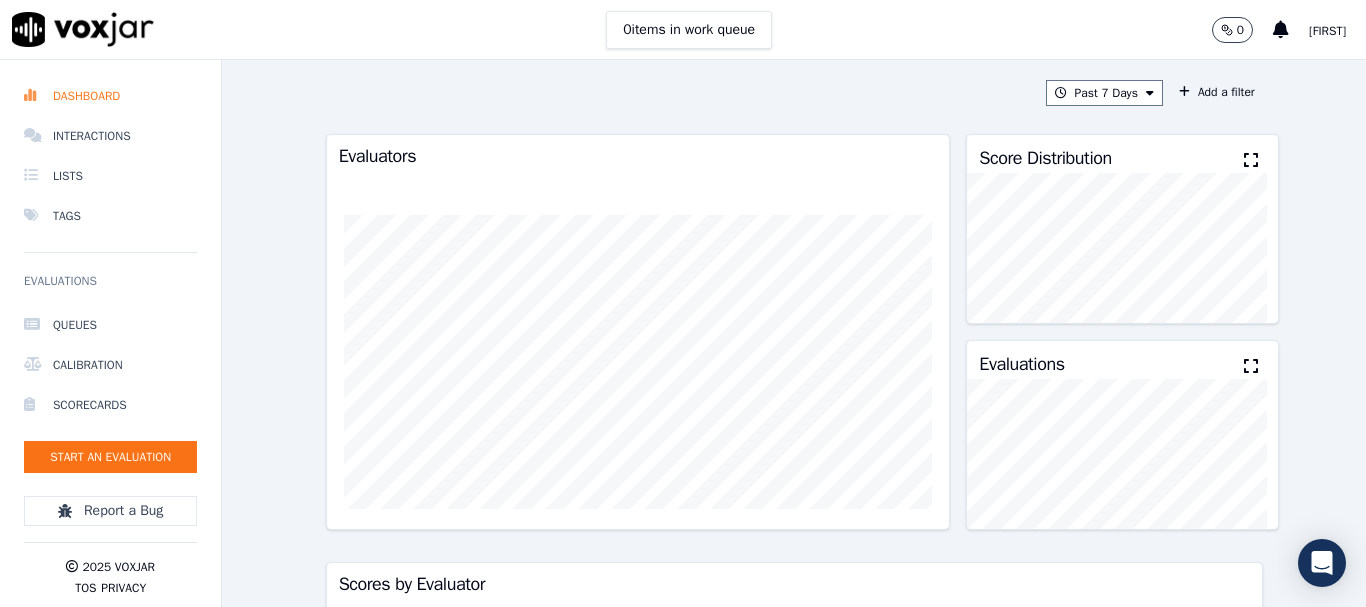 click at bounding box center [83, 29] 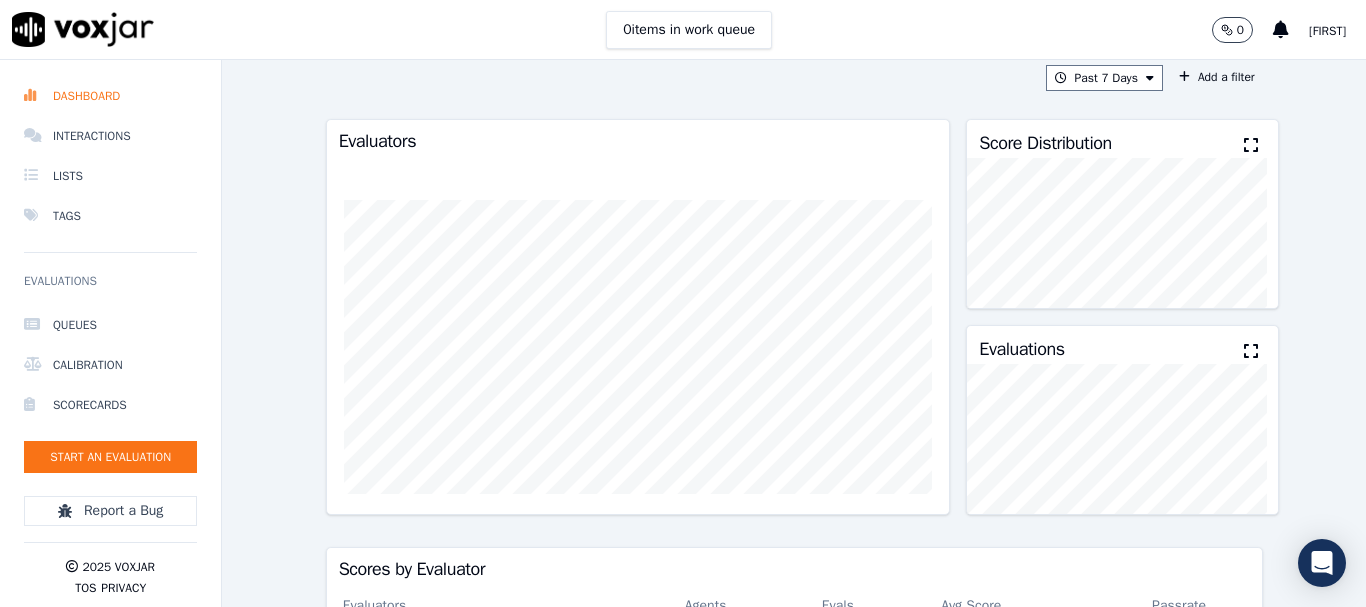 scroll, scrollTop: 0, scrollLeft: 0, axis: both 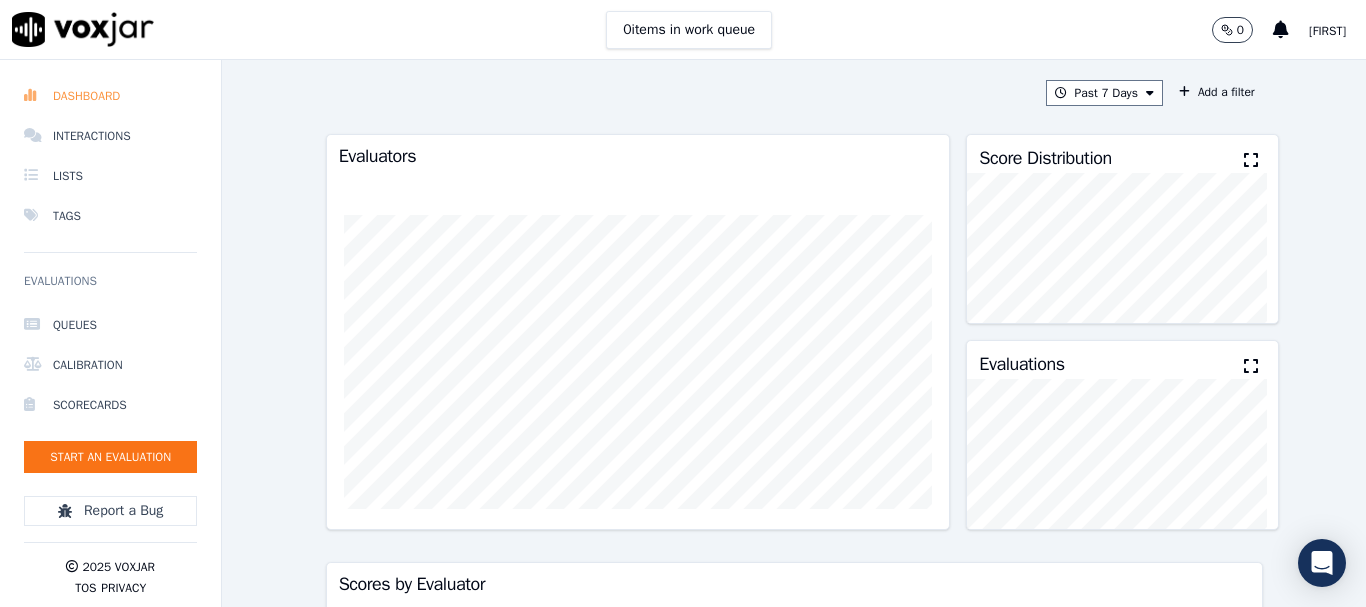 click on "Dashboard" at bounding box center (110, 96) 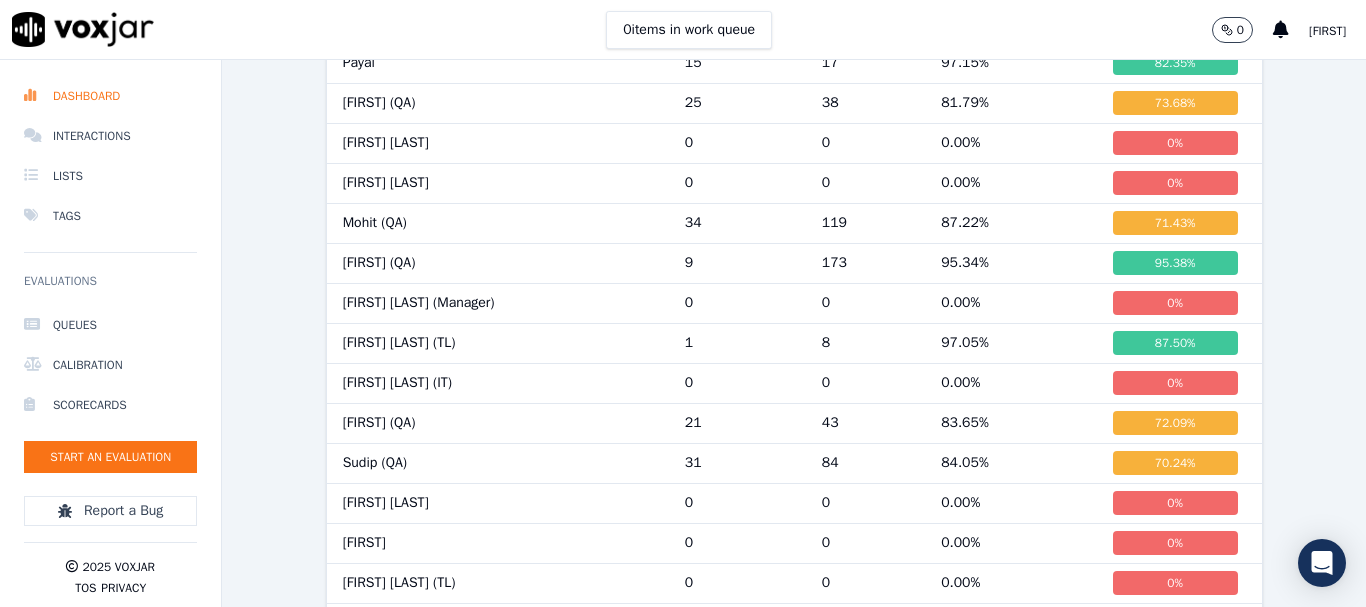 scroll, scrollTop: 907, scrollLeft: 0, axis: vertical 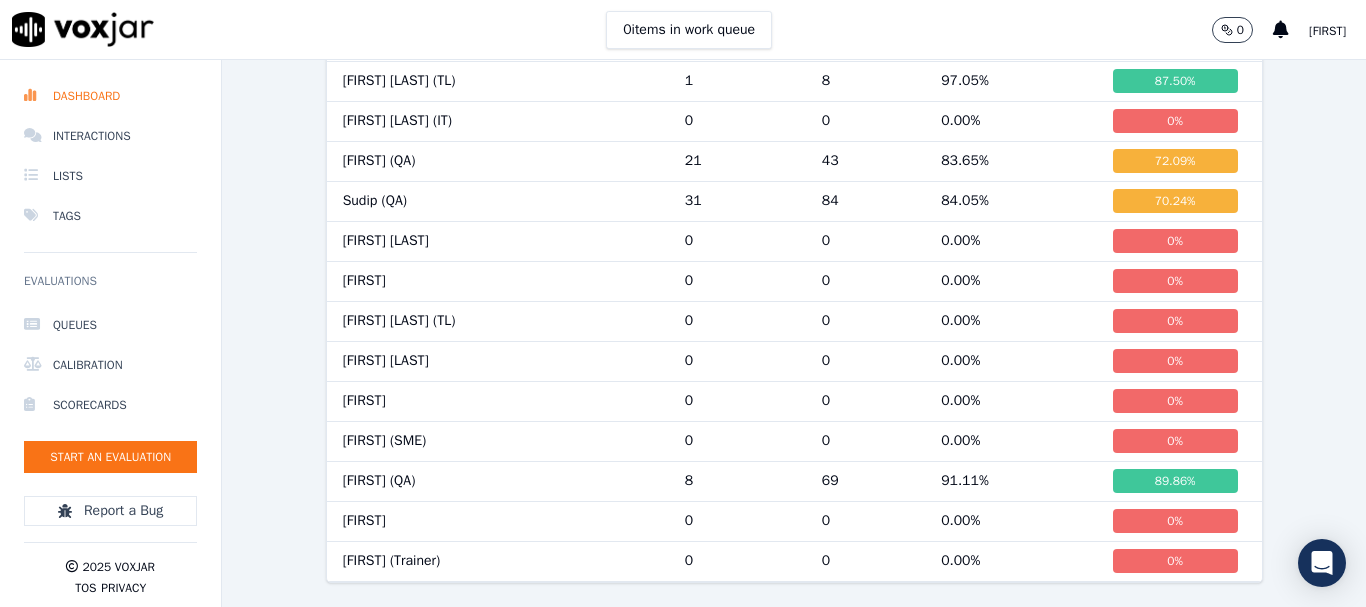 click at bounding box center [83, 29] 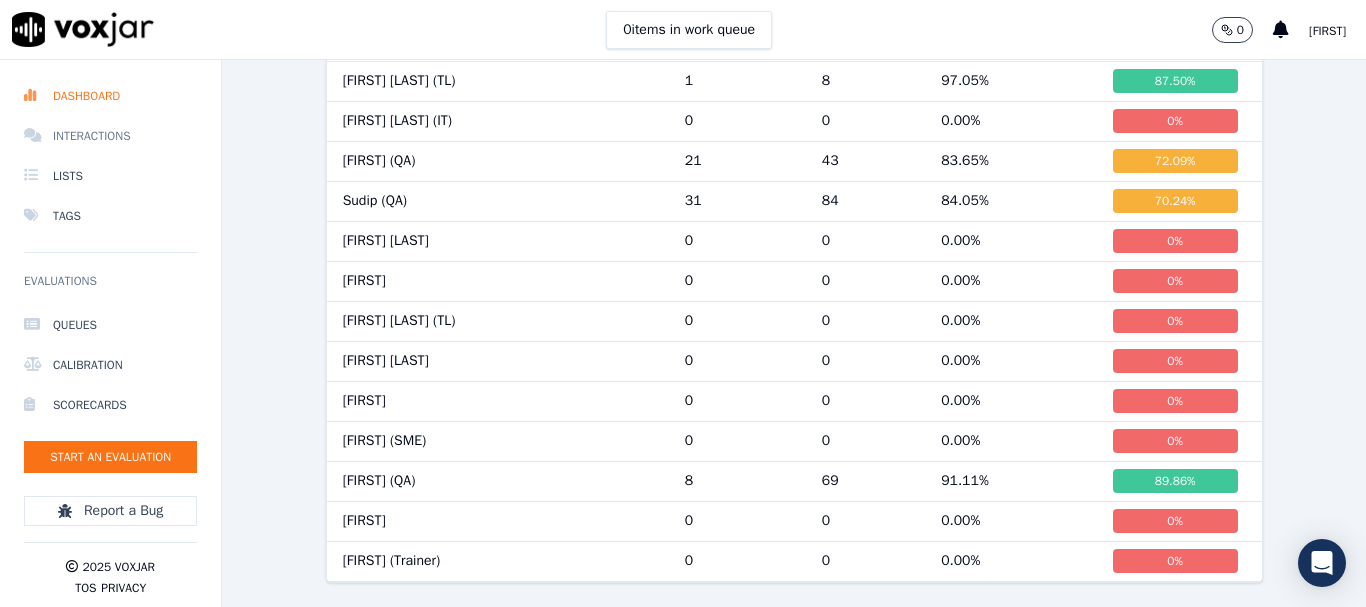 click on "Interactions" at bounding box center [110, 136] 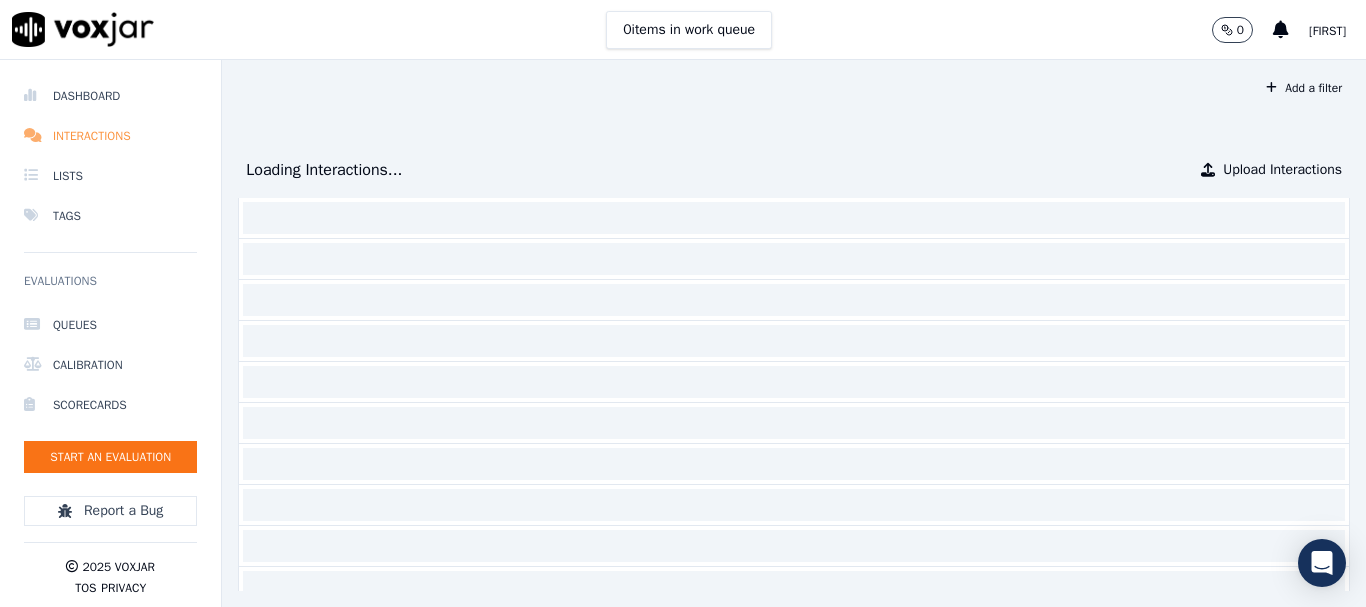scroll, scrollTop: 0, scrollLeft: 0, axis: both 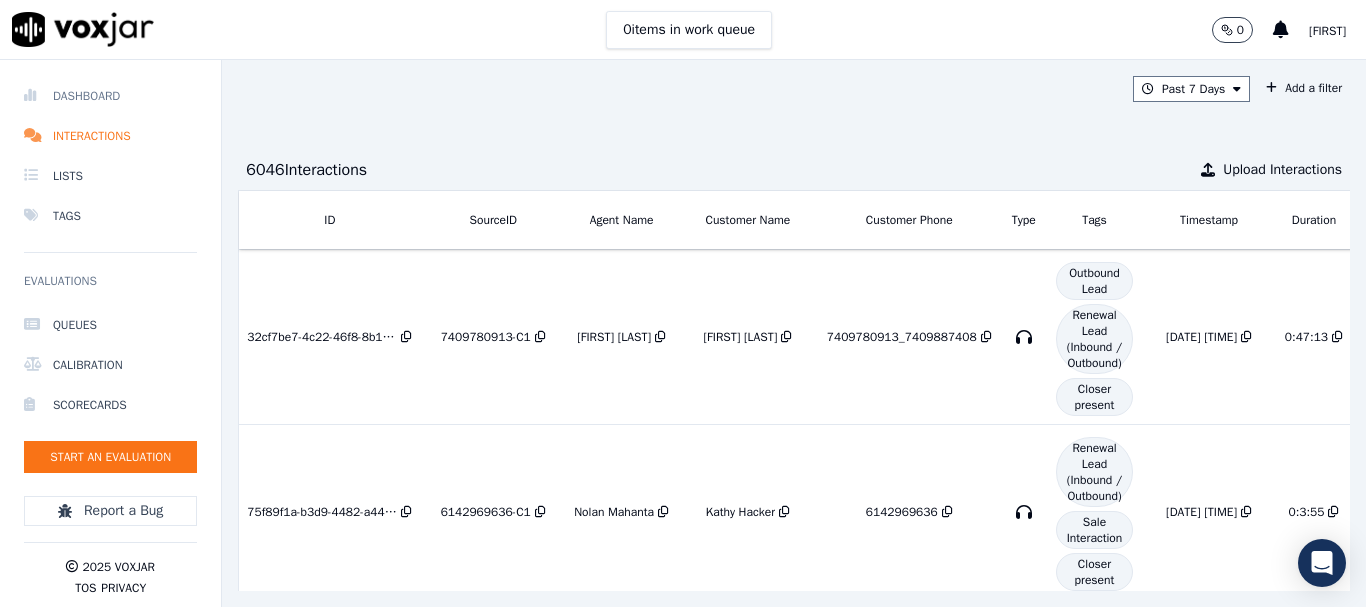 click on "Dashboard" at bounding box center (110, 96) 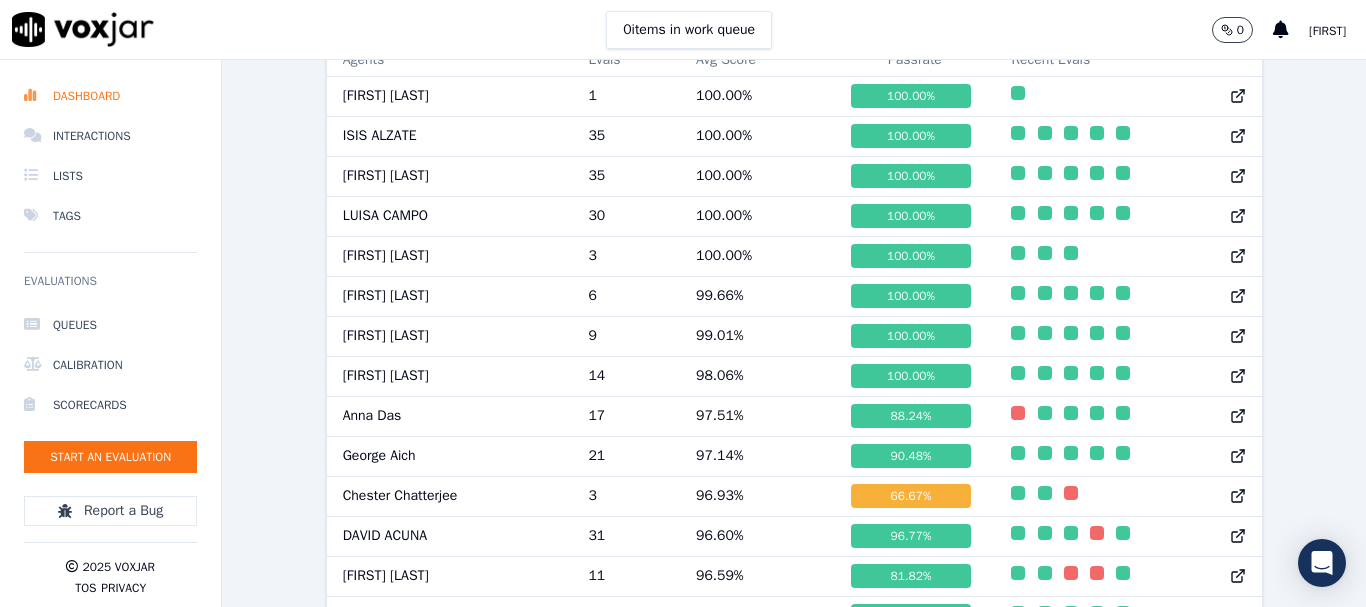 scroll, scrollTop: 1100, scrollLeft: 0, axis: vertical 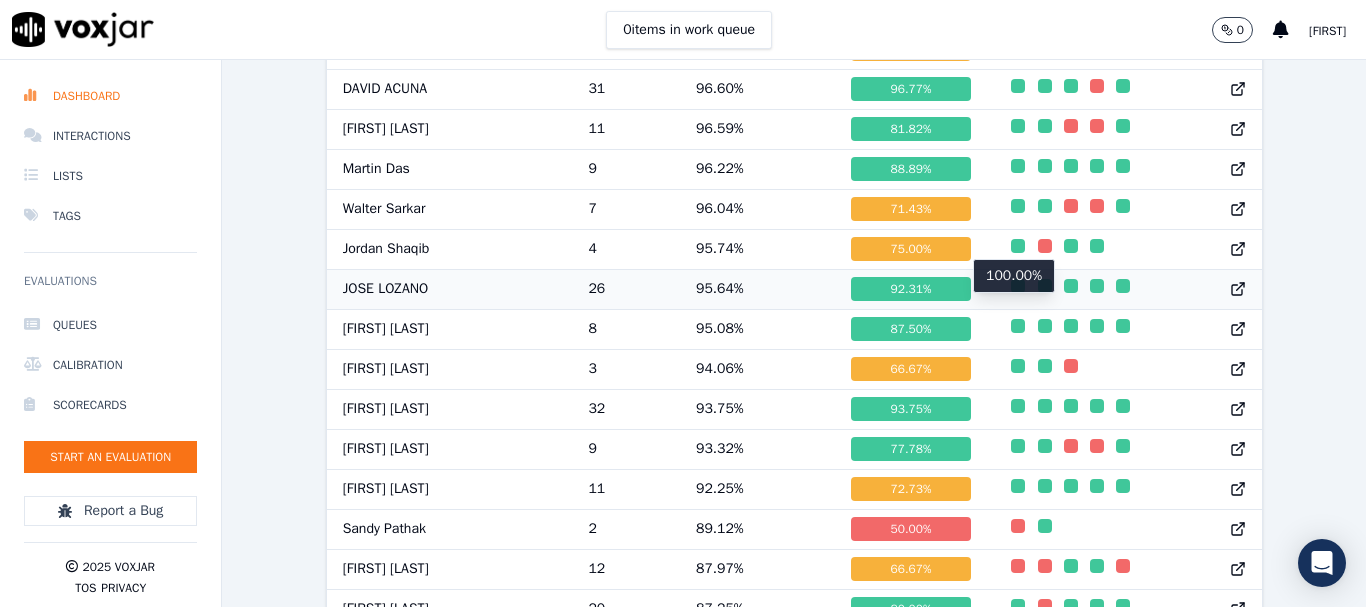 click at bounding box center (1045, 286) 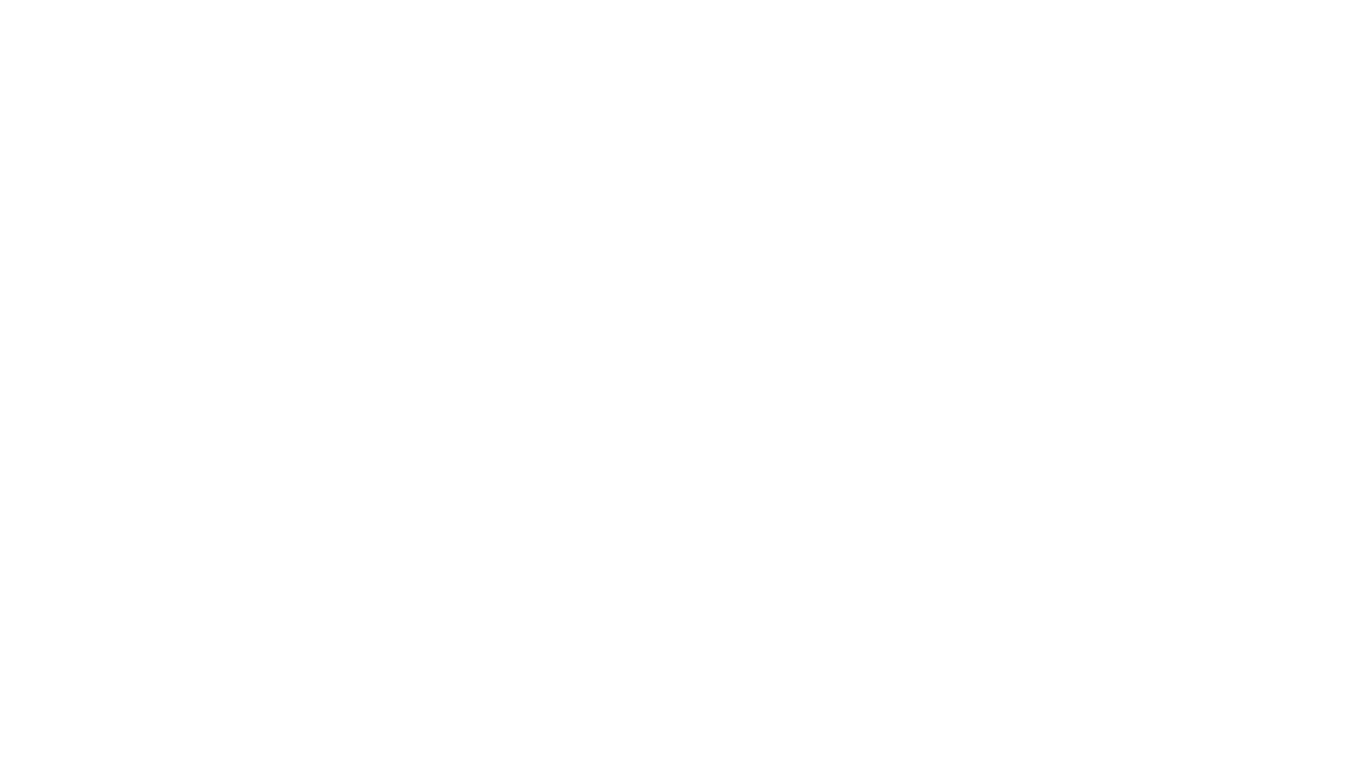 scroll, scrollTop: 0, scrollLeft: 0, axis: both 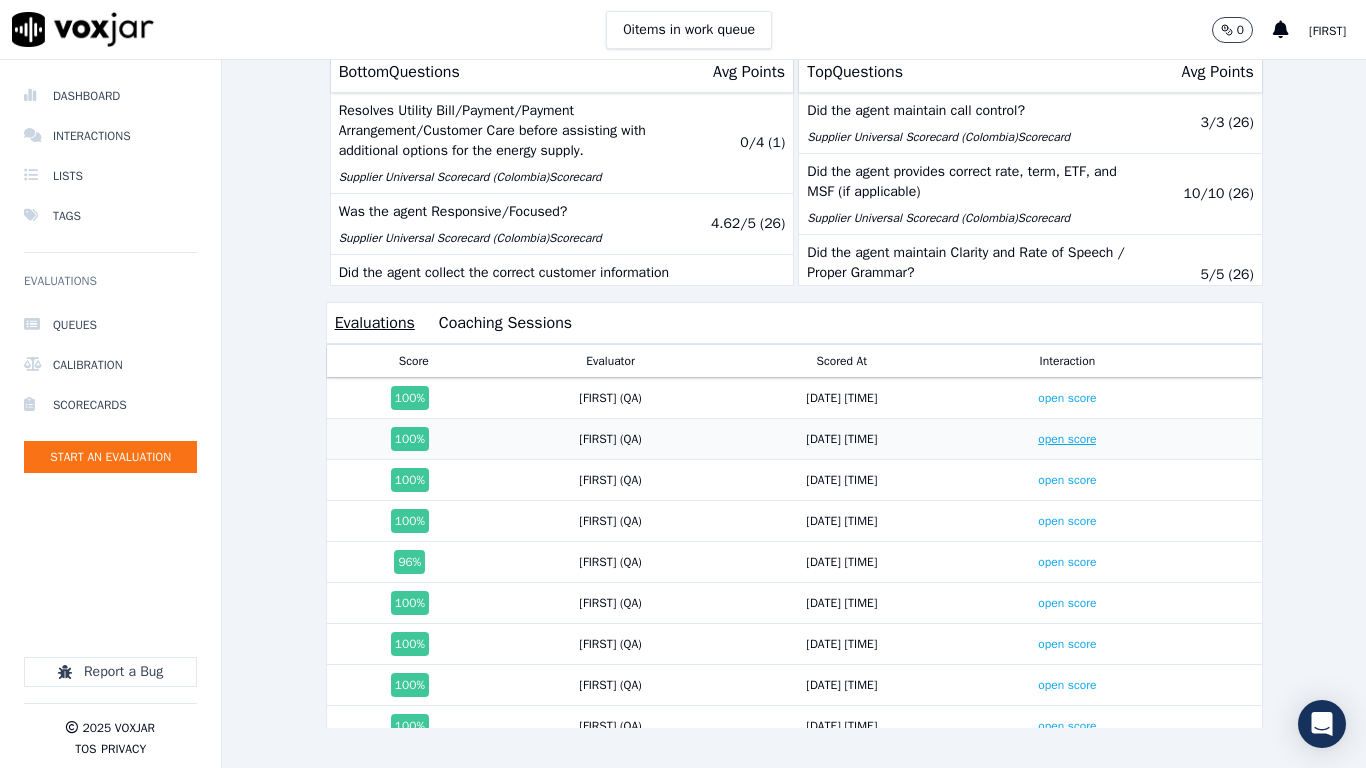 click on "open score" at bounding box center [1067, 439] 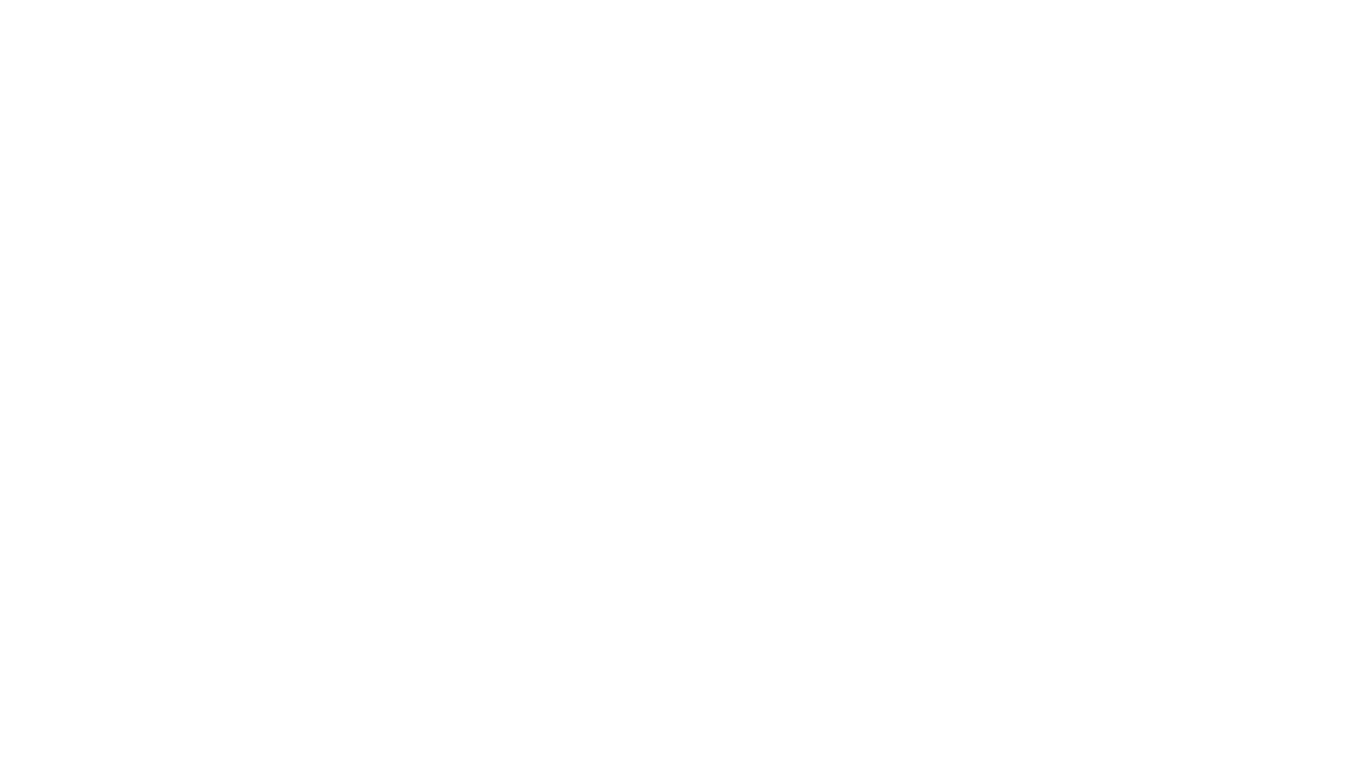 scroll, scrollTop: 0, scrollLeft: 0, axis: both 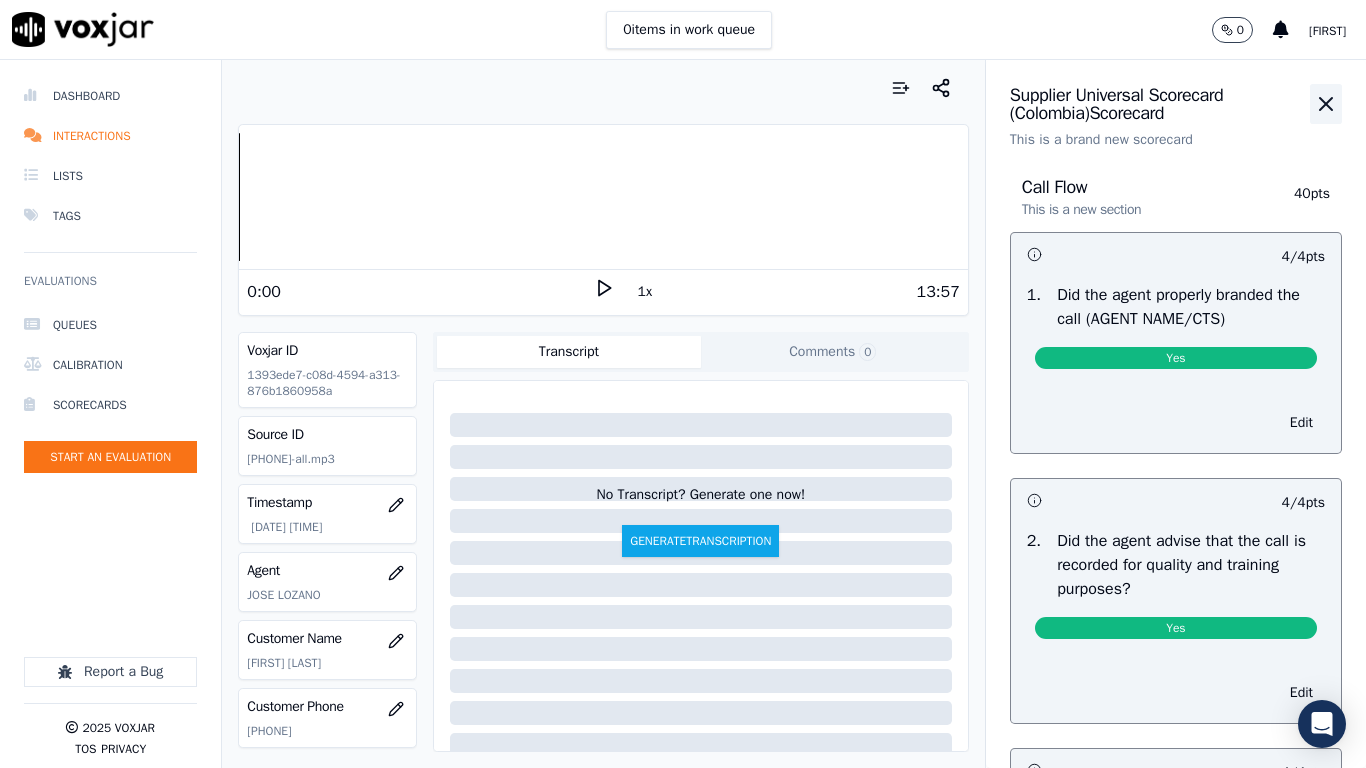 click 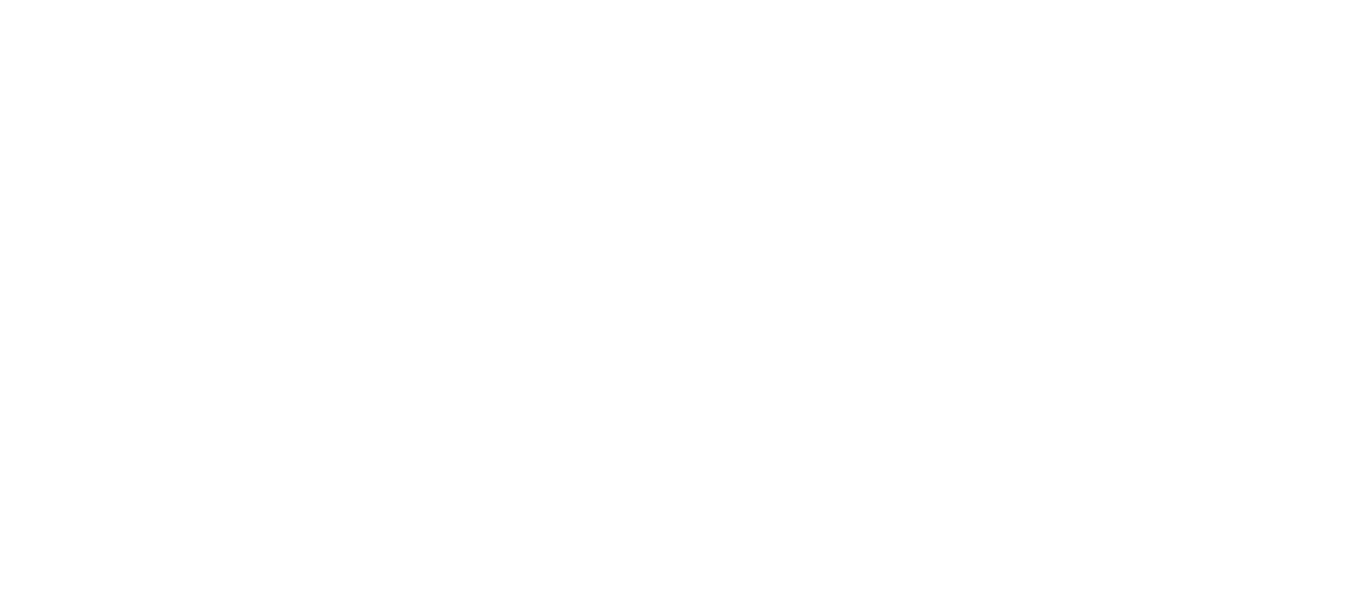 scroll, scrollTop: 0, scrollLeft: 0, axis: both 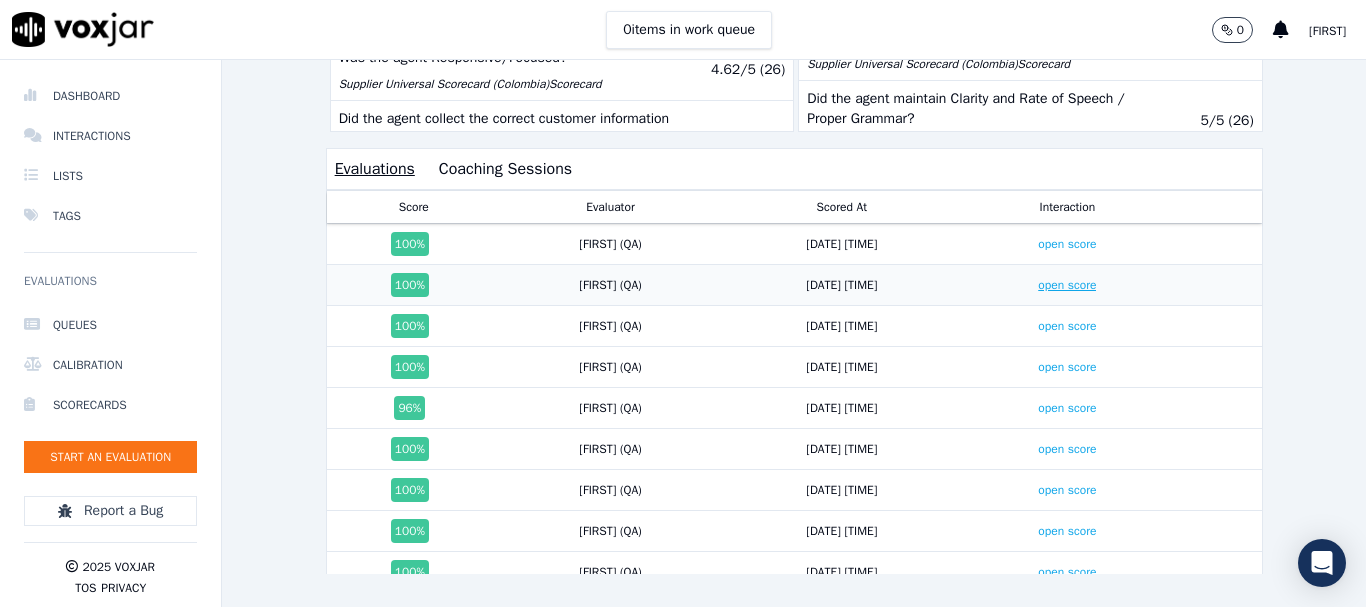 click on "open score" at bounding box center (1067, 285) 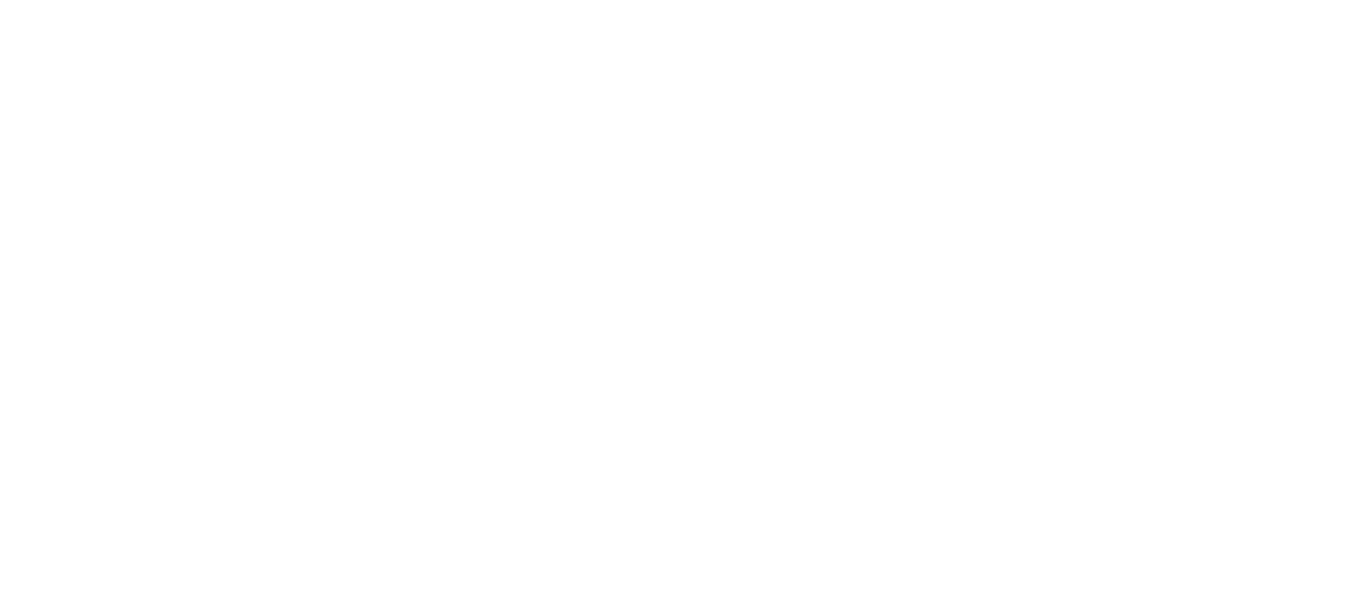 scroll, scrollTop: 0, scrollLeft: 0, axis: both 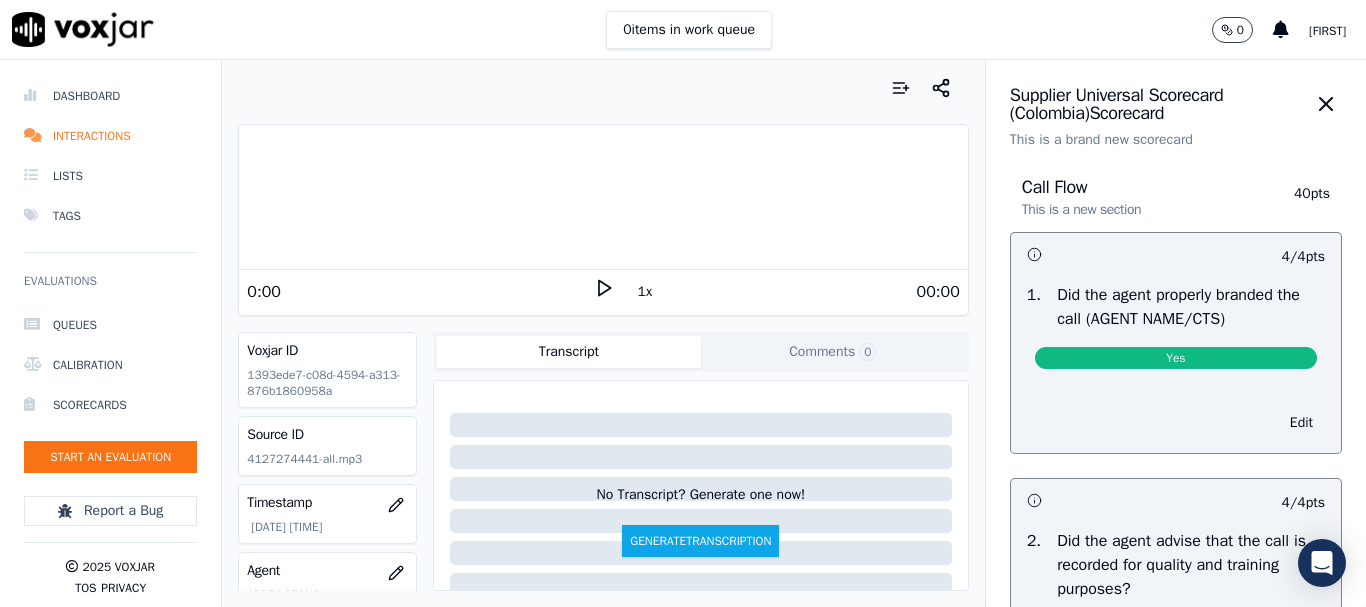 click 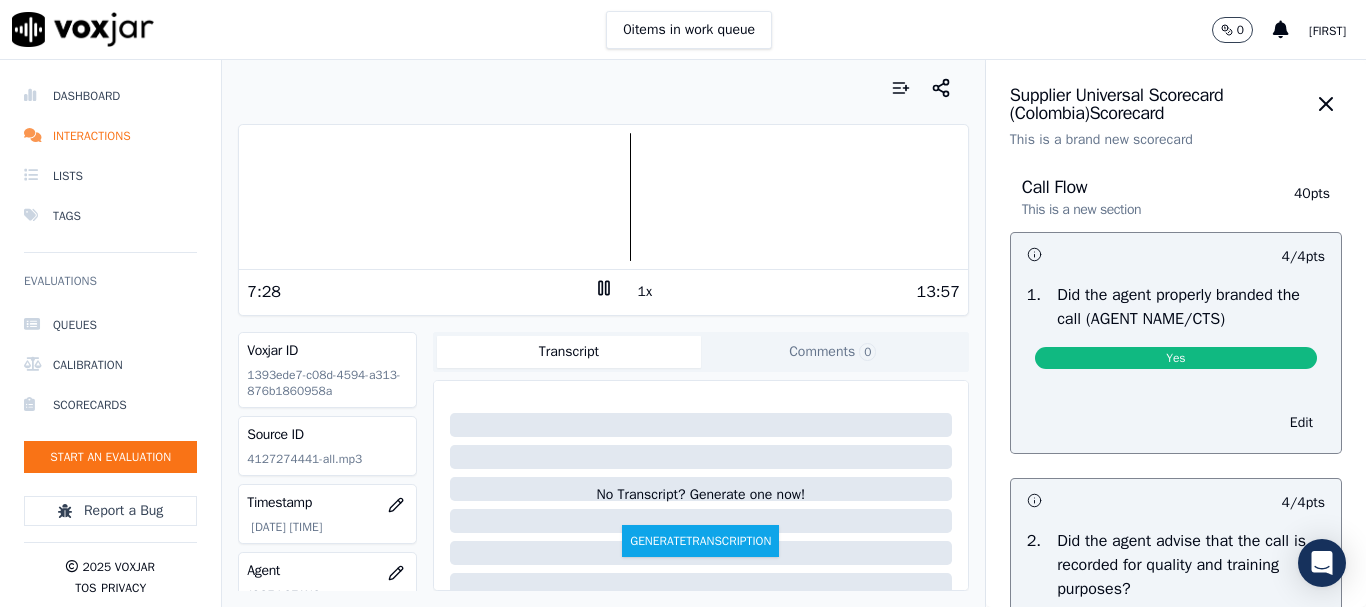 click 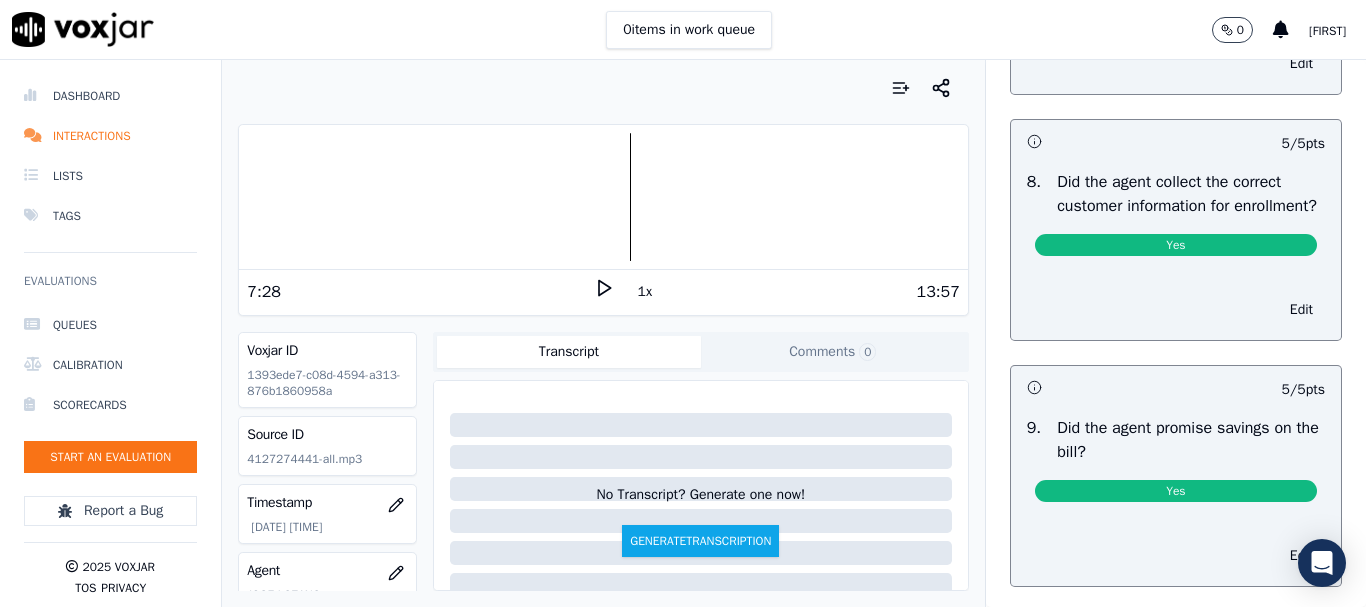 scroll, scrollTop: 2005, scrollLeft: 0, axis: vertical 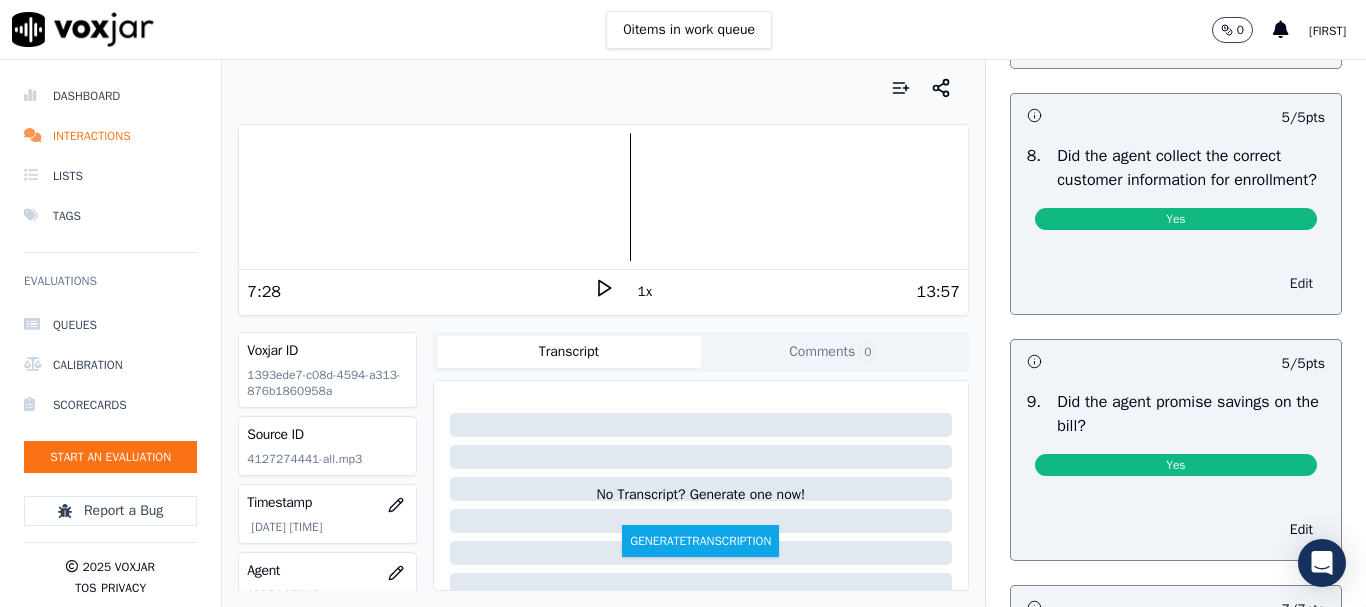 click on "Edit" at bounding box center (1301, 284) 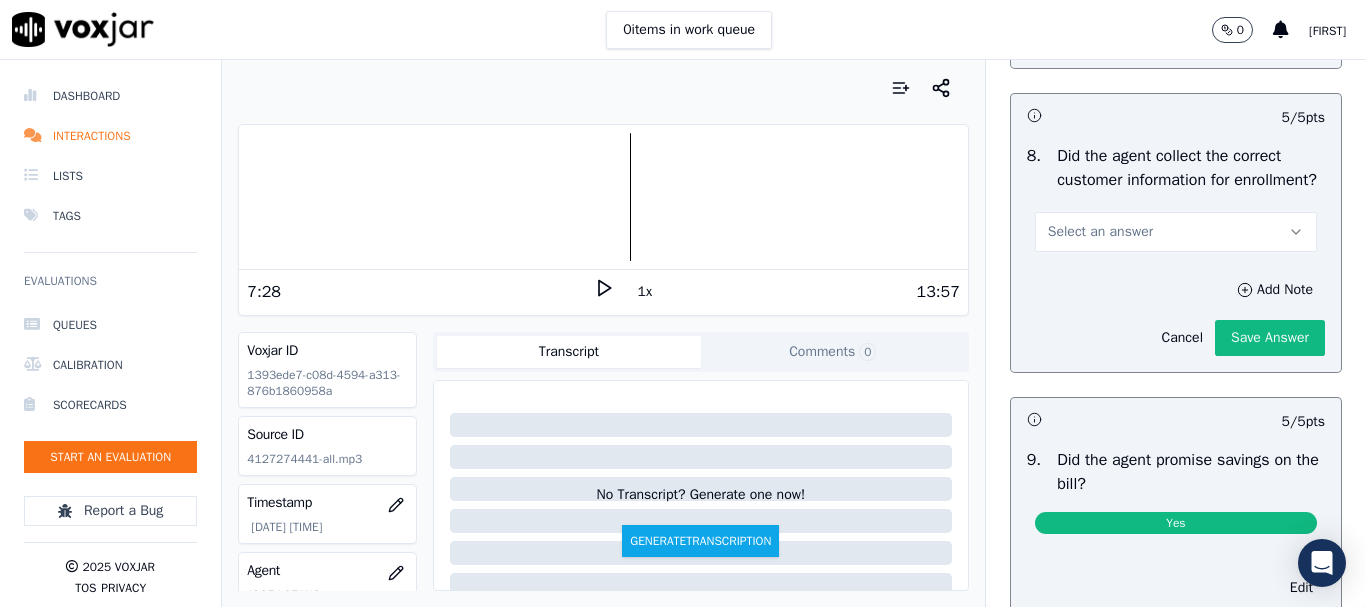 click on "Select an answer" at bounding box center [1176, 232] 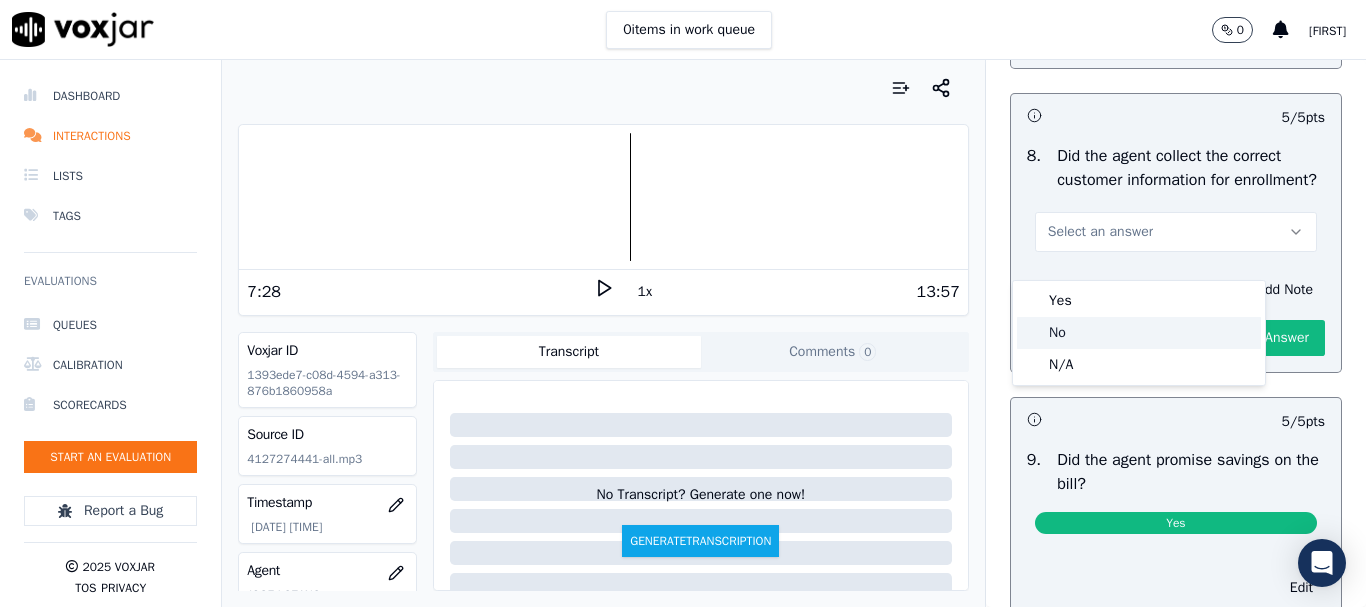 drag, startPoint x: 1131, startPoint y: 324, endPoint x: 1153, endPoint y: 335, distance: 24.596748 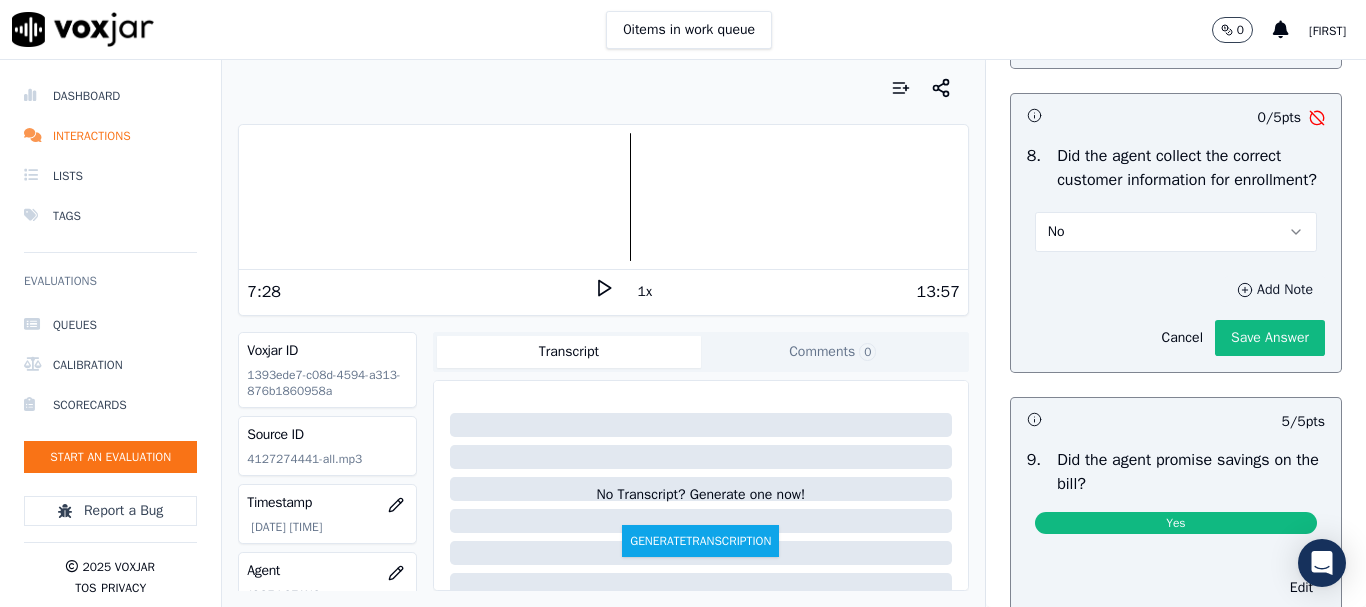 click on "Add Note" at bounding box center (1275, 290) 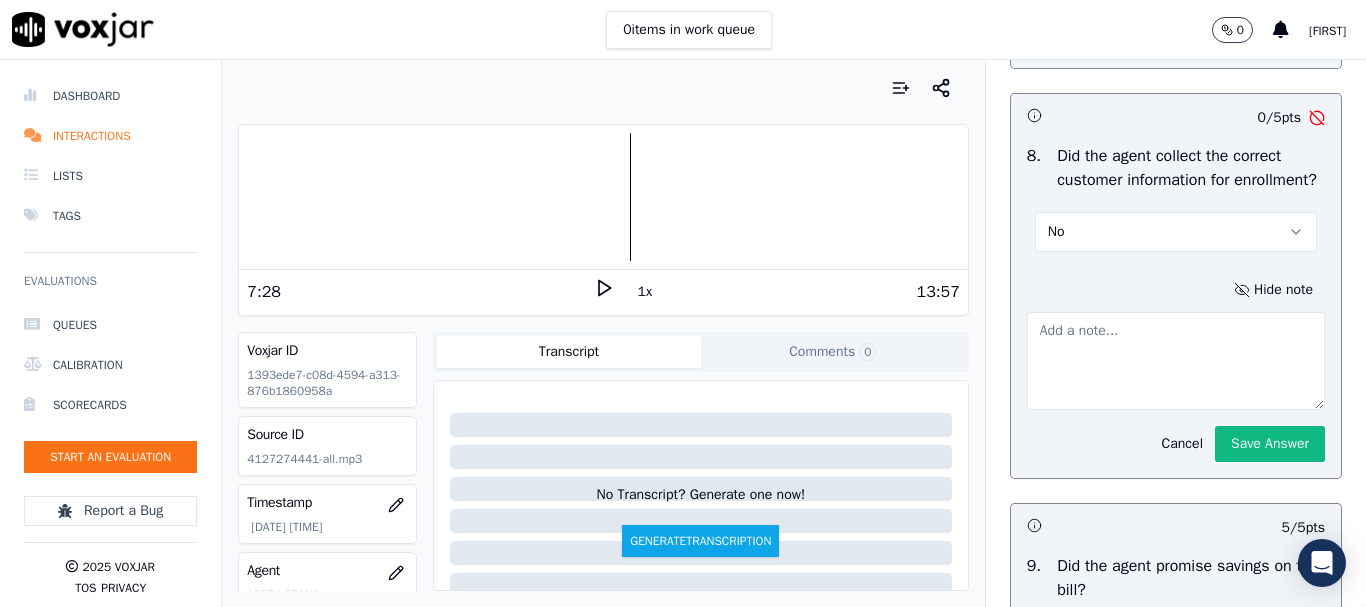 click at bounding box center (1176, 361) 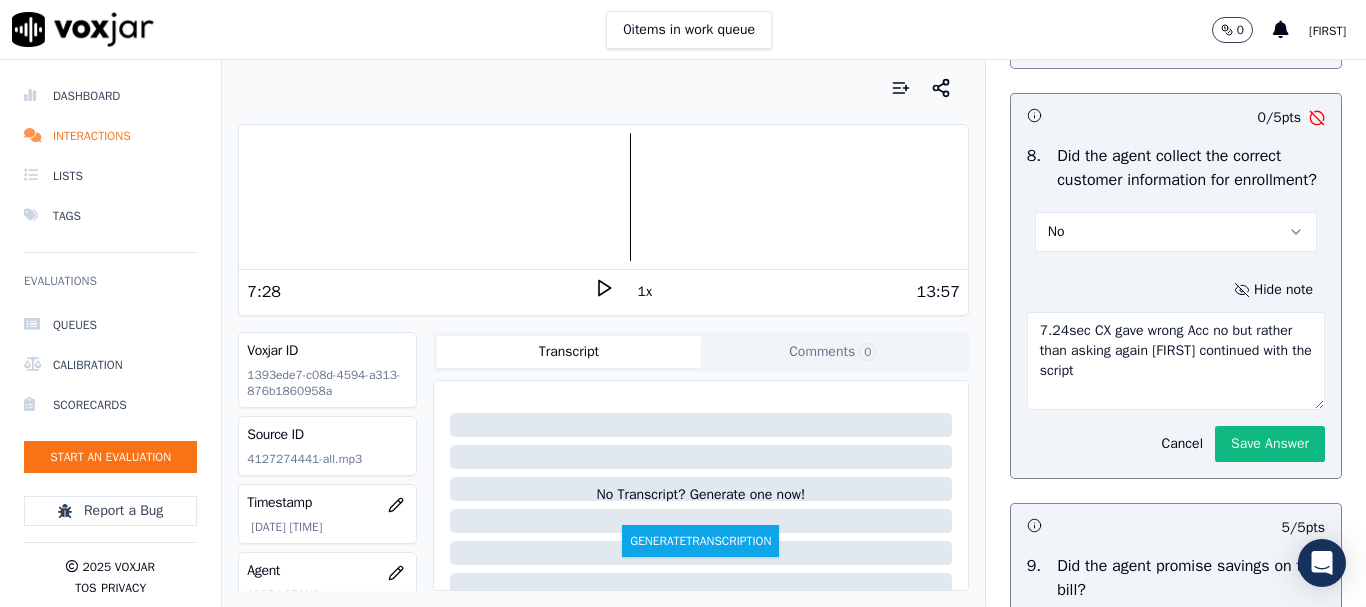 drag, startPoint x: 1080, startPoint y: 397, endPoint x: 1018, endPoint y: 388, distance: 62.649822 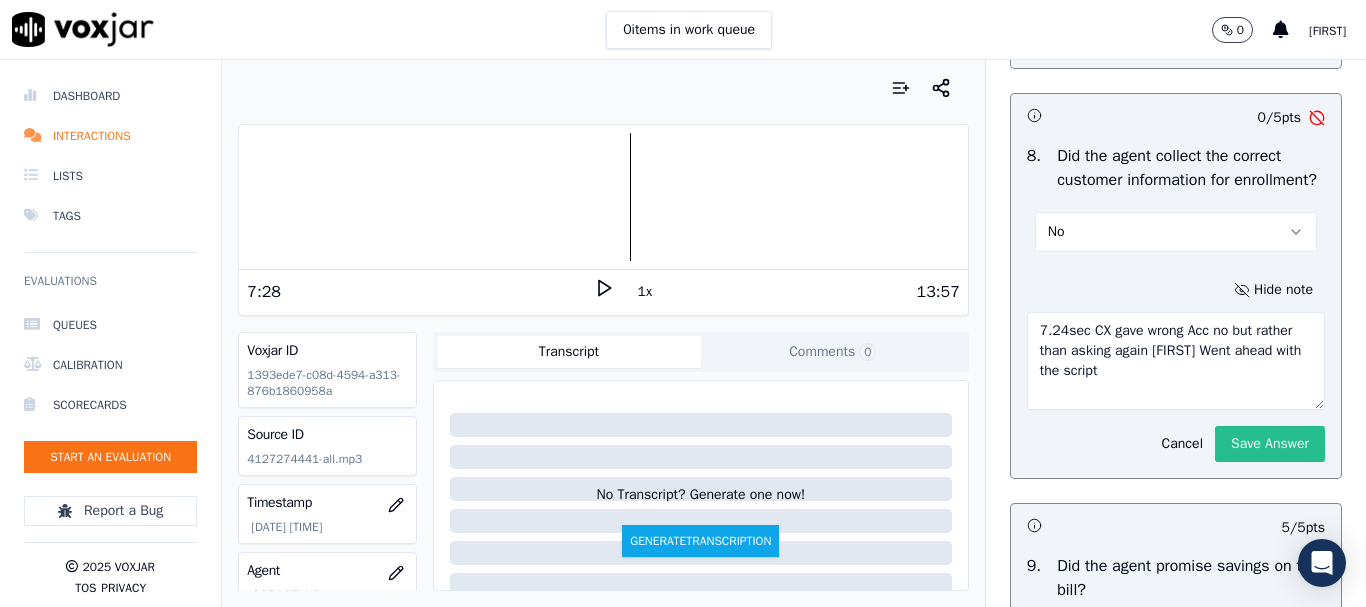 type on "7.24sec CX gave wrong Acc no but rather than asking again Juan Went ahead  with the script" 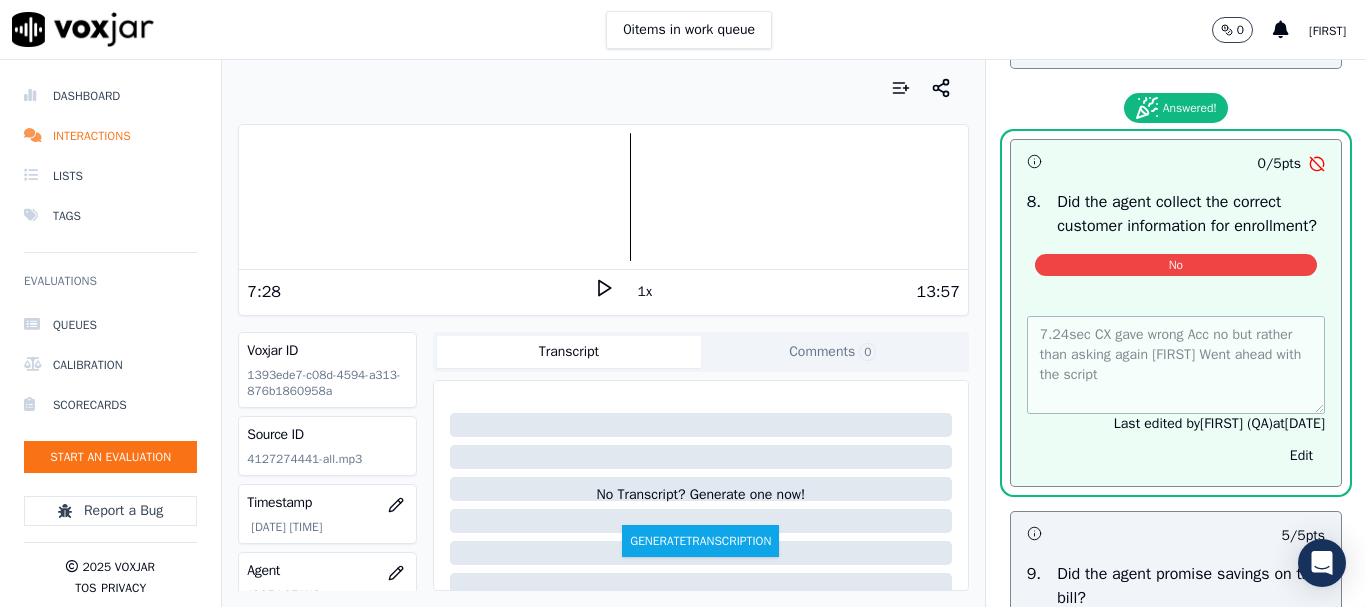 scroll, scrollTop: 0, scrollLeft: 0, axis: both 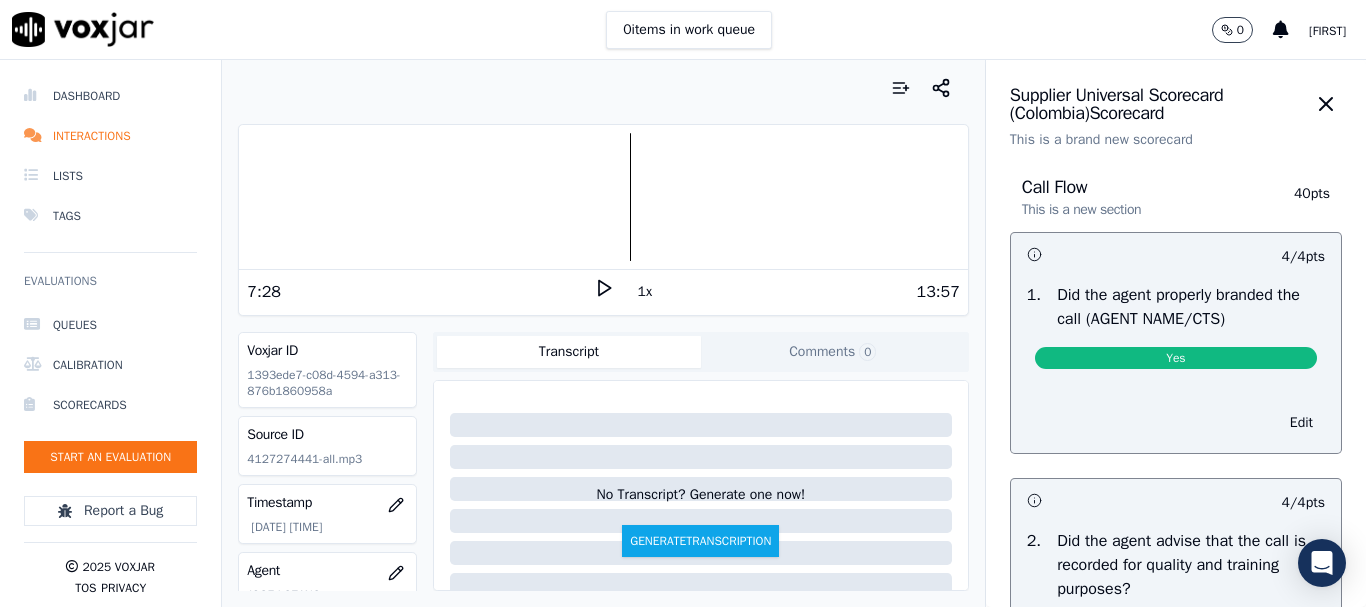 click 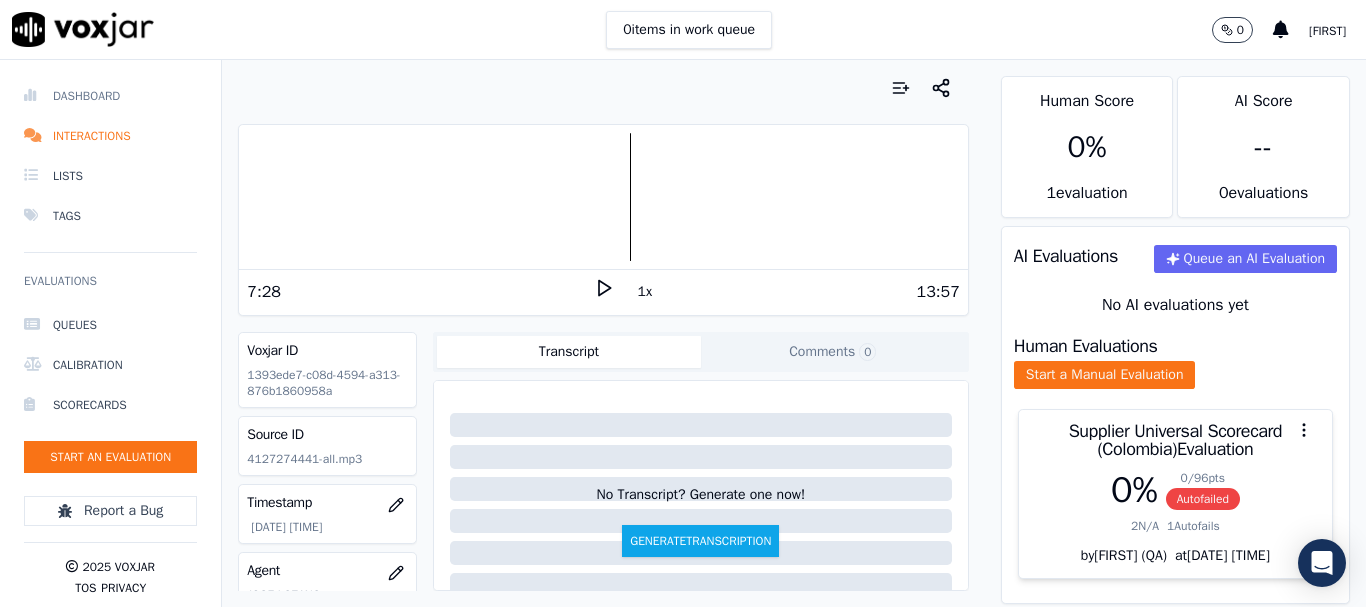 click on "Dashboard" at bounding box center (110, 96) 